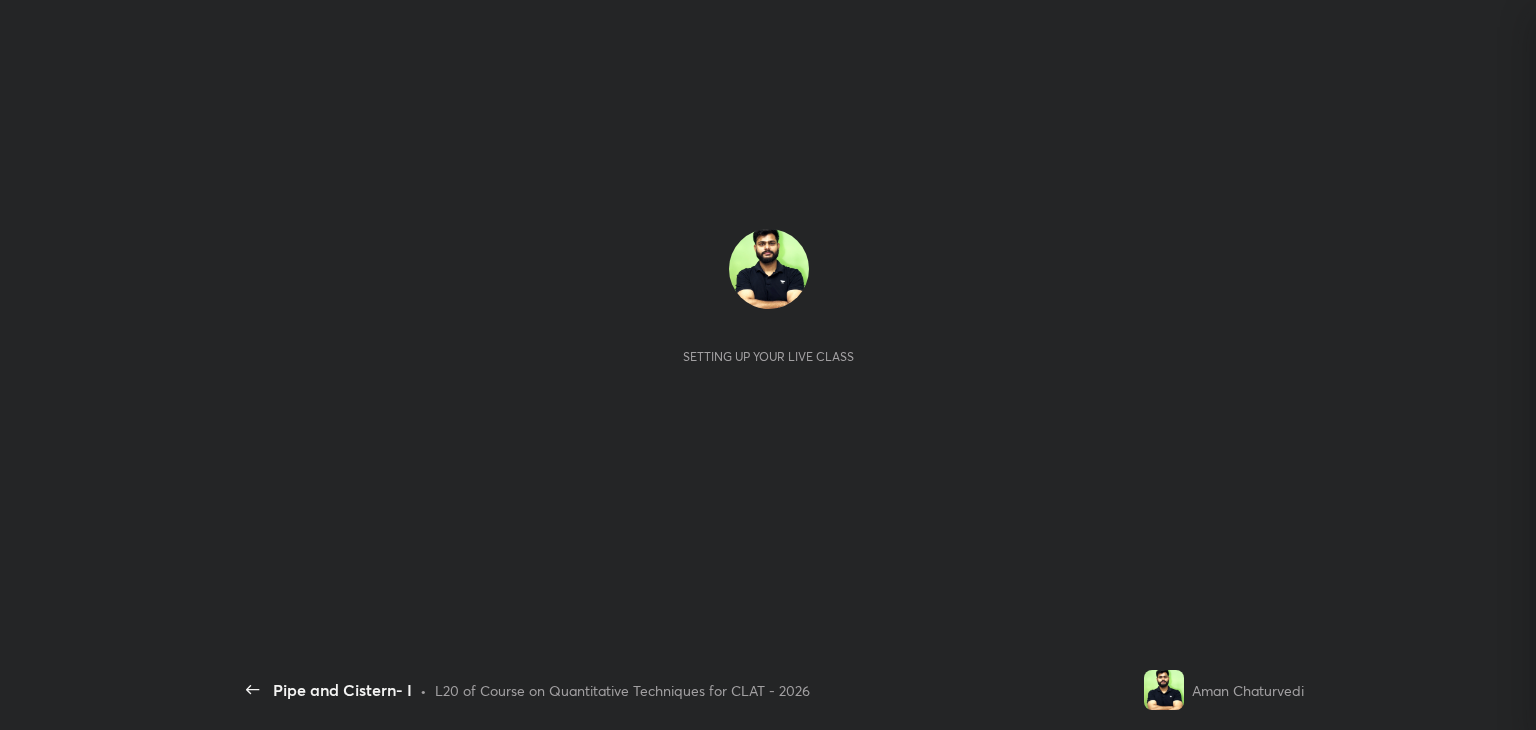 scroll, scrollTop: 0, scrollLeft: 0, axis: both 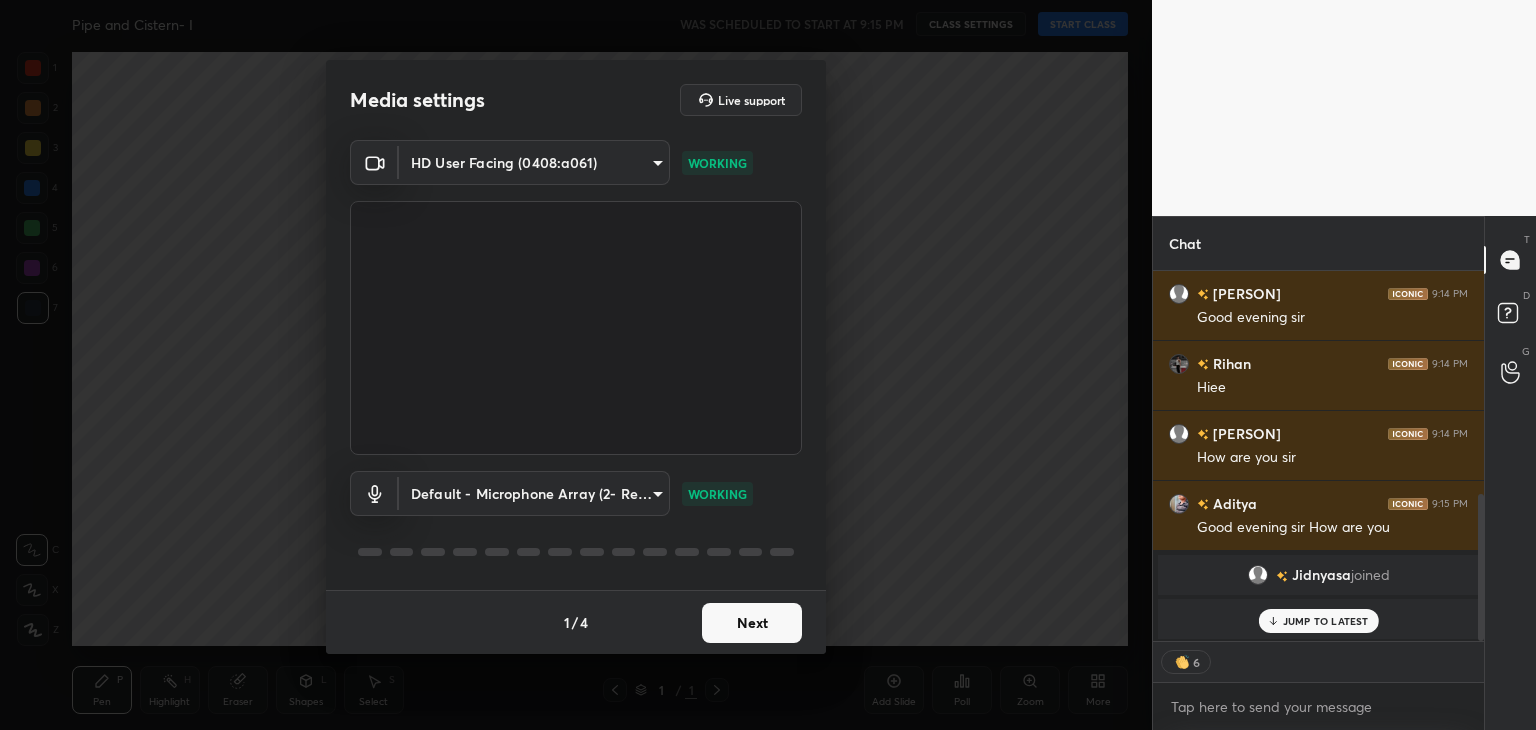 click on "Next" at bounding box center (752, 623) 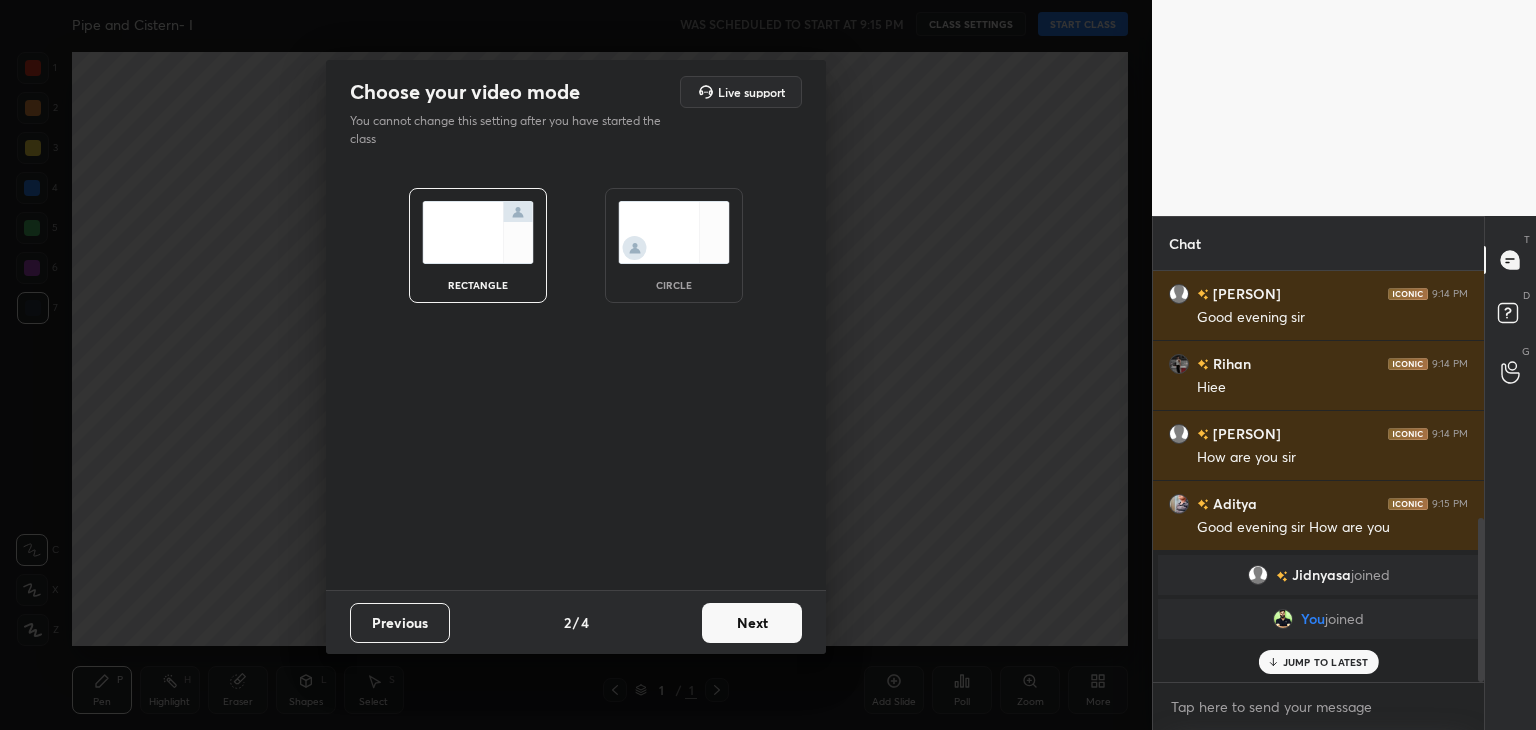 scroll, scrollTop: 6, scrollLeft: 6, axis: both 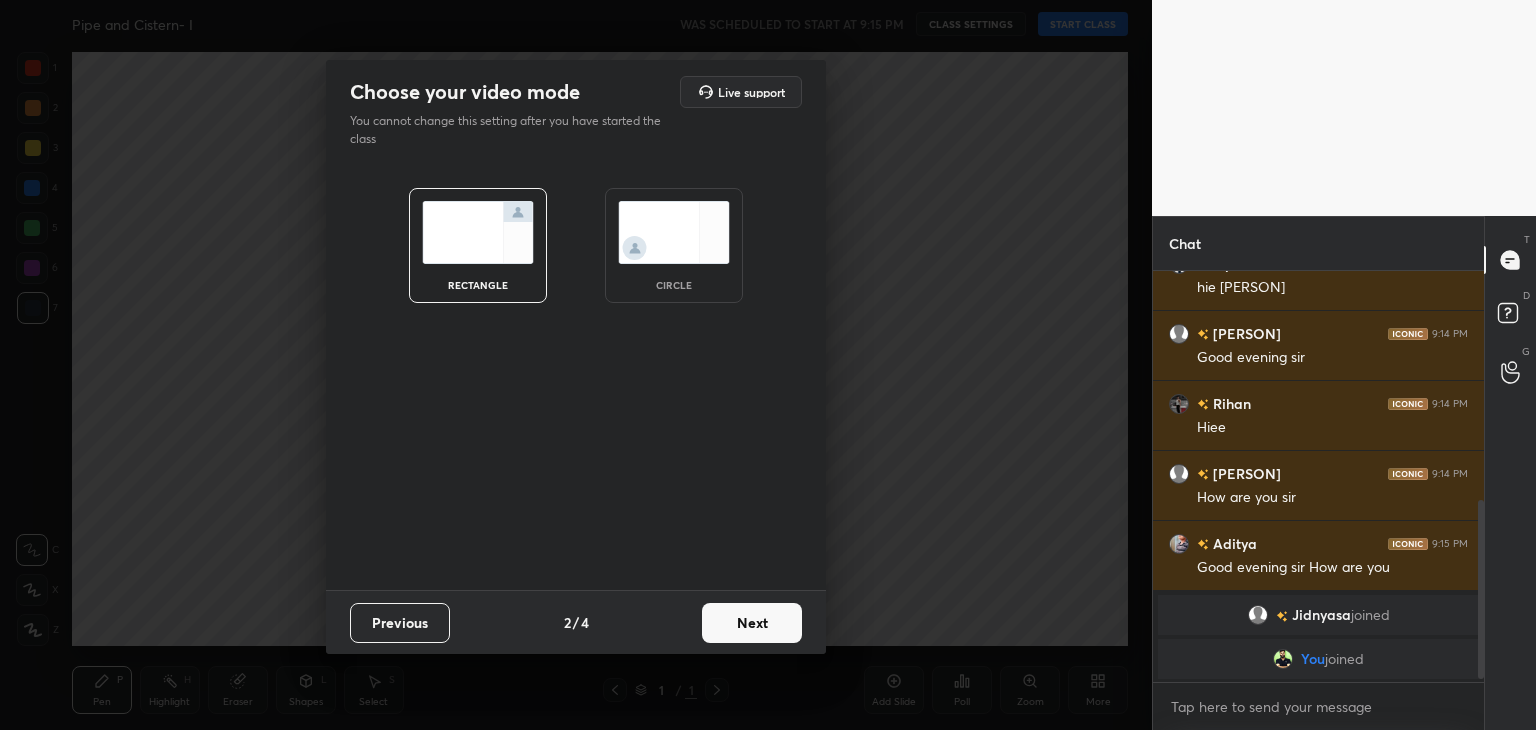 click at bounding box center (674, 232) 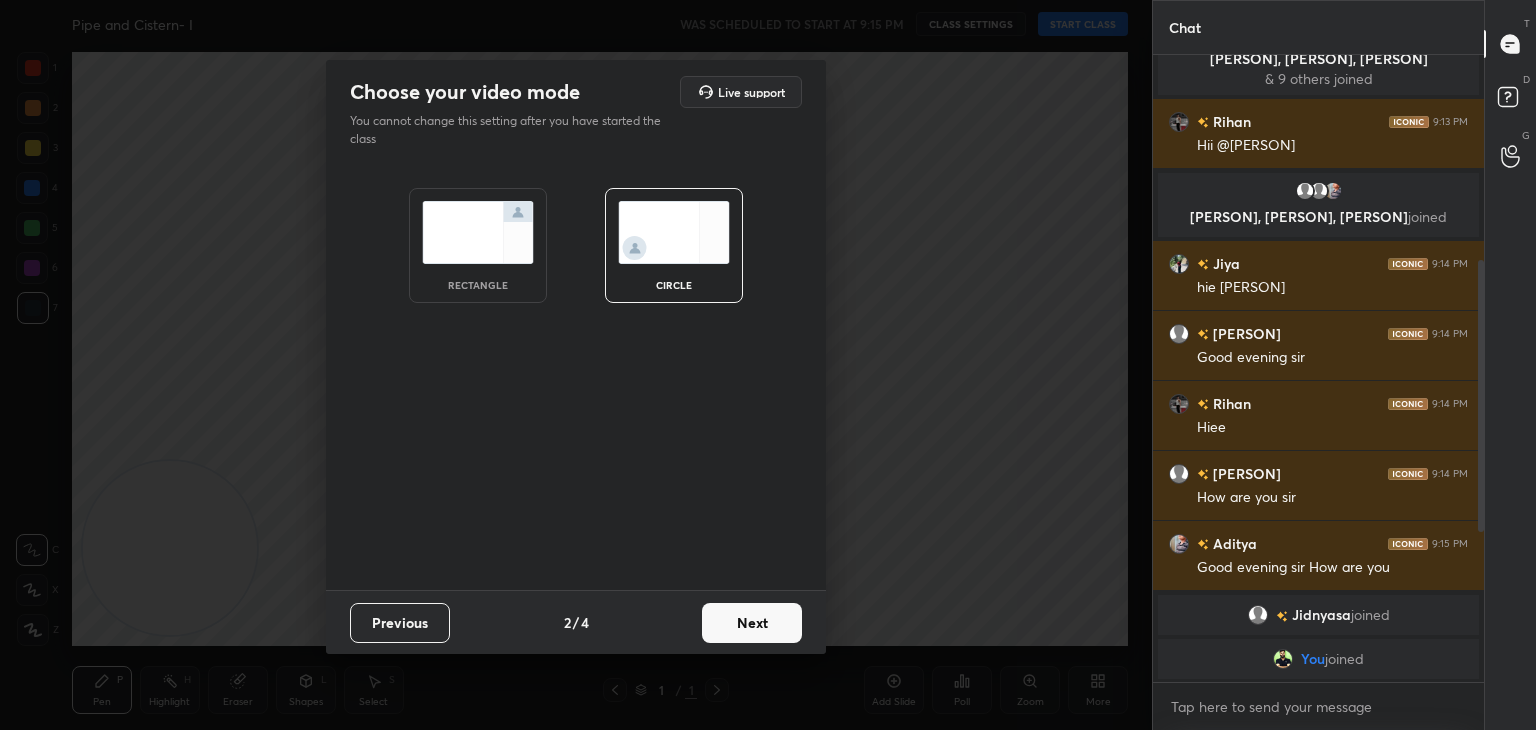click on "Next" at bounding box center [752, 623] 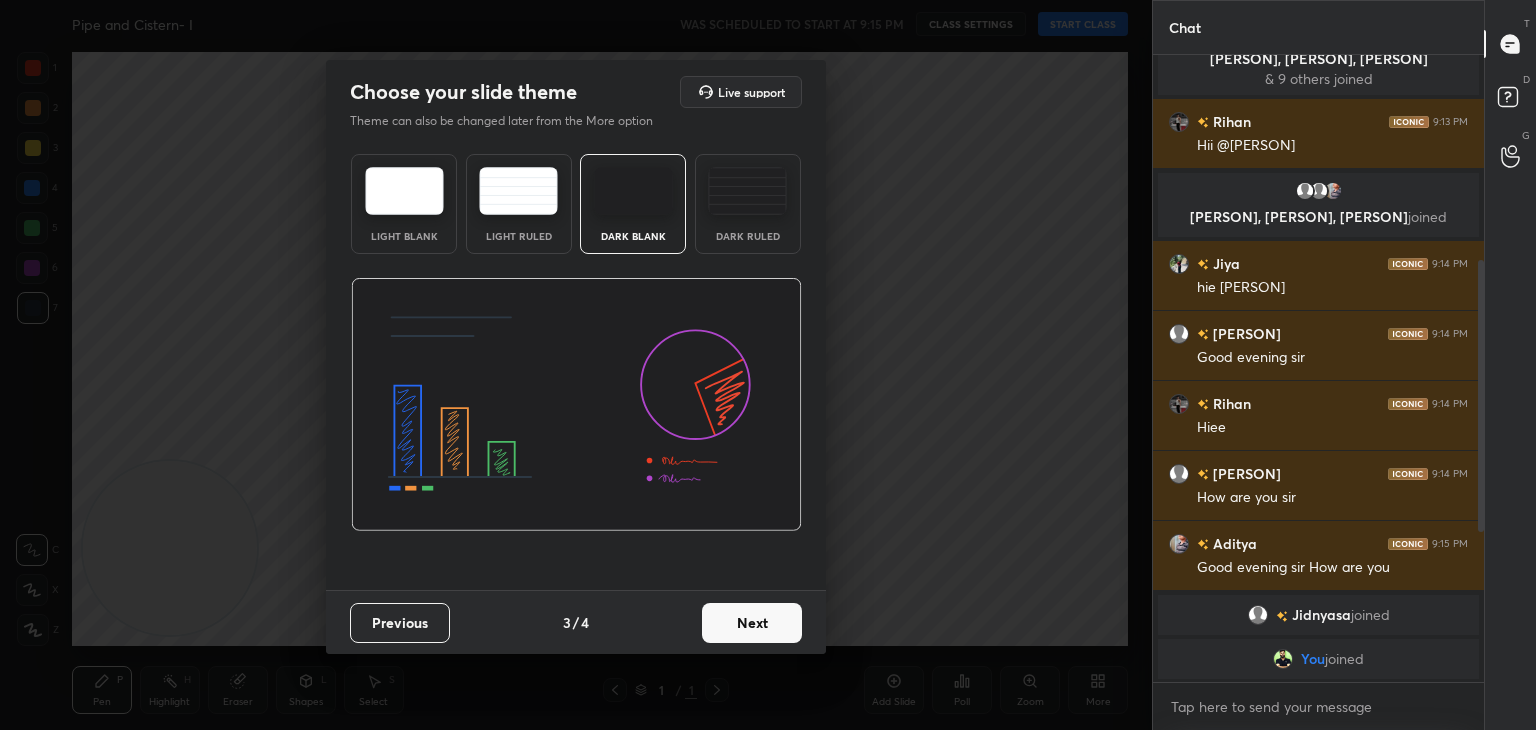 click on "Next" at bounding box center [752, 623] 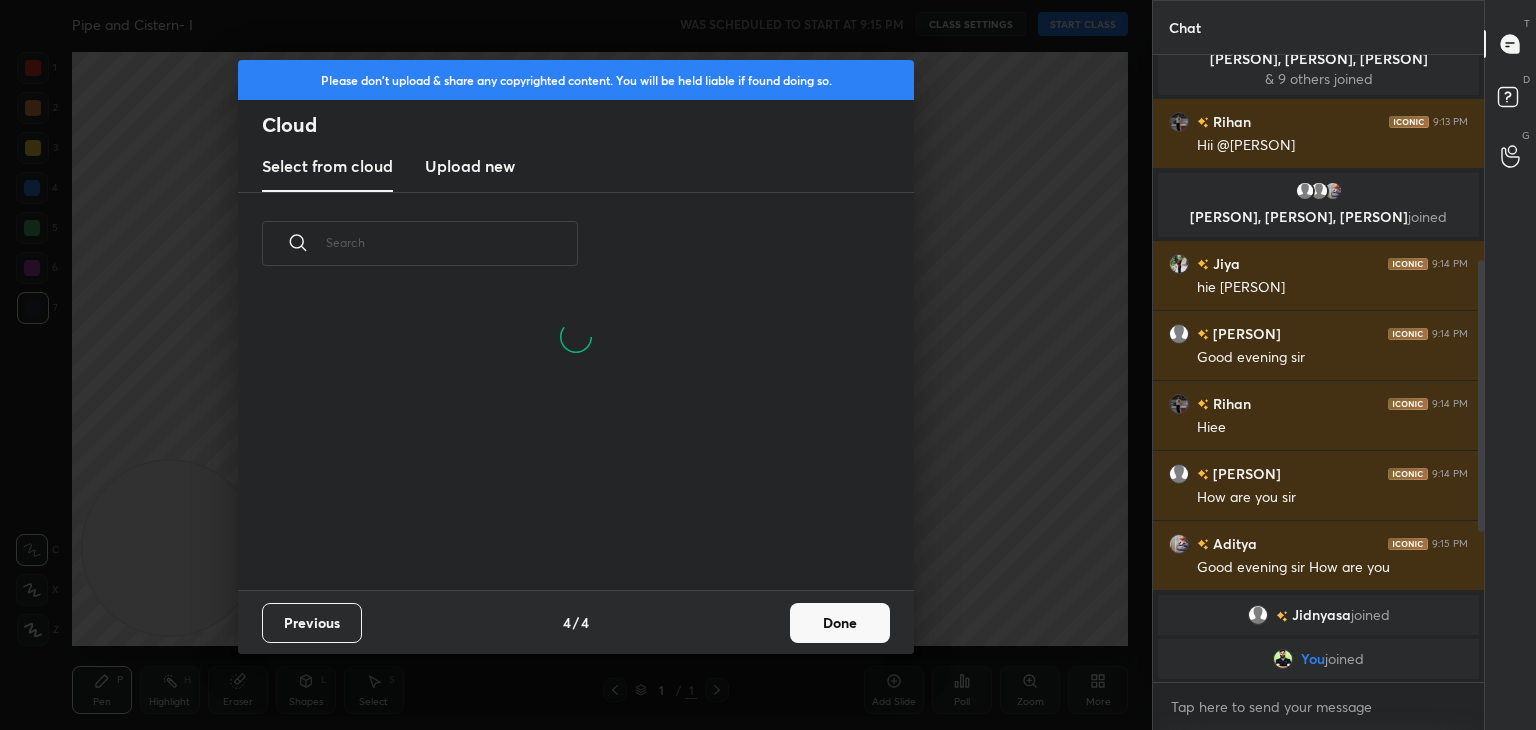 click on "Done" at bounding box center (840, 623) 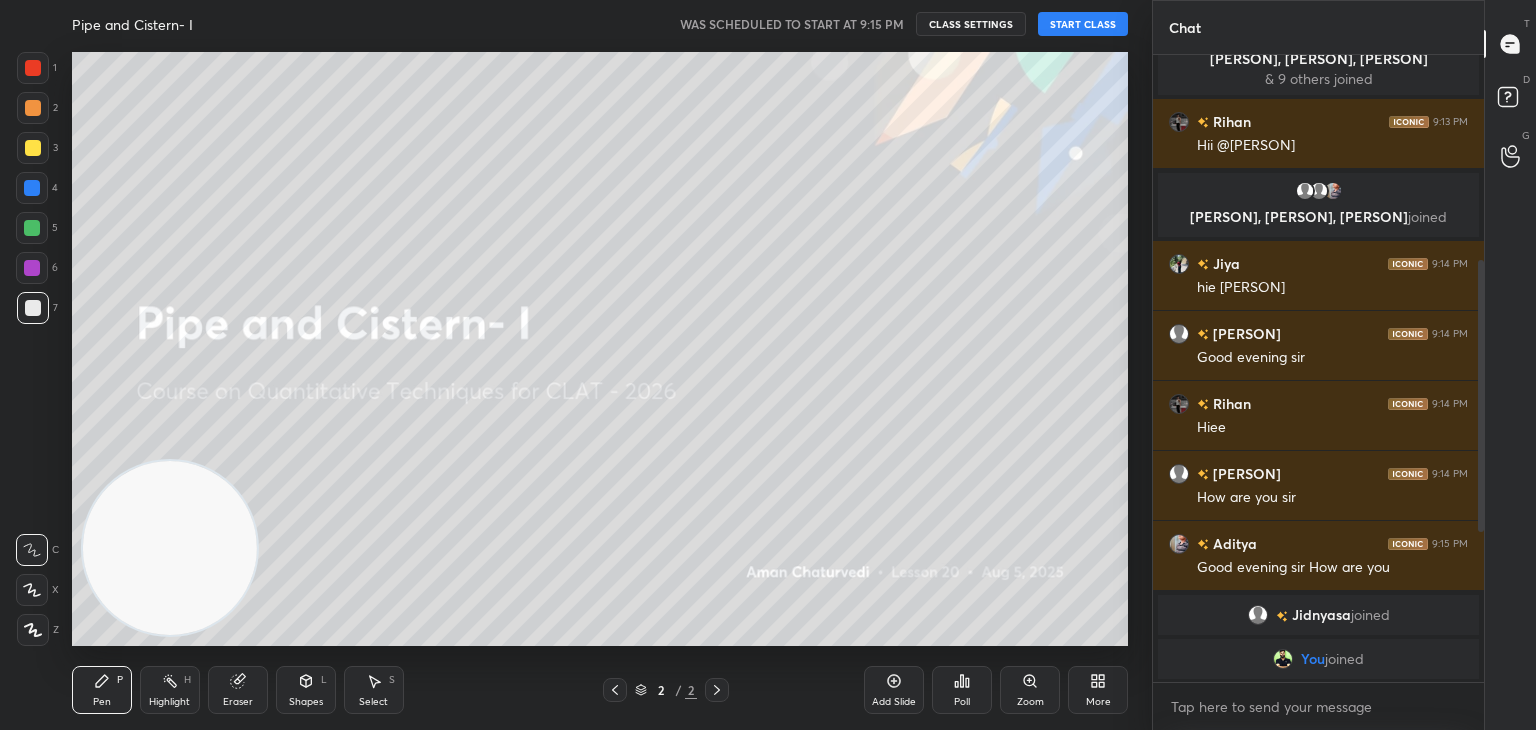 click on "START CLASS" at bounding box center (1083, 24) 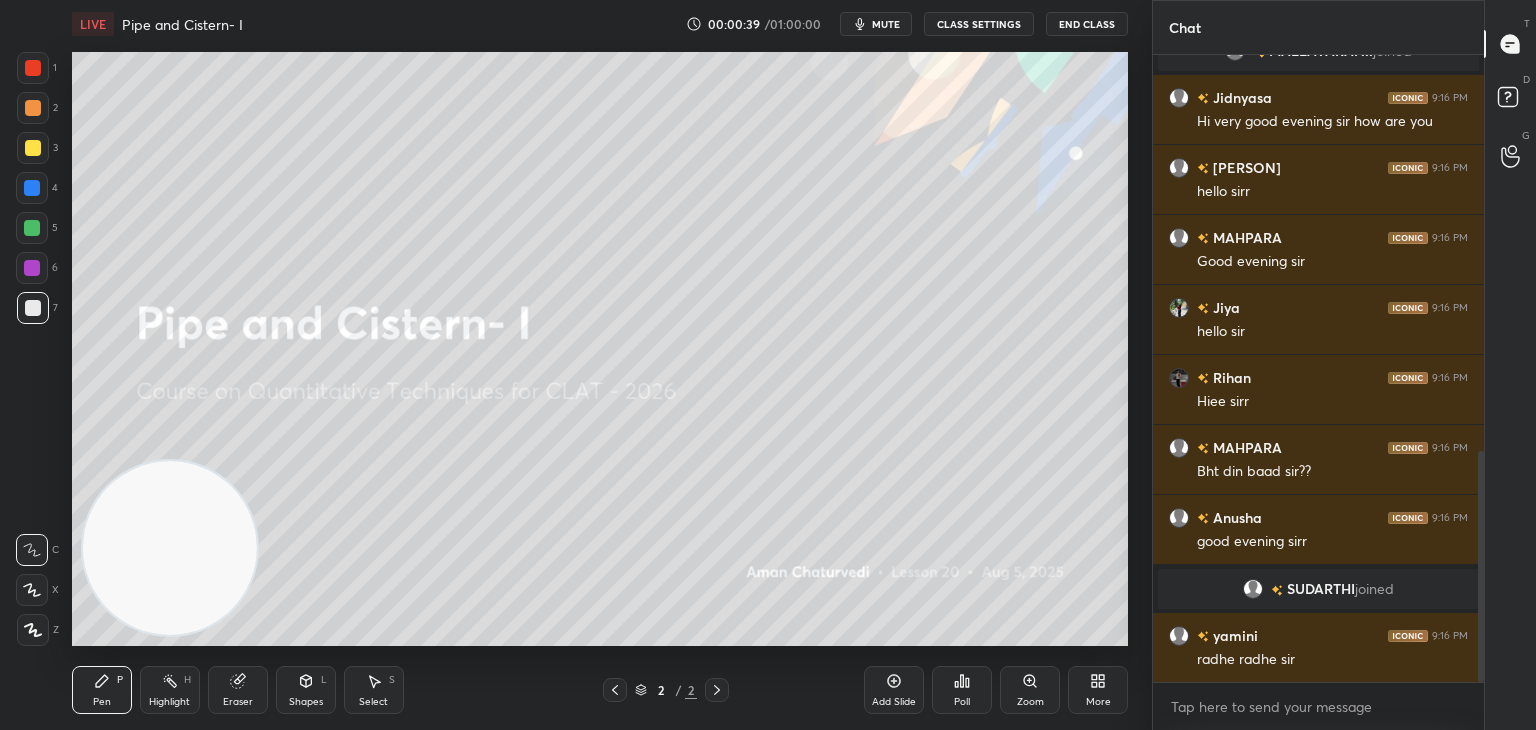 scroll, scrollTop: 1078, scrollLeft: 0, axis: vertical 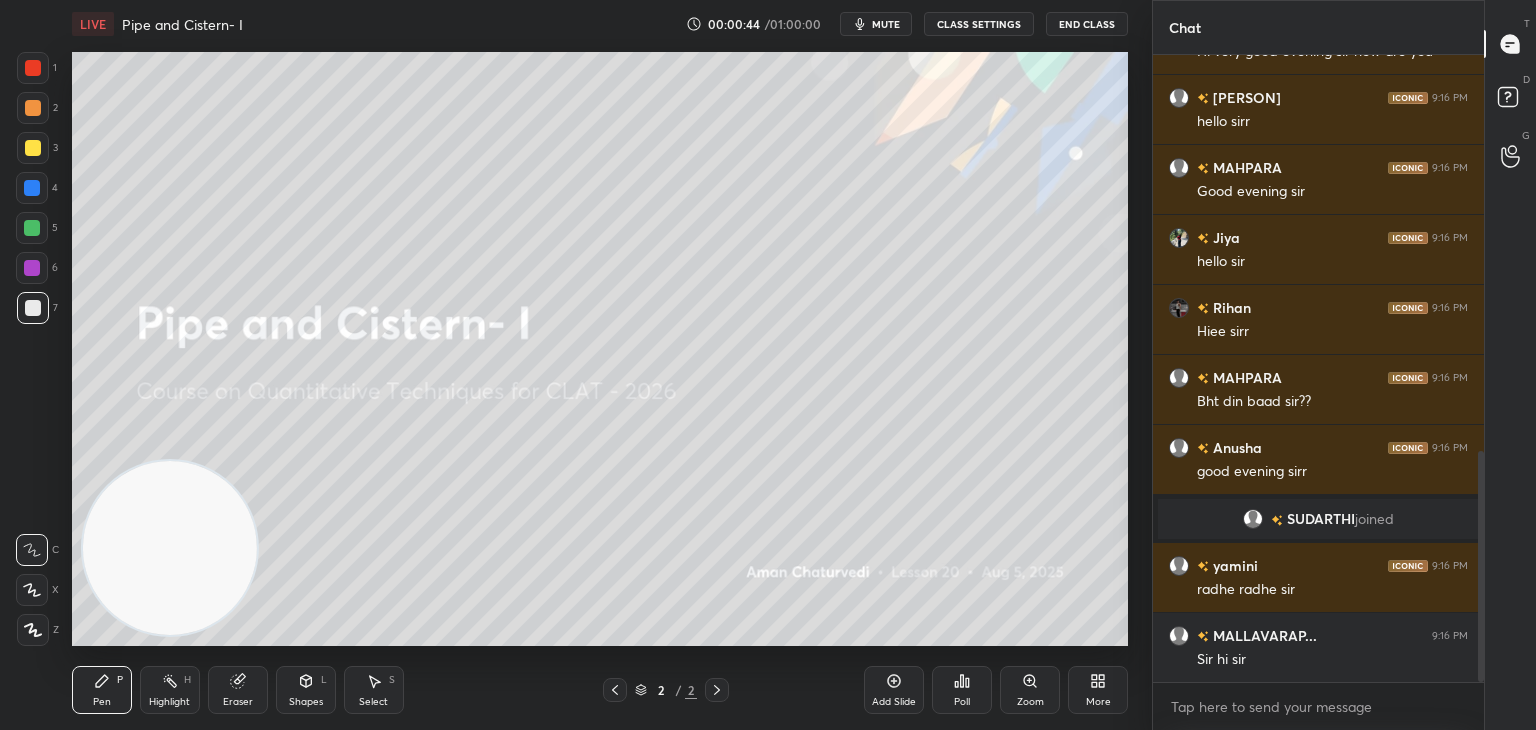 click at bounding box center (33, 148) 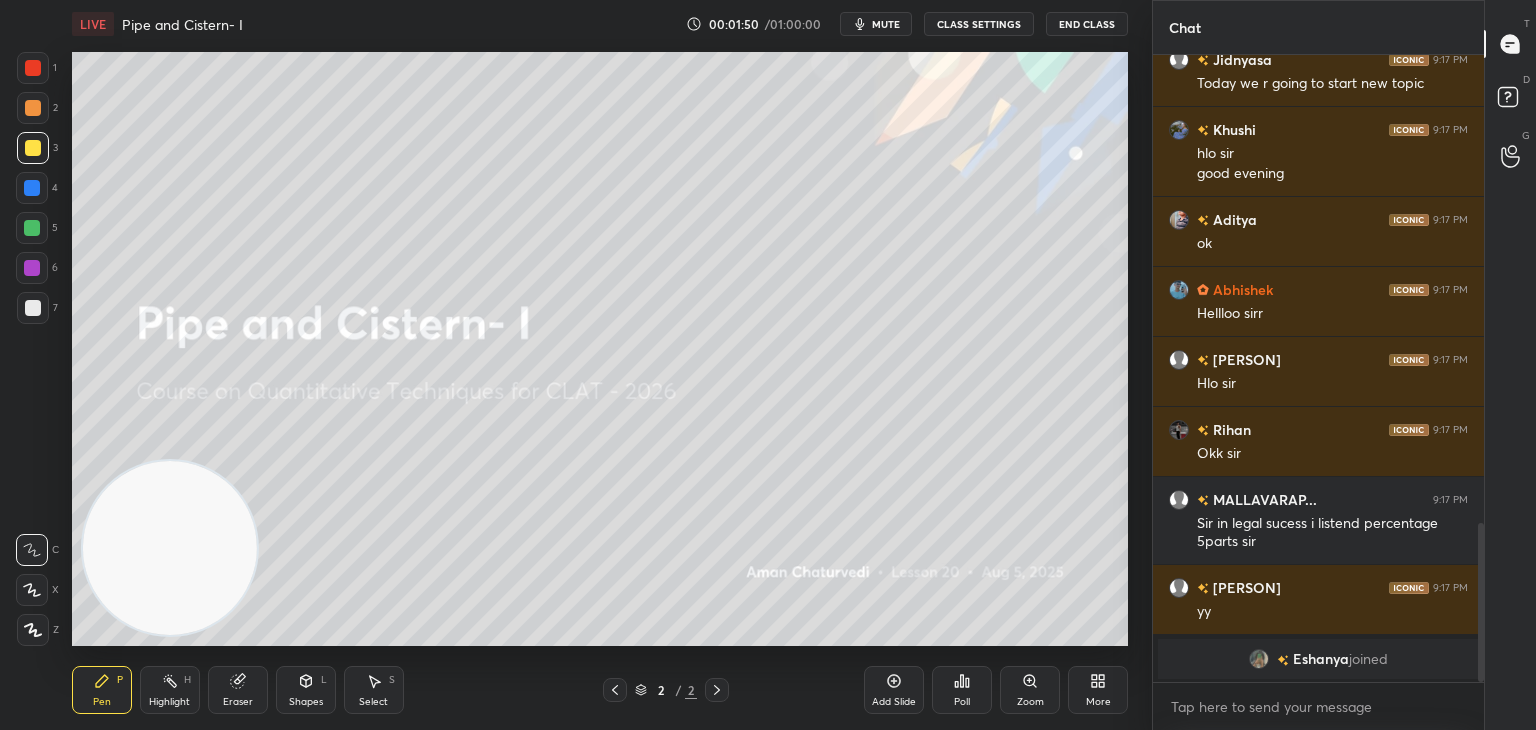 scroll, scrollTop: 1764, scrollLeft: 0, axis: vertical 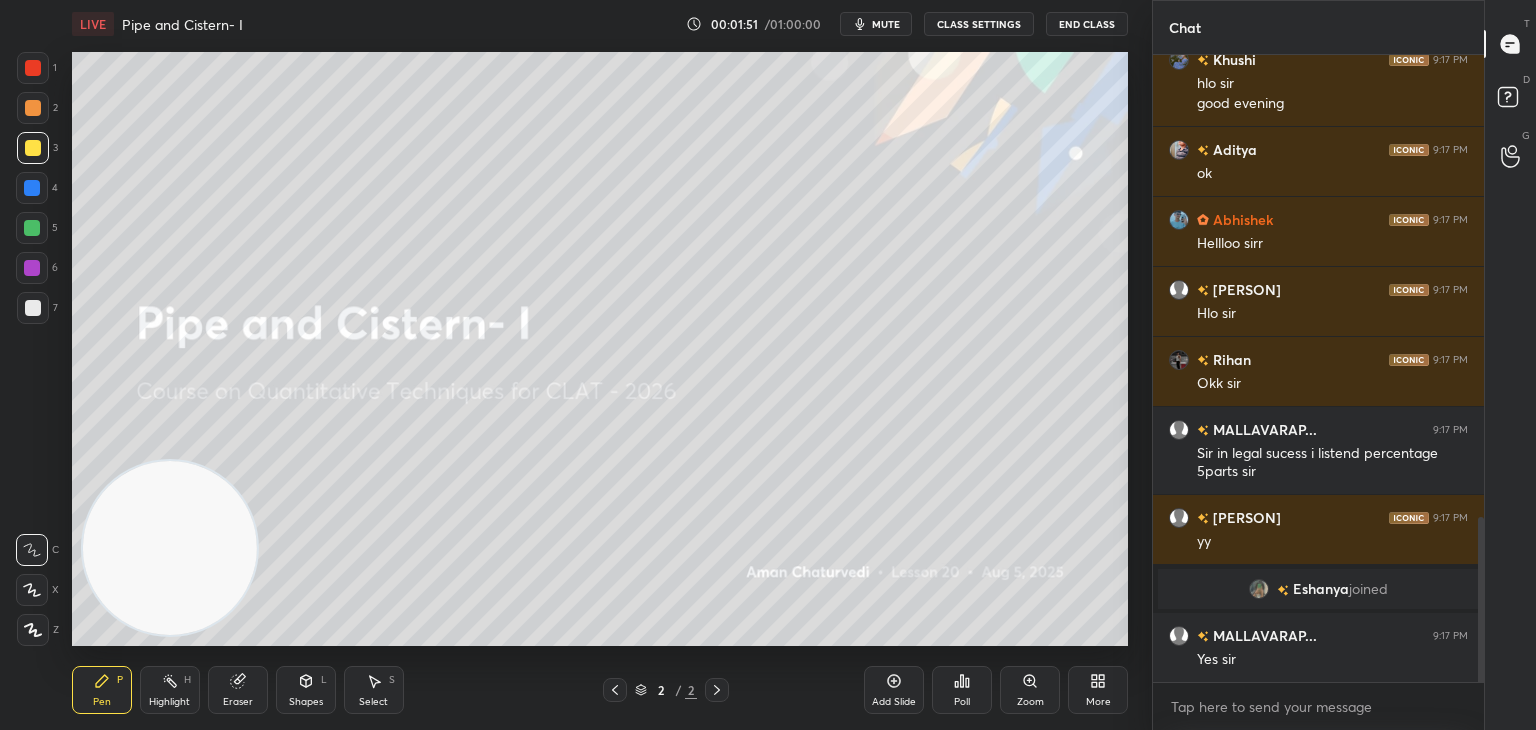 click 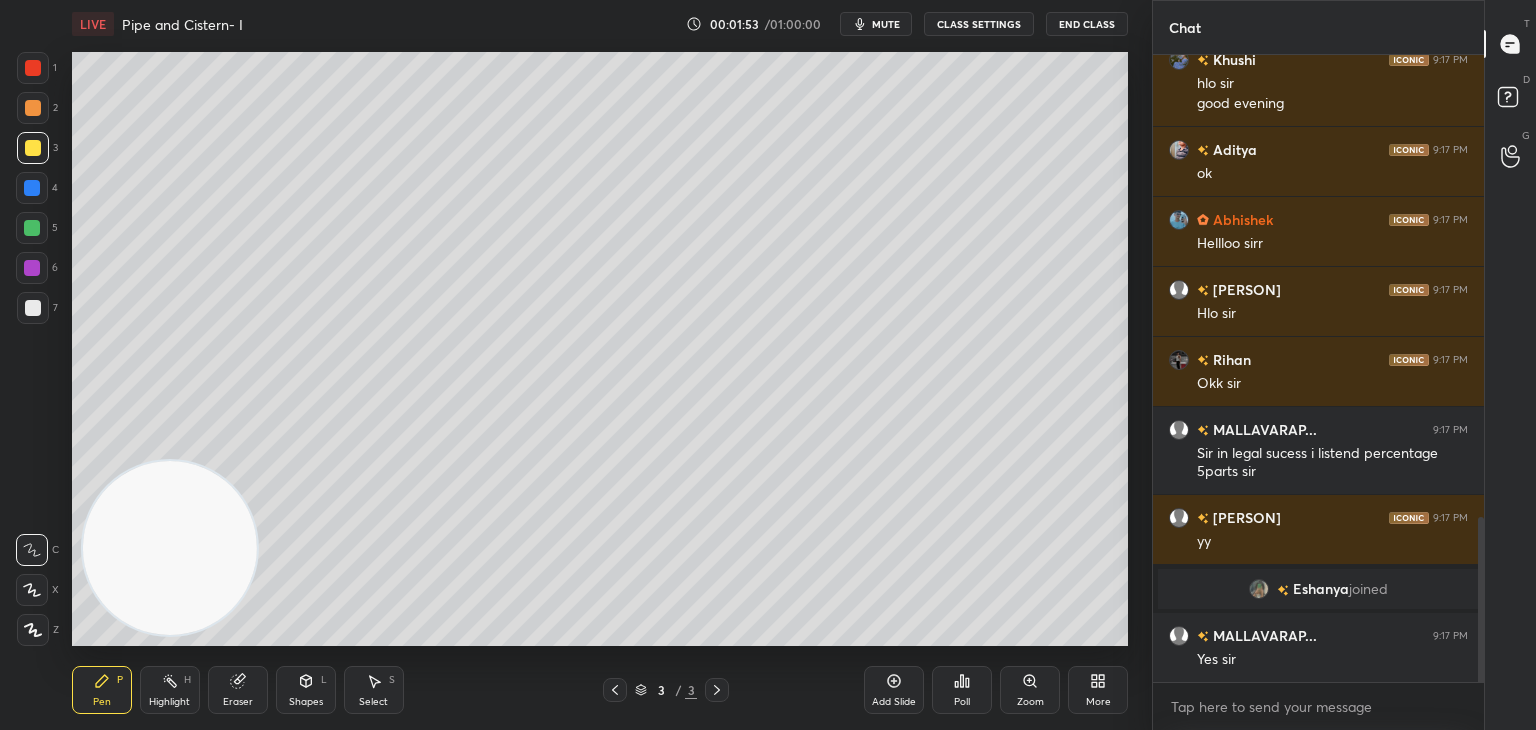click at bounding box center [33, 148] 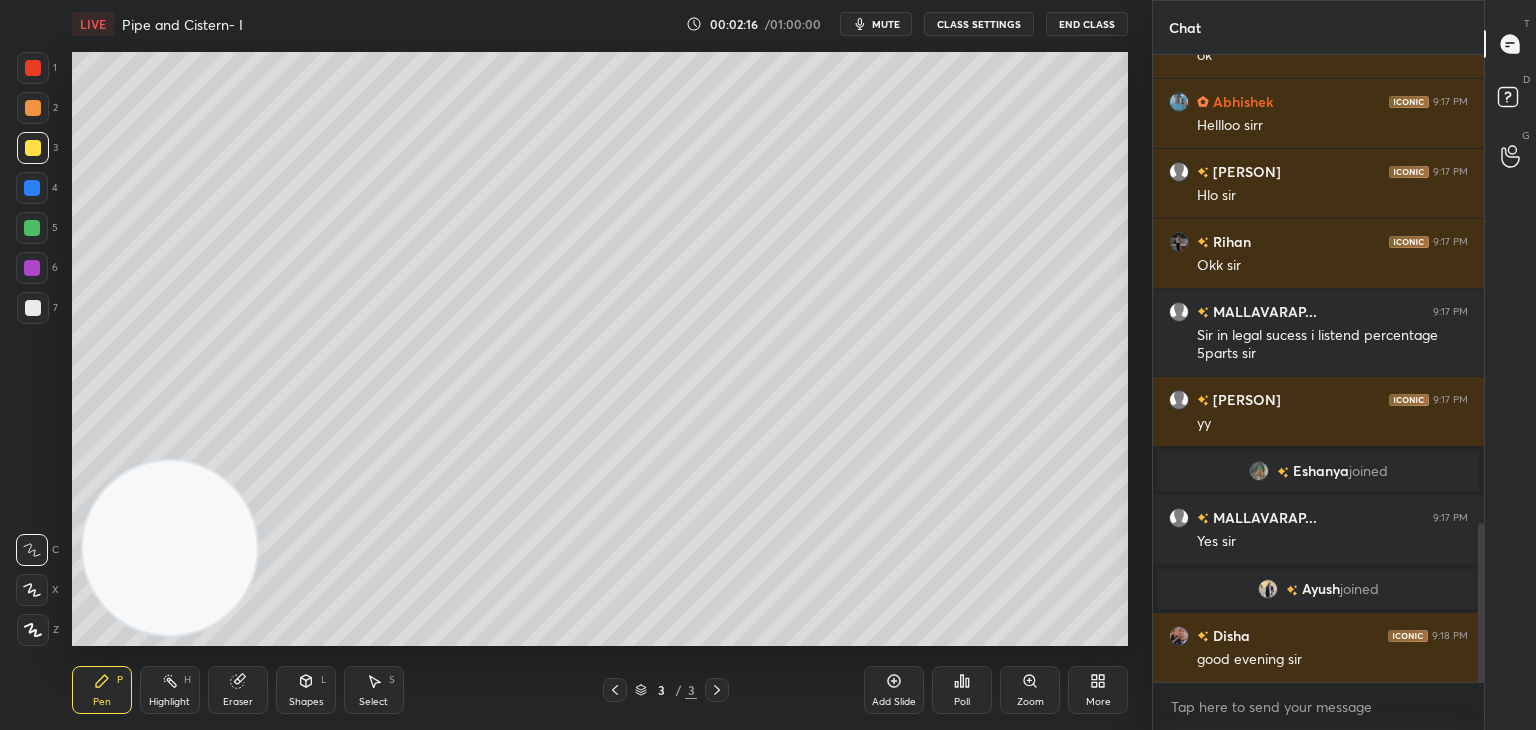 scroll, scrollTop: 1890, scrollLeft: 0, axis: vertical 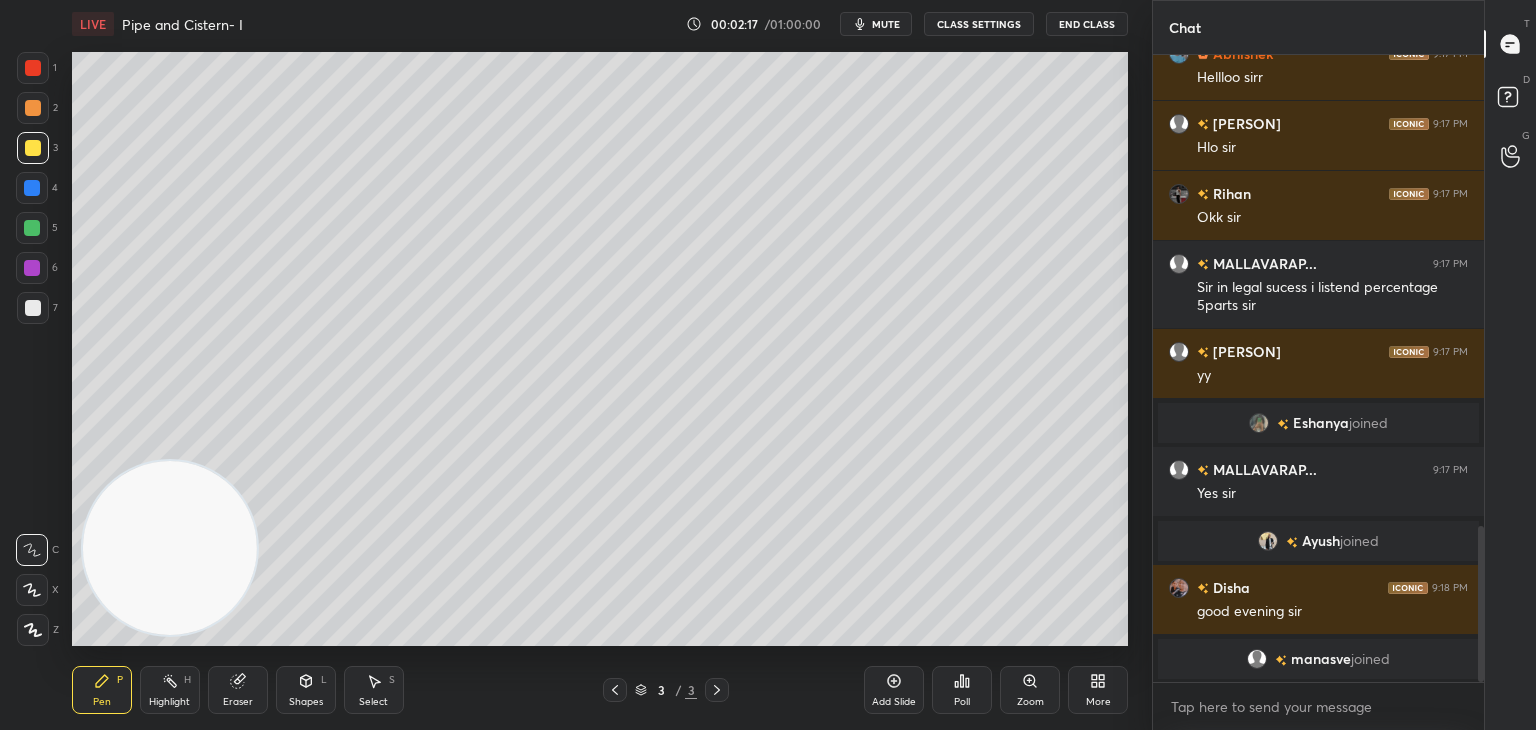 click on "Shapes L" at bounding box center (306, 690) 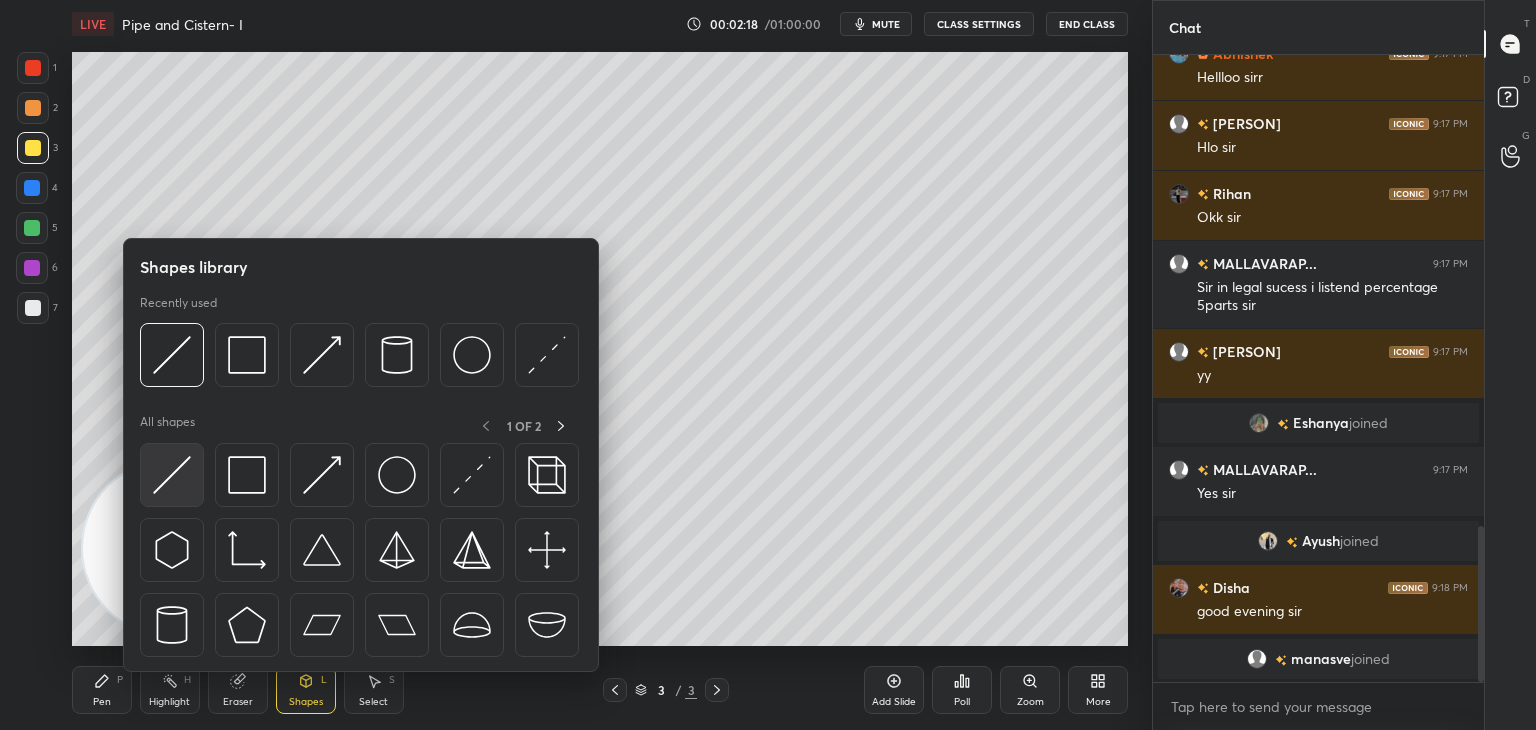 click at bounding box center [172, 475] 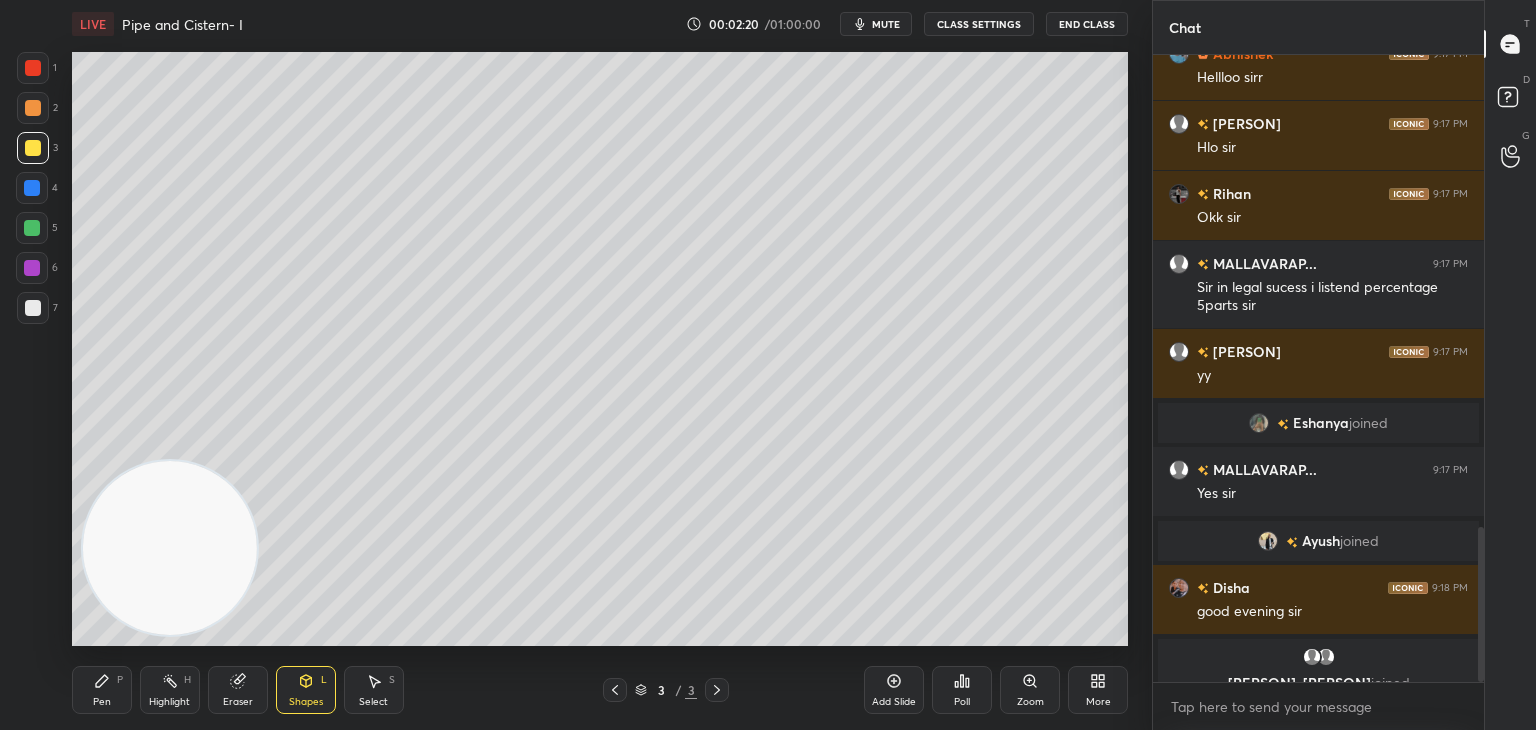 scroll, scrollTop: 1914, scrollLeft: 0, axis: vertical 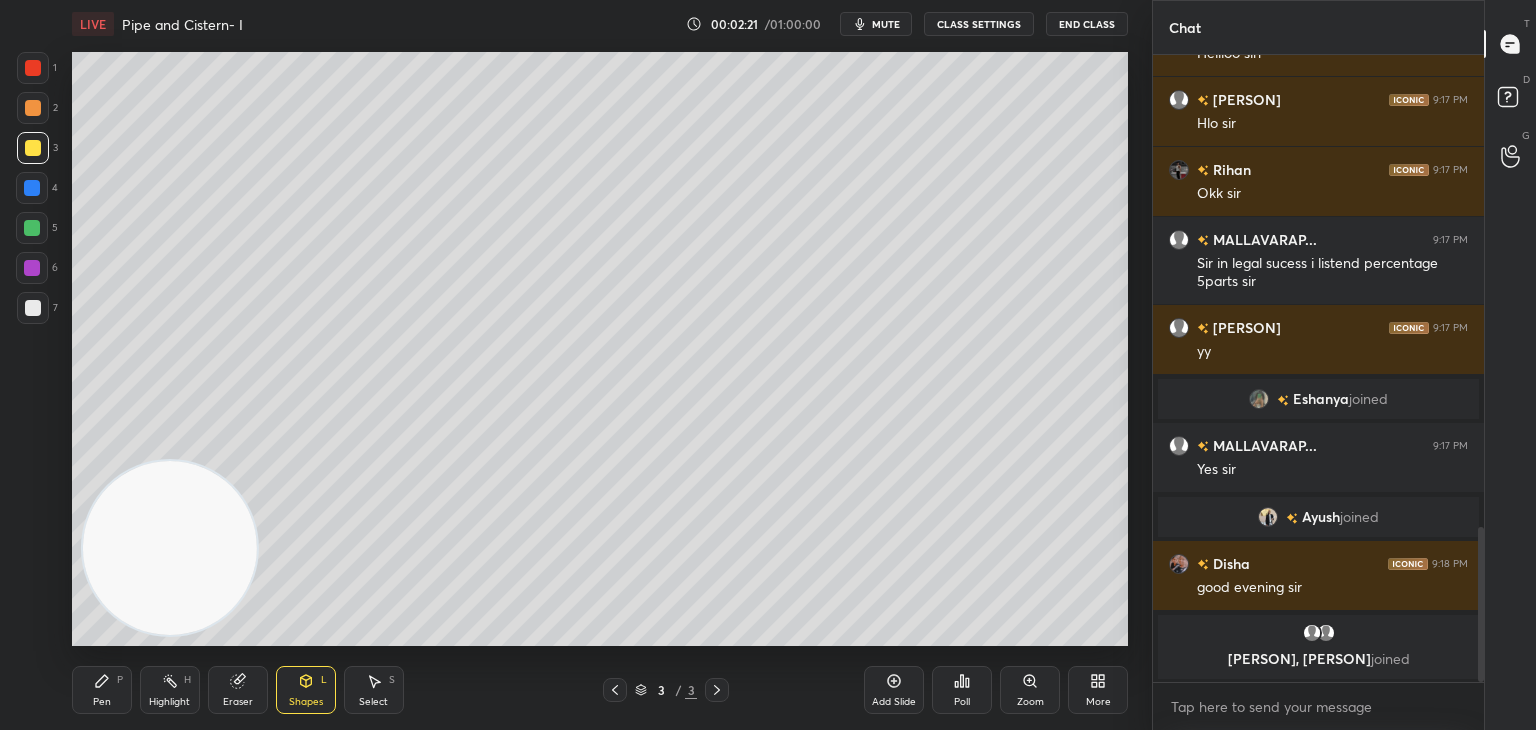 click on "Pen P" at bounding box center [102, 690] 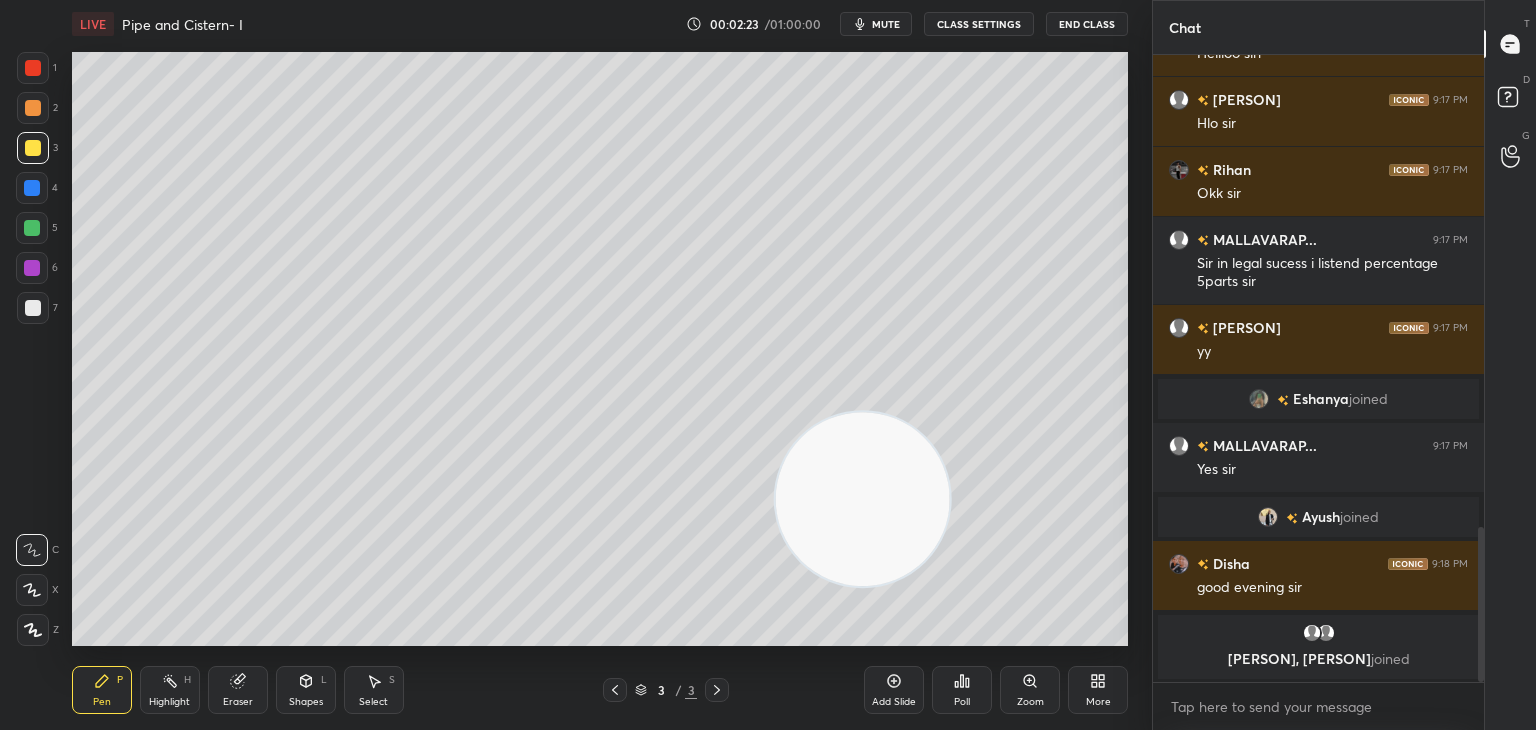 click at bounding box center (33, 68) 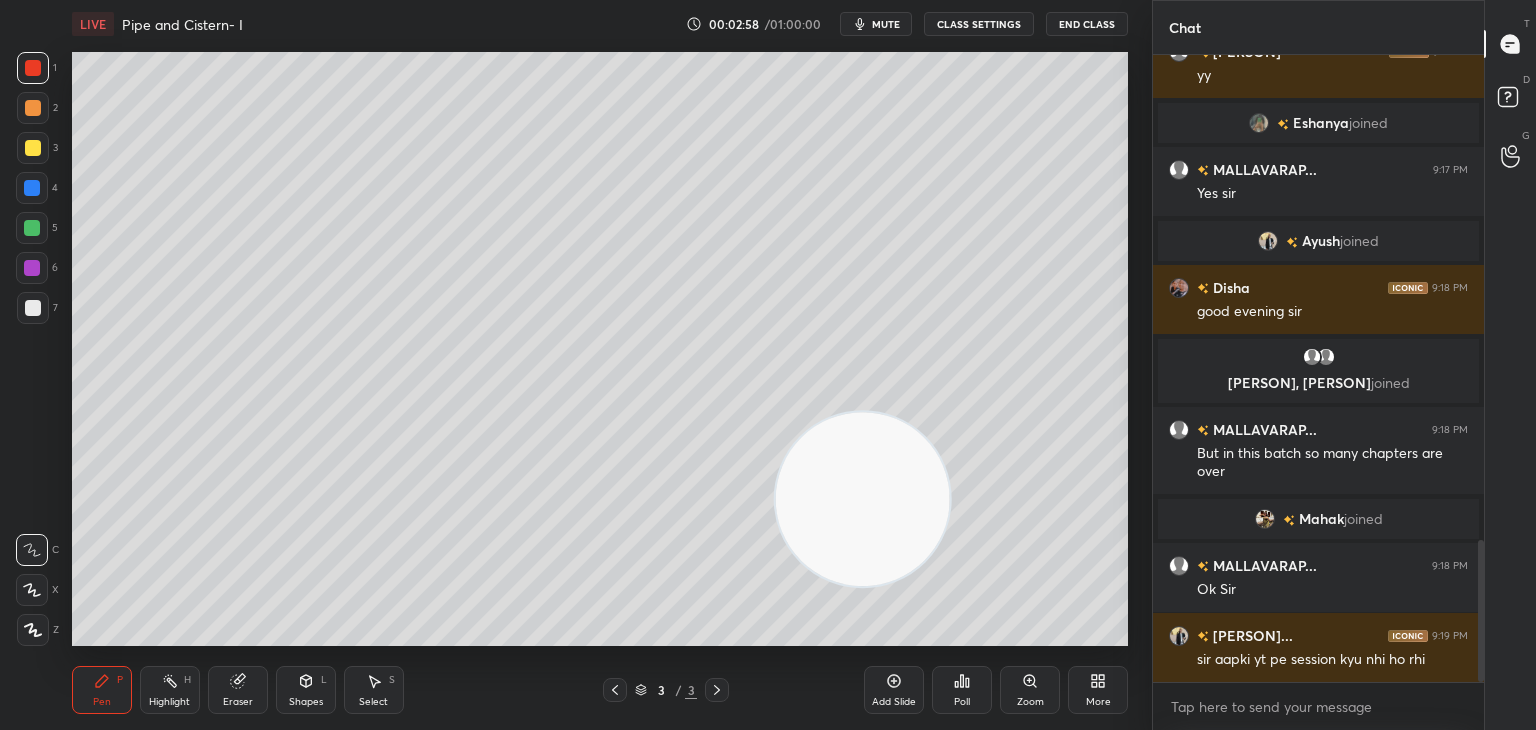 scroll, scrollTop: 2220, scrollLeft: 0, axis: vertical 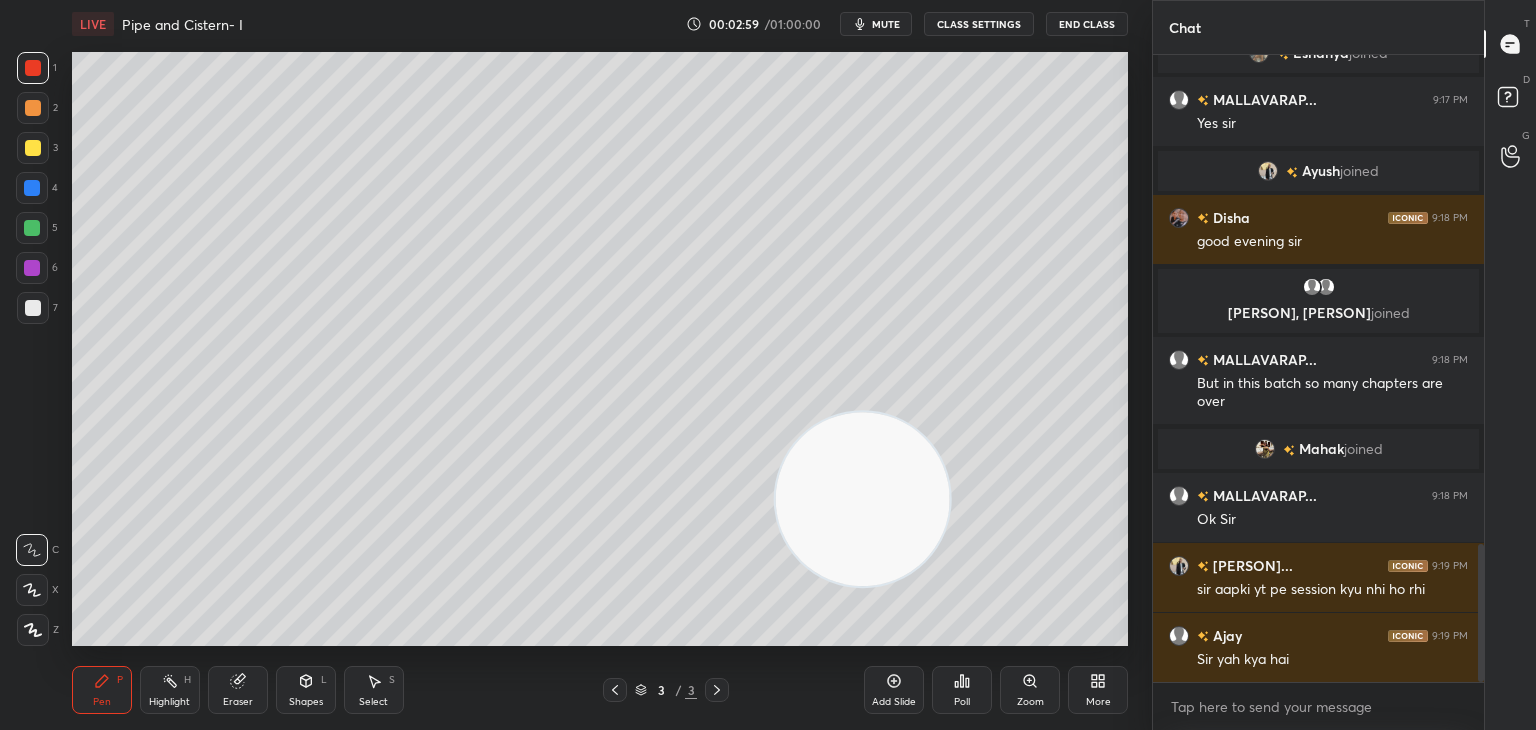 click at bounding box center [33, 148] 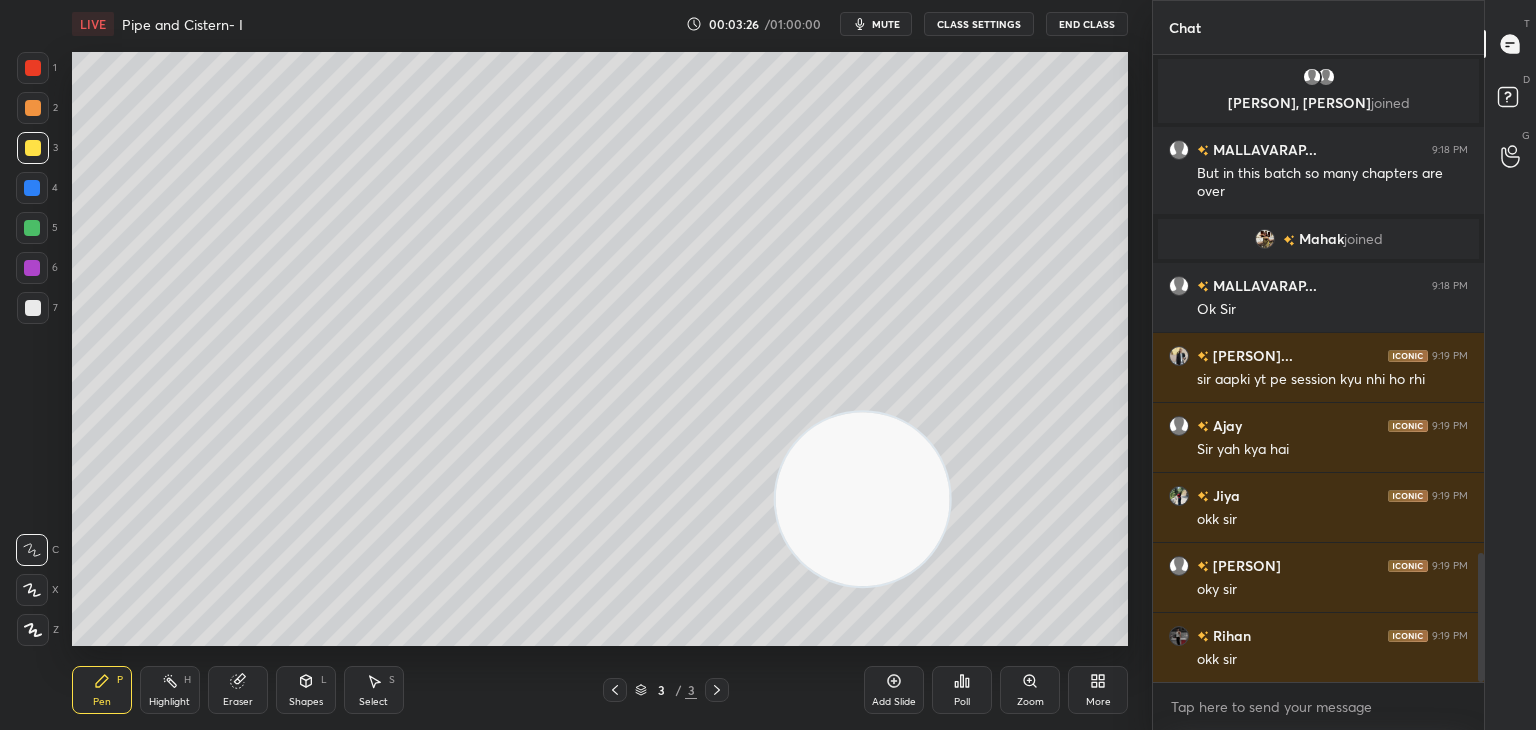 scroll, scrollTop: 2500, scrollLeft: 0, axis: vertical 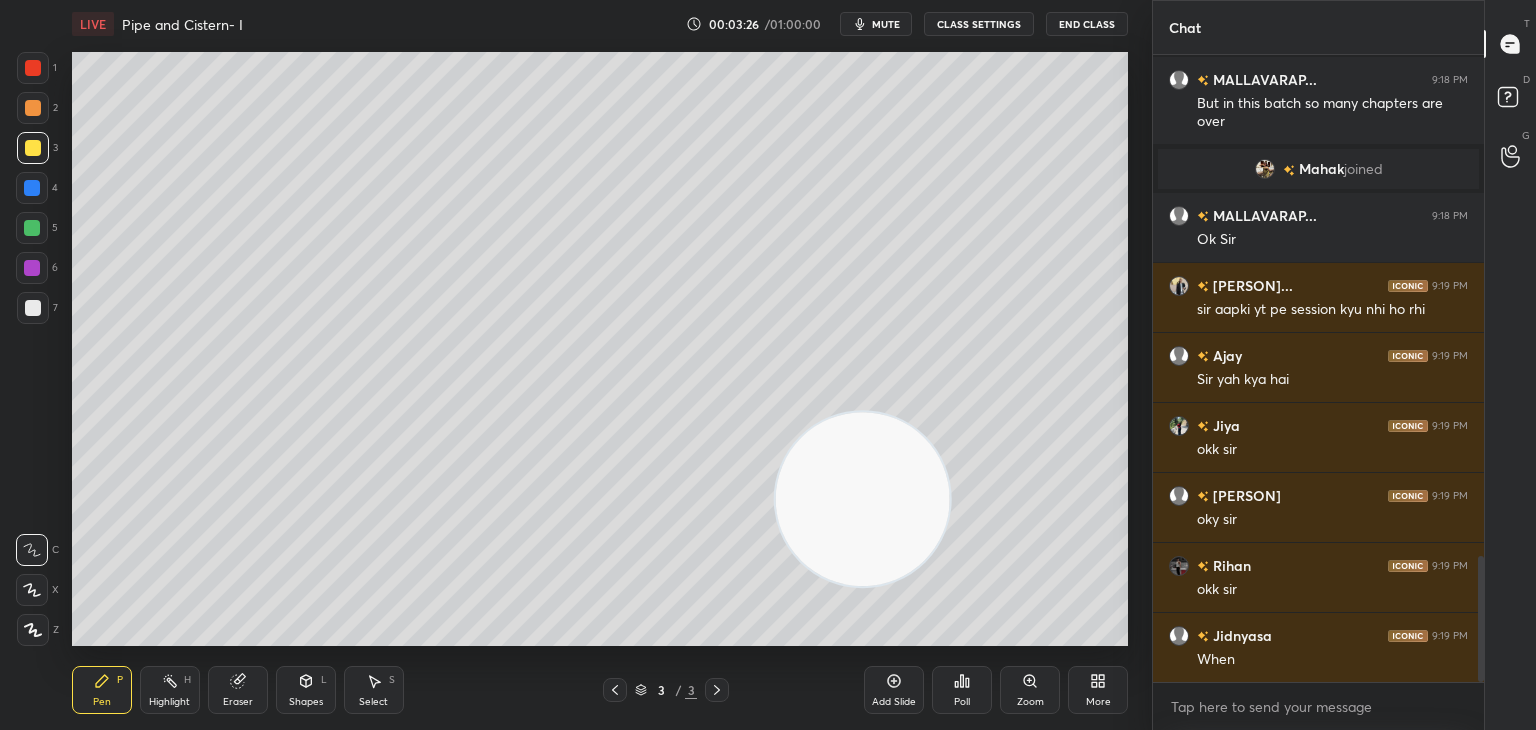 click on "Shapes L" at bounding box center (306, 690) 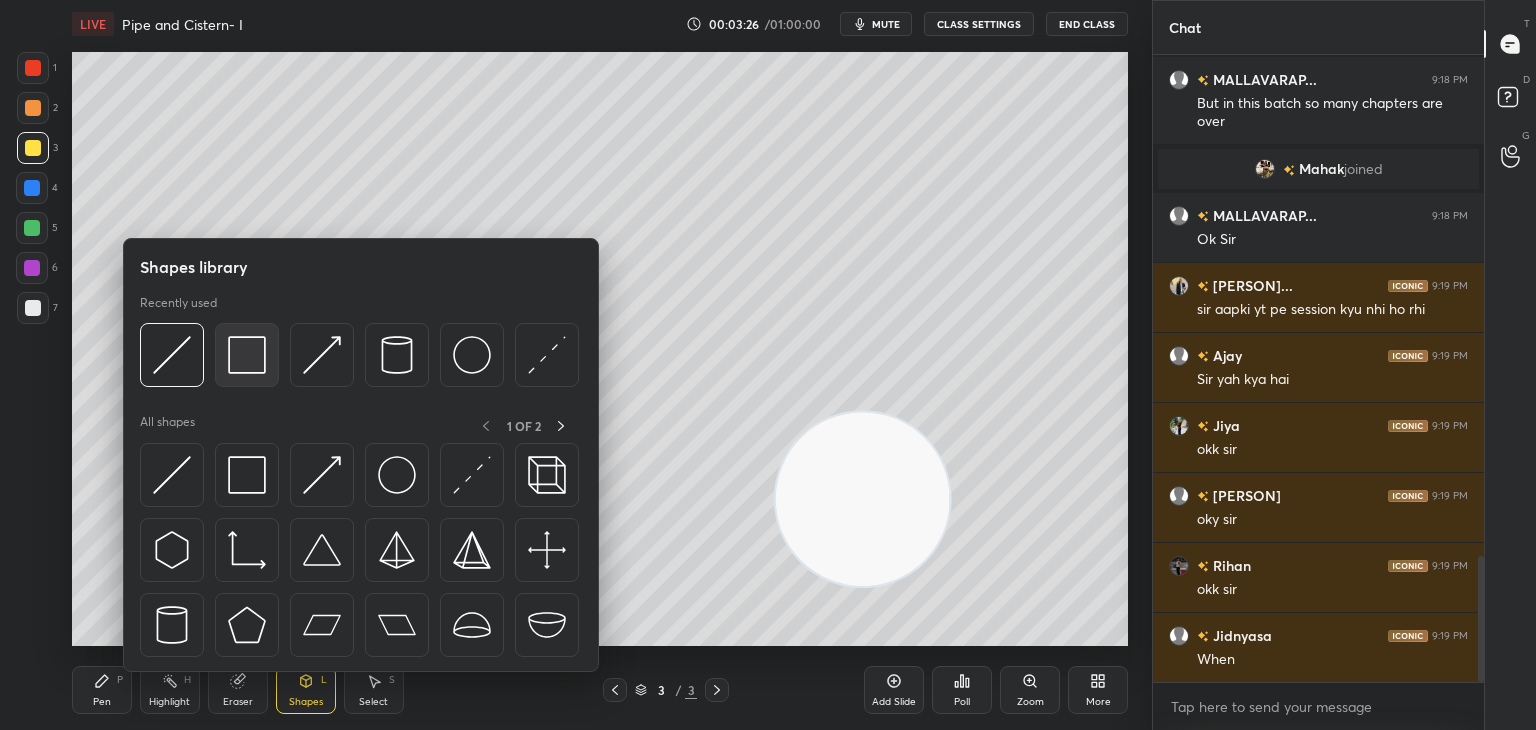 click at bounding box center (247, 355) 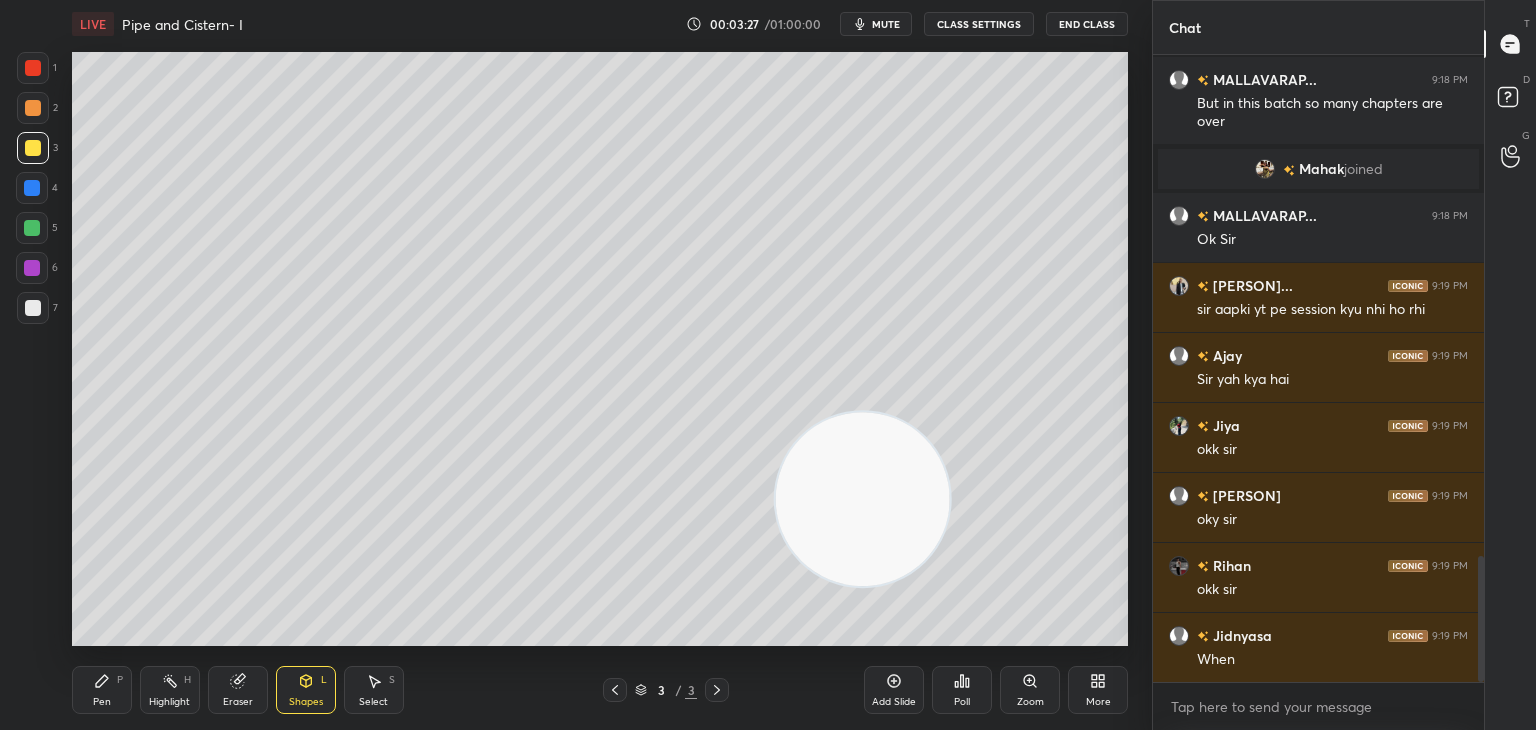 scroll, scrollTop: 2570, scrollLeft: 0, axis: vertical 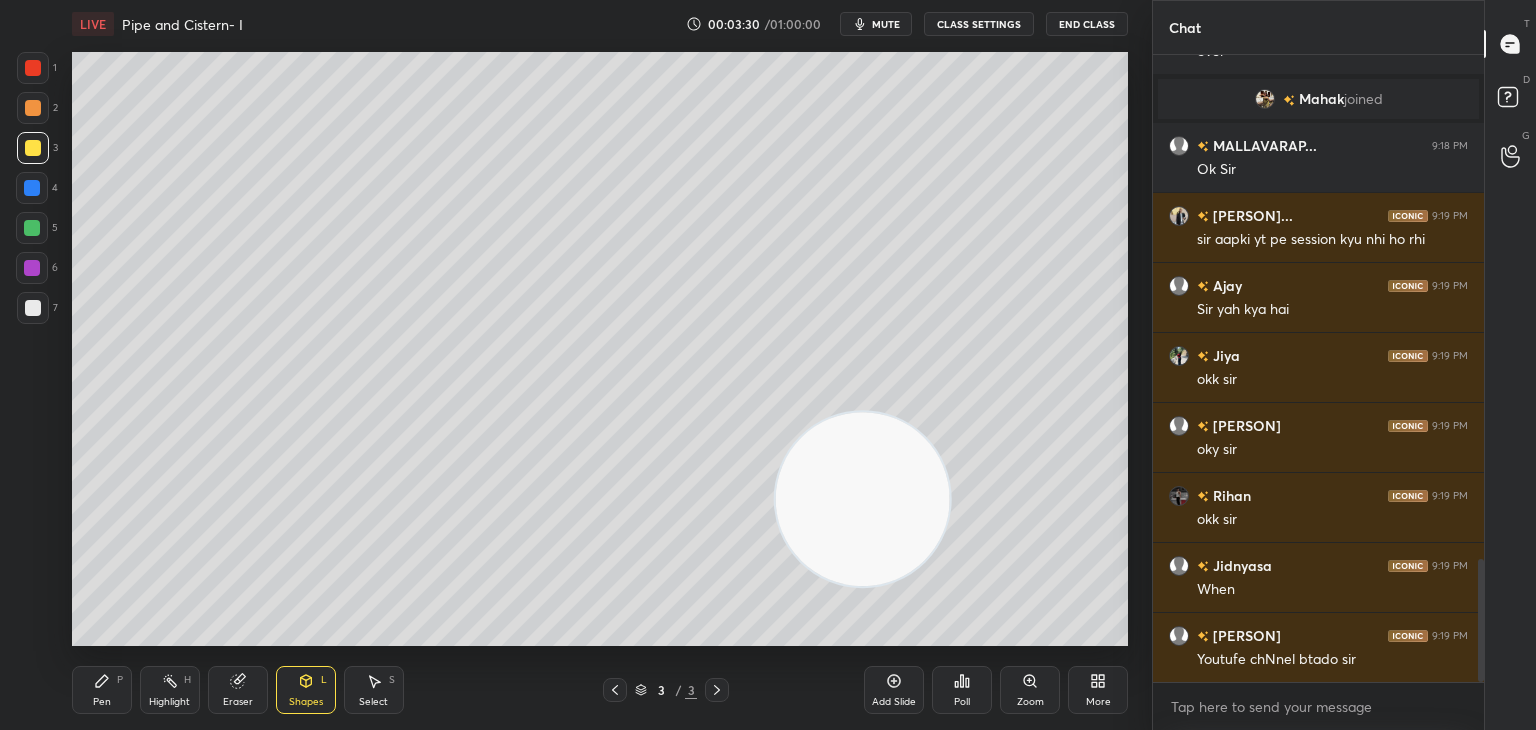 click 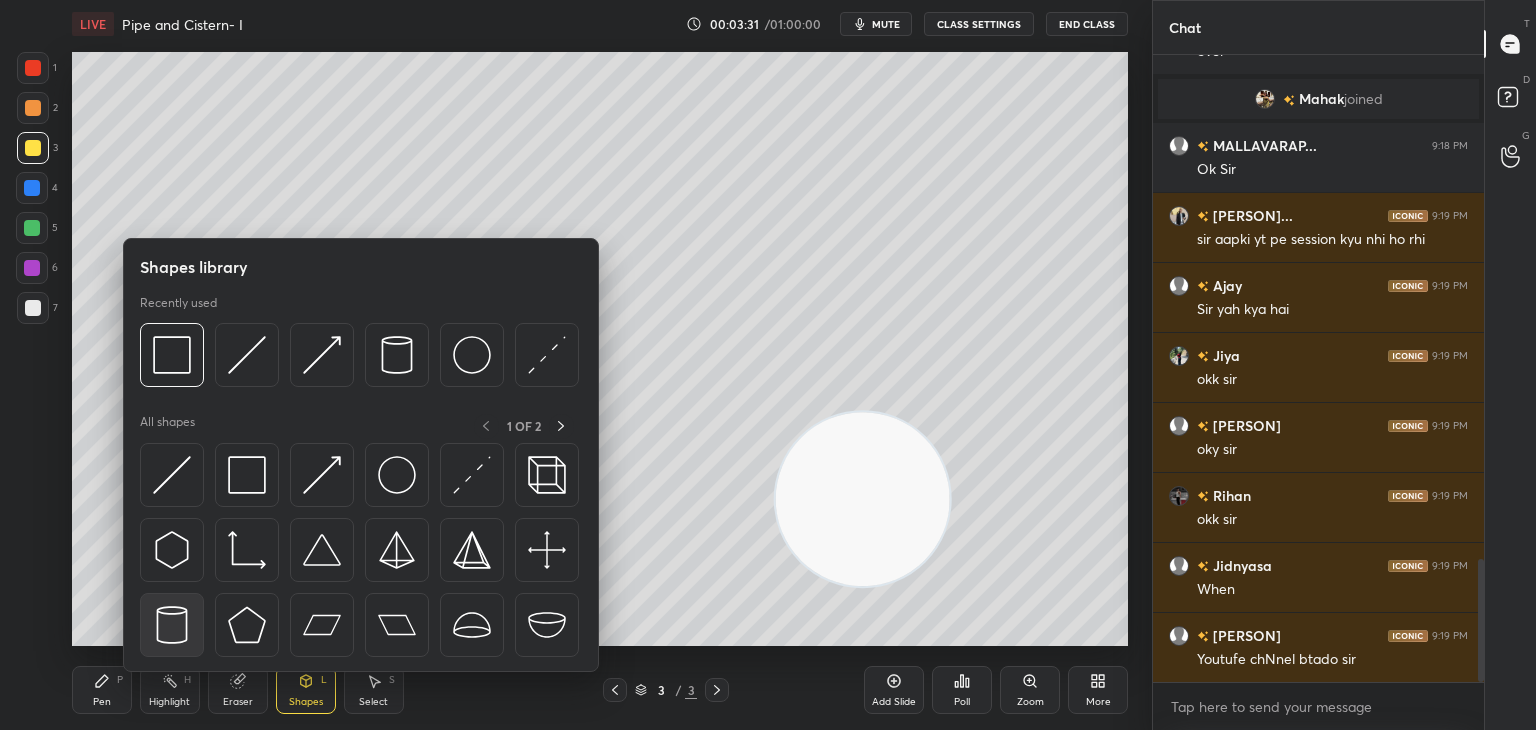click at bounding box center [172, 625] 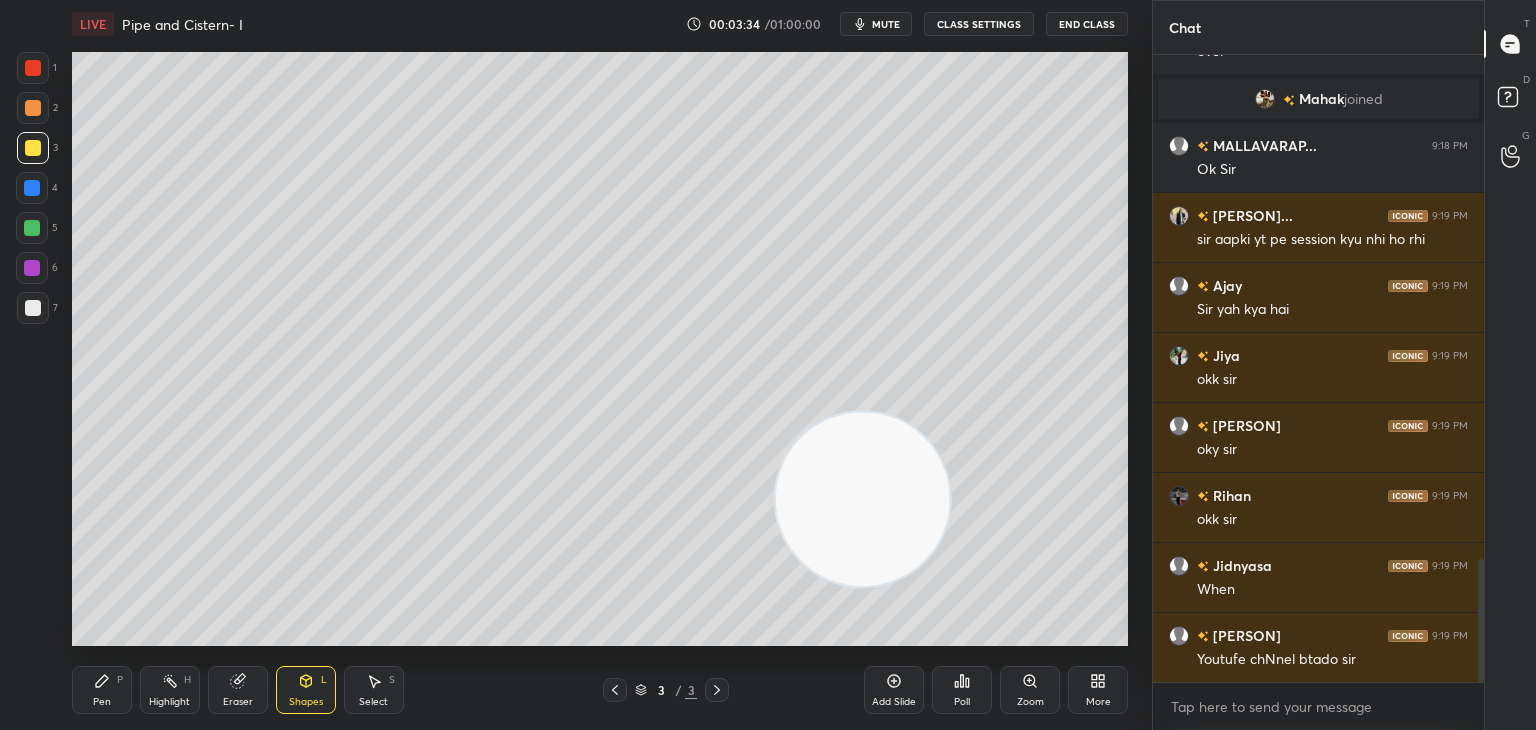 click on "Pen P" at bounding box center (102, 690) 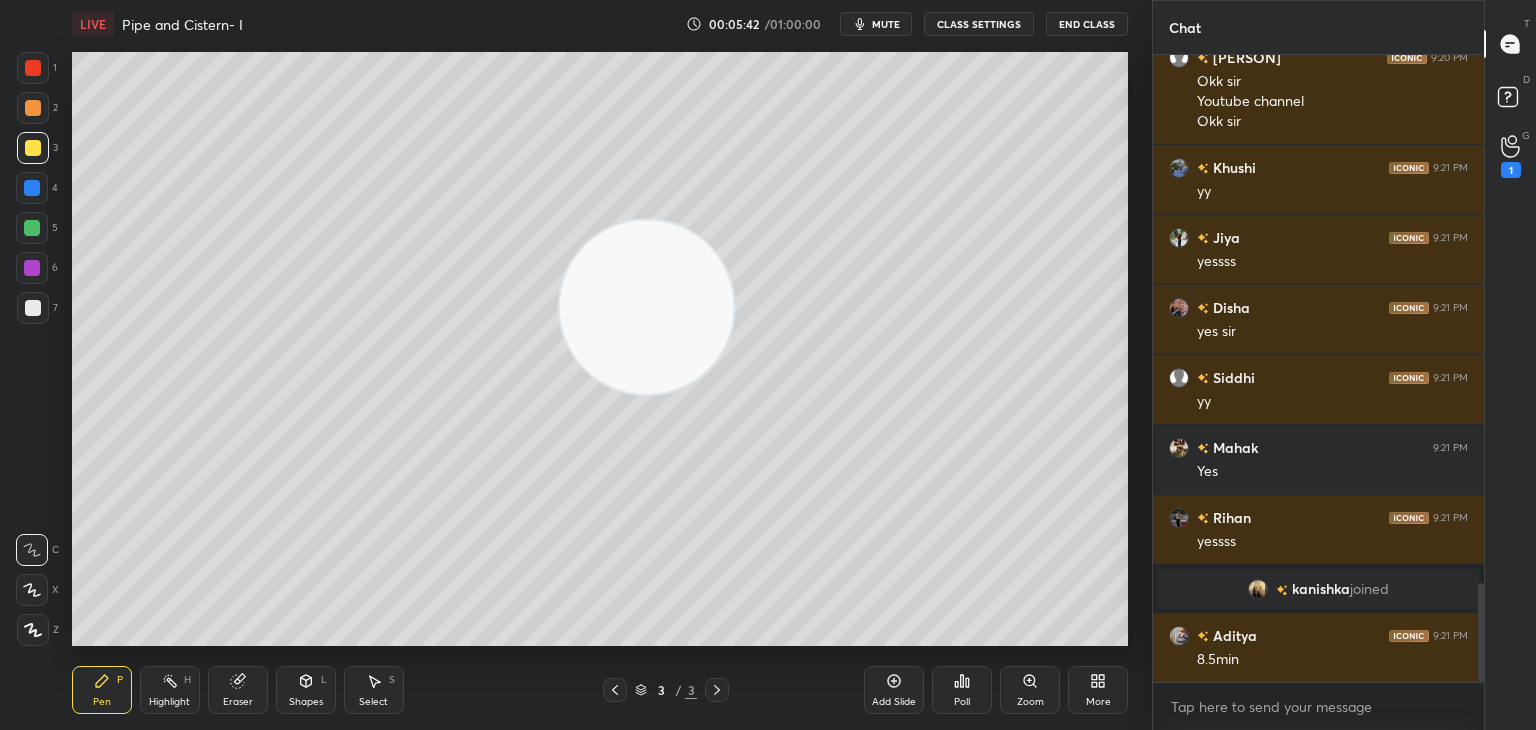 scroll, scrollTop: 3402, scrollLeft: 0, axis: vertical 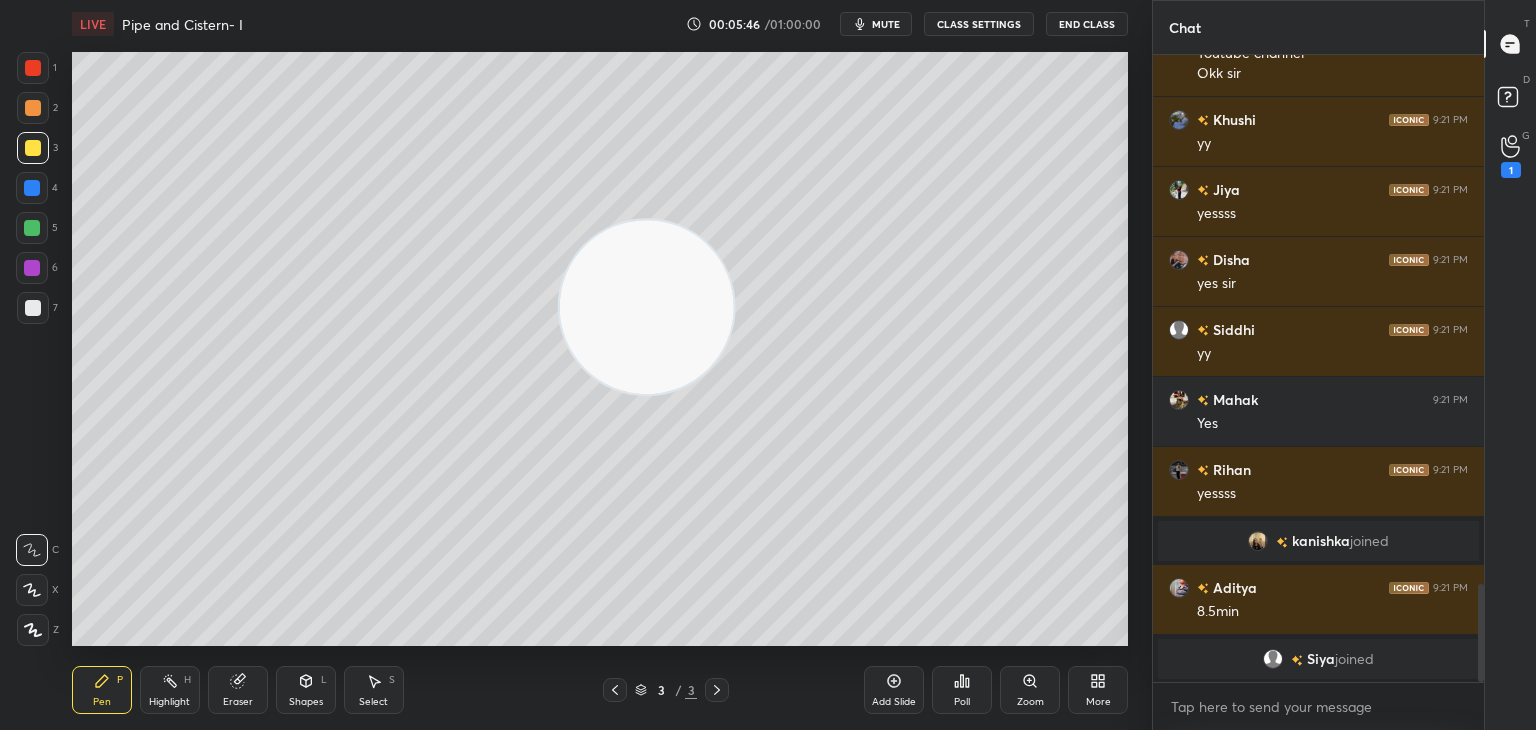 click 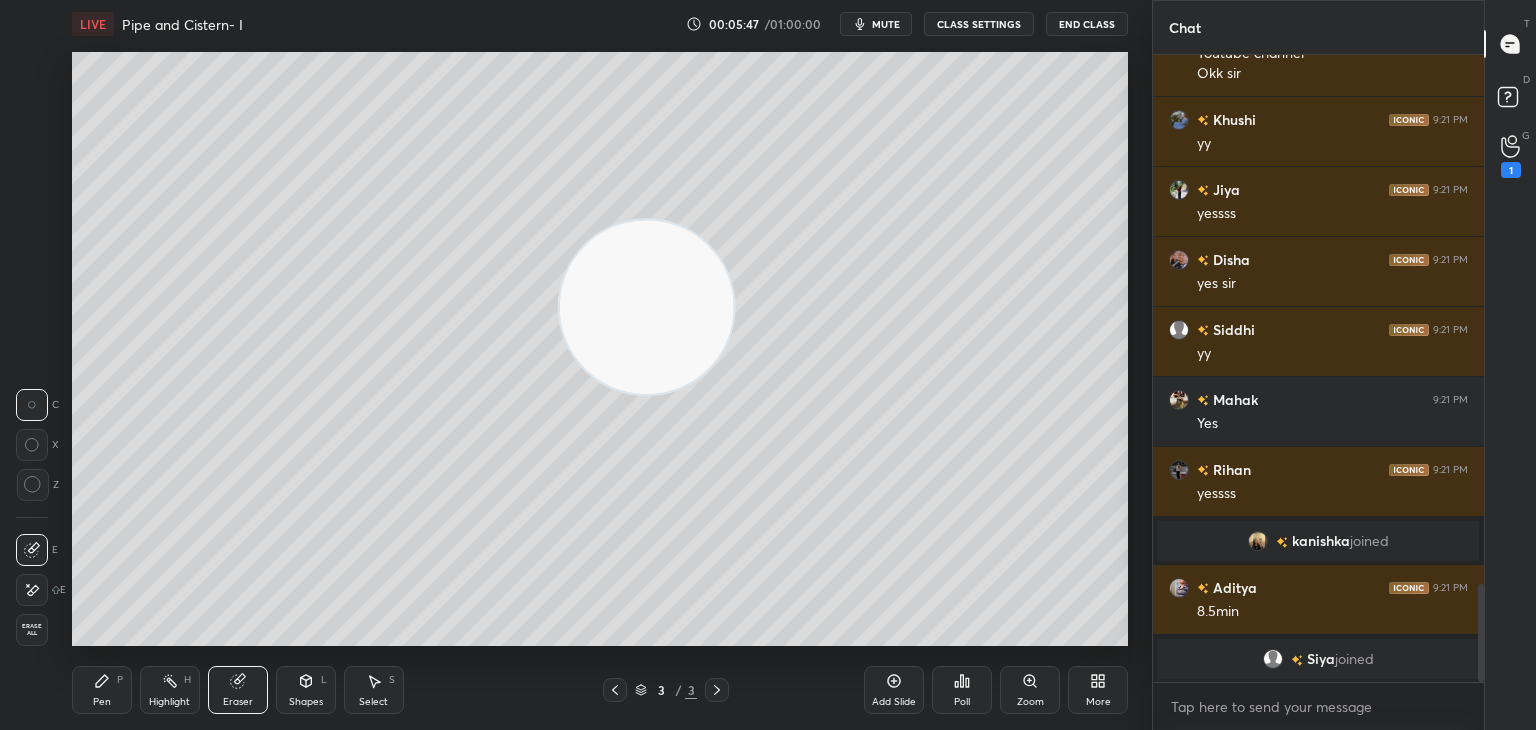scroll, scrollTop: 3426, scrollLeft: 0, axis: vertical 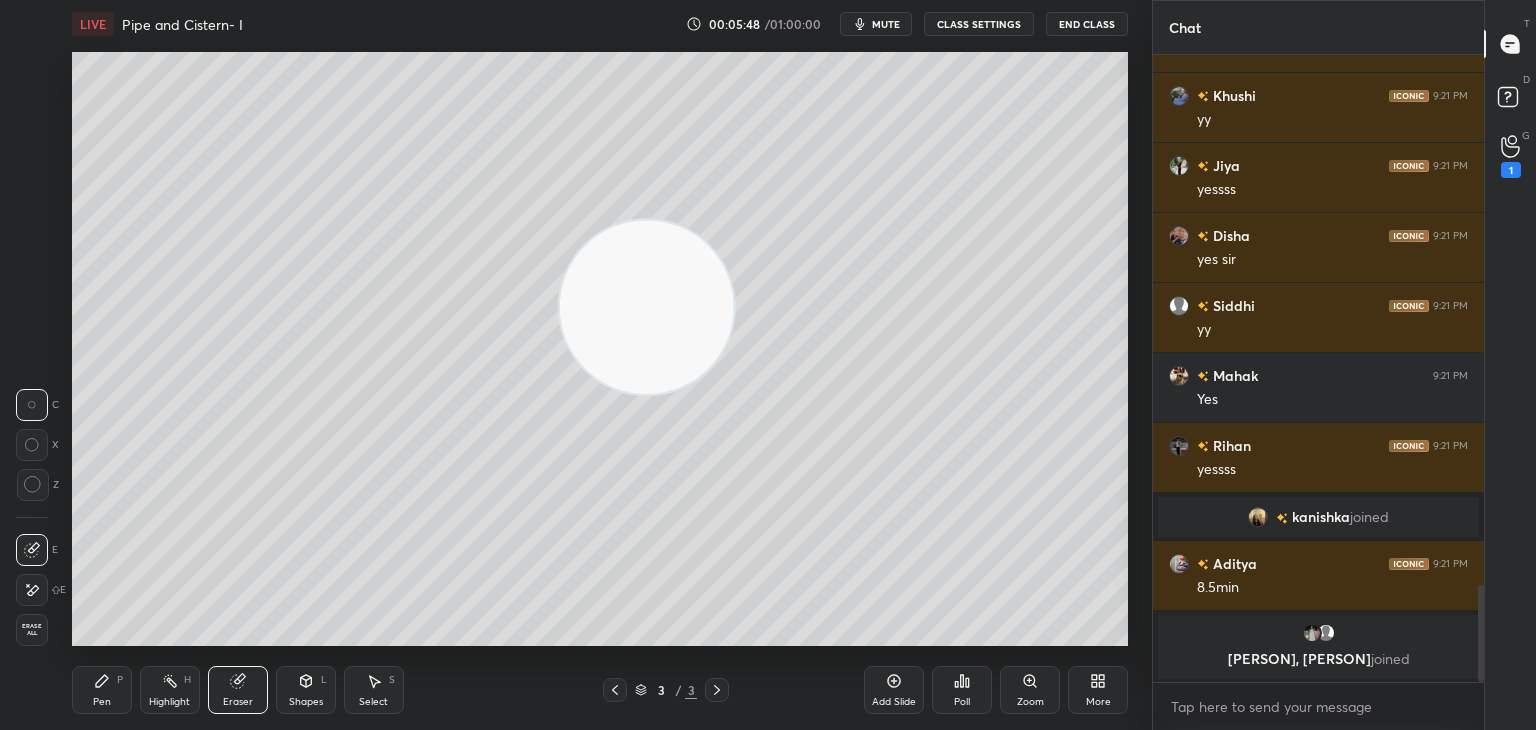click 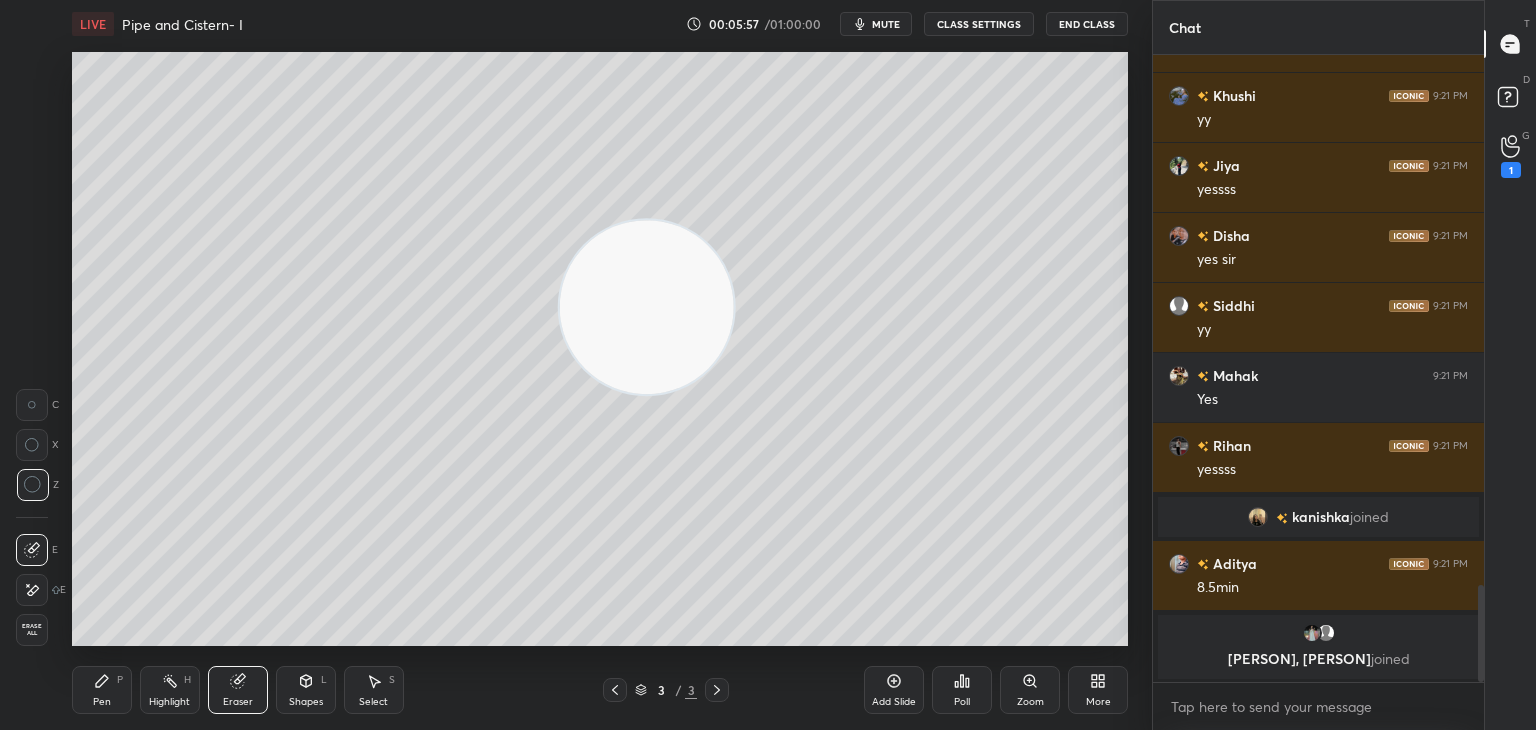 click 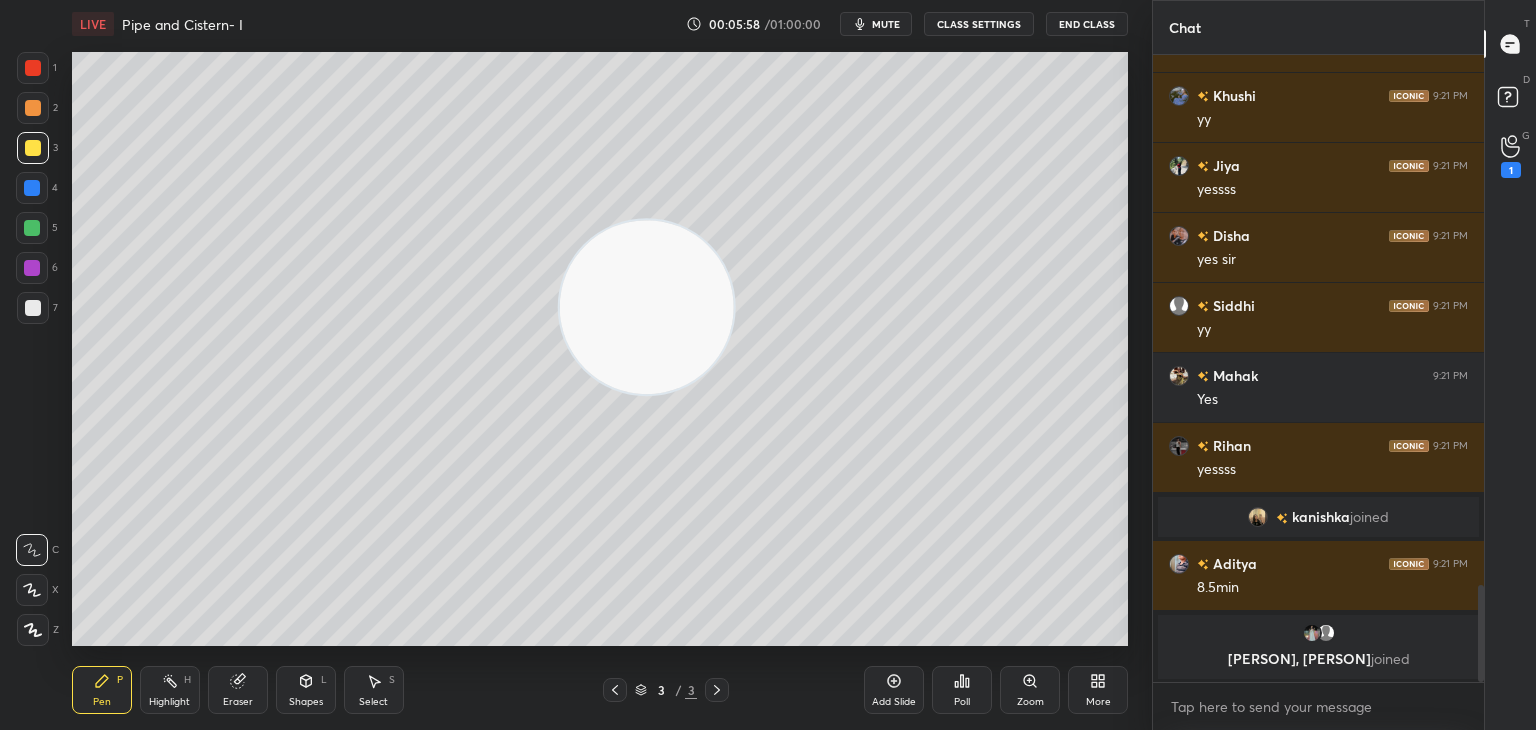 click 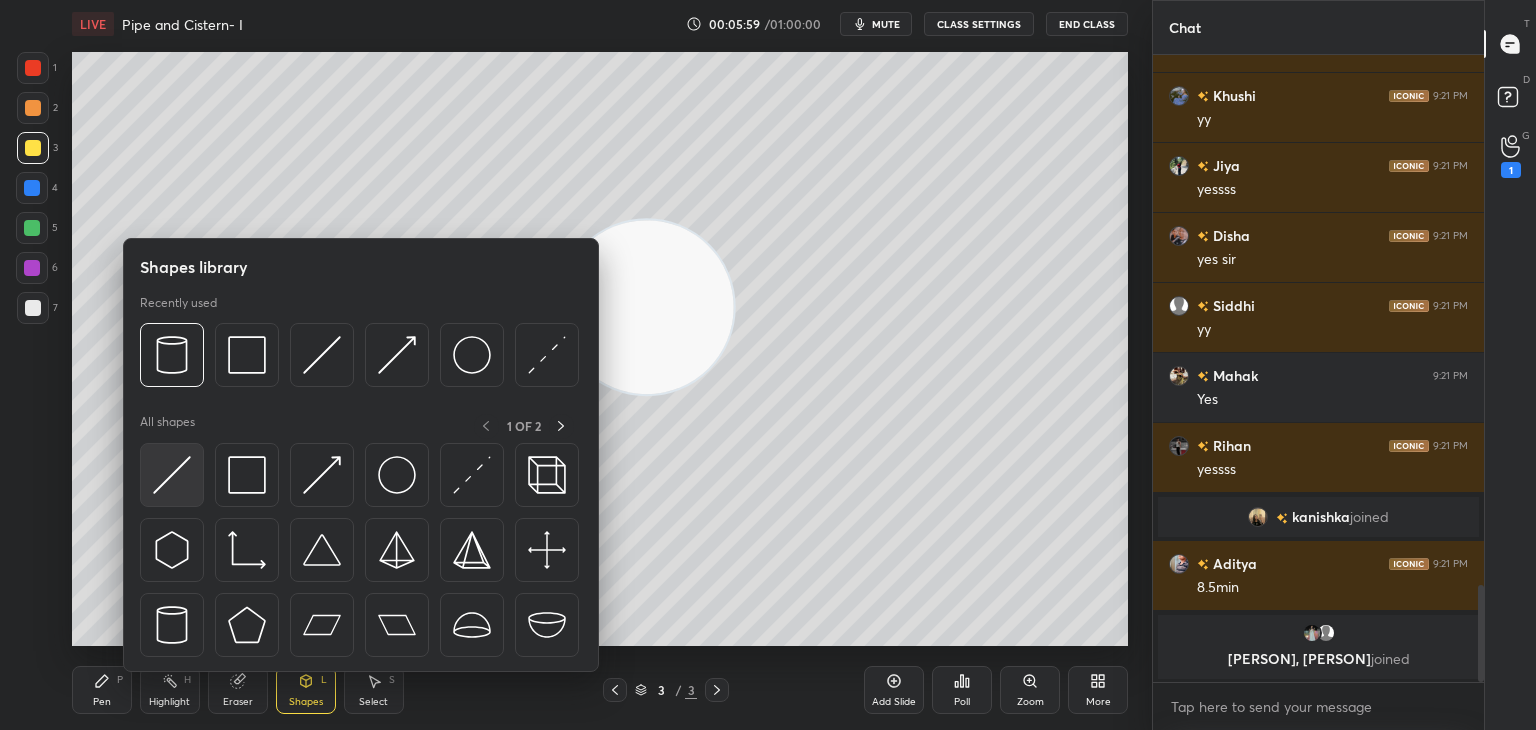 click at bounding box center [172, 475] 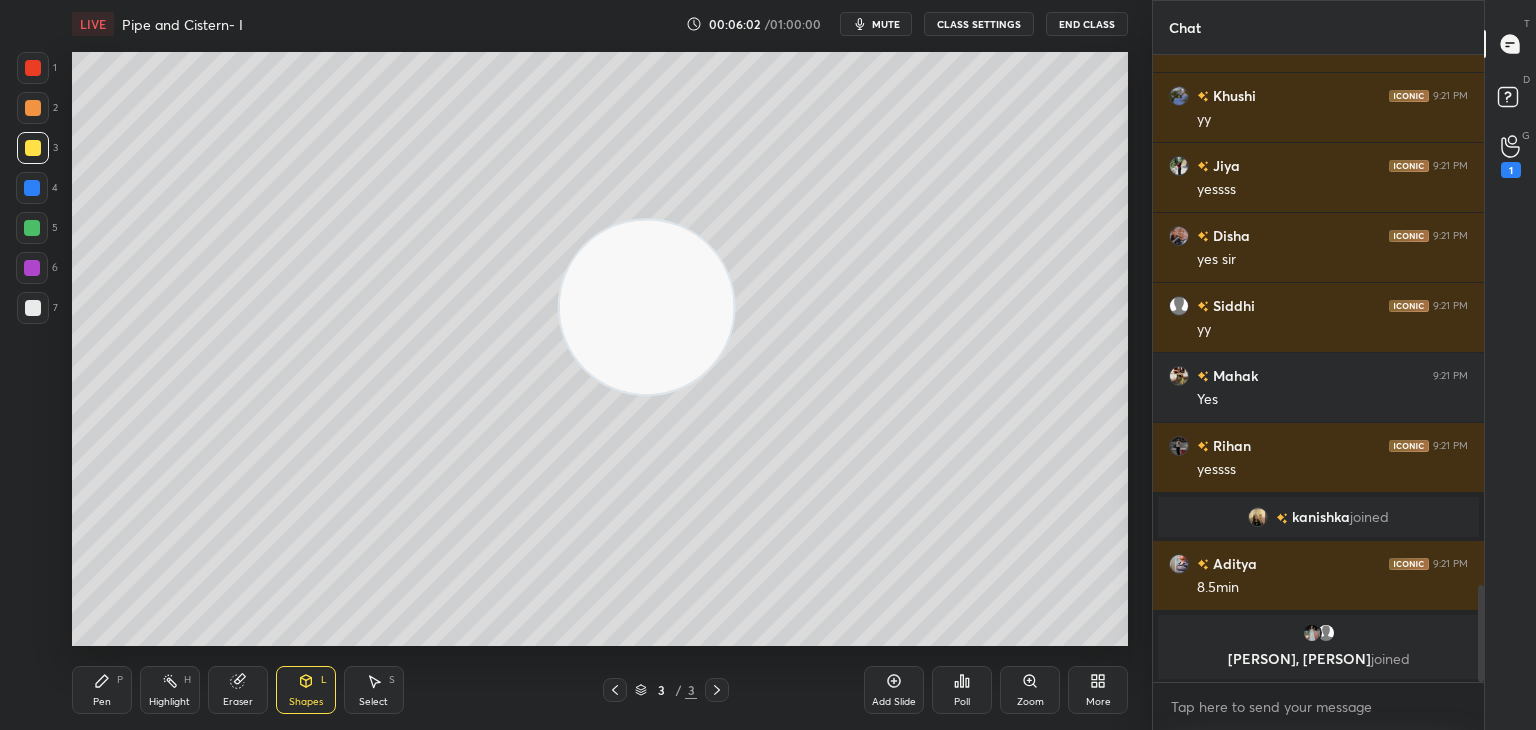 click 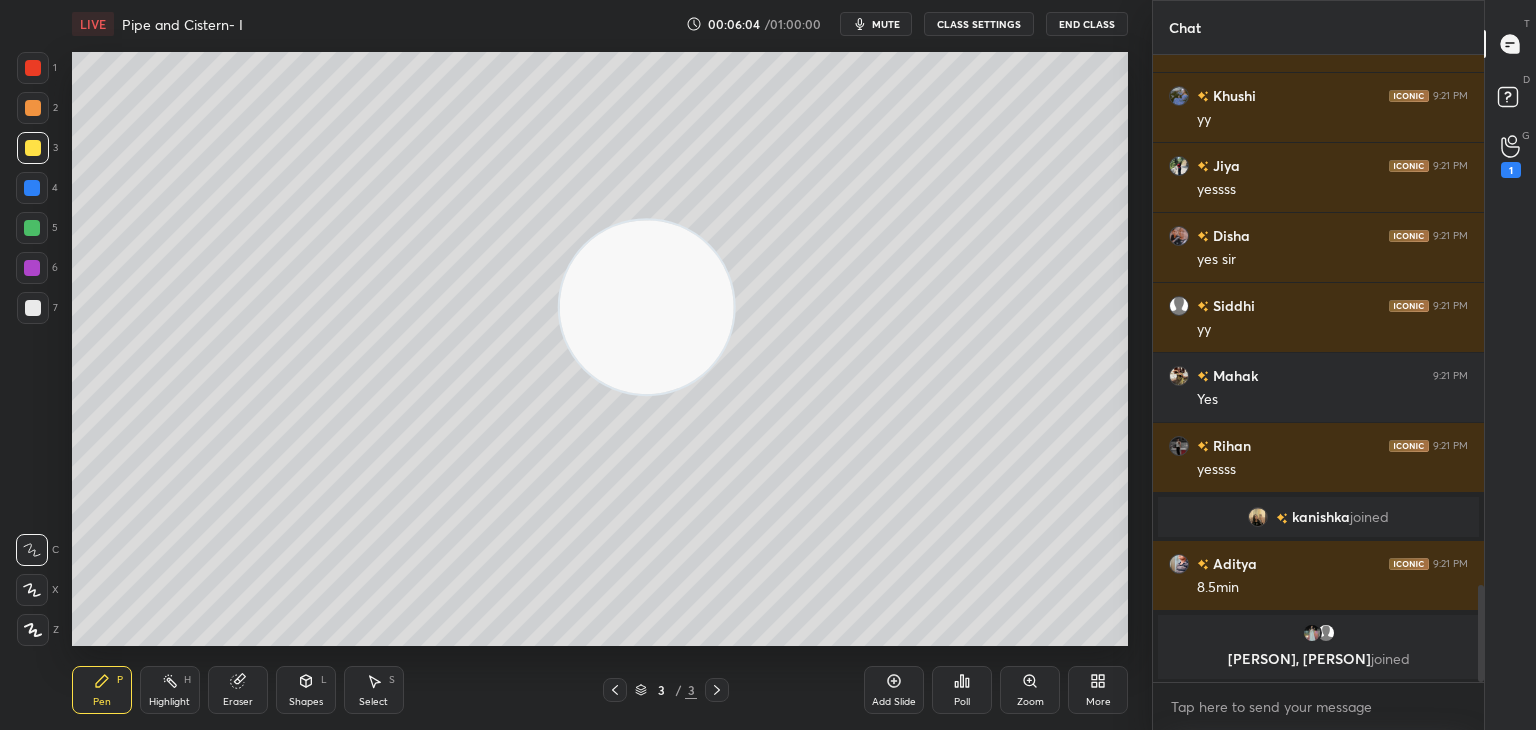 scroll, scrollTop: 3456, scrollLeft: 0, axis: vertical 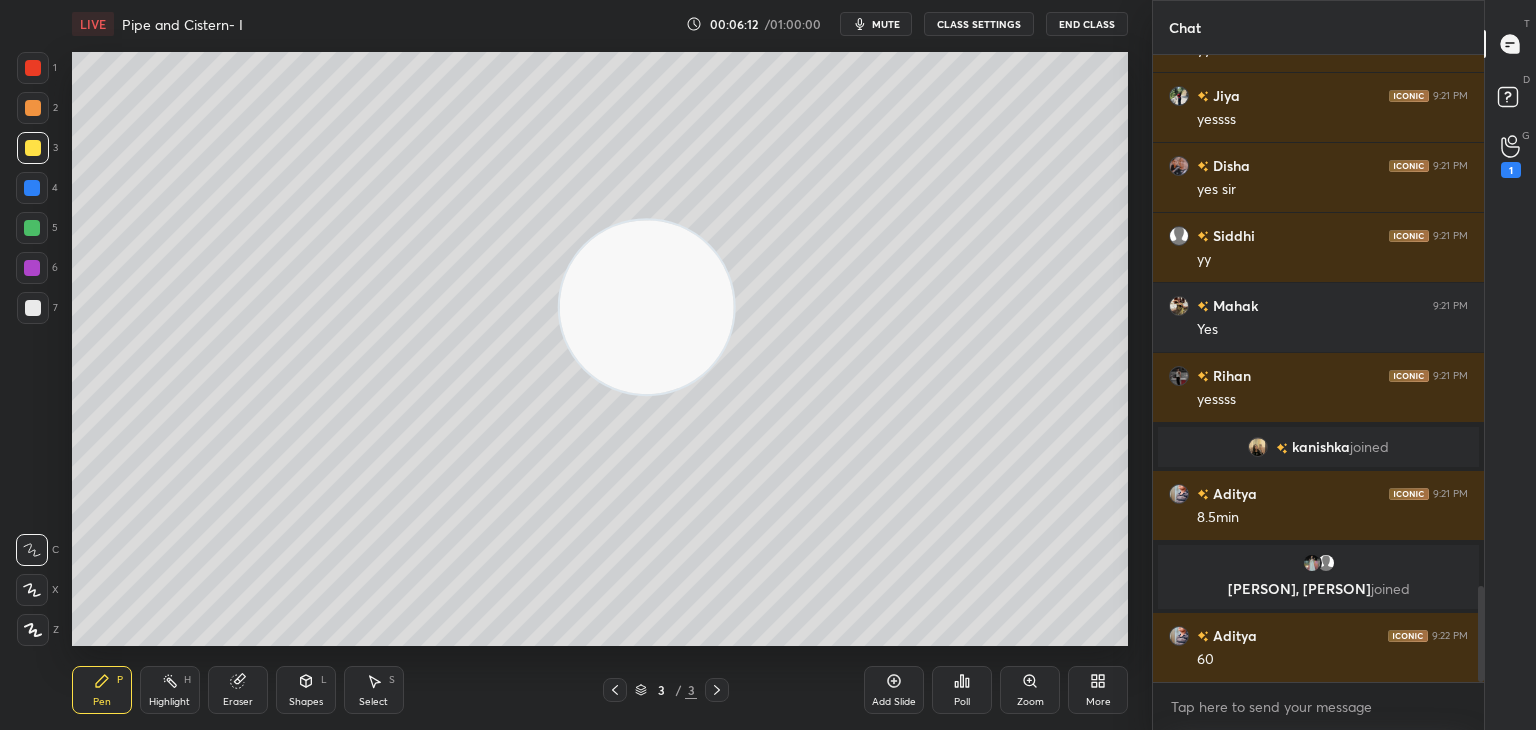 click at bounding box center [33, 68] 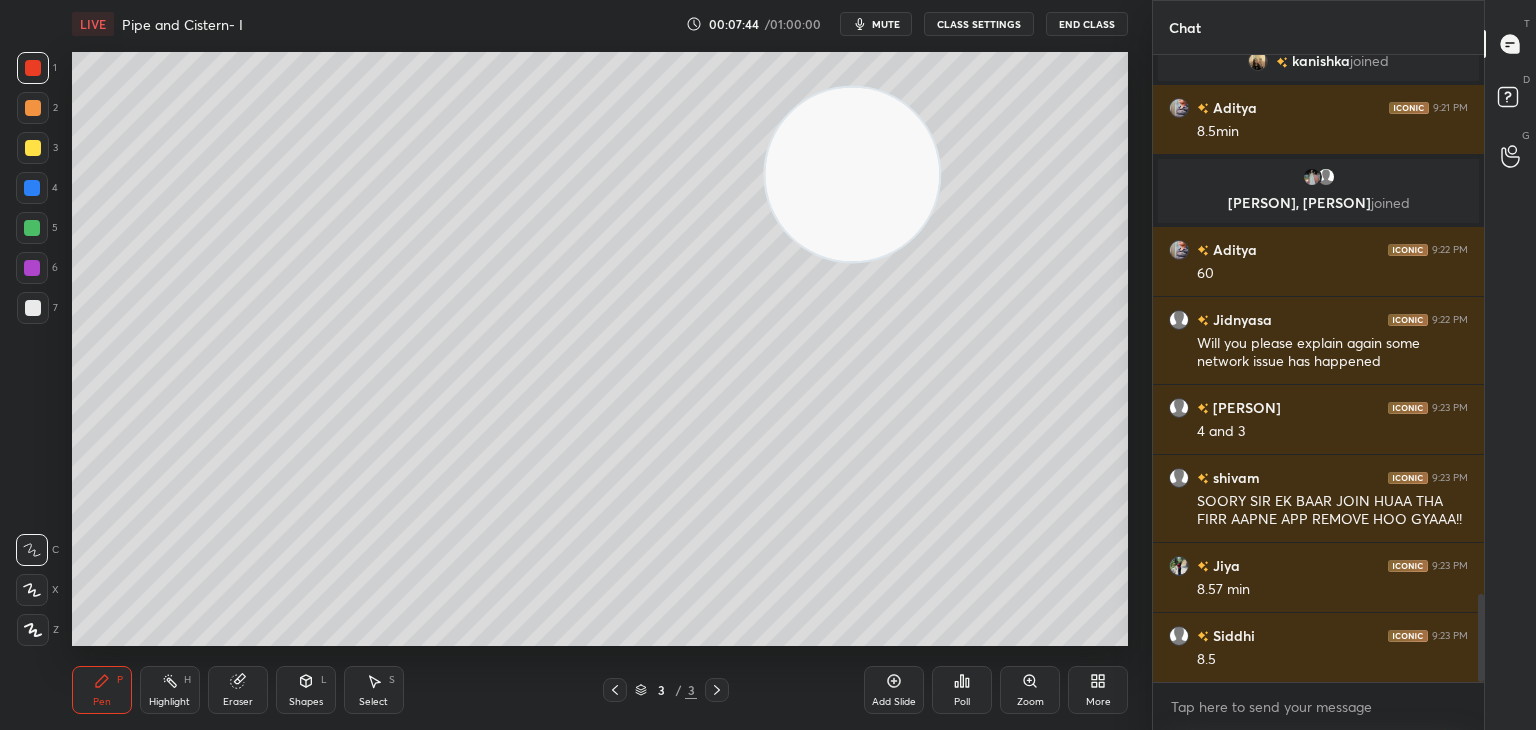 scroll, scrollTop: 3912, scrollLeft: 0, axis: vertical 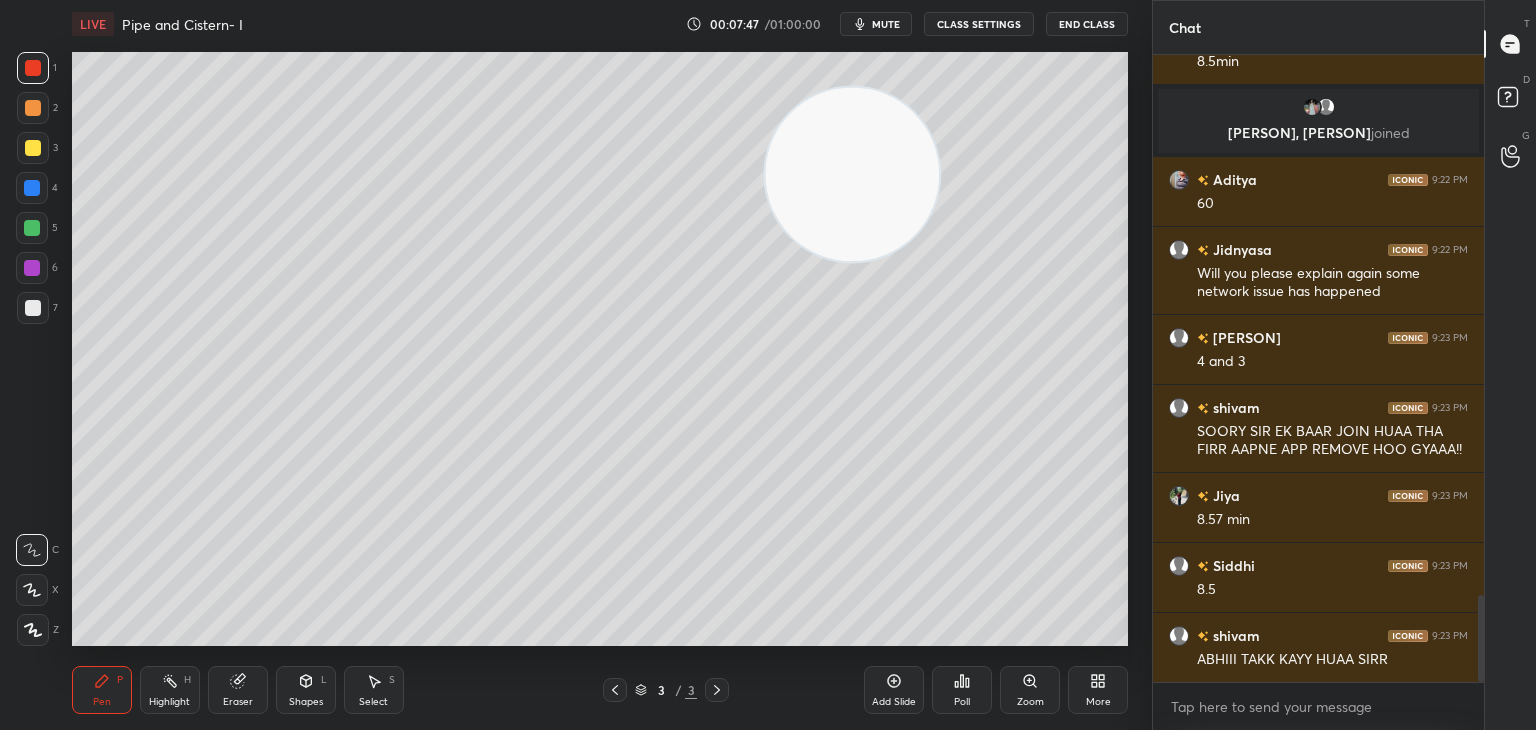 click 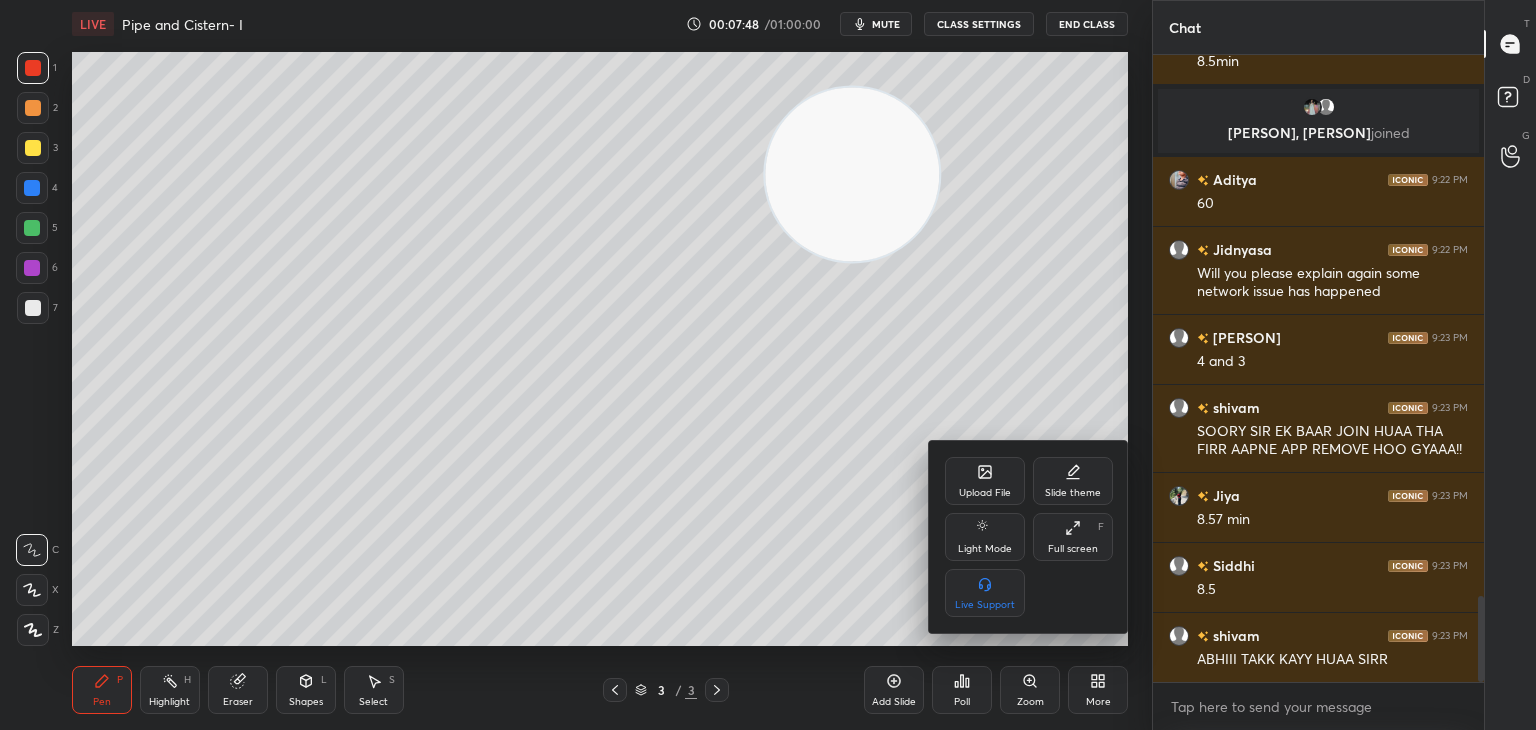 scroll, scrollTop: 3960, scrollLeft: 0, axis: vertical 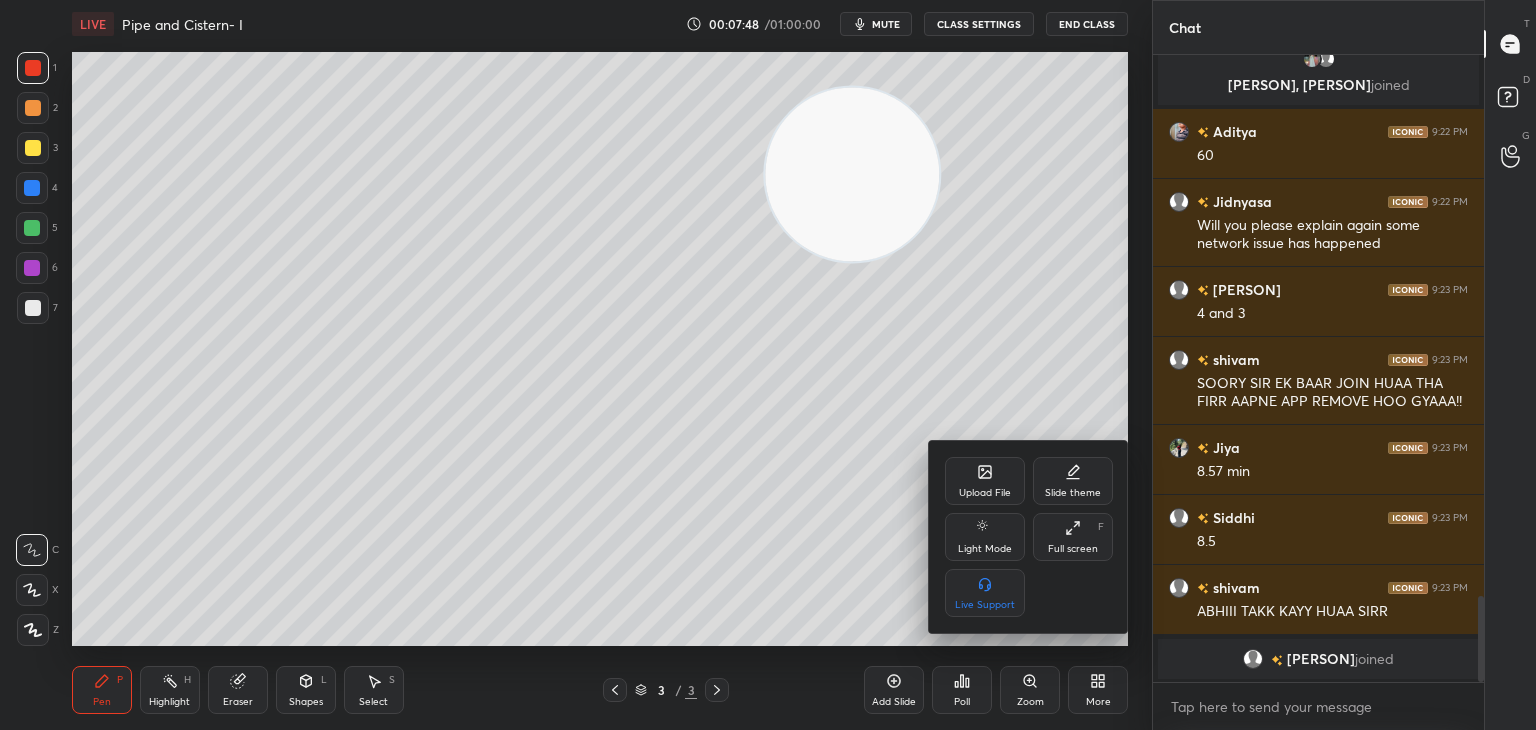 click 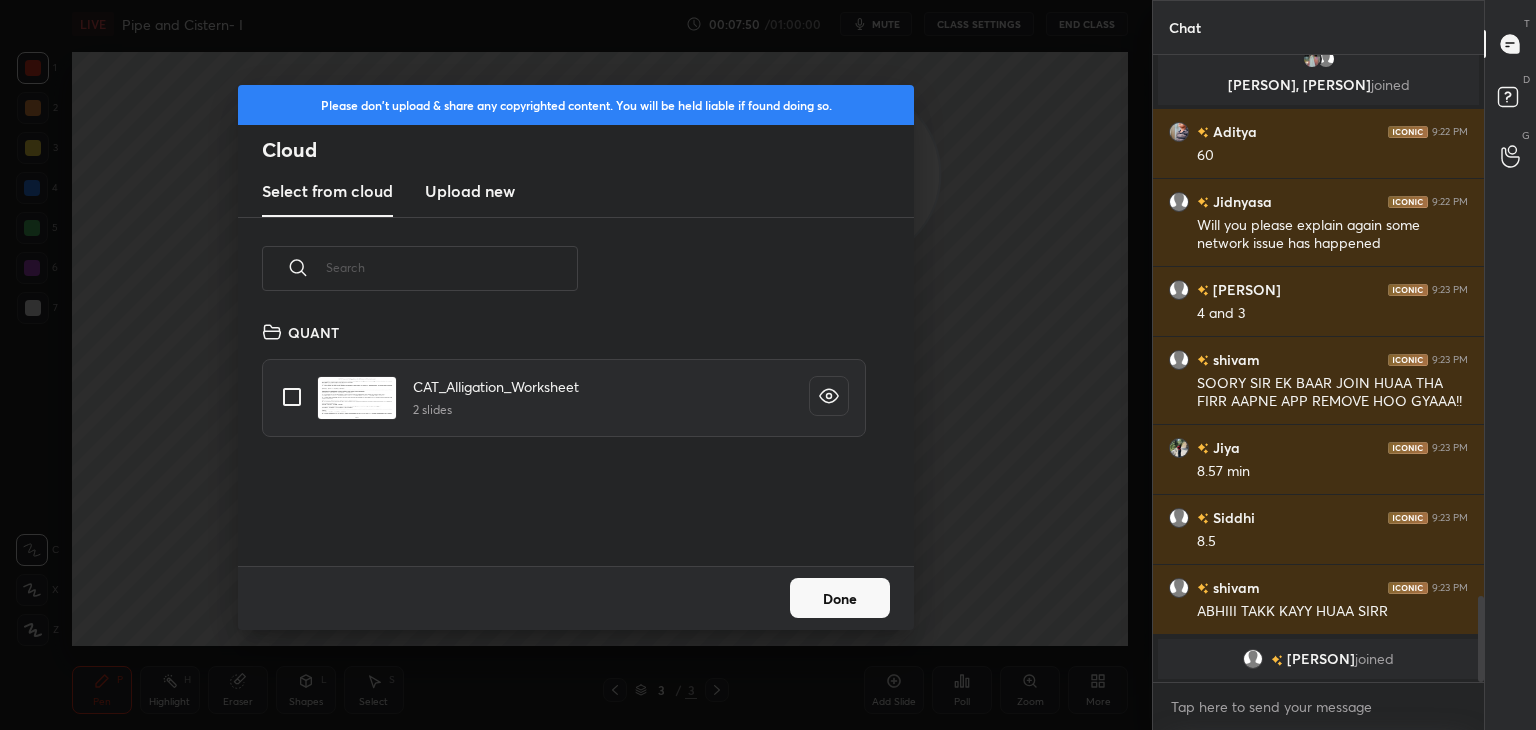 scroll, scrollTop: 5, scrollLeft: 10, axis: both 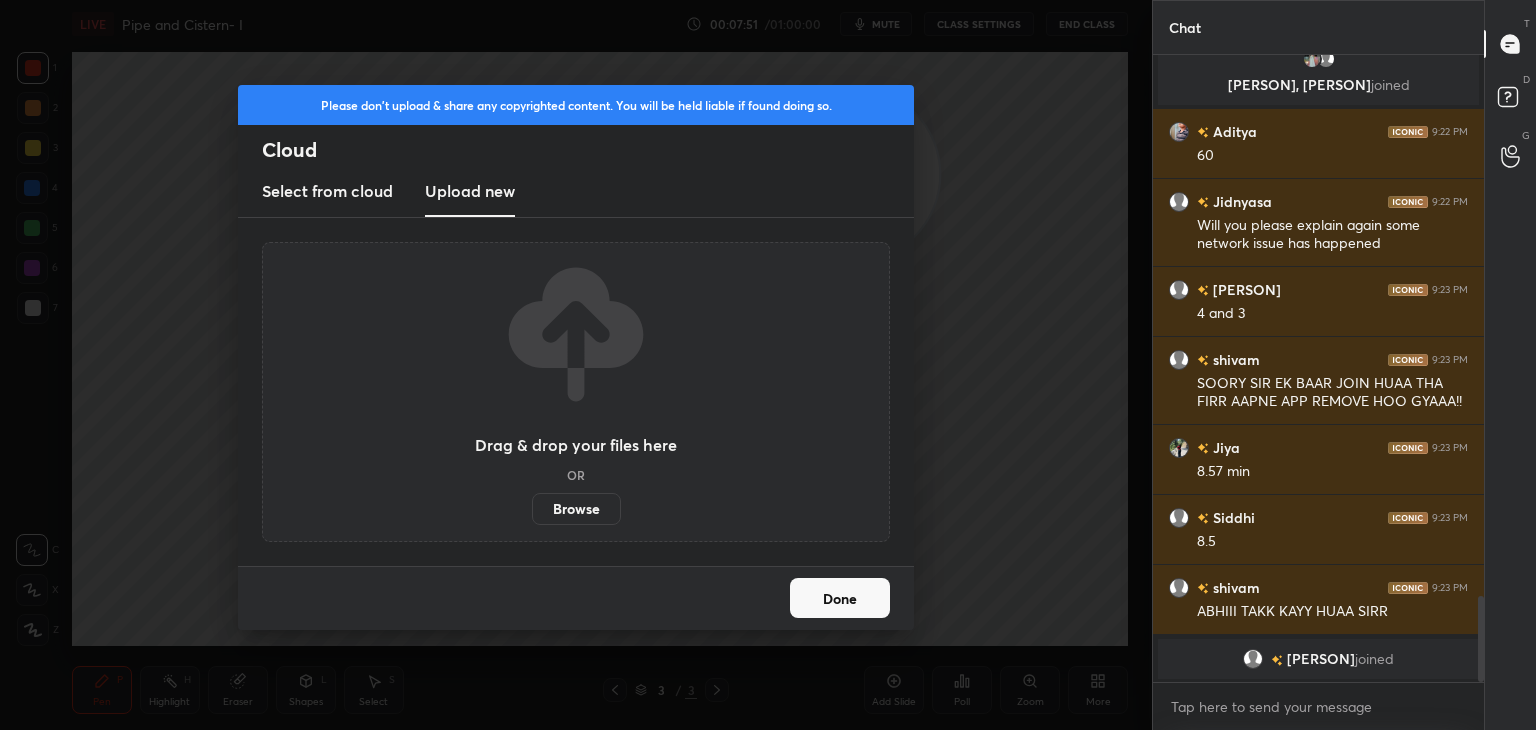 click on "Browse" at bounding box center (576, 509) 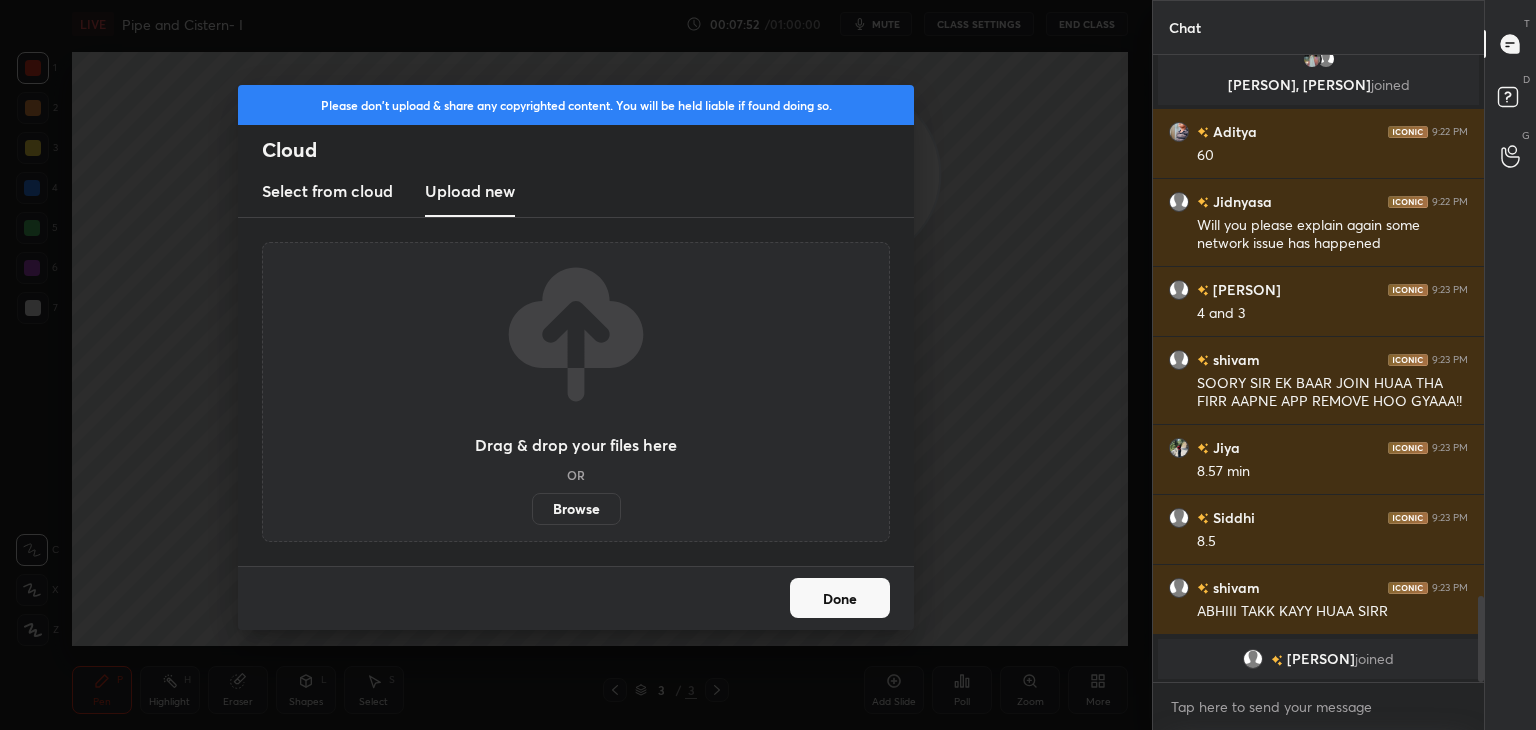 scroll, scrollTop: 3932, scrollLeft: 0, axis: vertical 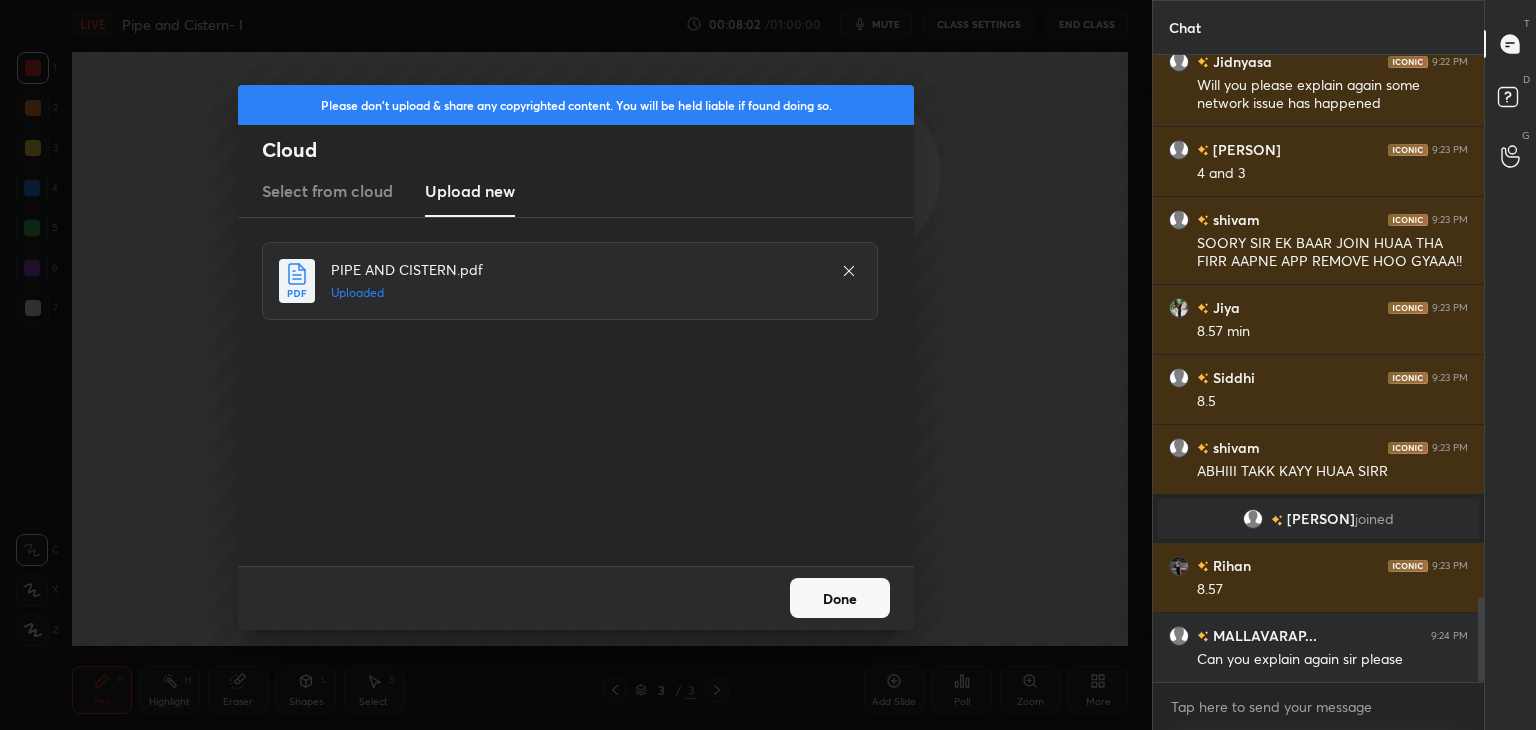 click on "Done" at bounding box center (840, 598) 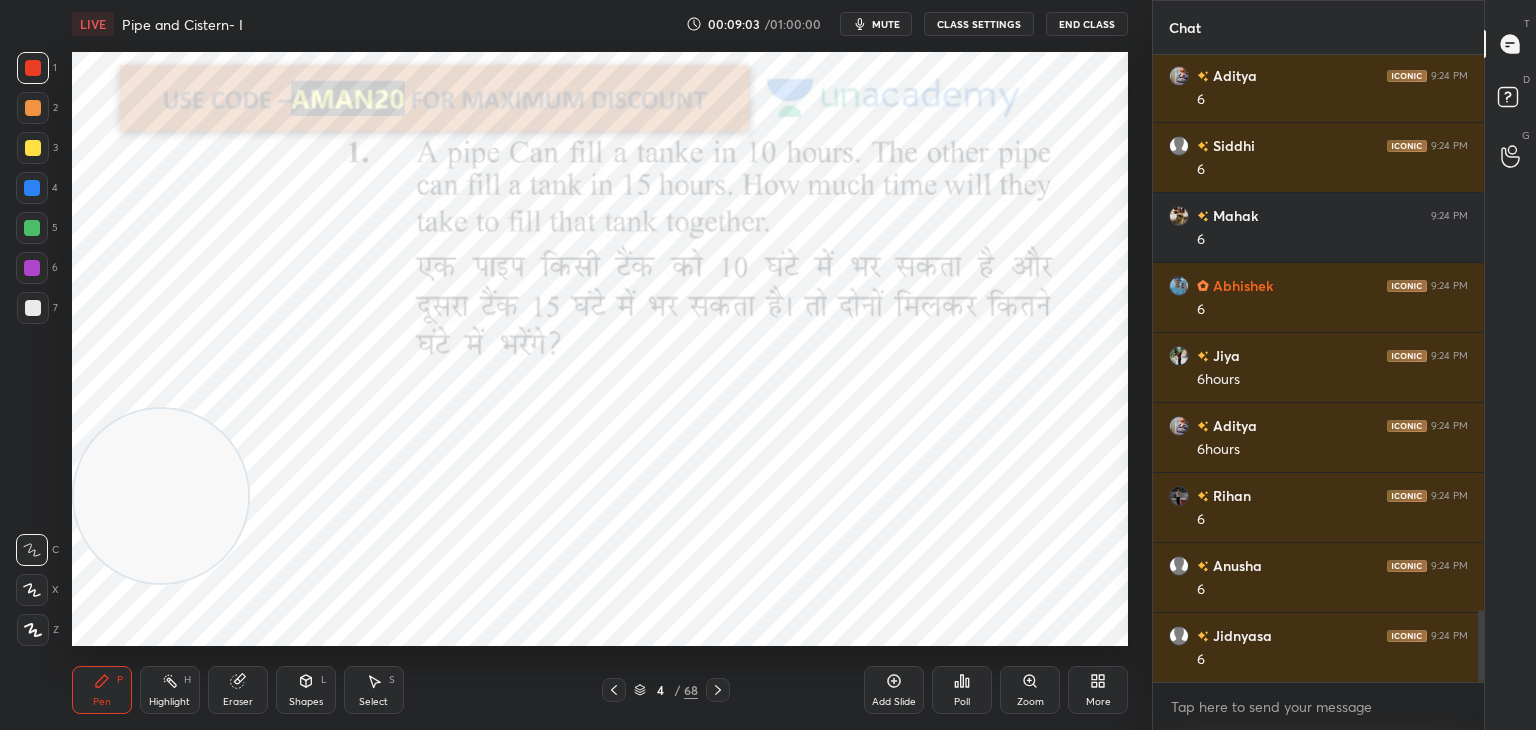 scroll, scrollTop: 4932, scrollLeft: 0, axis: vertical 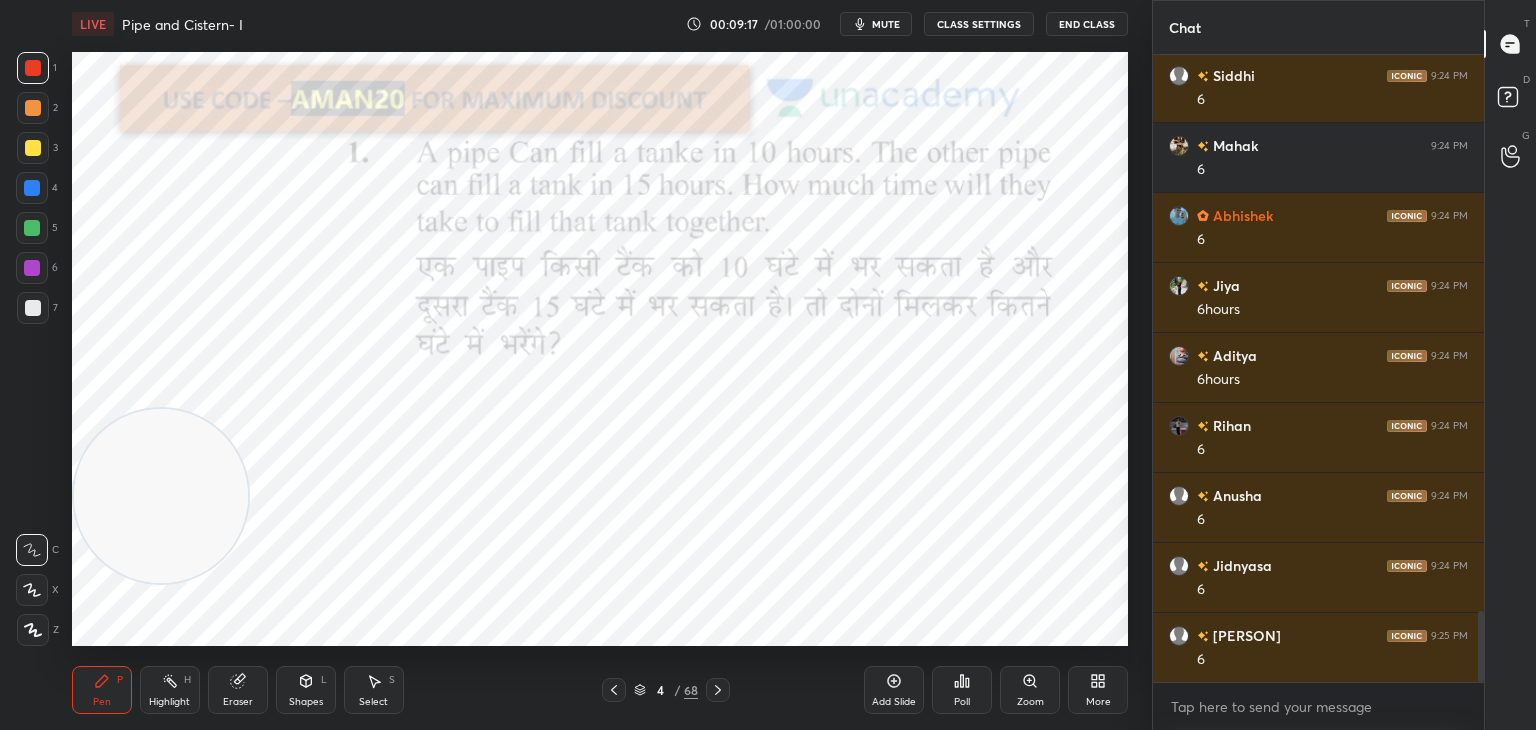 click on "Shapes L" at bounding box center (306, 690) 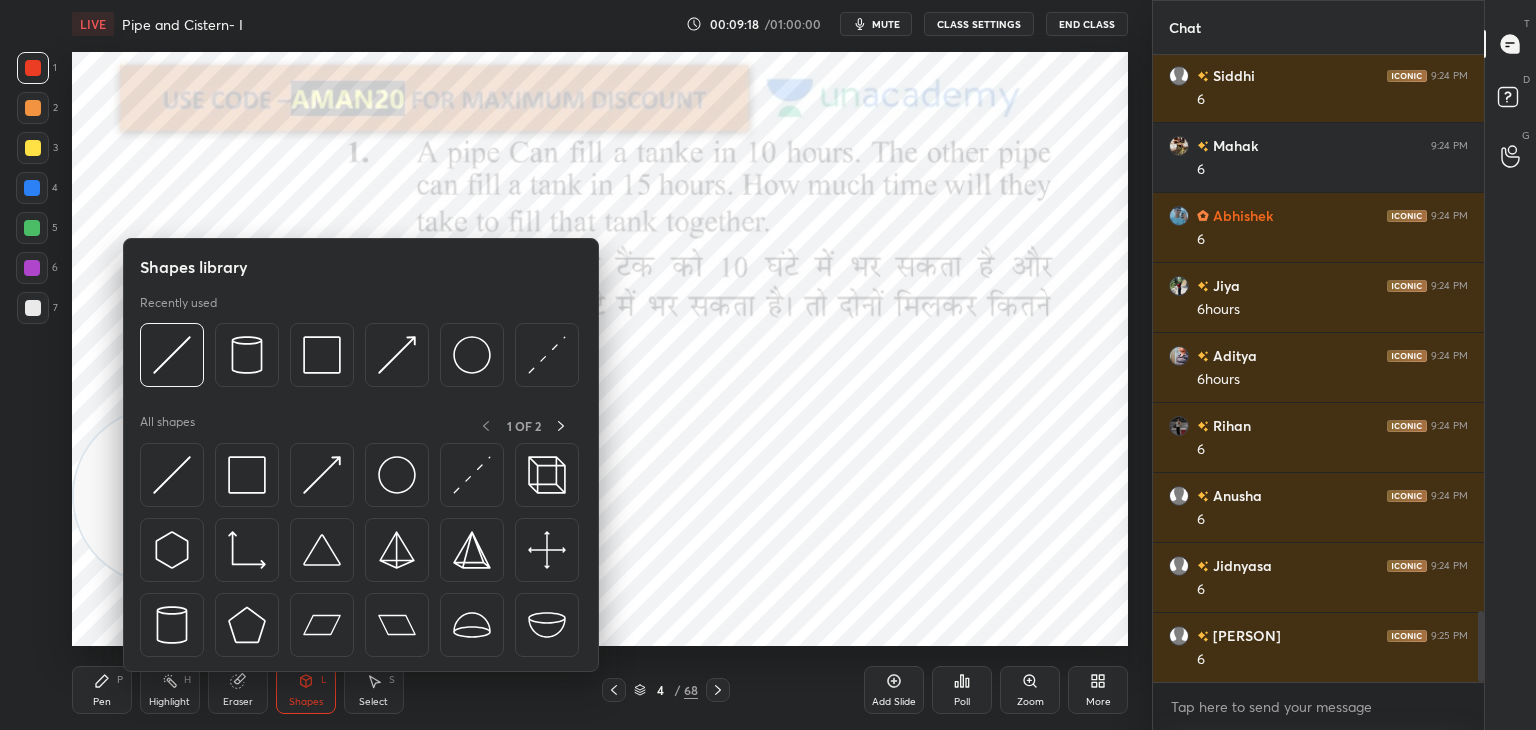 click at bounding box center (172, 475) 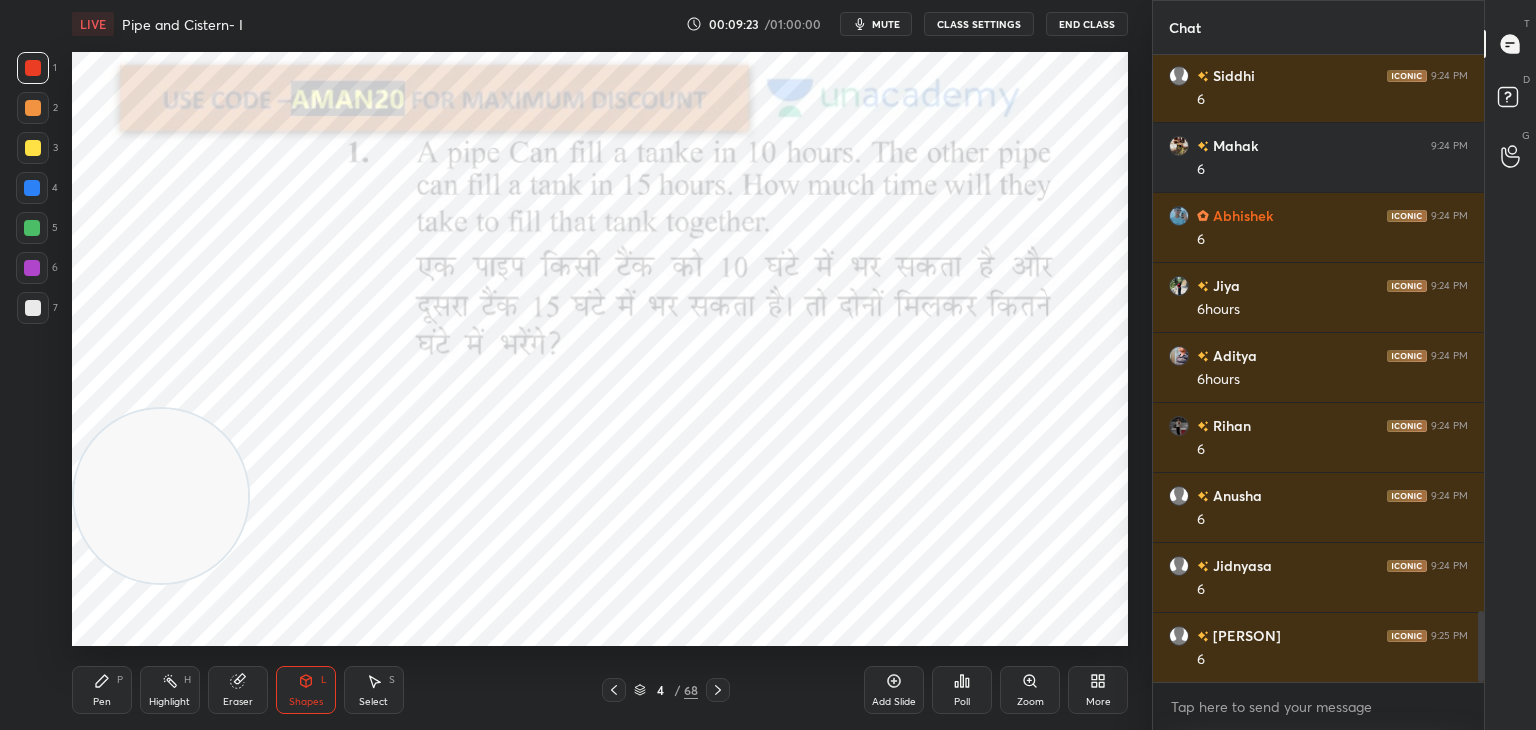 click 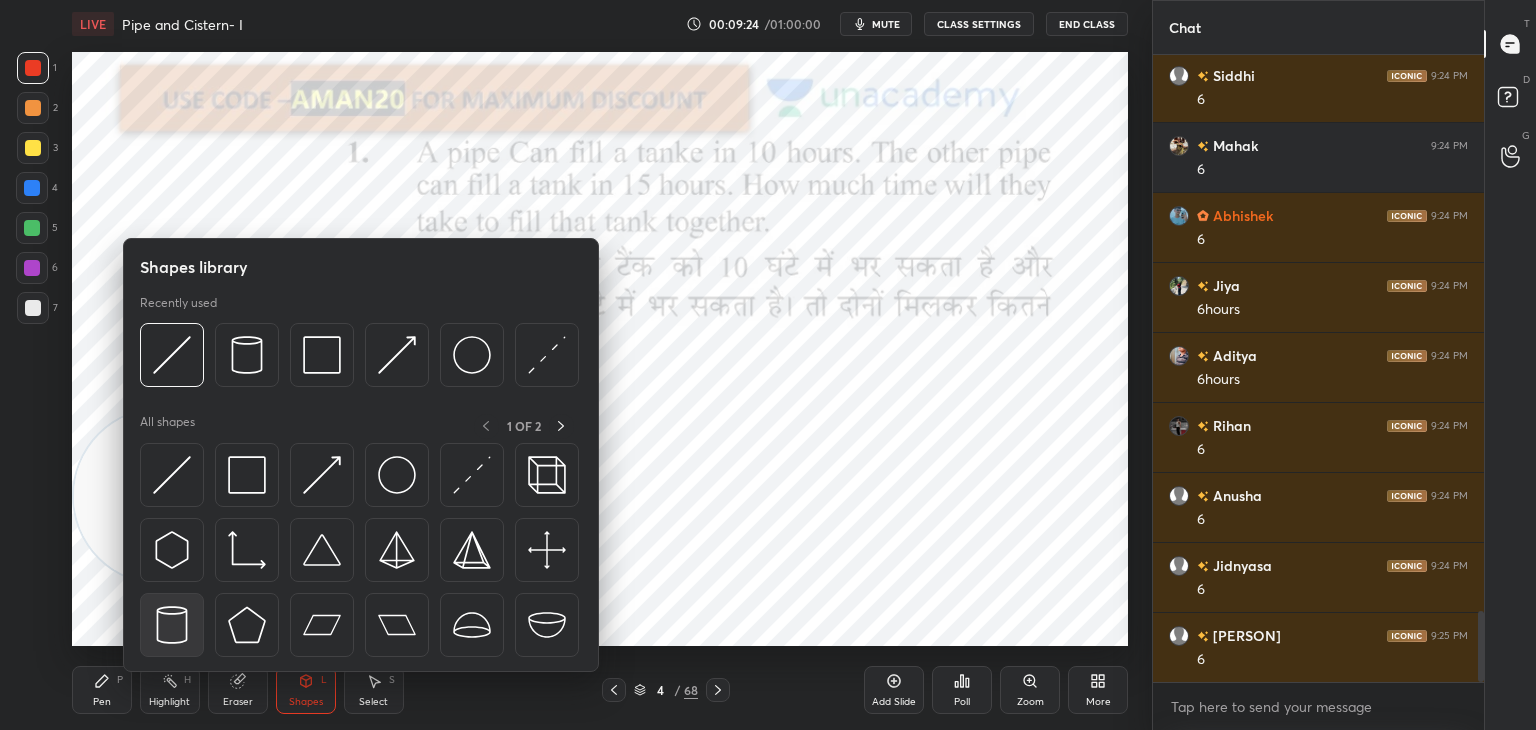 click at bounding box center (172, 625) 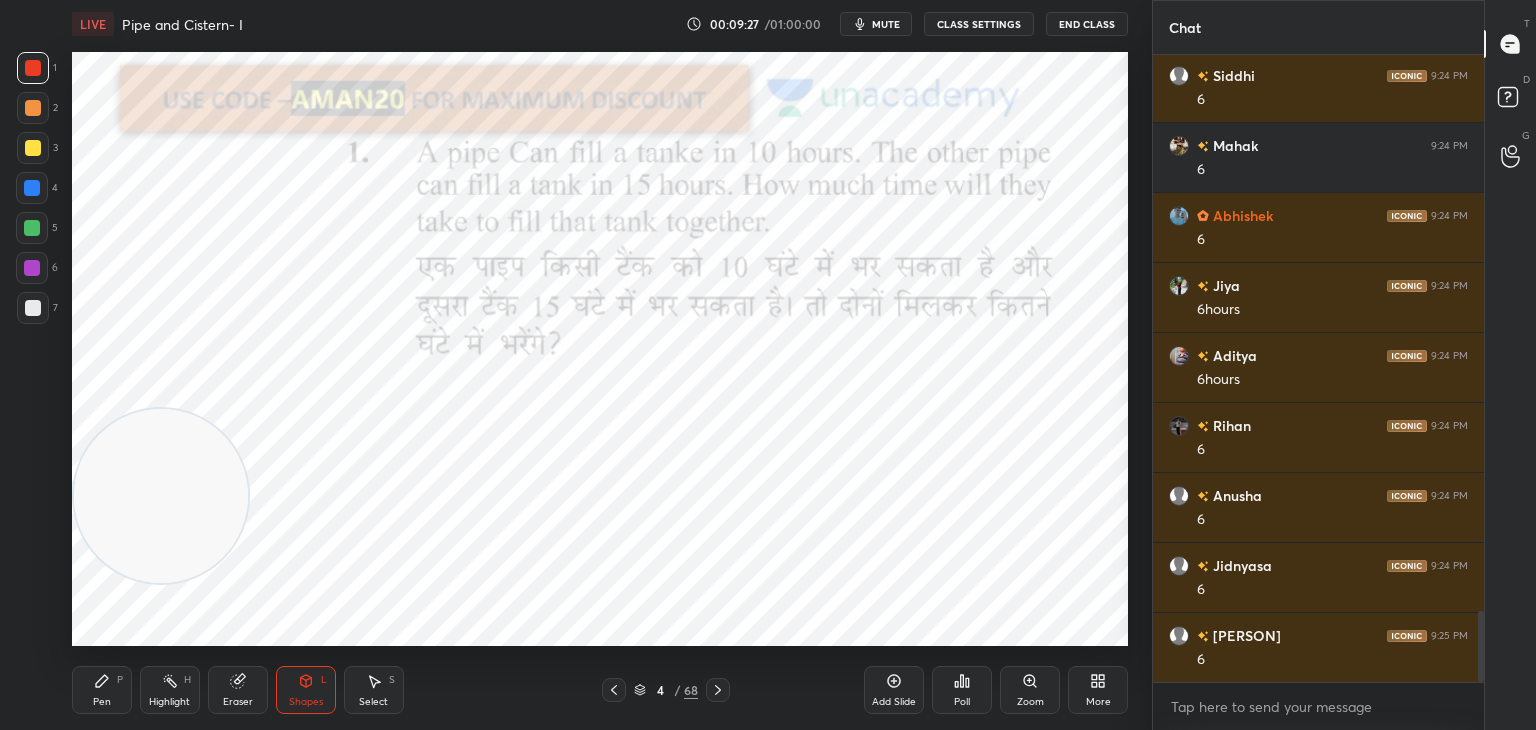 click on "Pen" at bounding box center [102, 702] 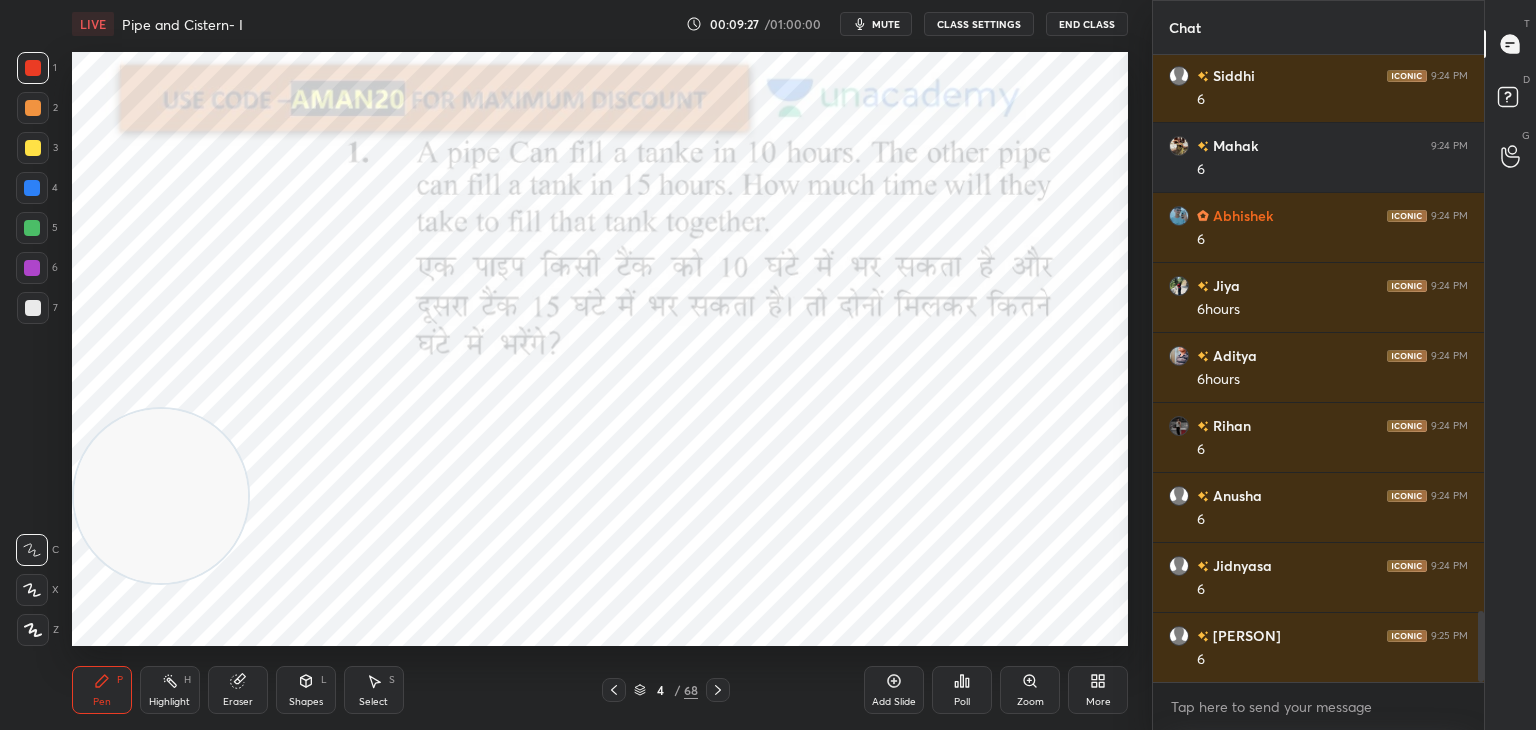 click at bounding box center [32, 268] 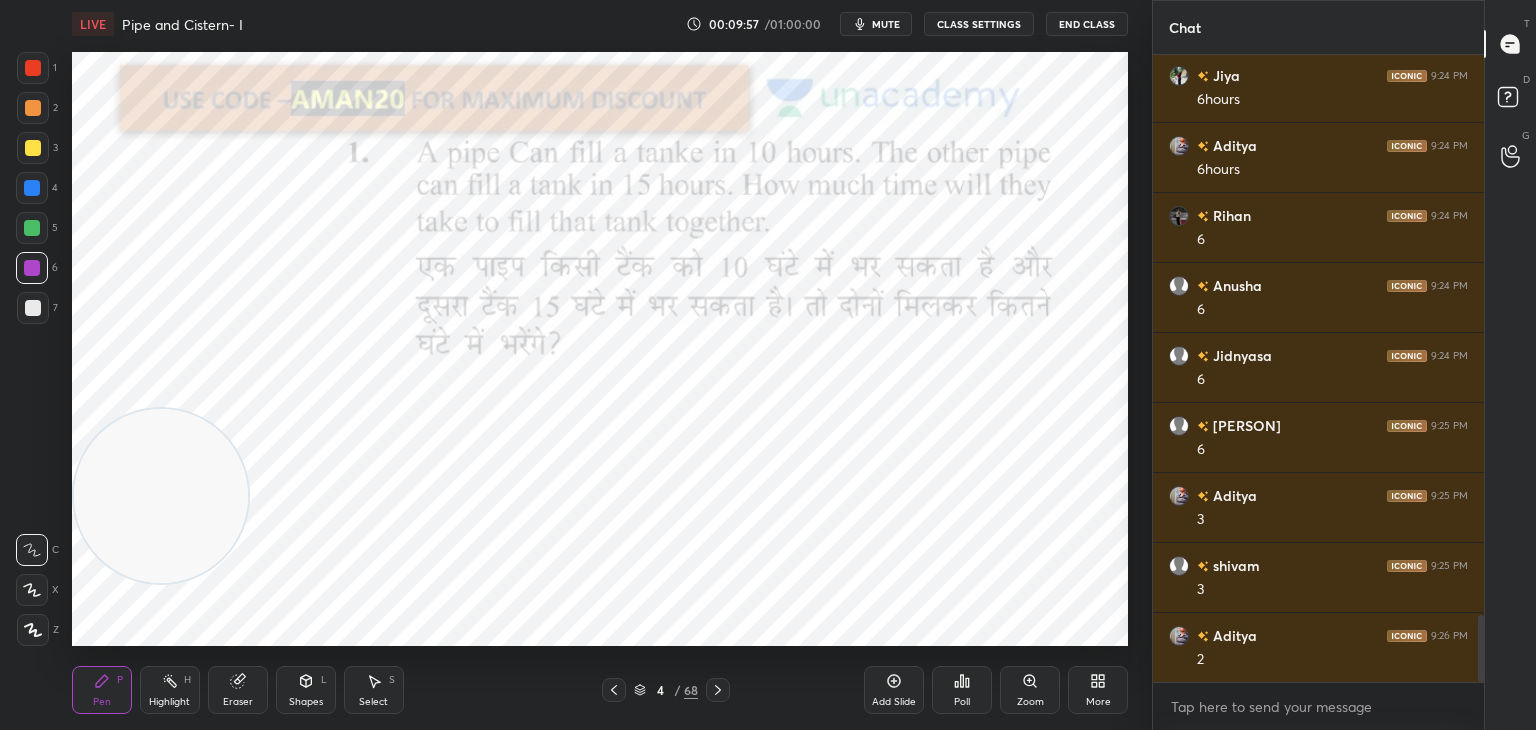 scroll, scrollTop: 5212, scrollLeft: 0, axis: vertical 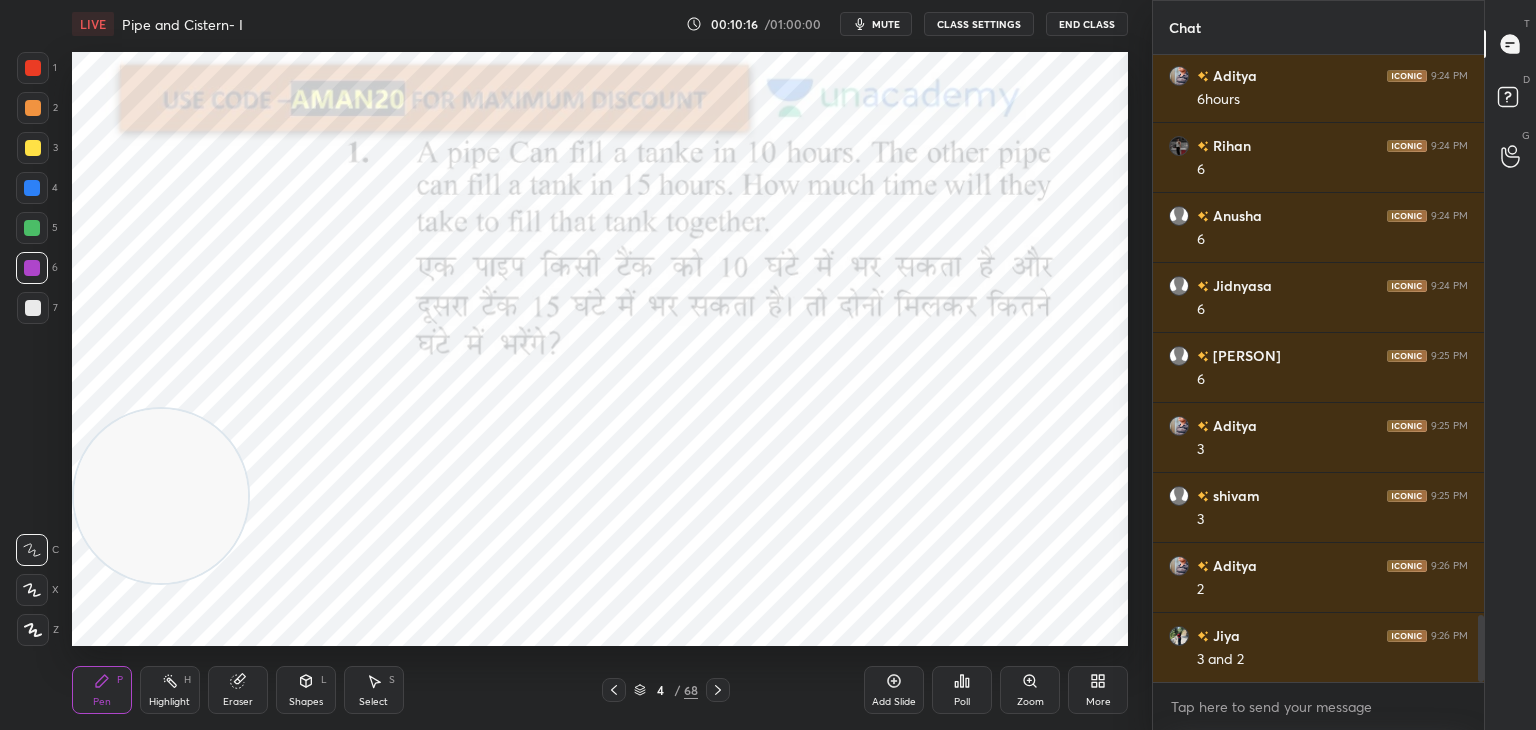 click on "4 / 68" at bounding box center [666, 690] 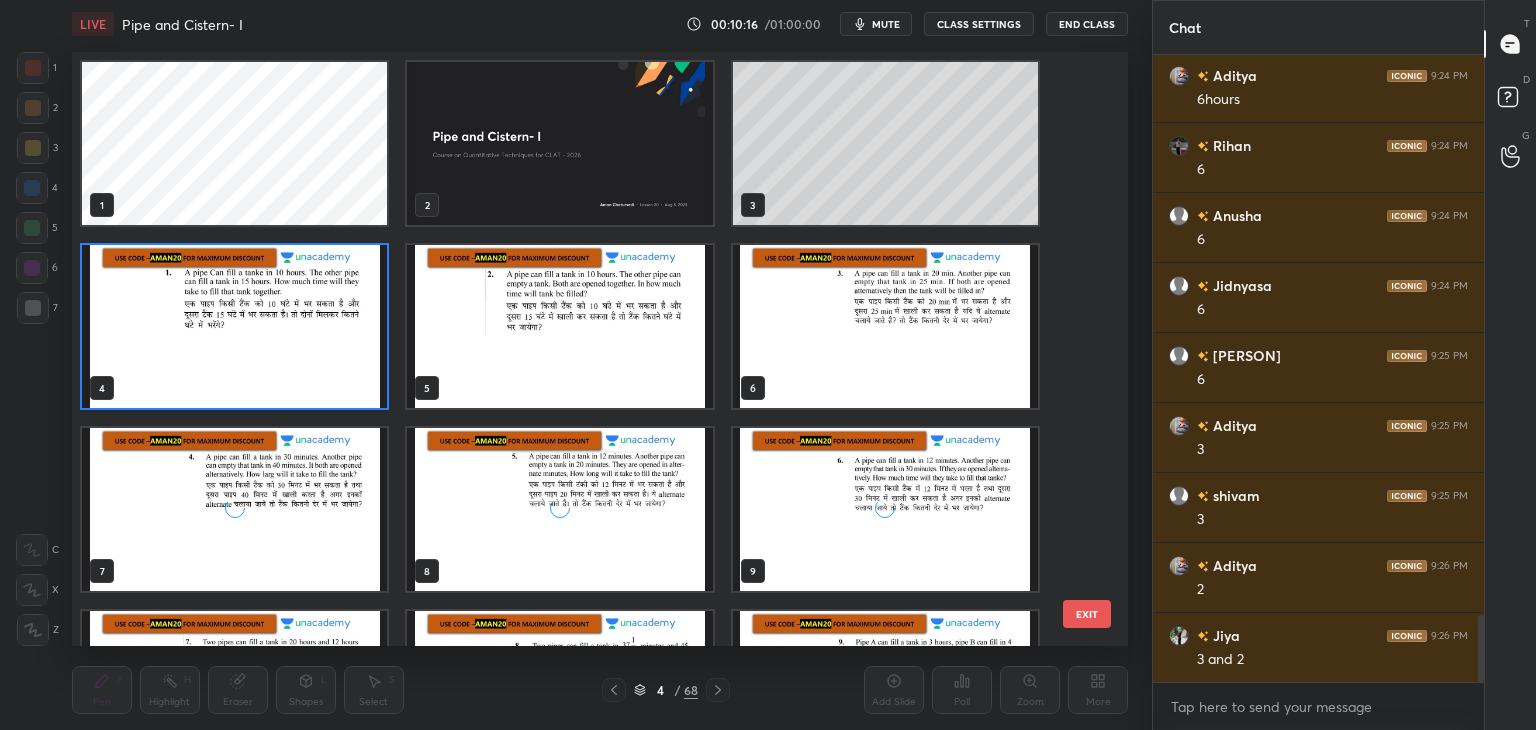 scroll, scrollTop: 6, scrollLeft: 10, axis: both 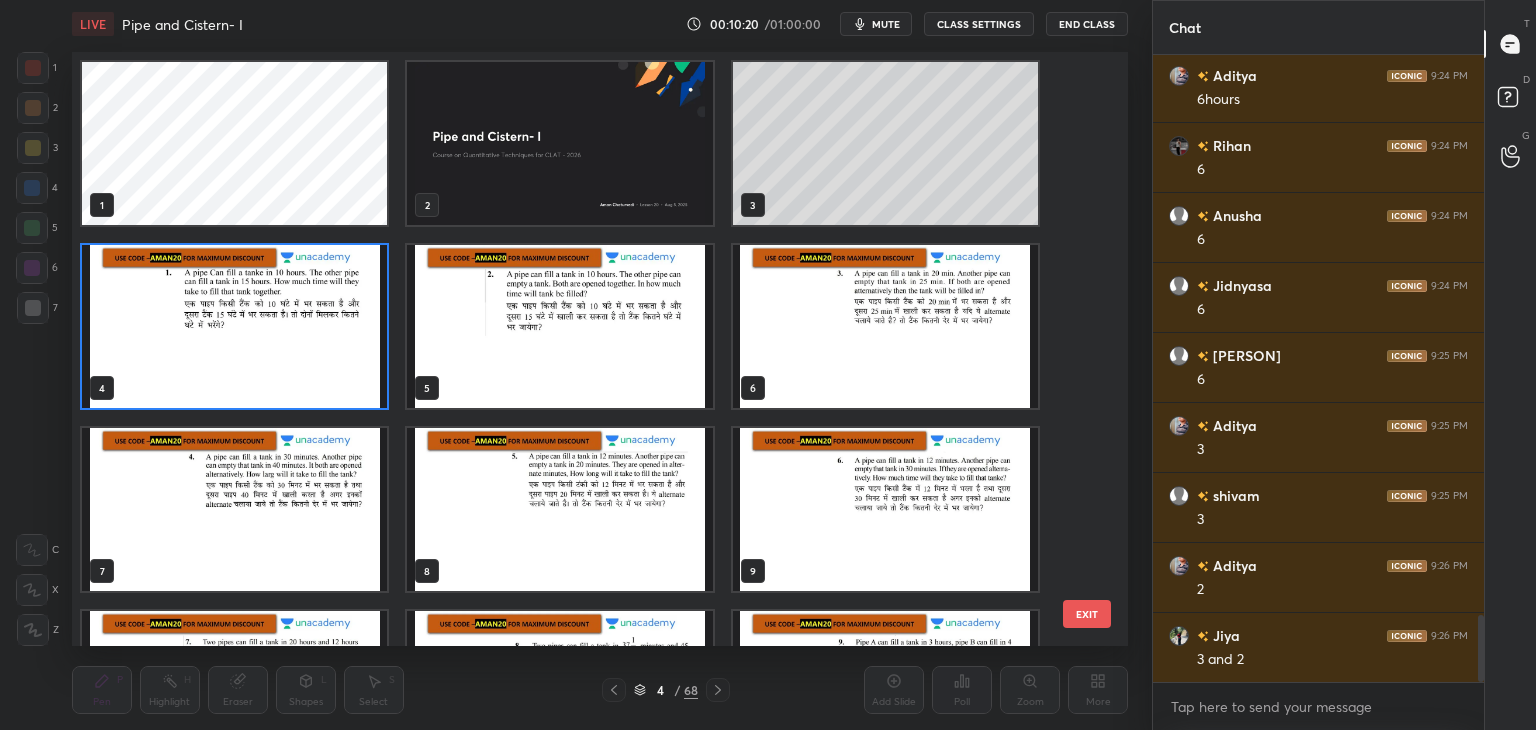 click at bounding box center [559, 326] 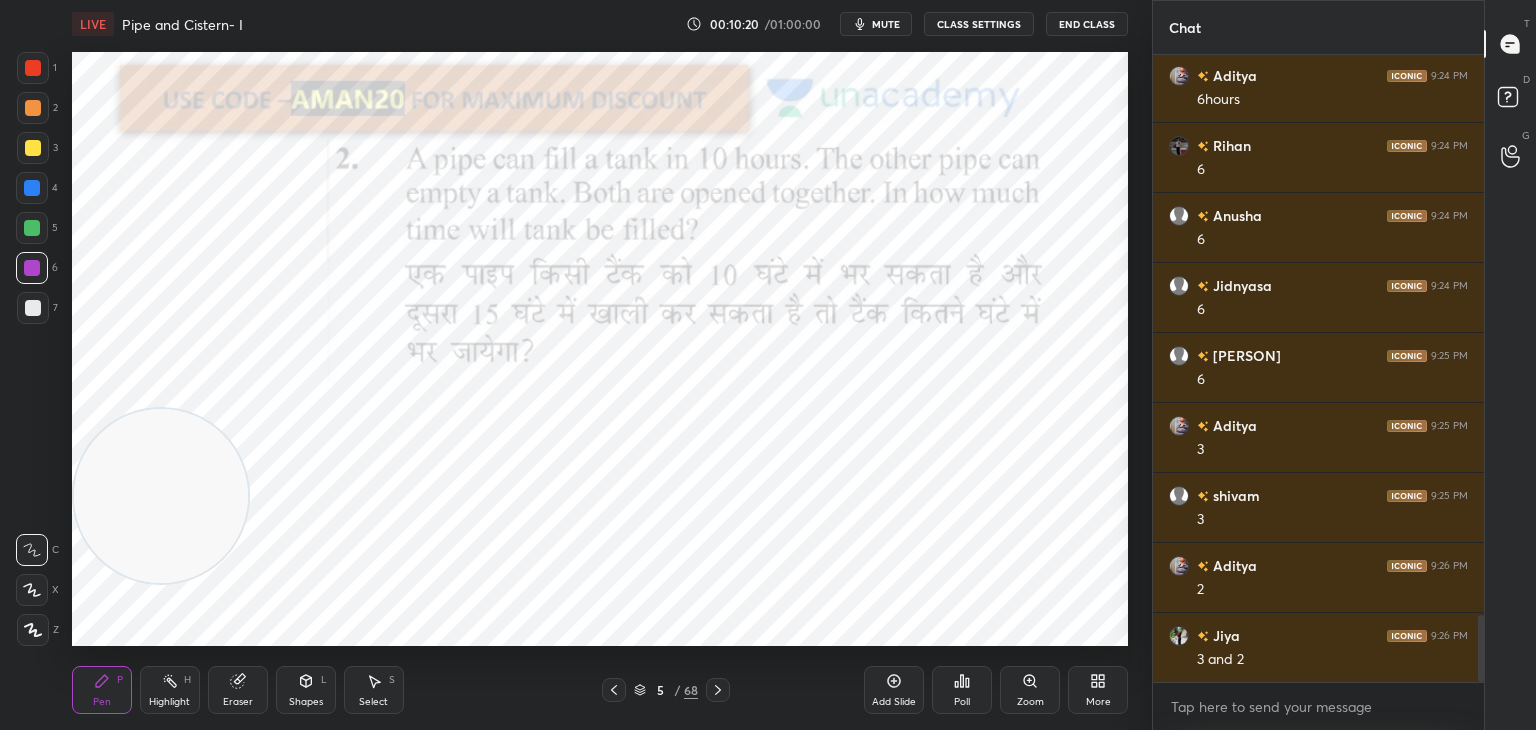 click at bounding box center [559, 326] 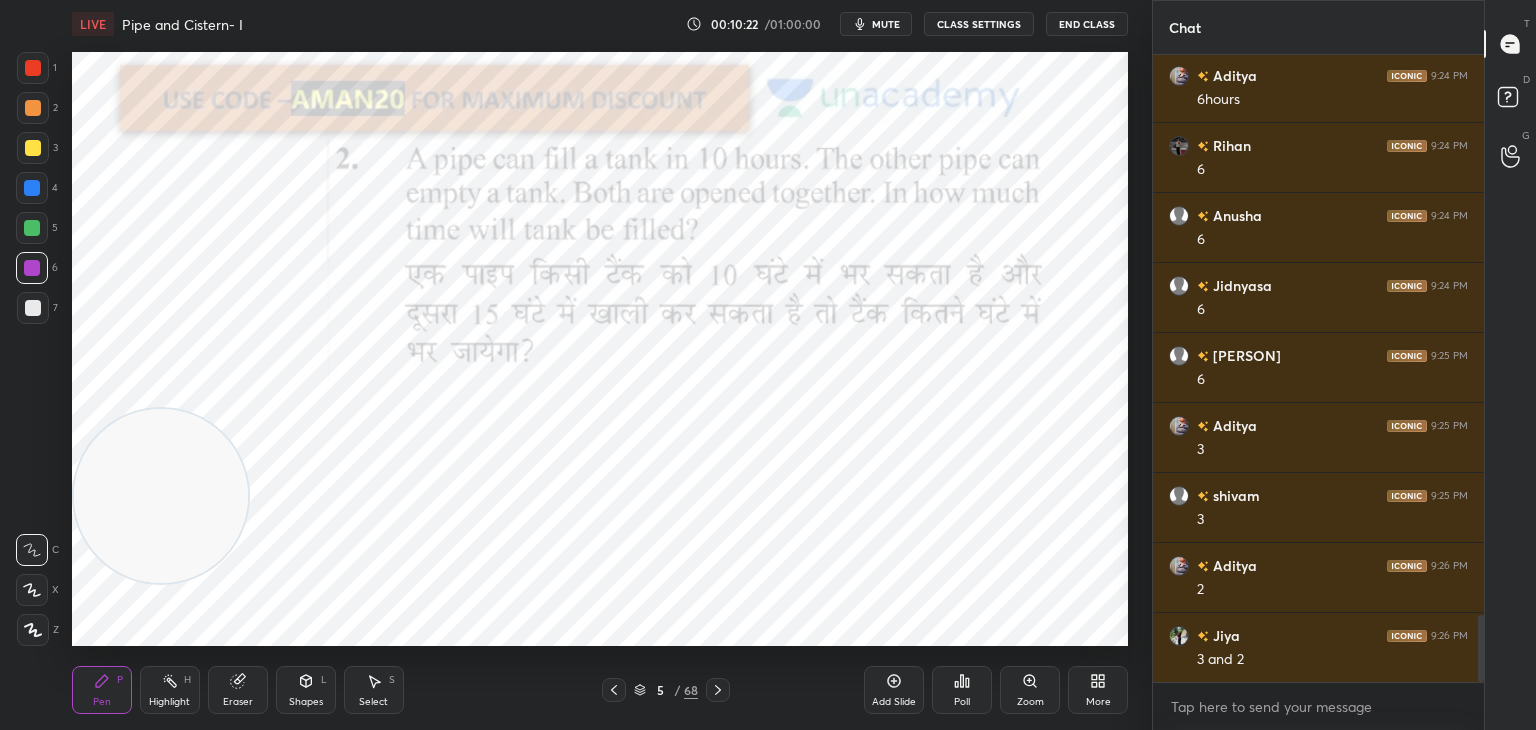 scroll, scrollTop: 5282, scrollLeft: 0, axis: vertical 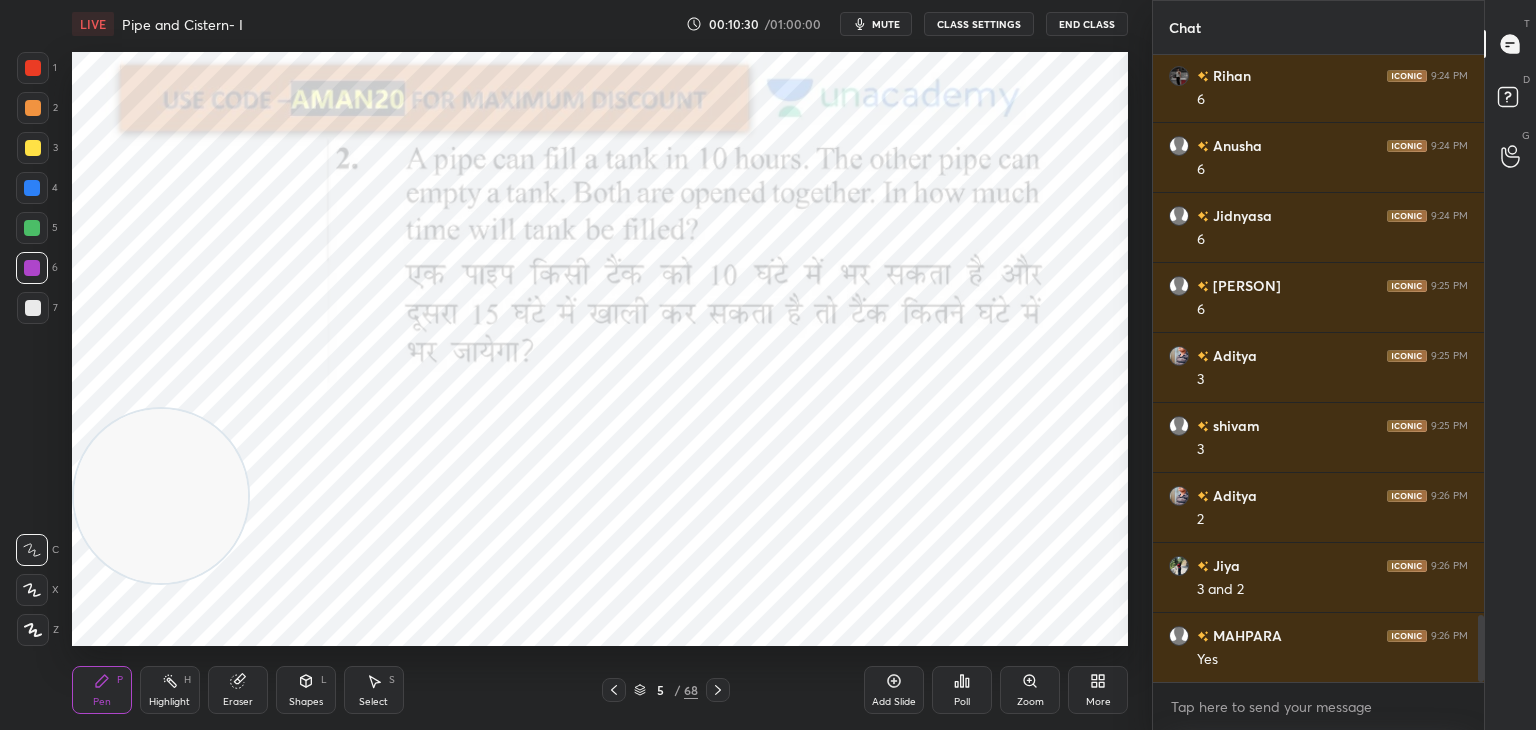 click at bounding box center [32, 188] 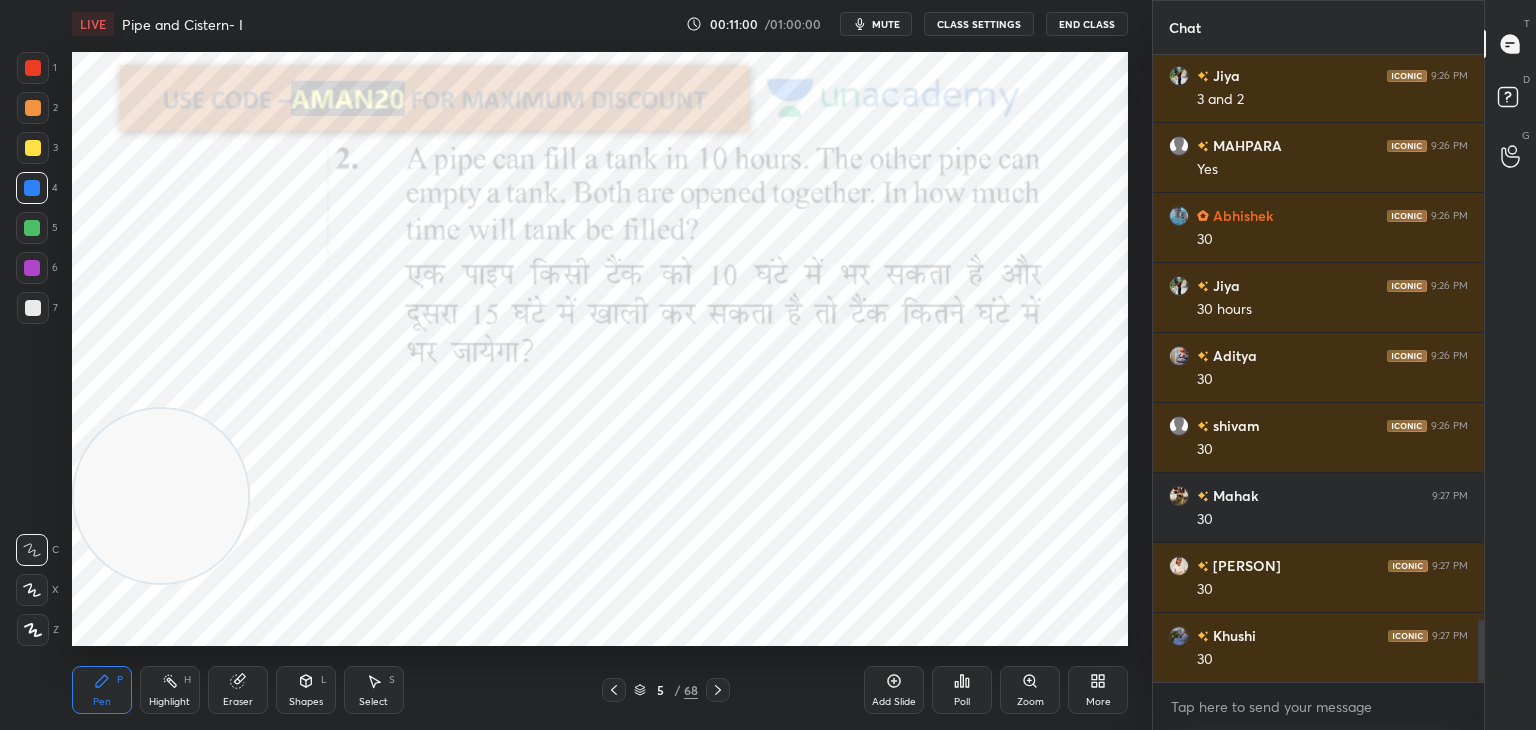 scroll, scrollTop: 5842, scrollLeft: 0, axis: vertical 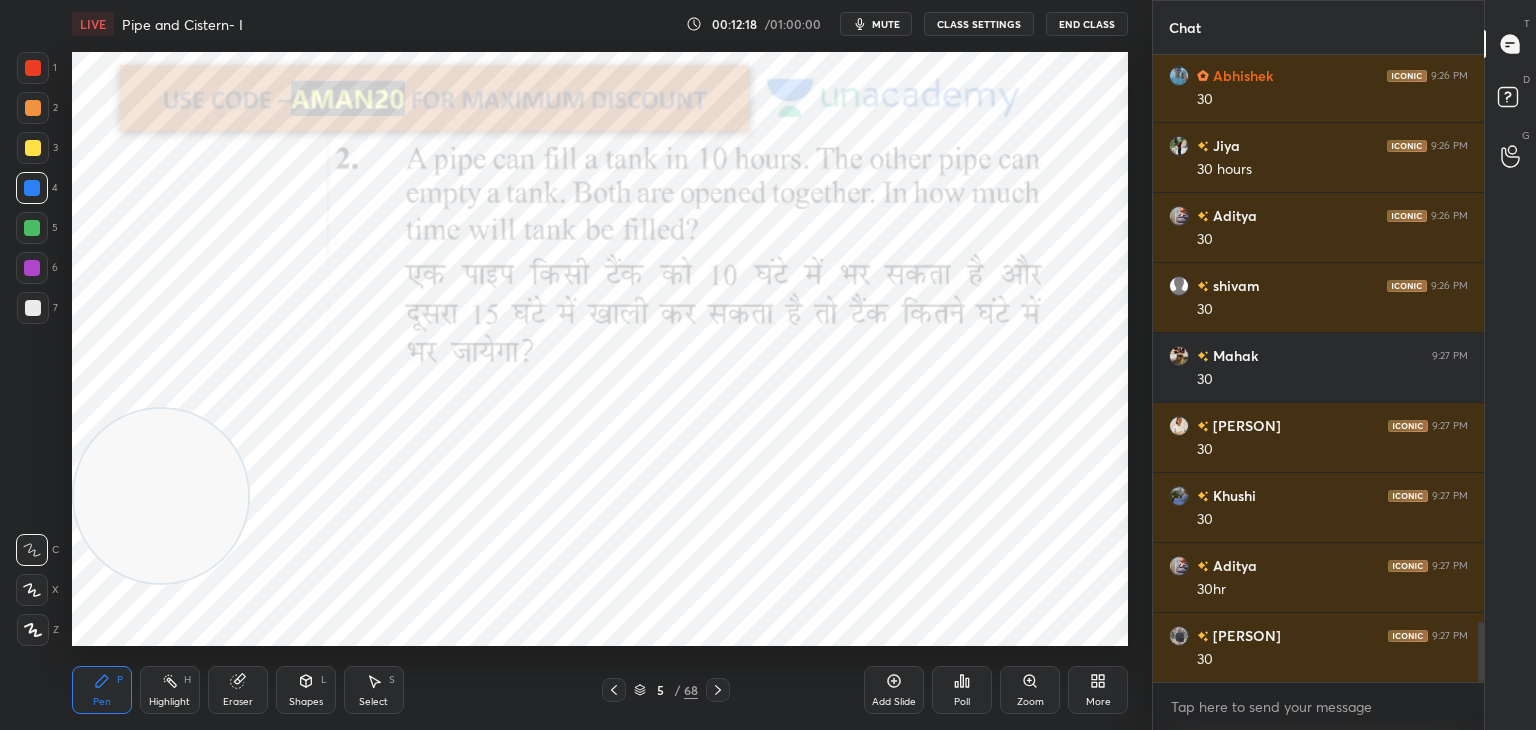 click 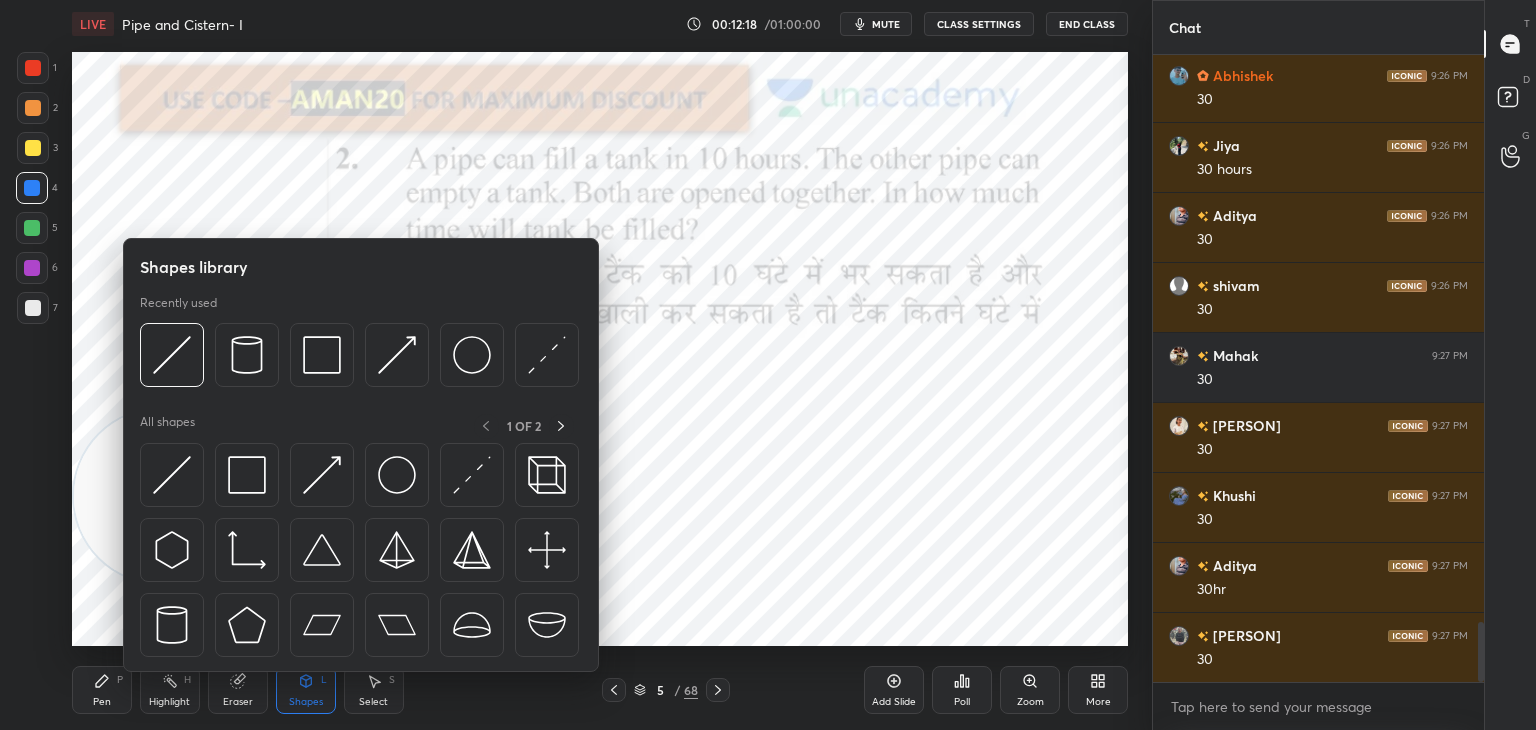 click at bounding box center [172, 475] 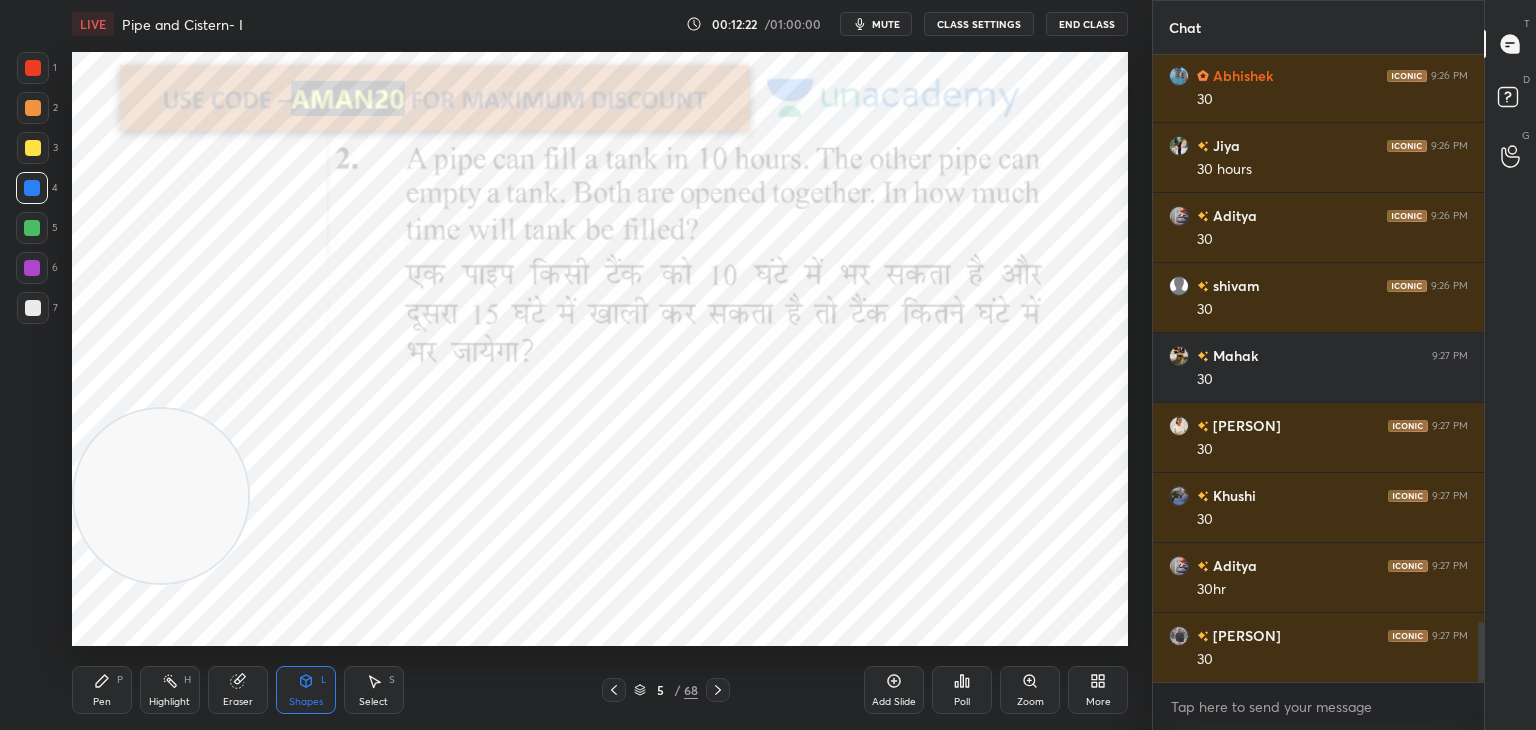 click 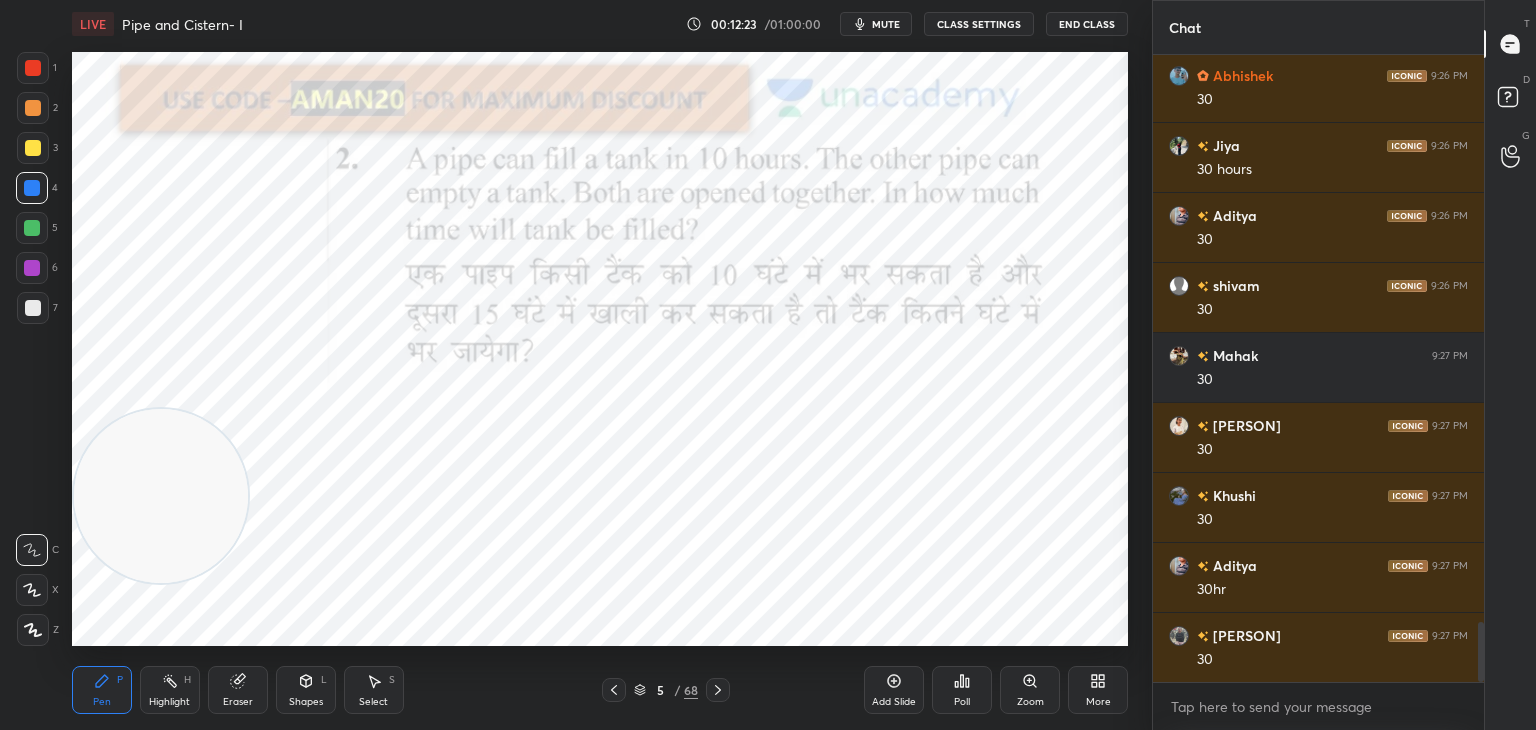 click at bounding box center (33, 68) 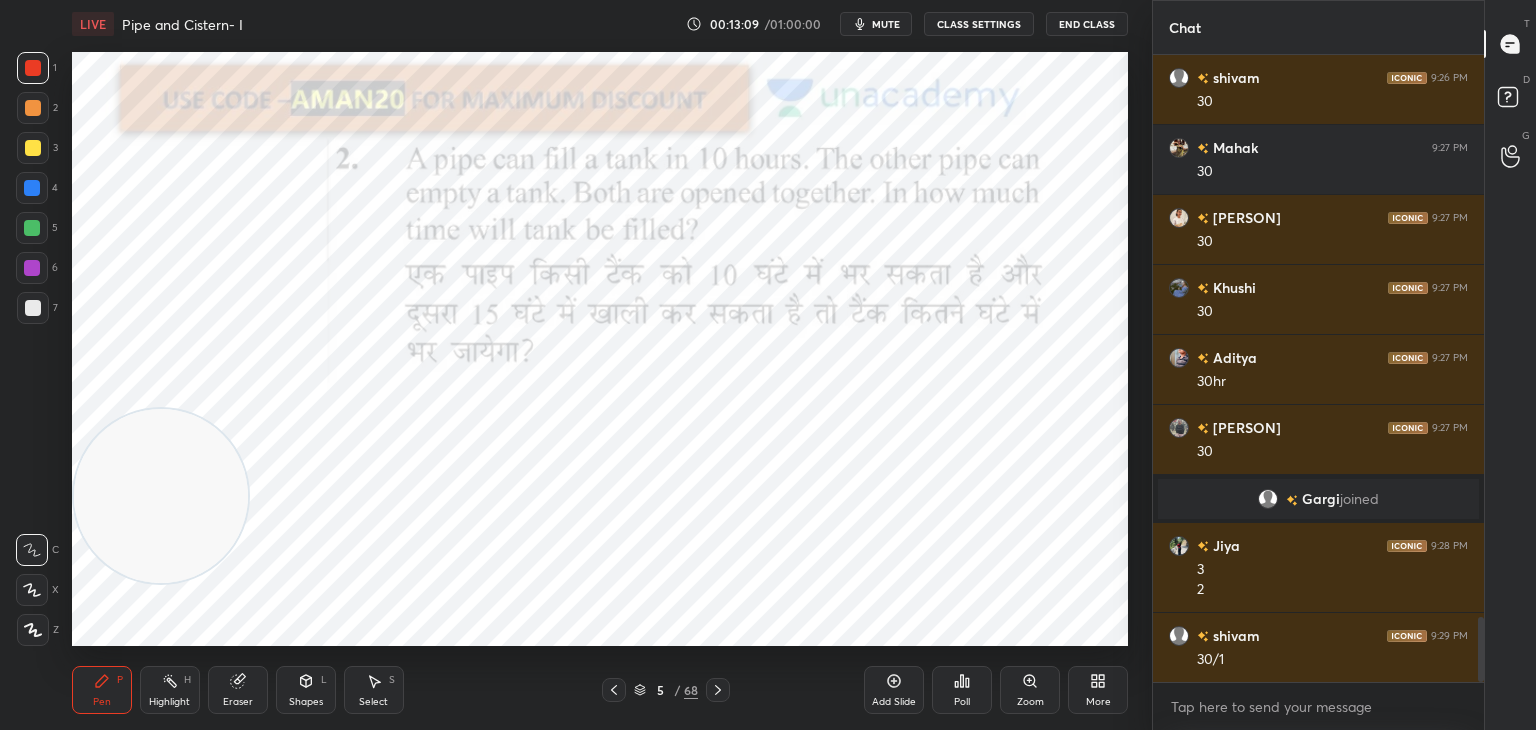 scroll, scrollTop: 5470, scrollLeft: 0, axis: vertical 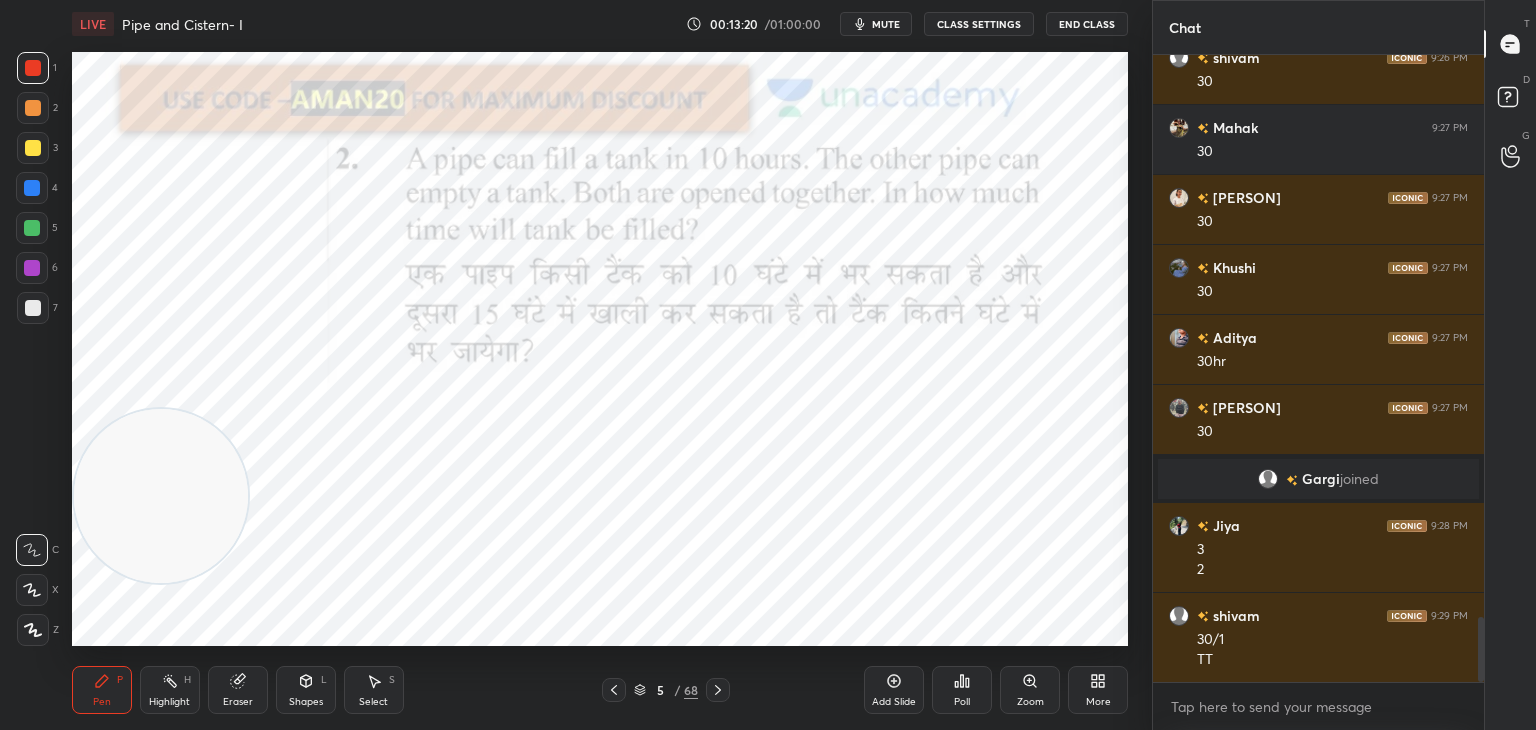 click 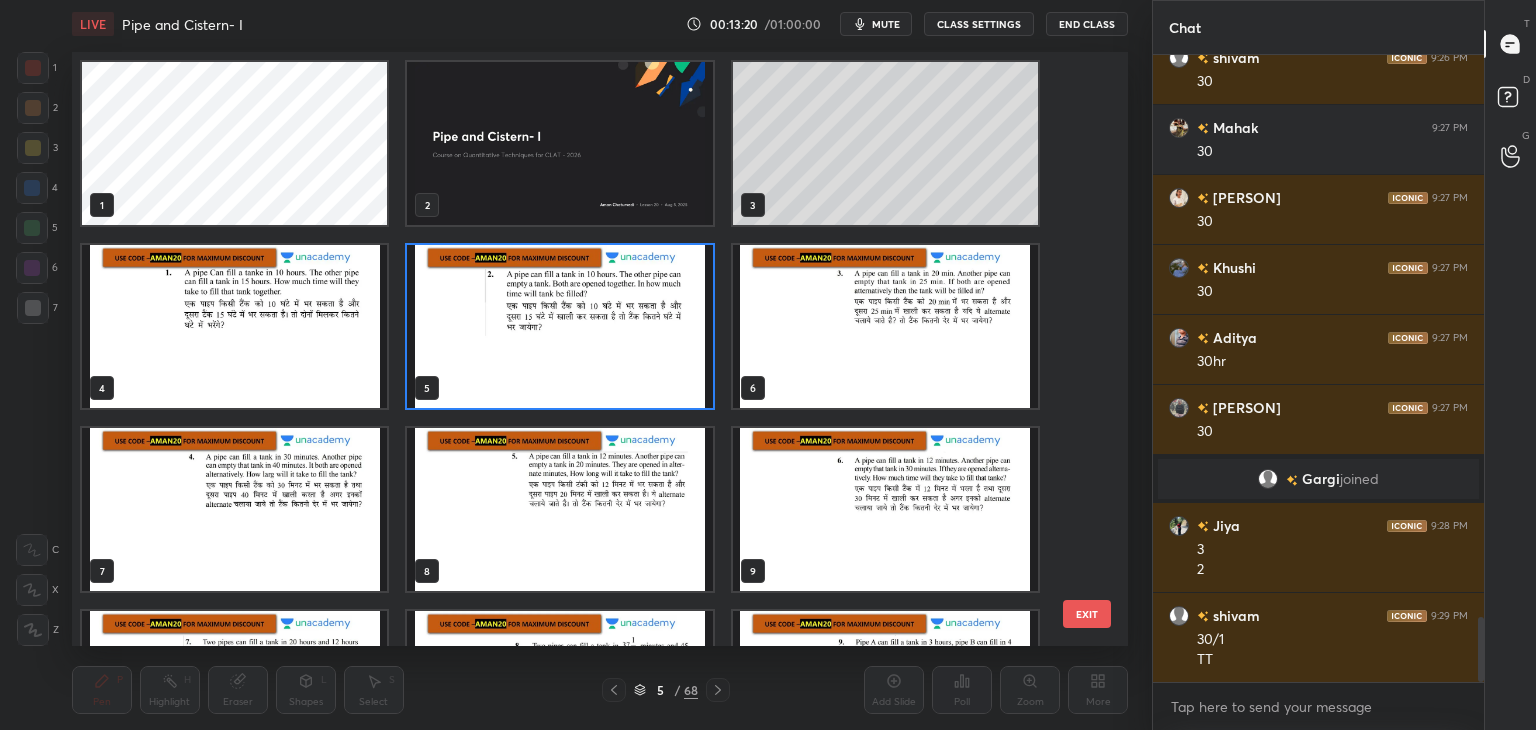 scroll, scrollTop: 6, scrollLeft: 10, axis: both 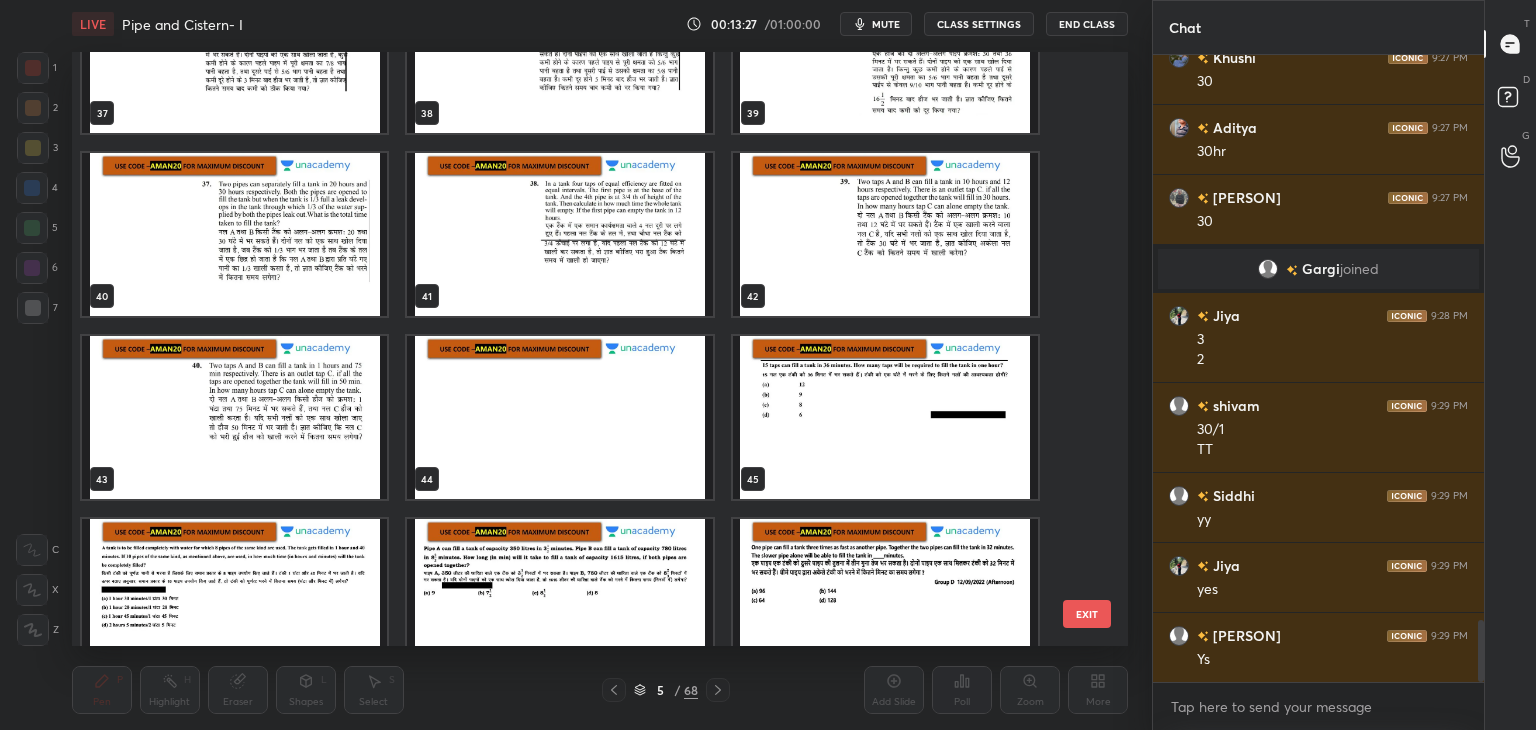 click at bounding box center [885, 417] 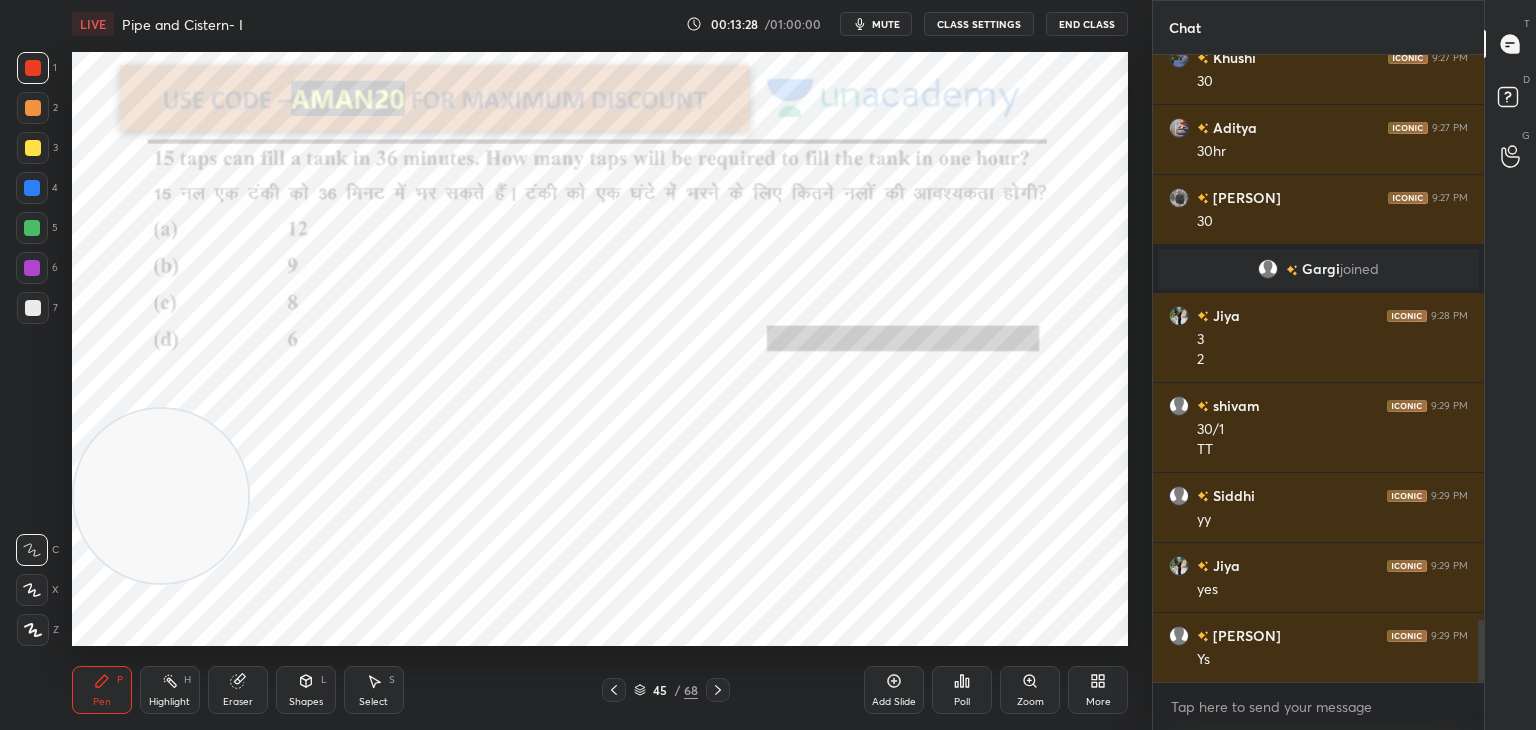 click at bounding box center (885, 417) 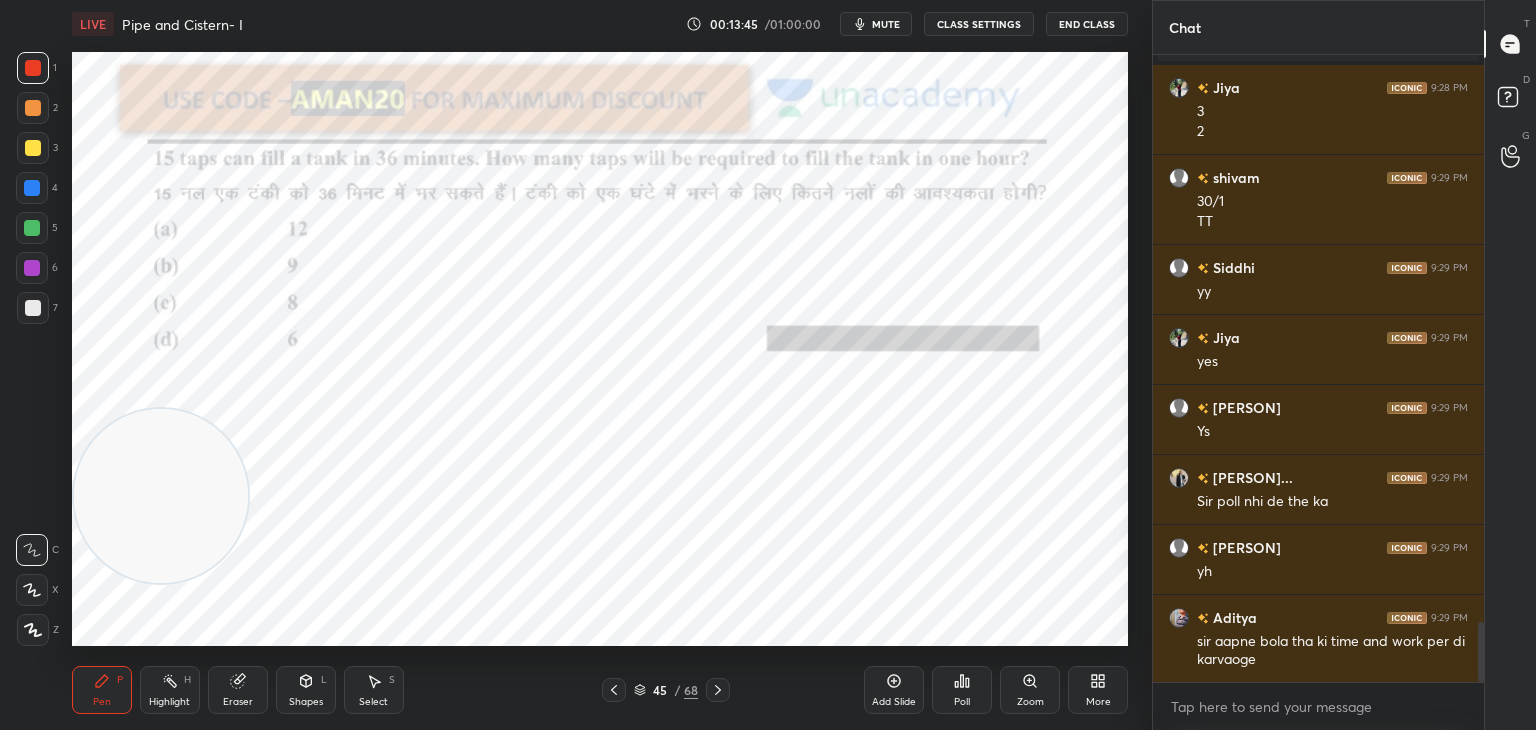 scroll, scrollTop: 5978, scrollLeft: 0, axis: vertical 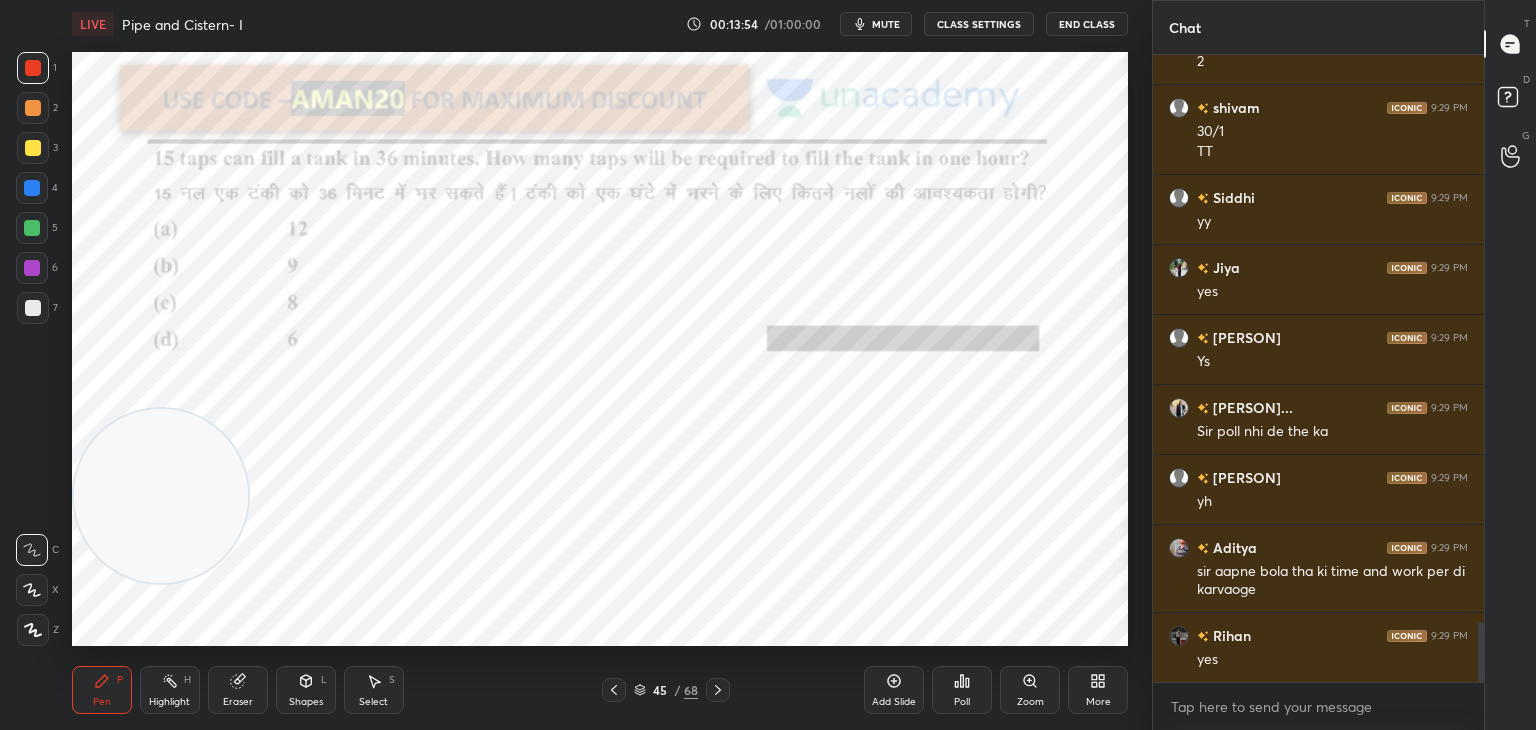 click at bounding box center [32, 188] 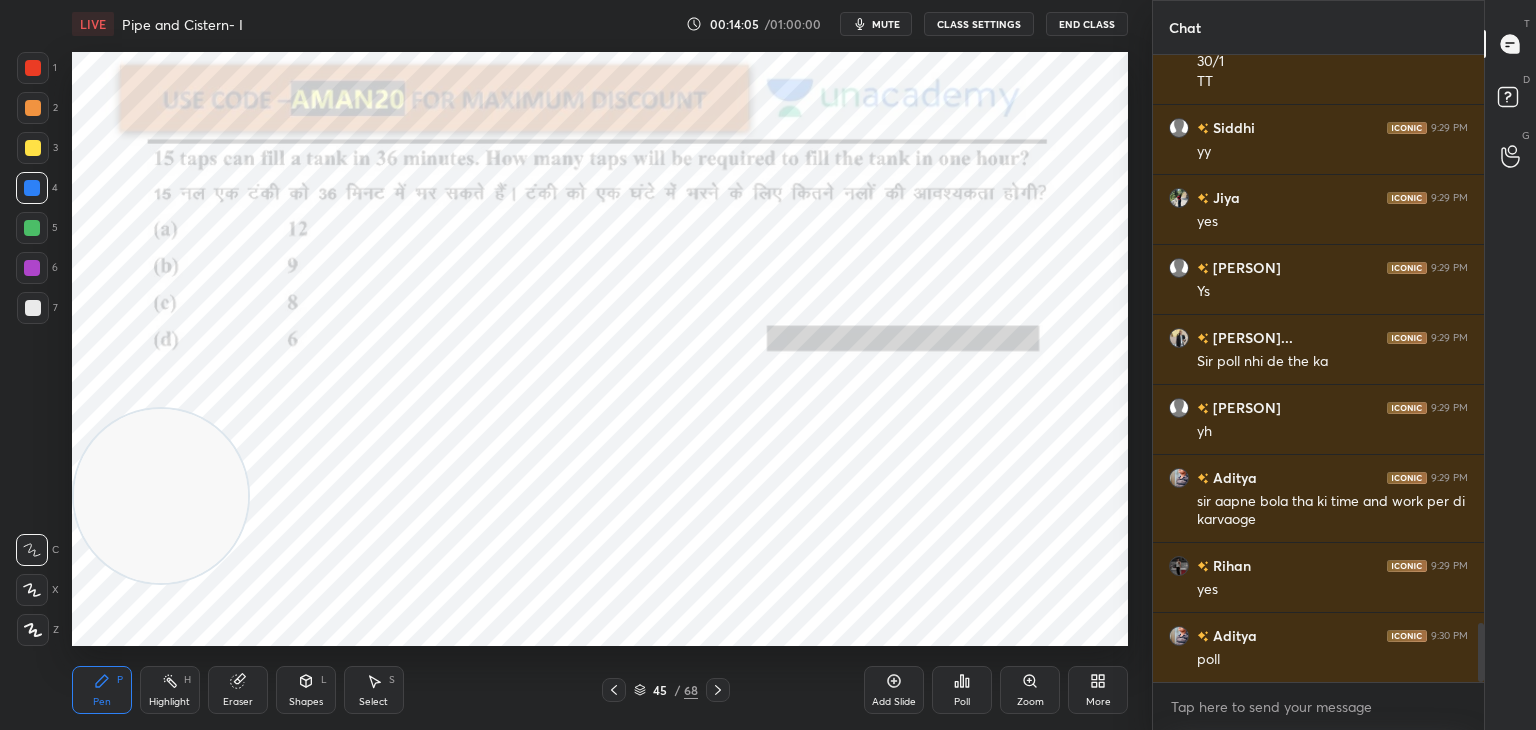 scroll, scrollTop: 6118, scrollLeft: 0, axis: vertical 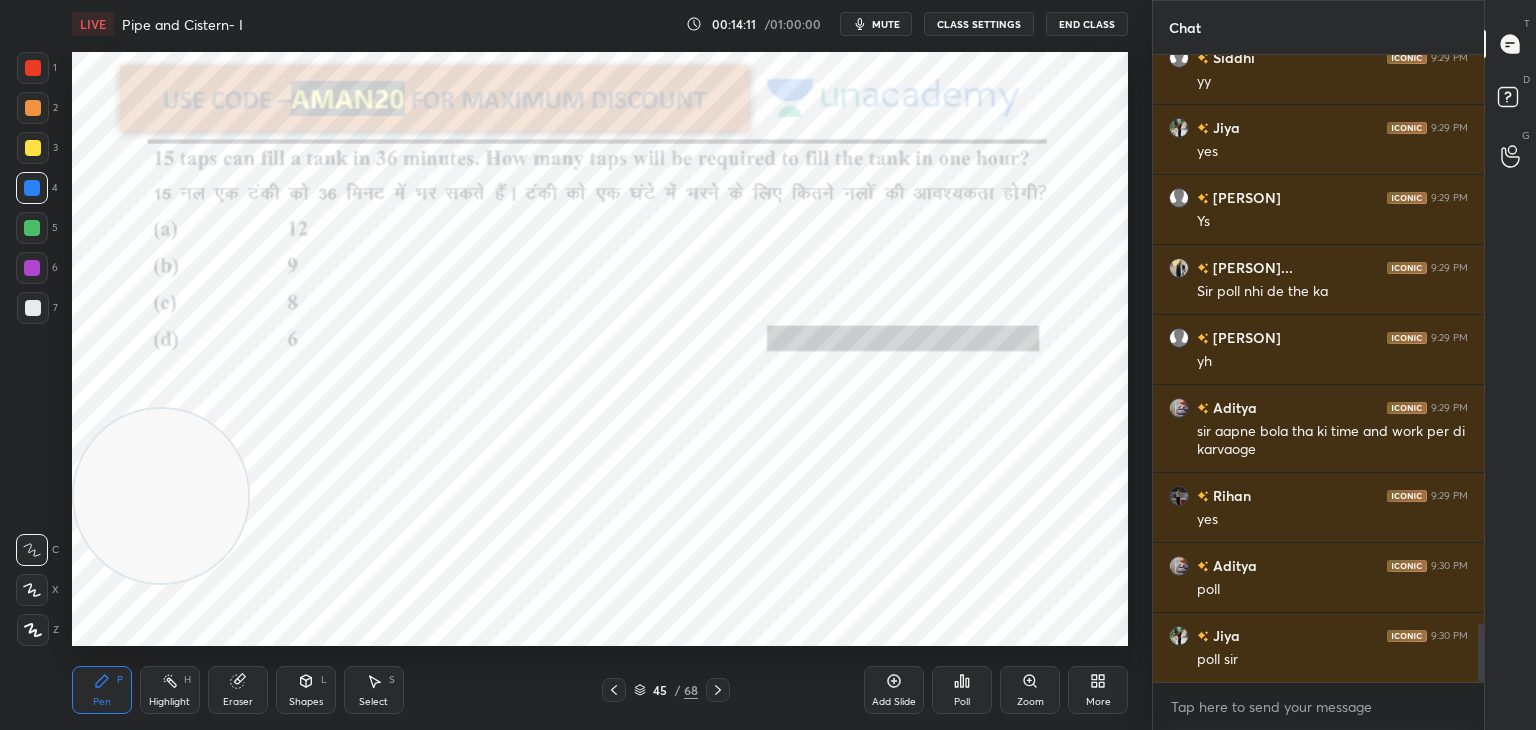 click 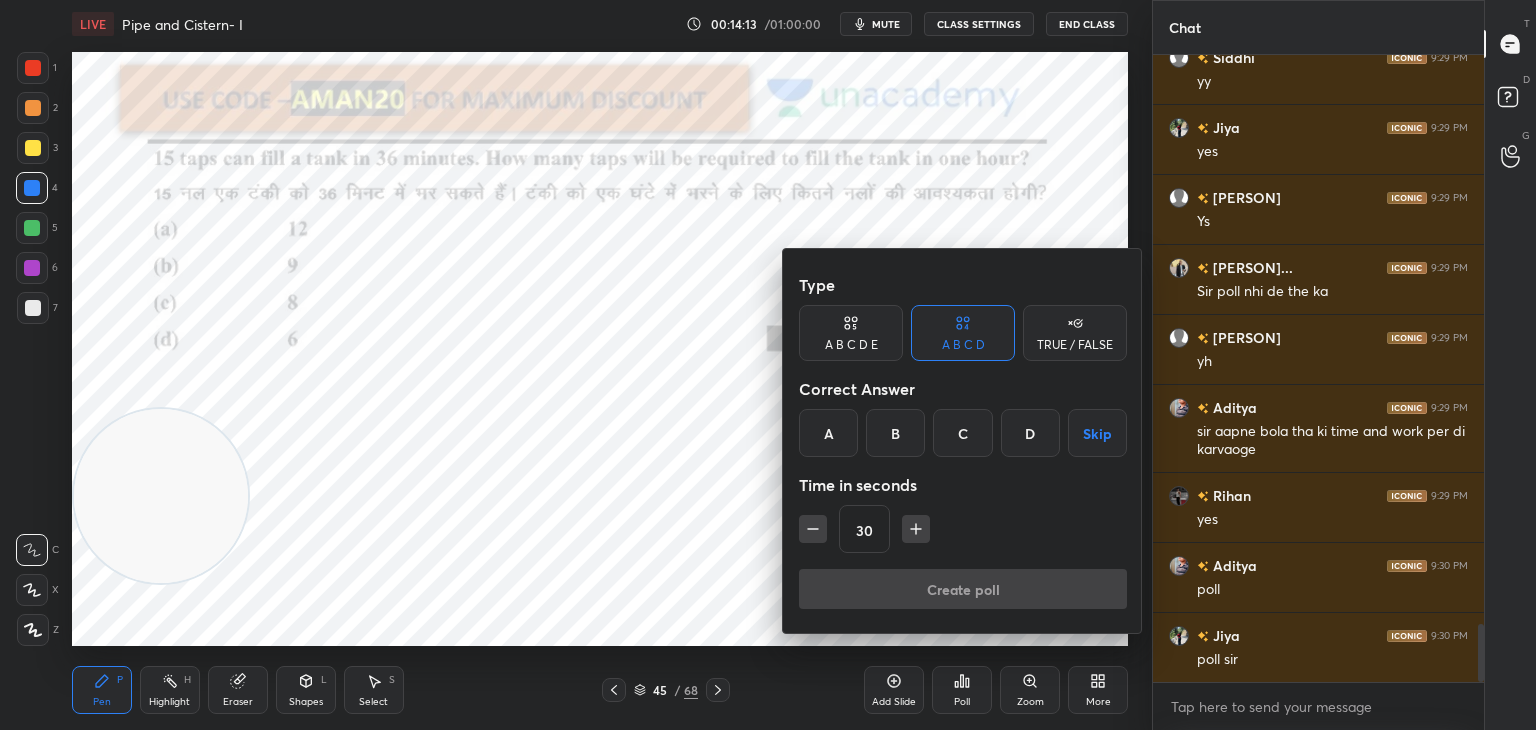 click on "B" at bounding box center (895, 433) 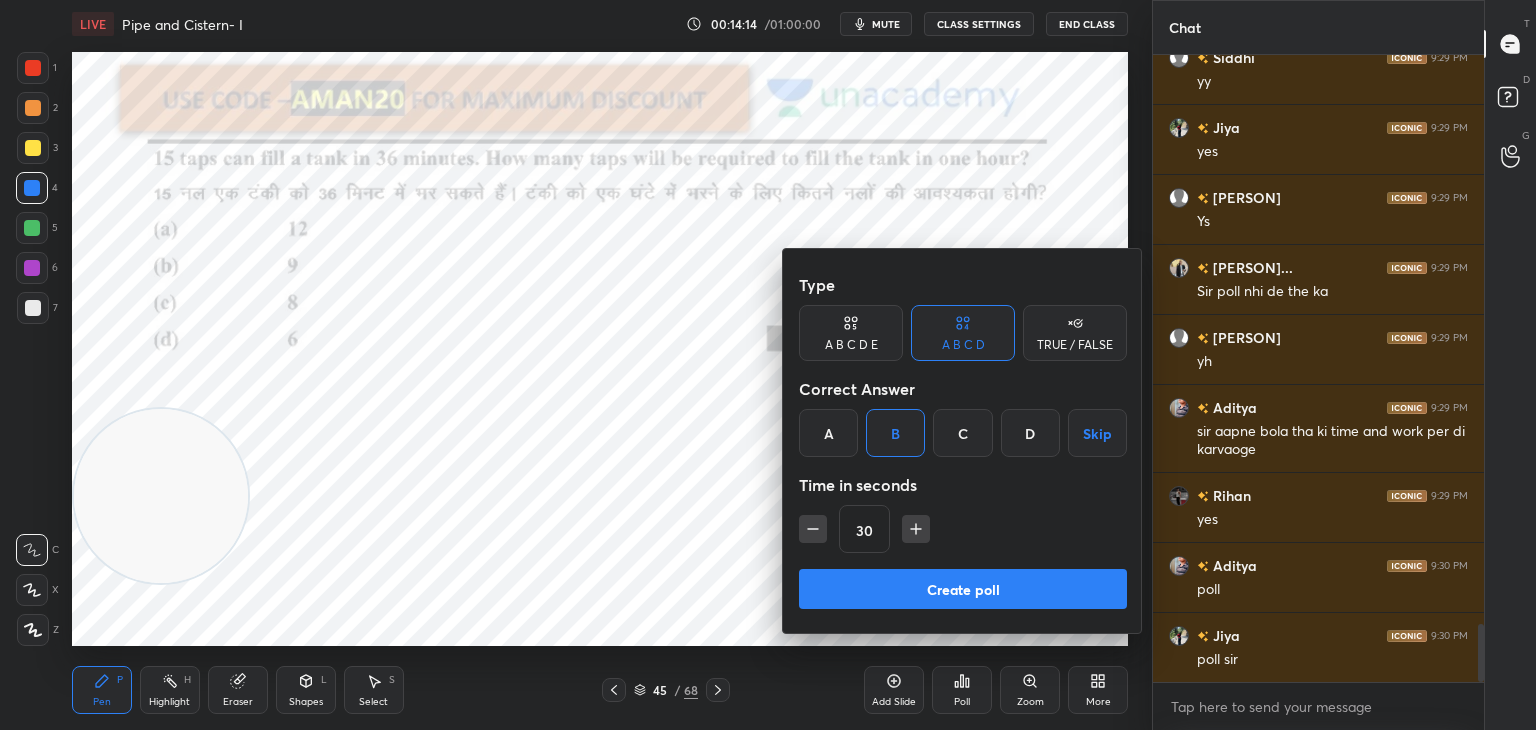 click on "Create poll" at bounding box center [963, 589] 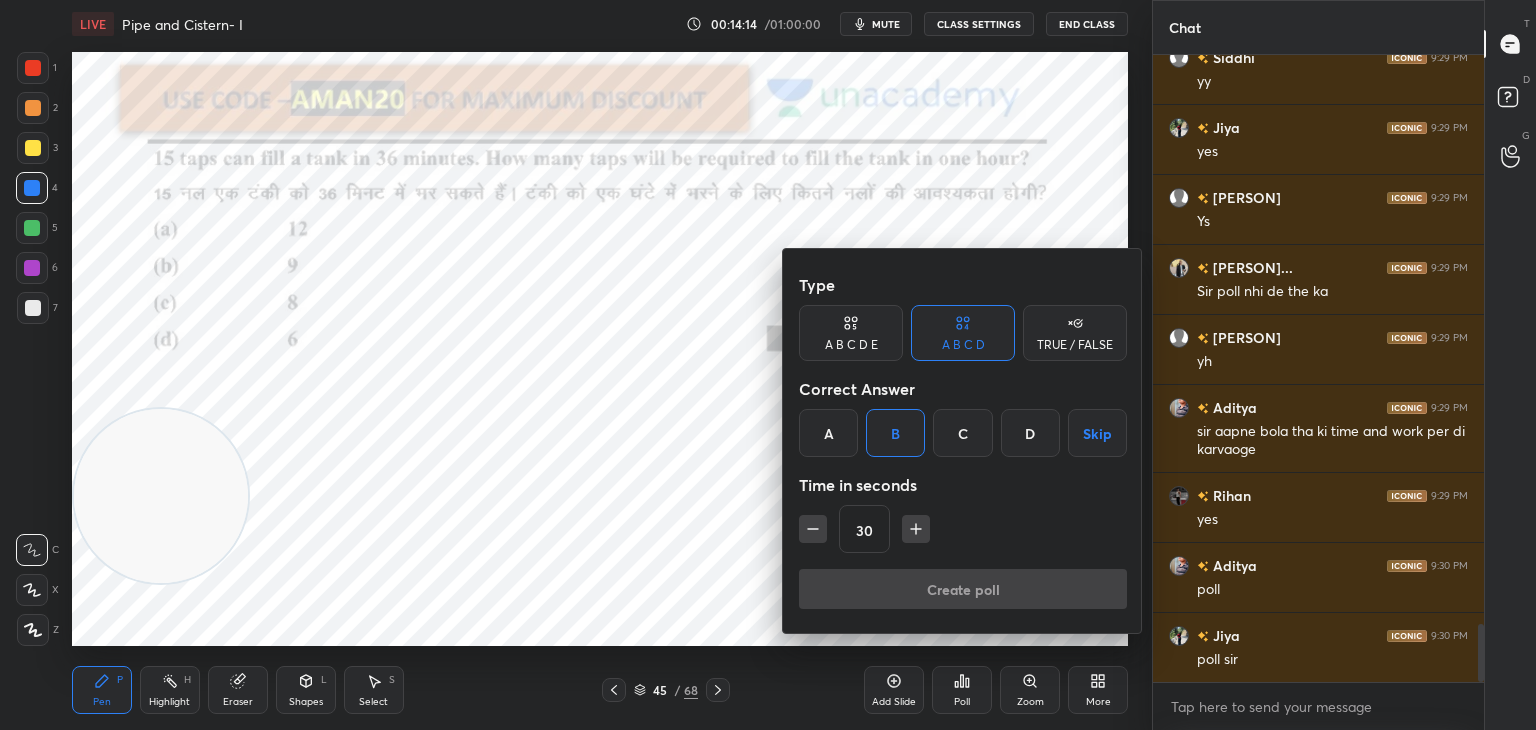 scroll, scrollTop: 376, scrollLeft: 325, axis: both 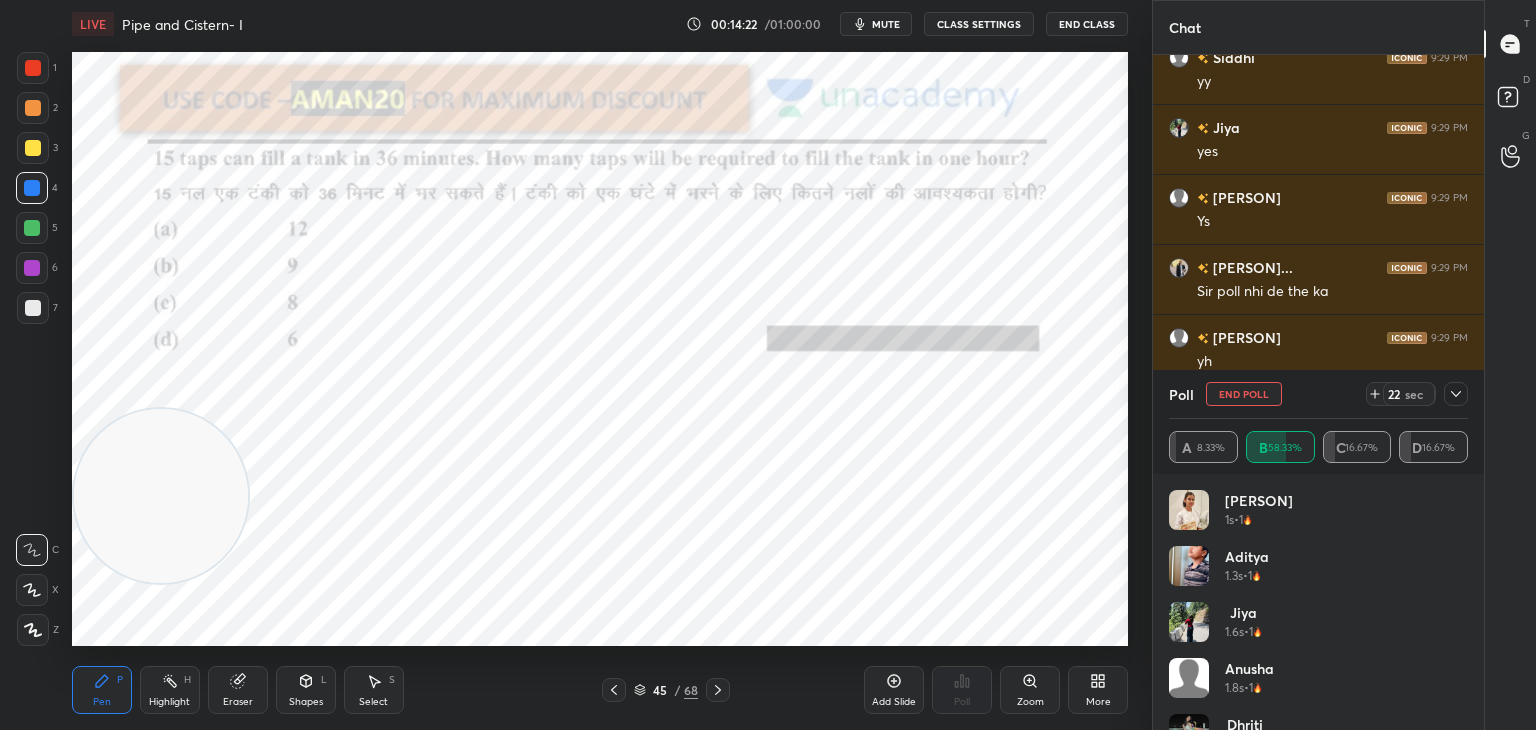 click on "mute" at bounding box center (886, 24) 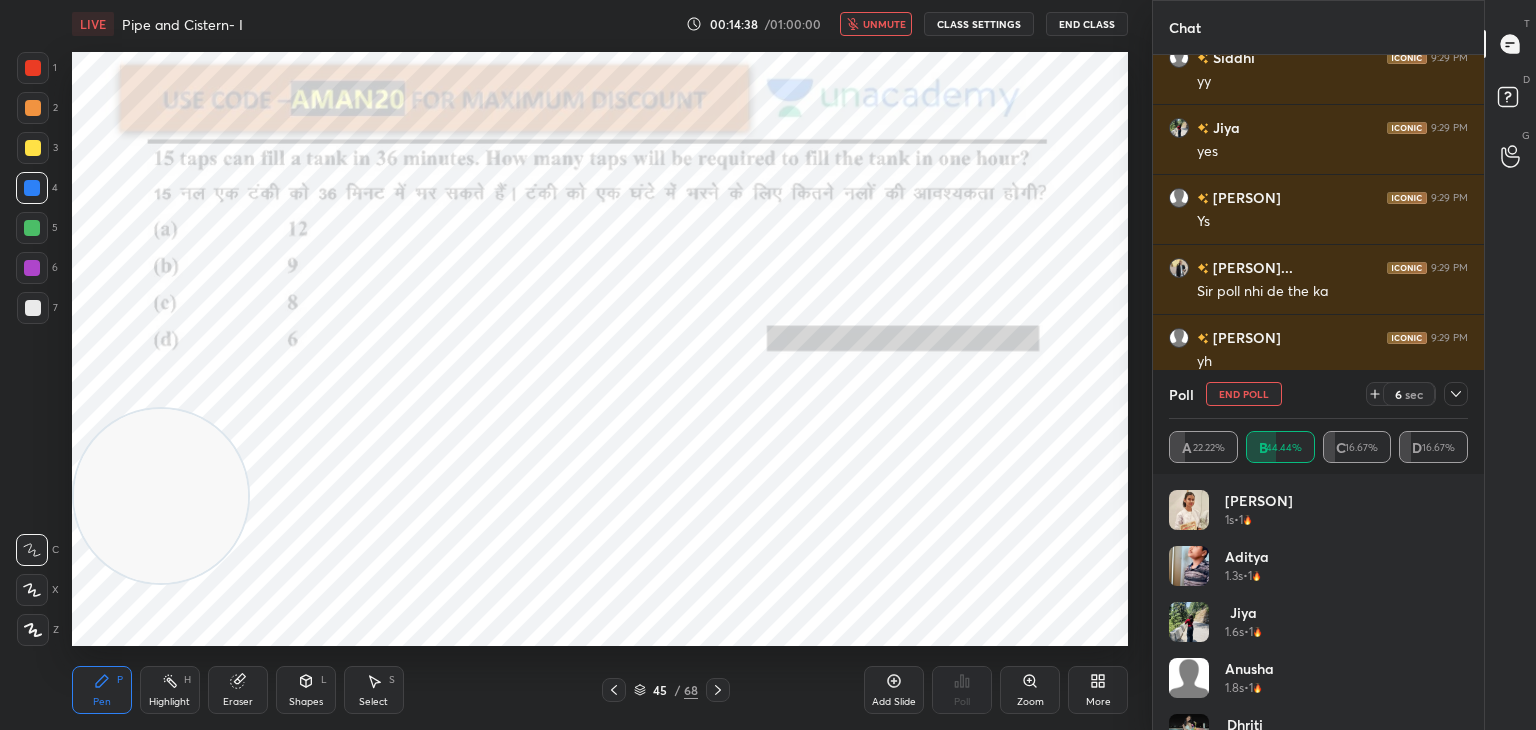 click on "unmute" at bounding box center [884, 24] 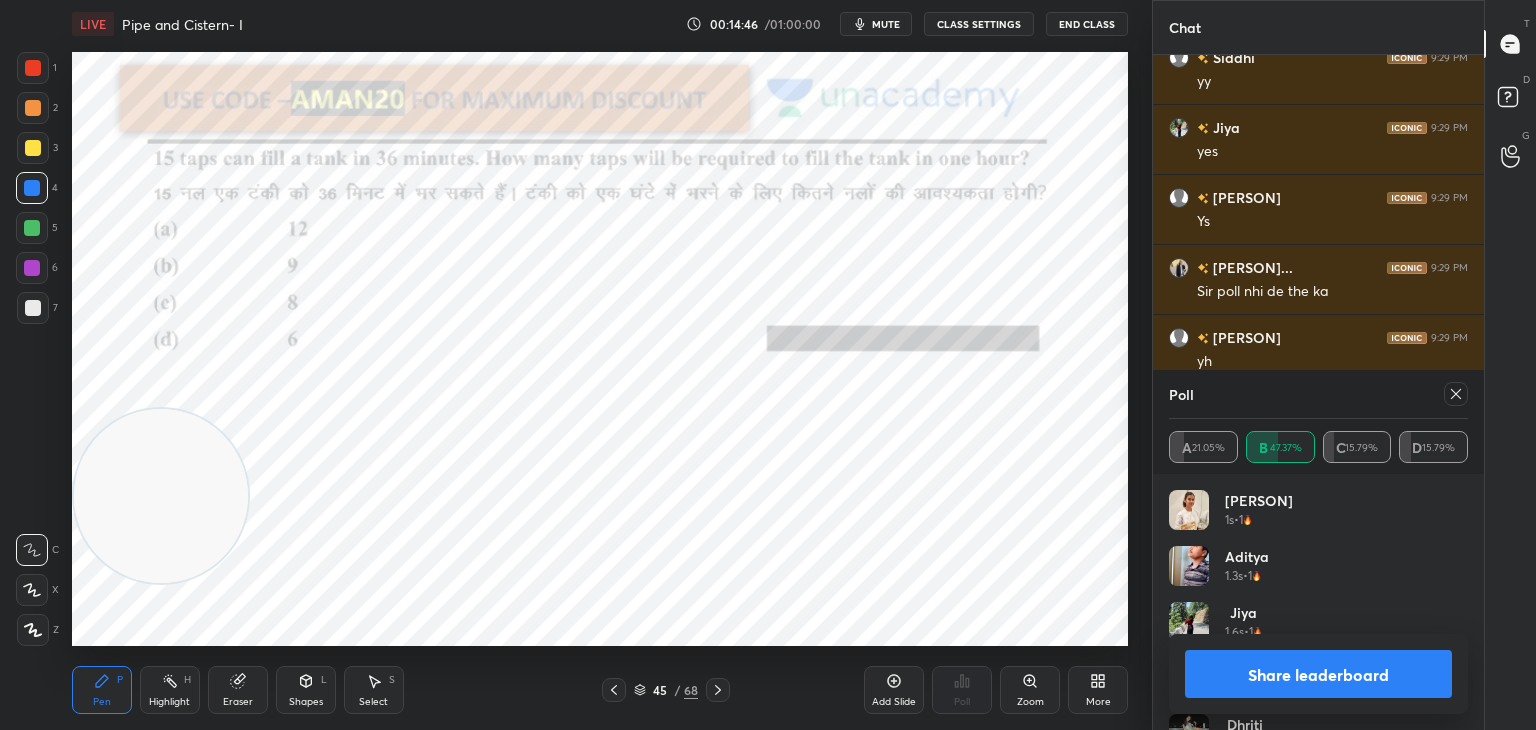 click on "Share leaderboard" at bounding box center (1318, 674) 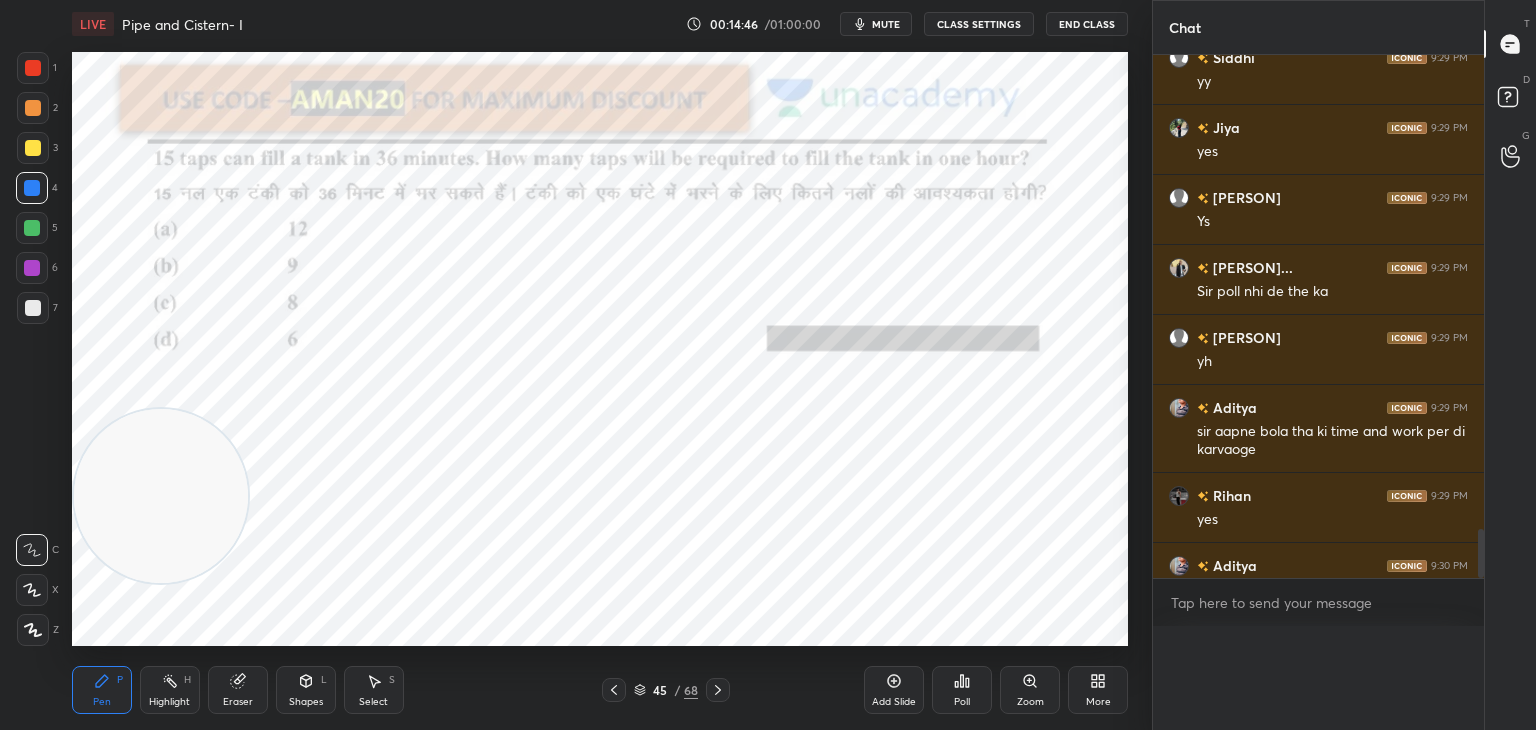 scroll, scrollTop: 148, scrollLeft: 293, axis: both 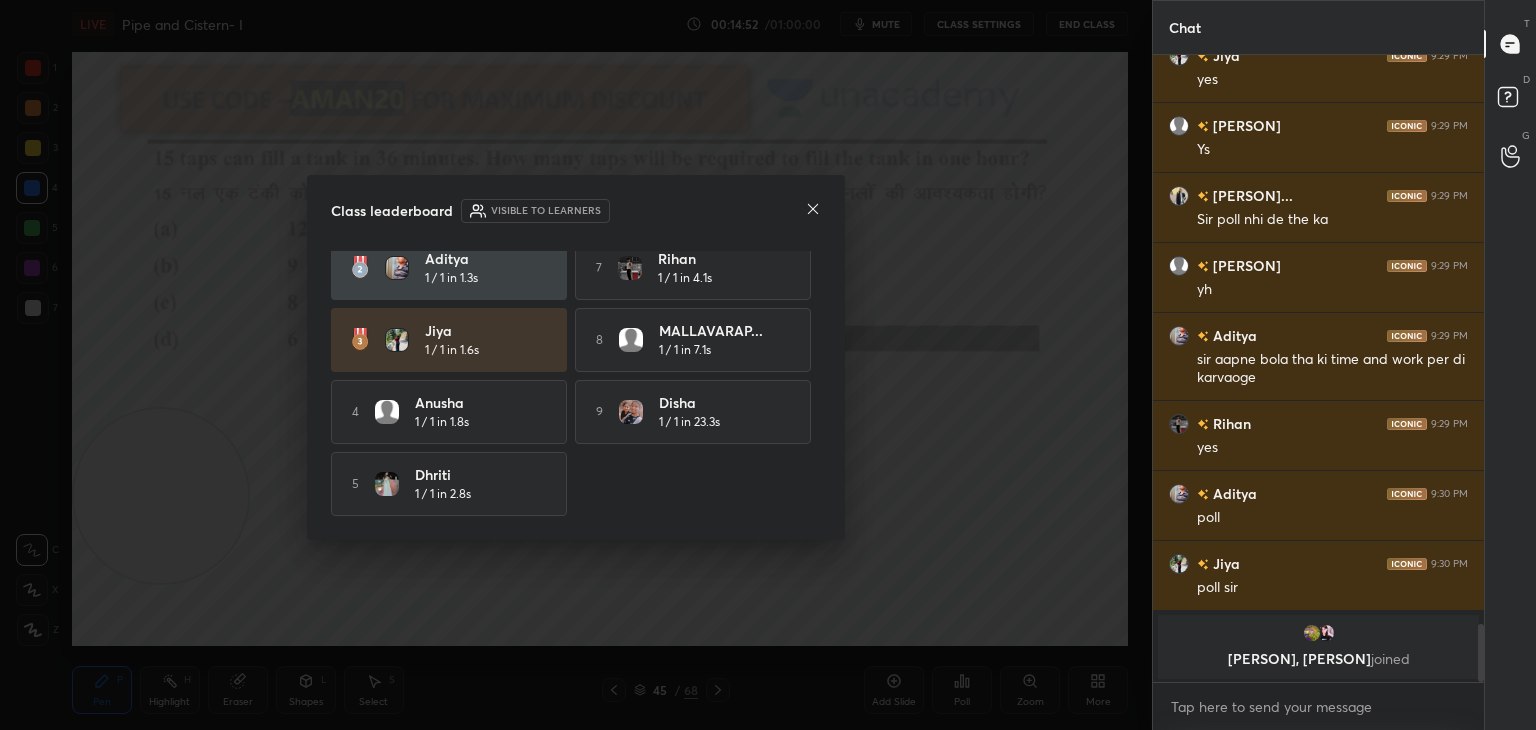 click 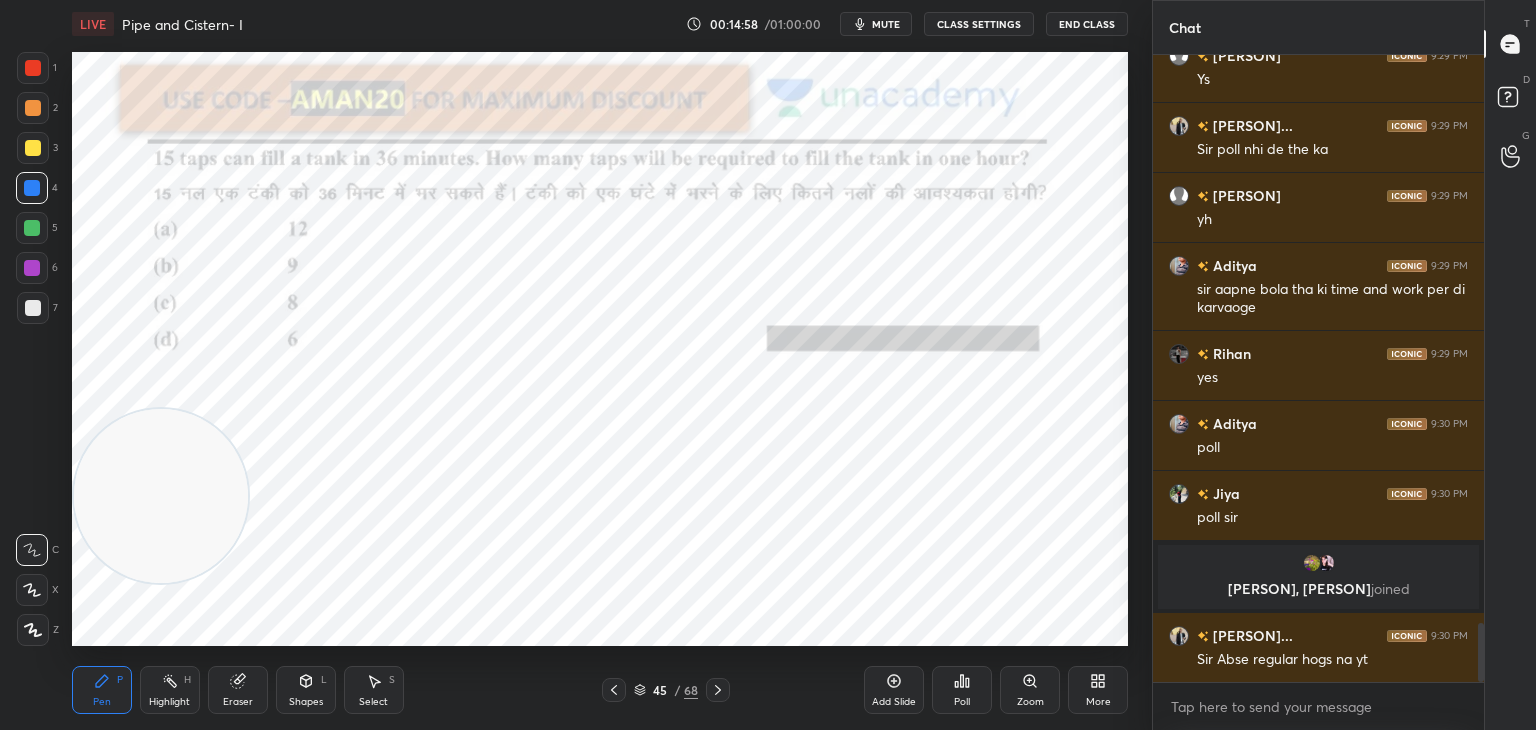 click at bounding box center (33, 68) 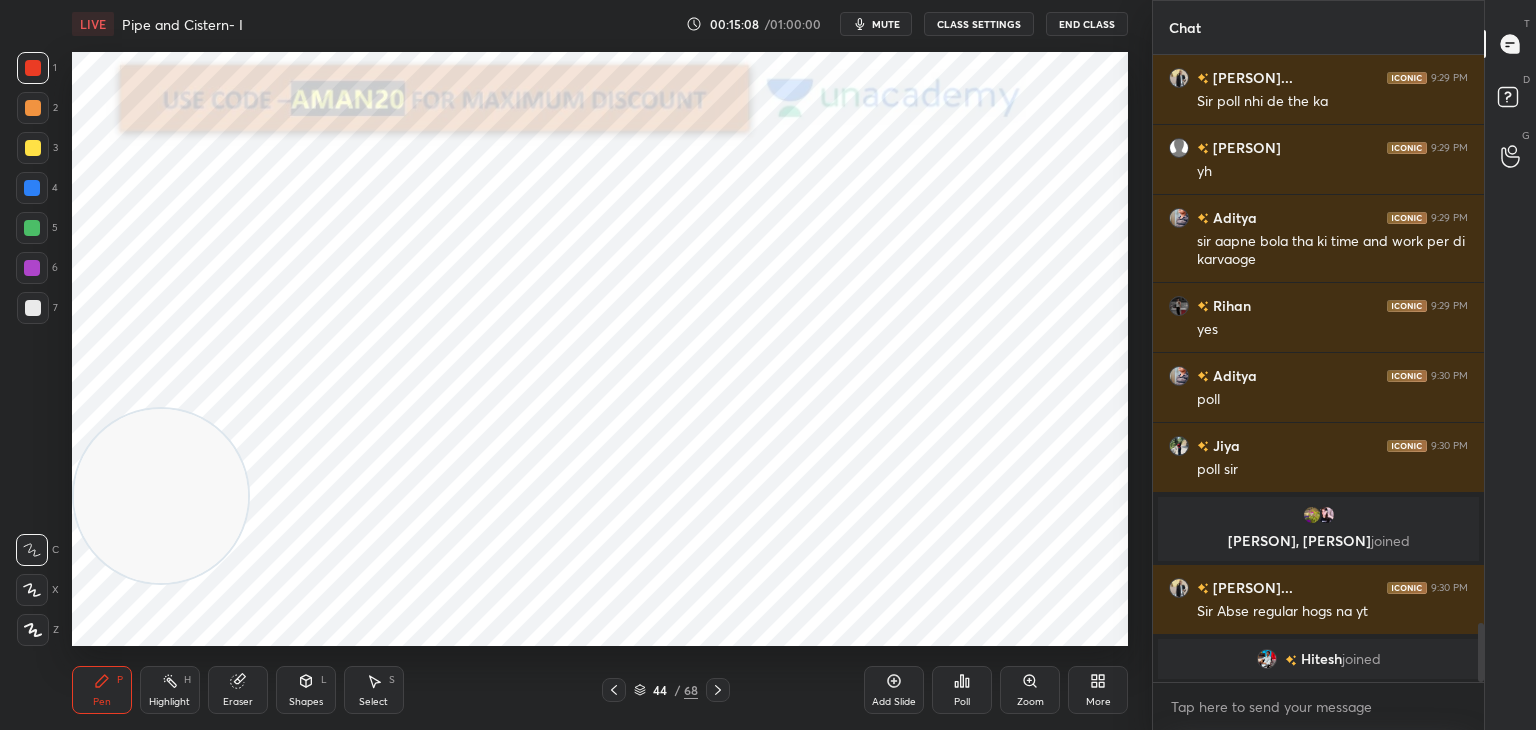 click on "Add Slide" at bounding box center (894, 690) 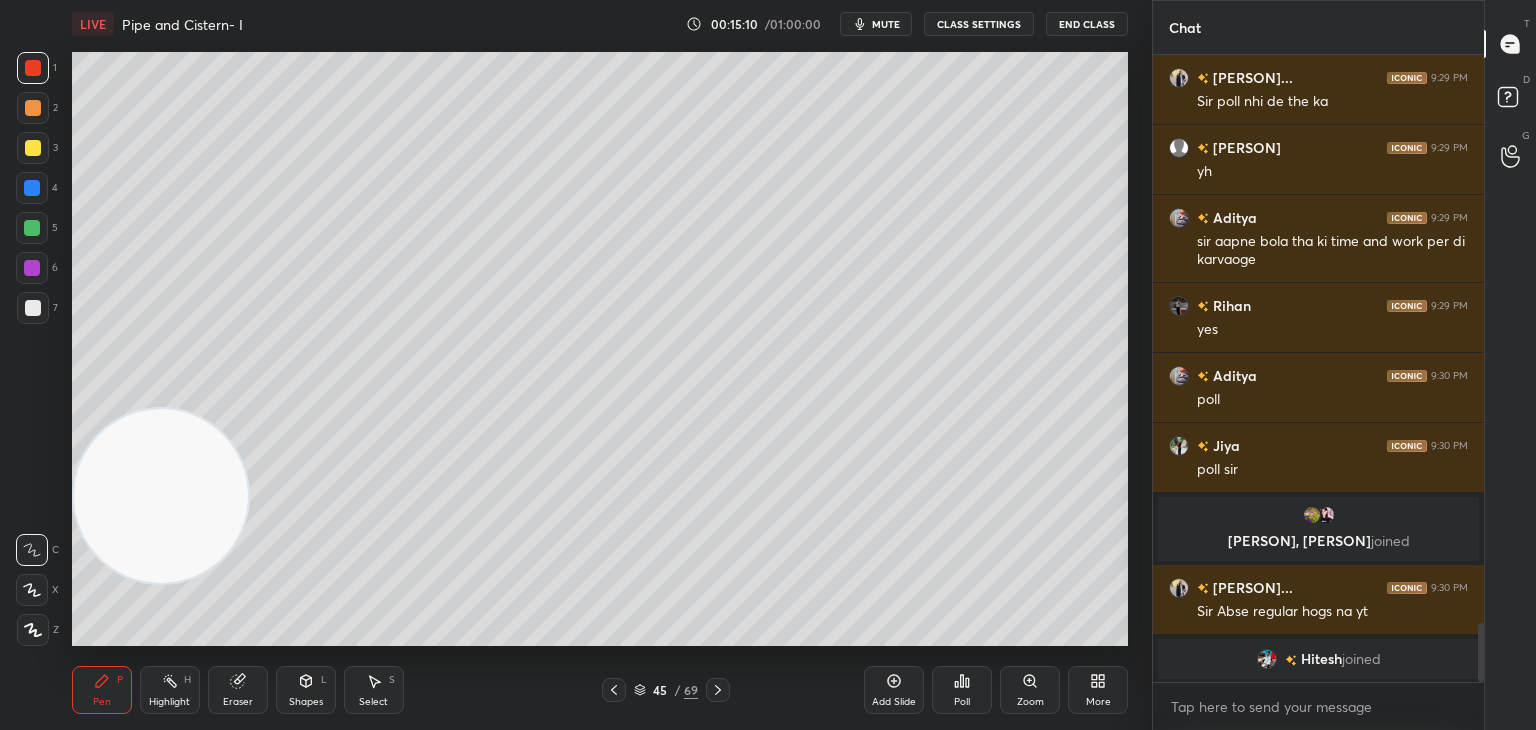click at bounding box center [33, 148] 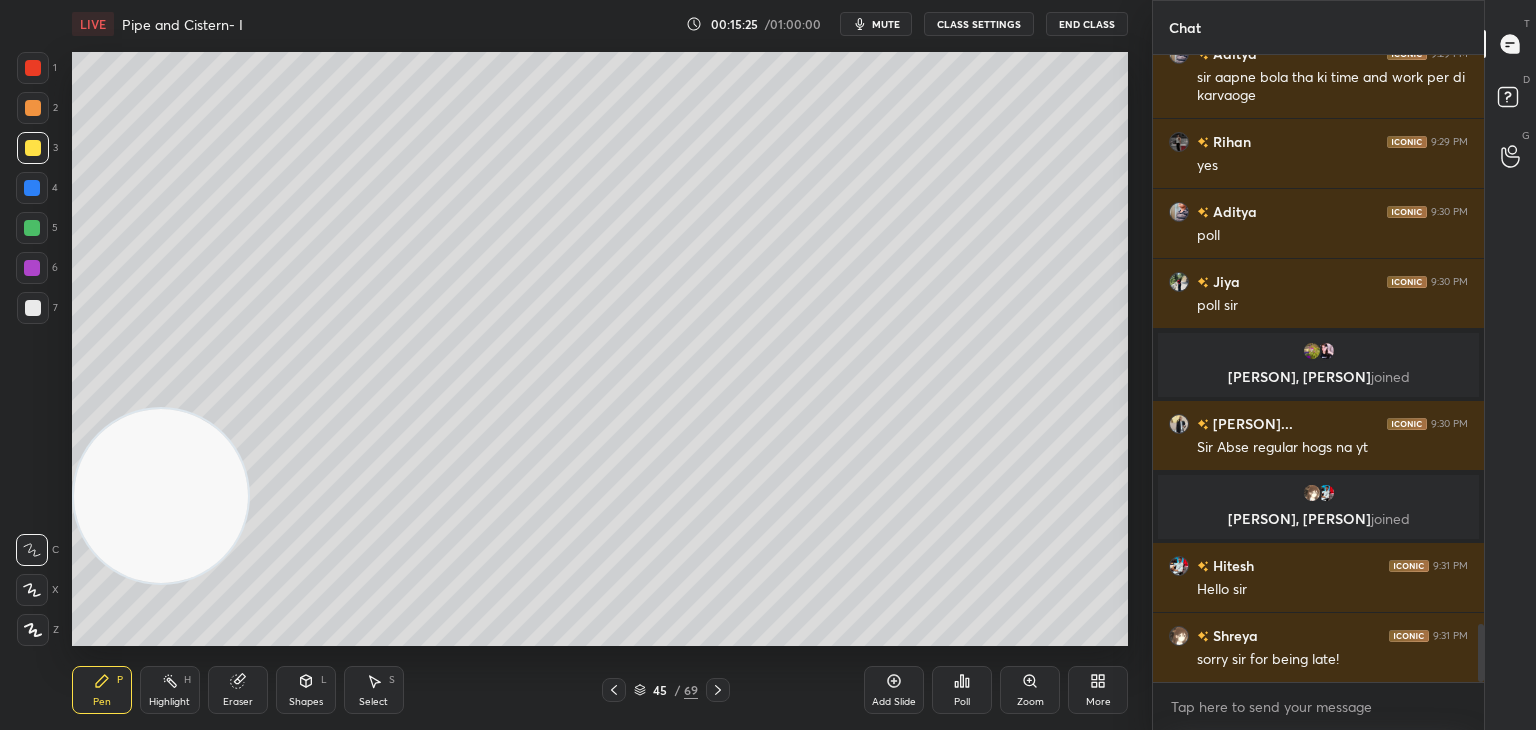 scroll, scrollTop: 6262, scrollLeft: 0, axis: vertical 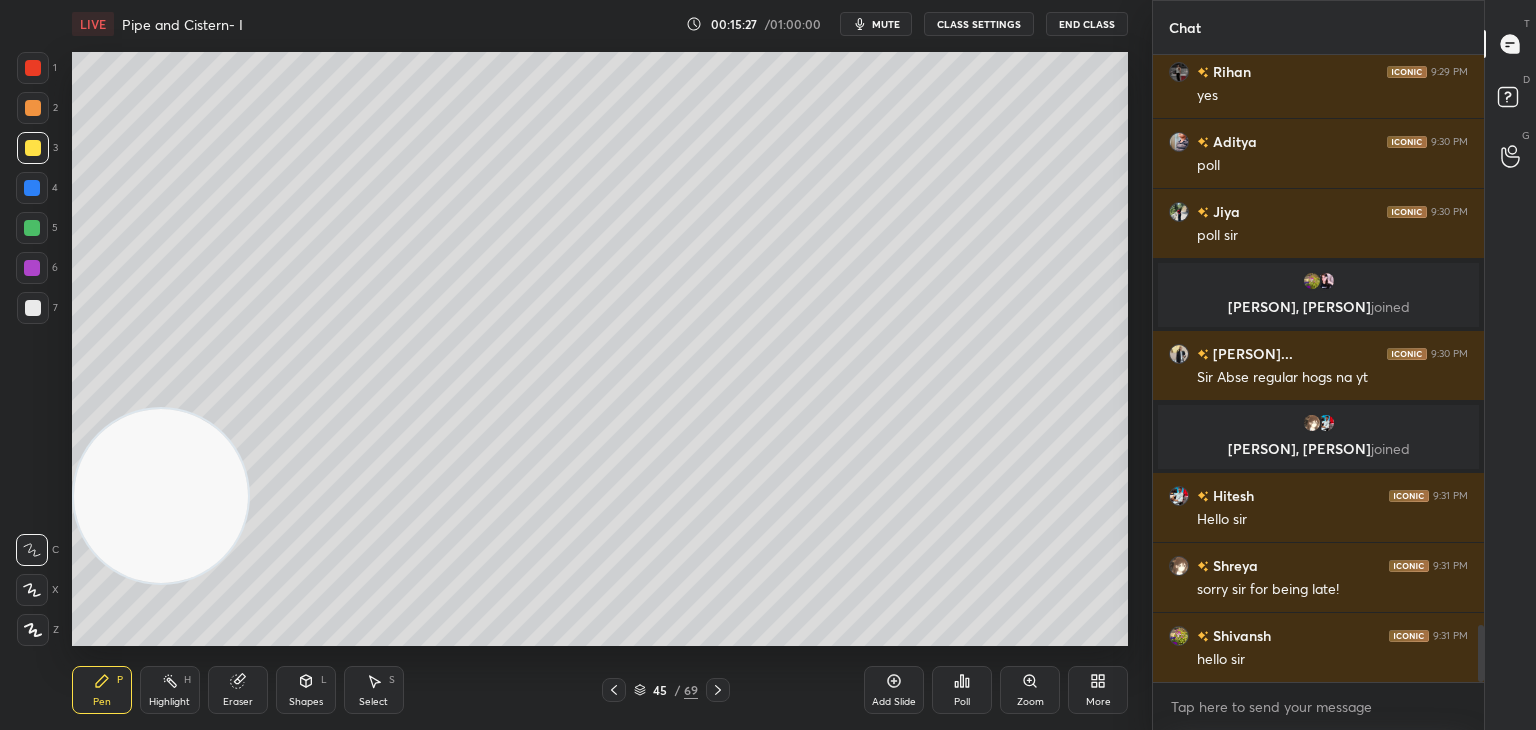 click at bounding box center (33, 68) 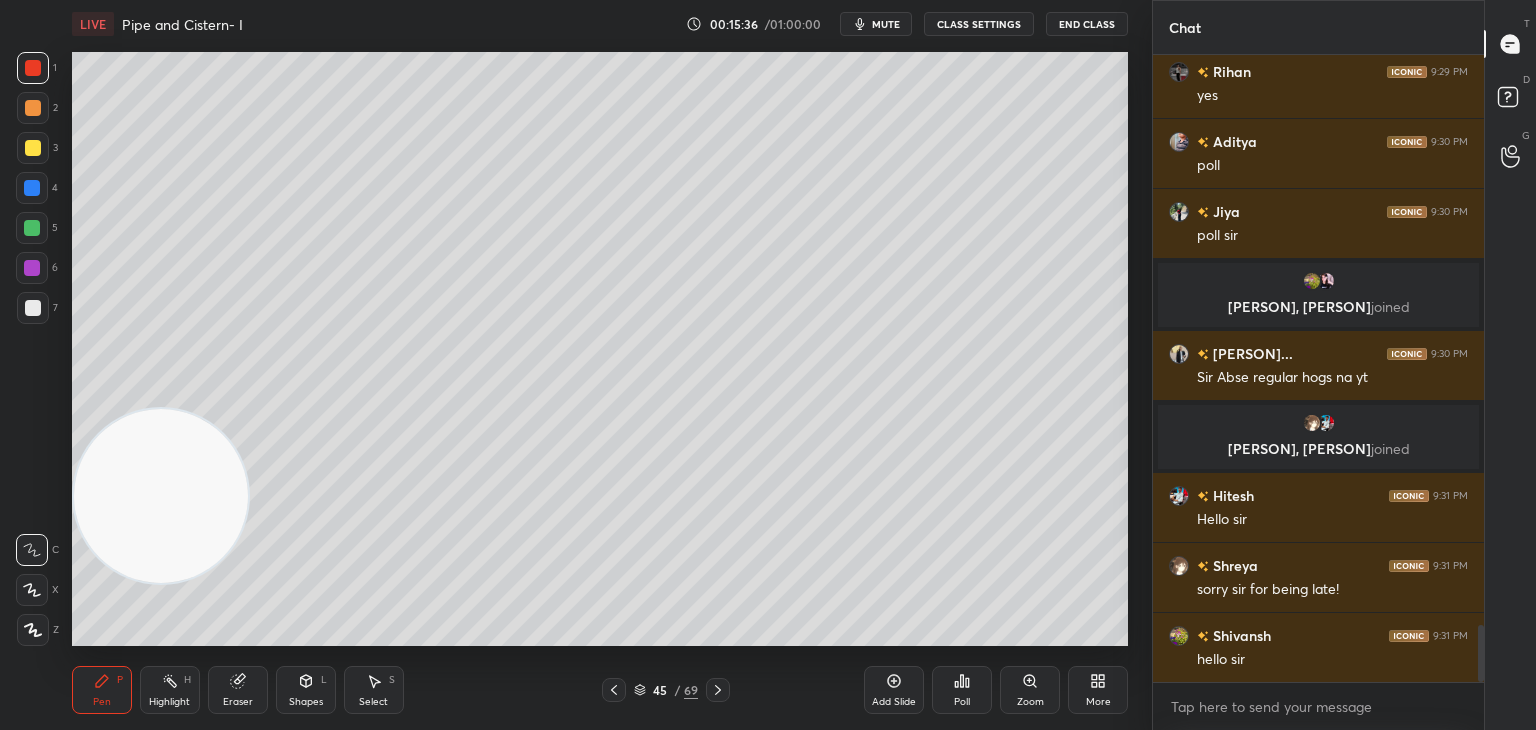 scroll, scrollTop: 6332, scrollLeft: 0, axis: vertical 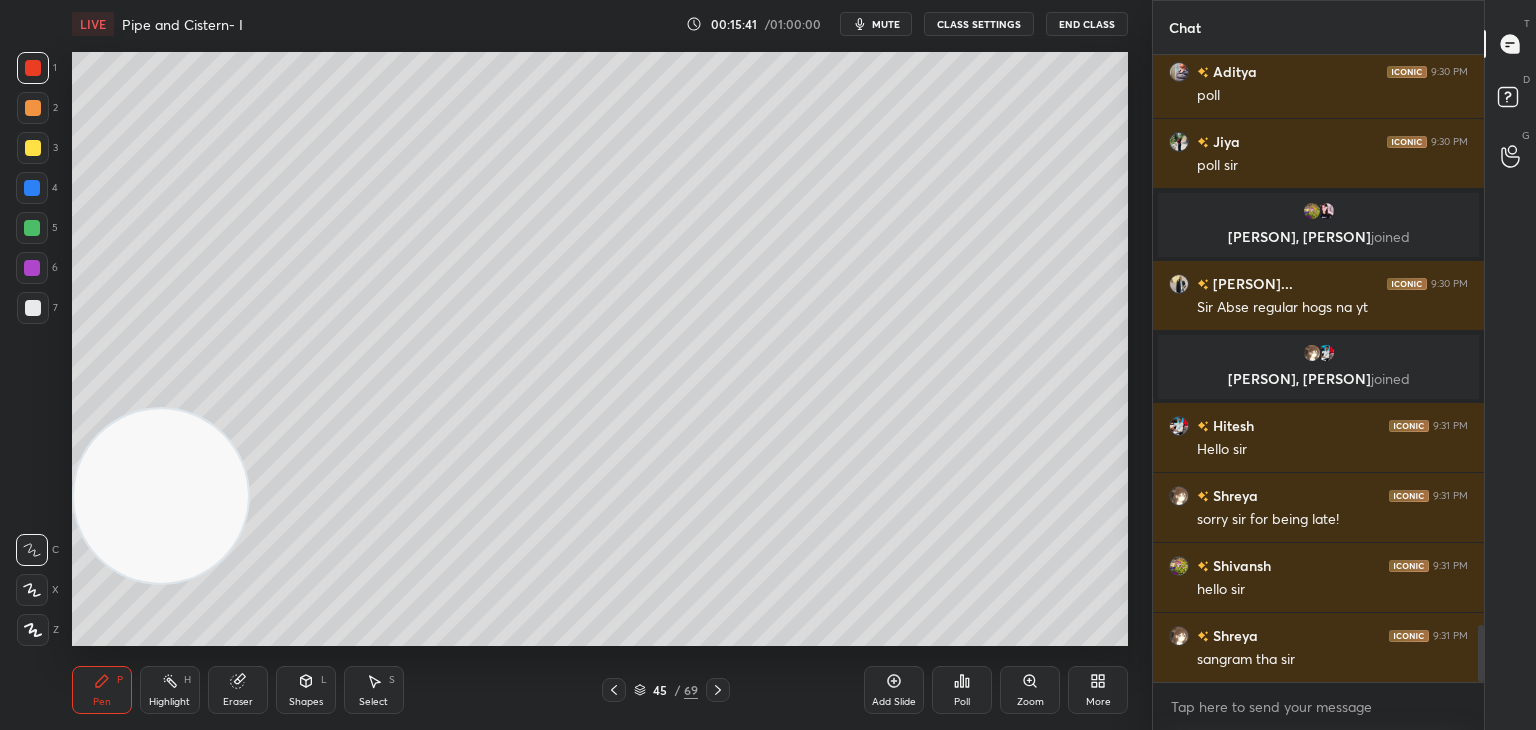click 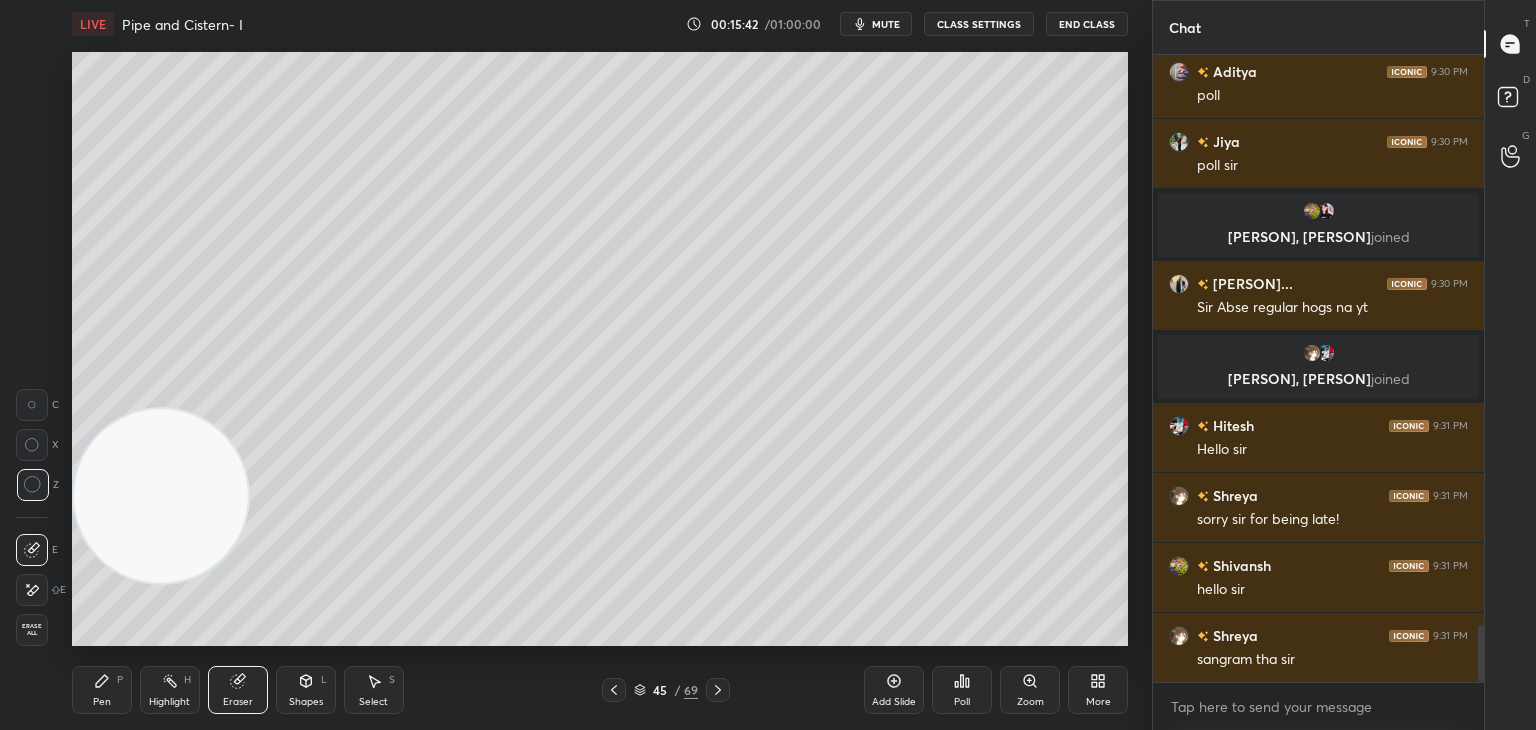click 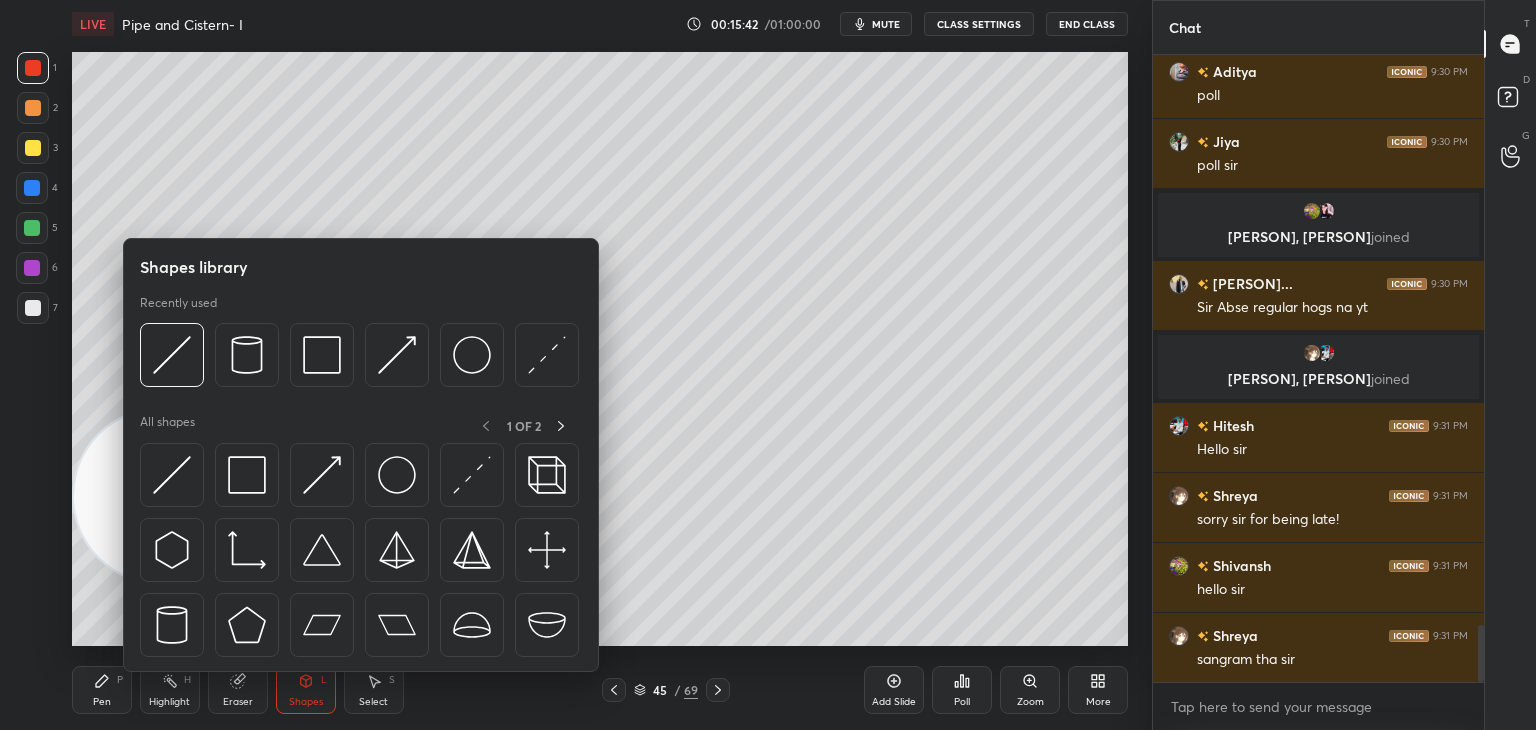 click at bounding box center (247, 475) 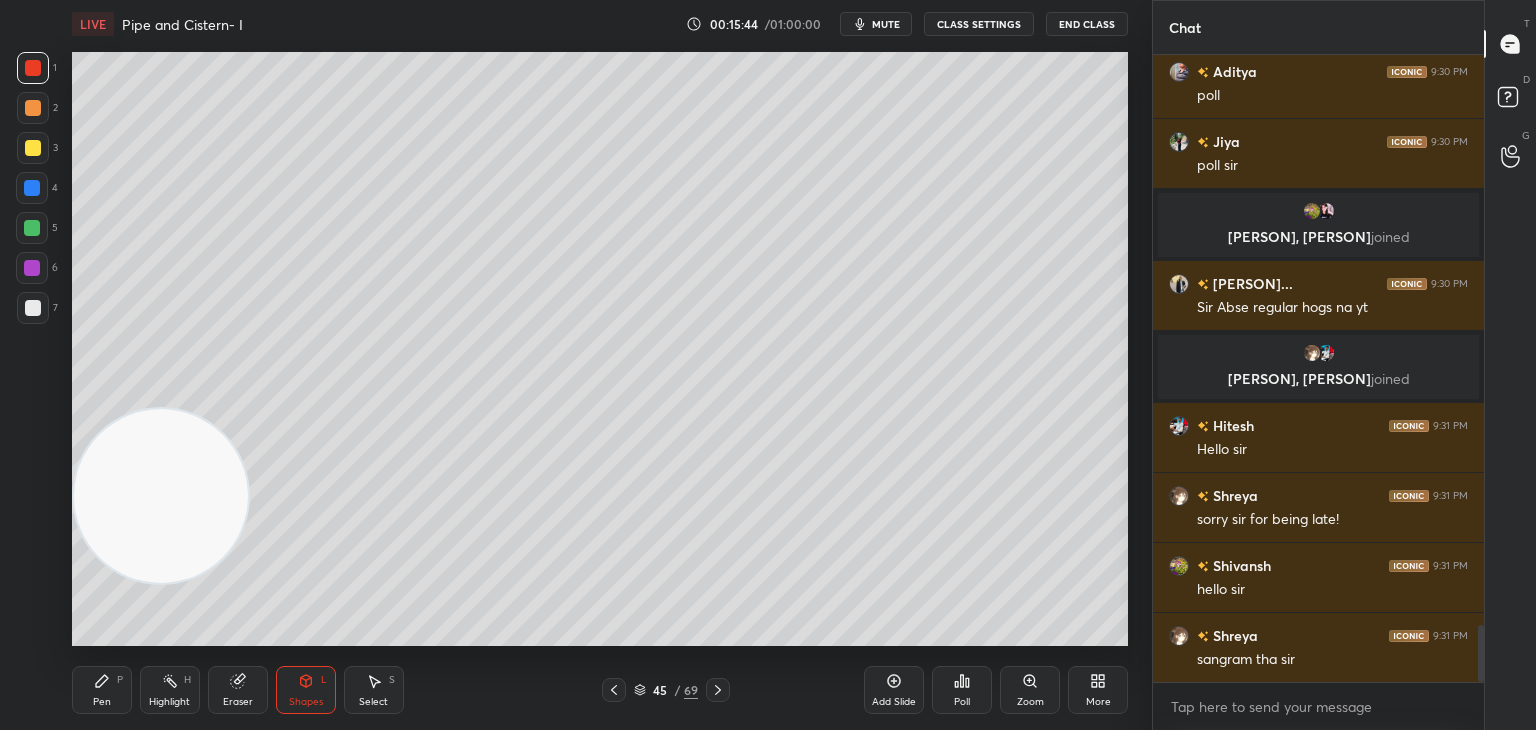 click 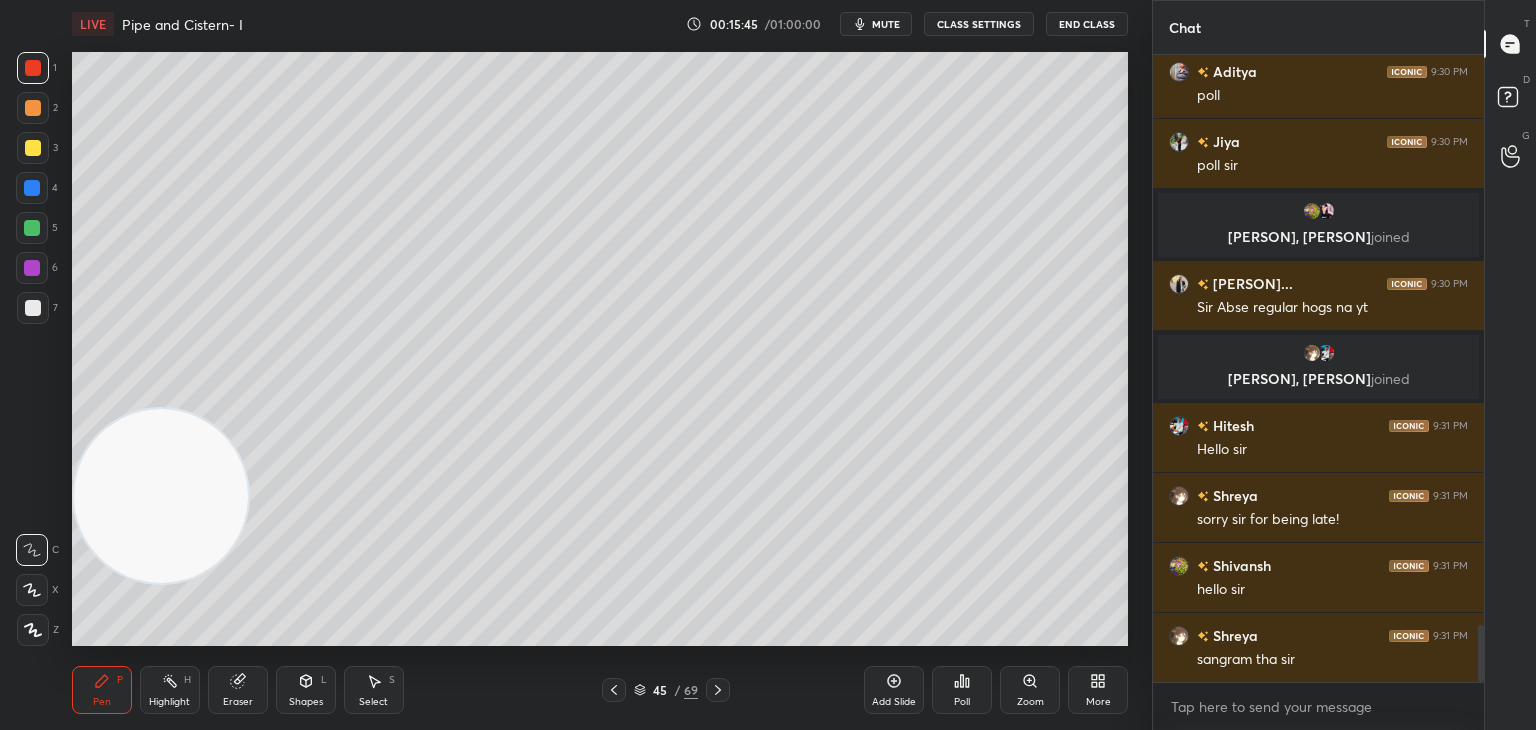 click at bounding box center [33, 308] 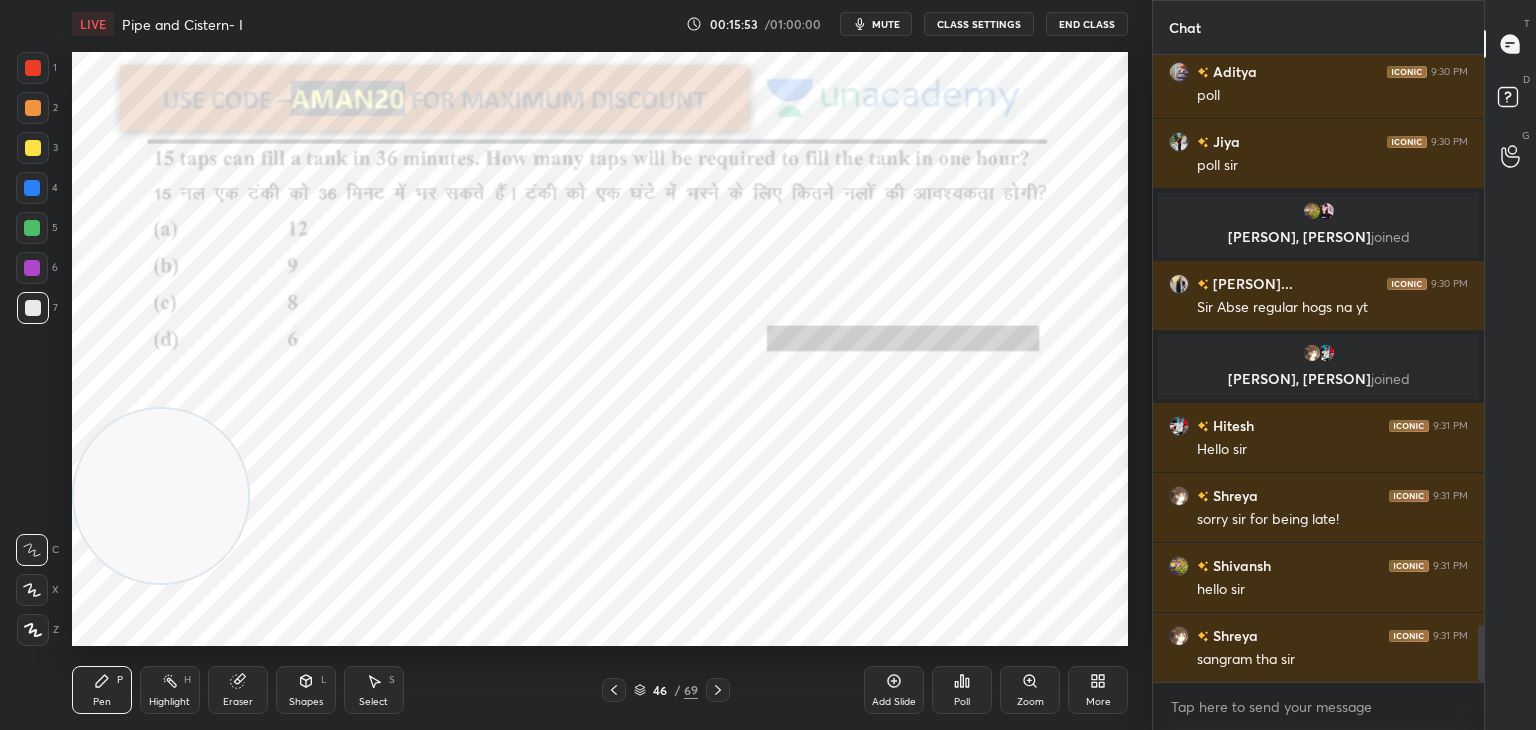 scroll, scrollTop: 7, scrollLeft: 6, axis: both 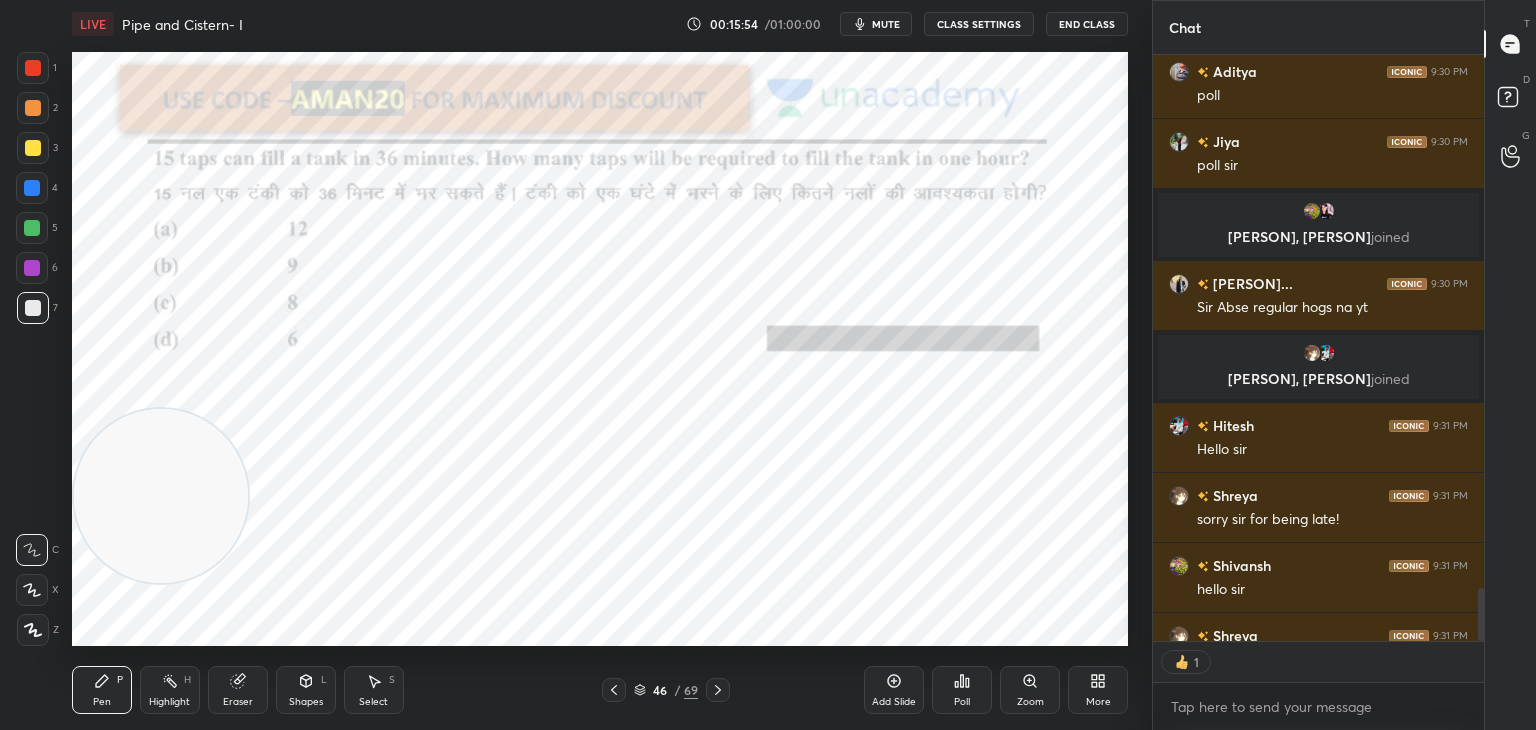 click at bounding box center [33, 68] 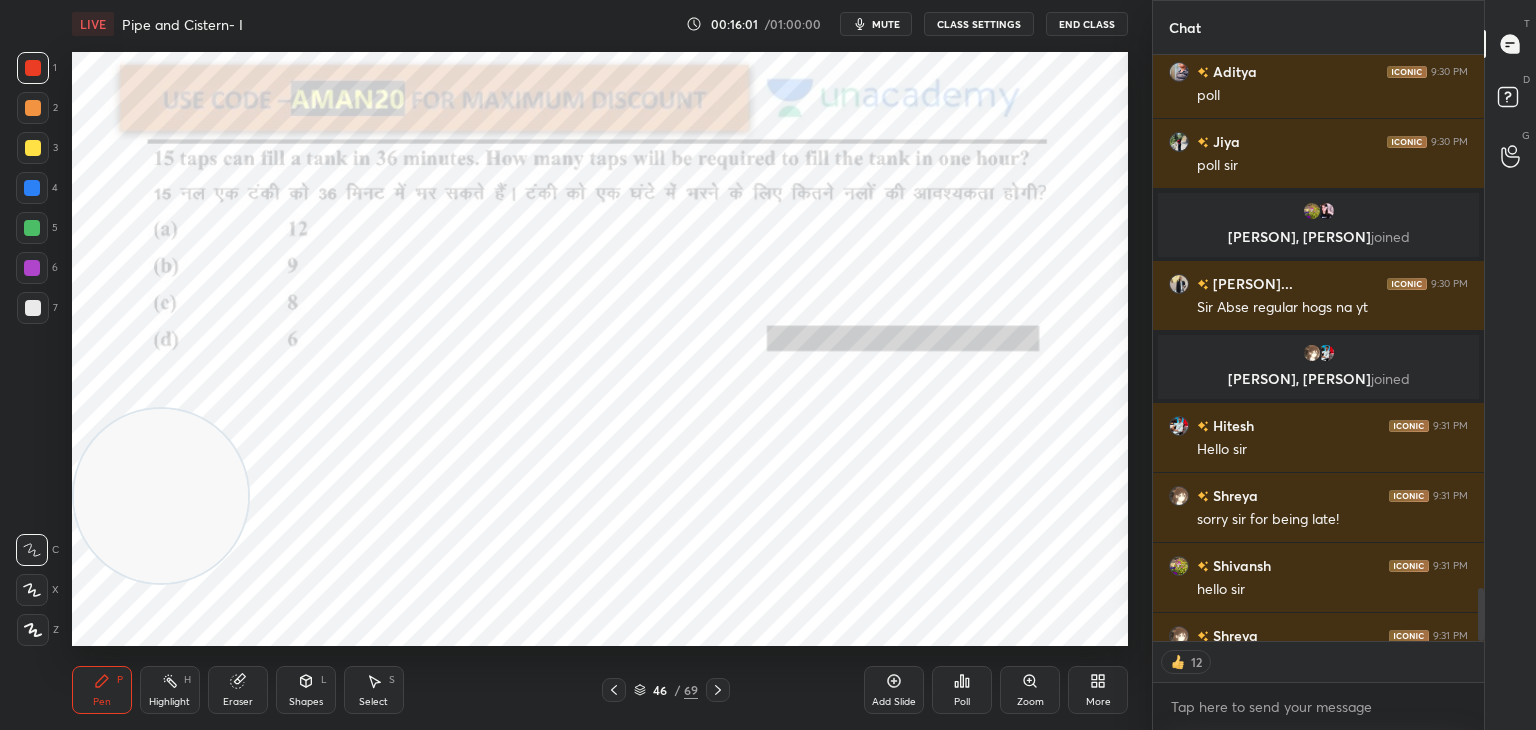 click at bounding box center [33, 148] 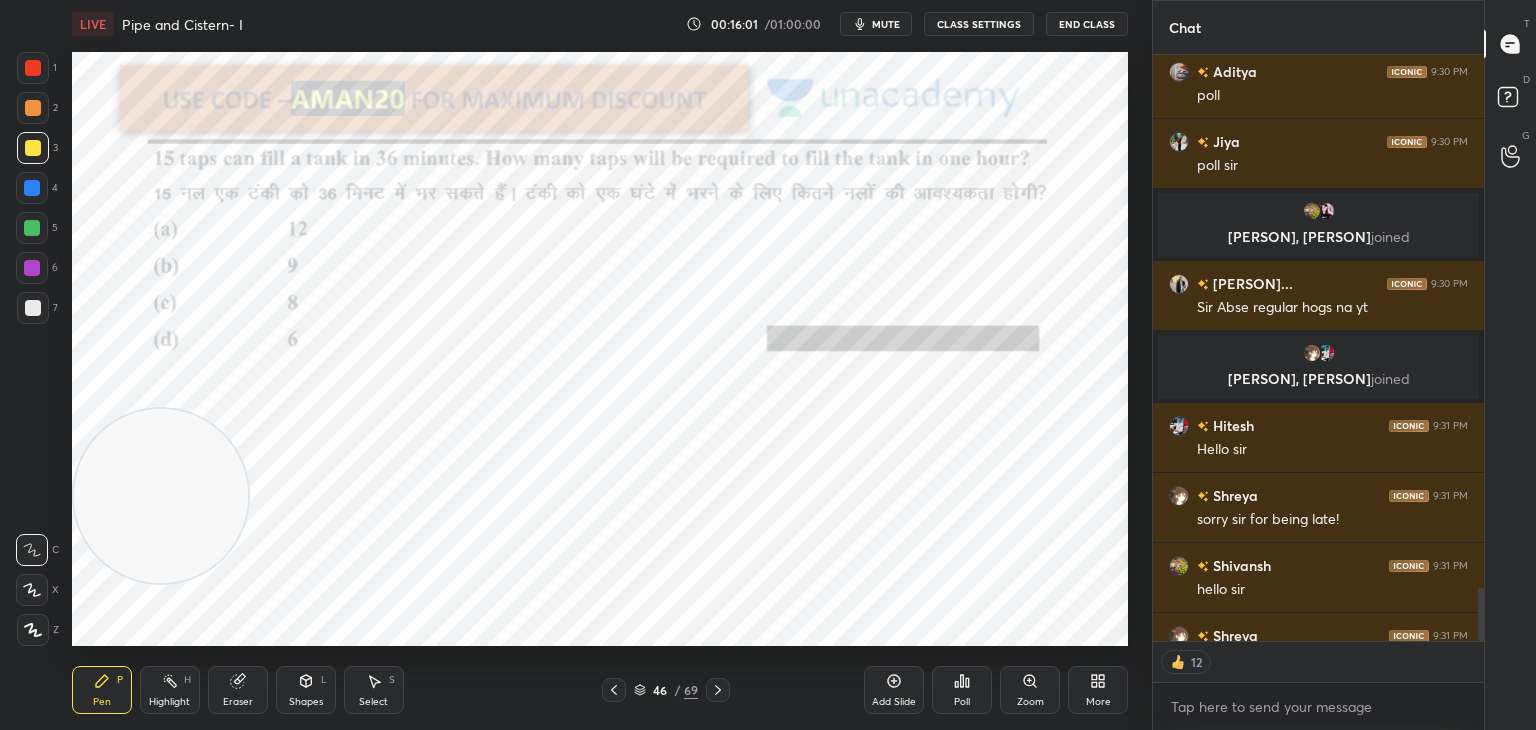 click at bounding box center (32, 188) 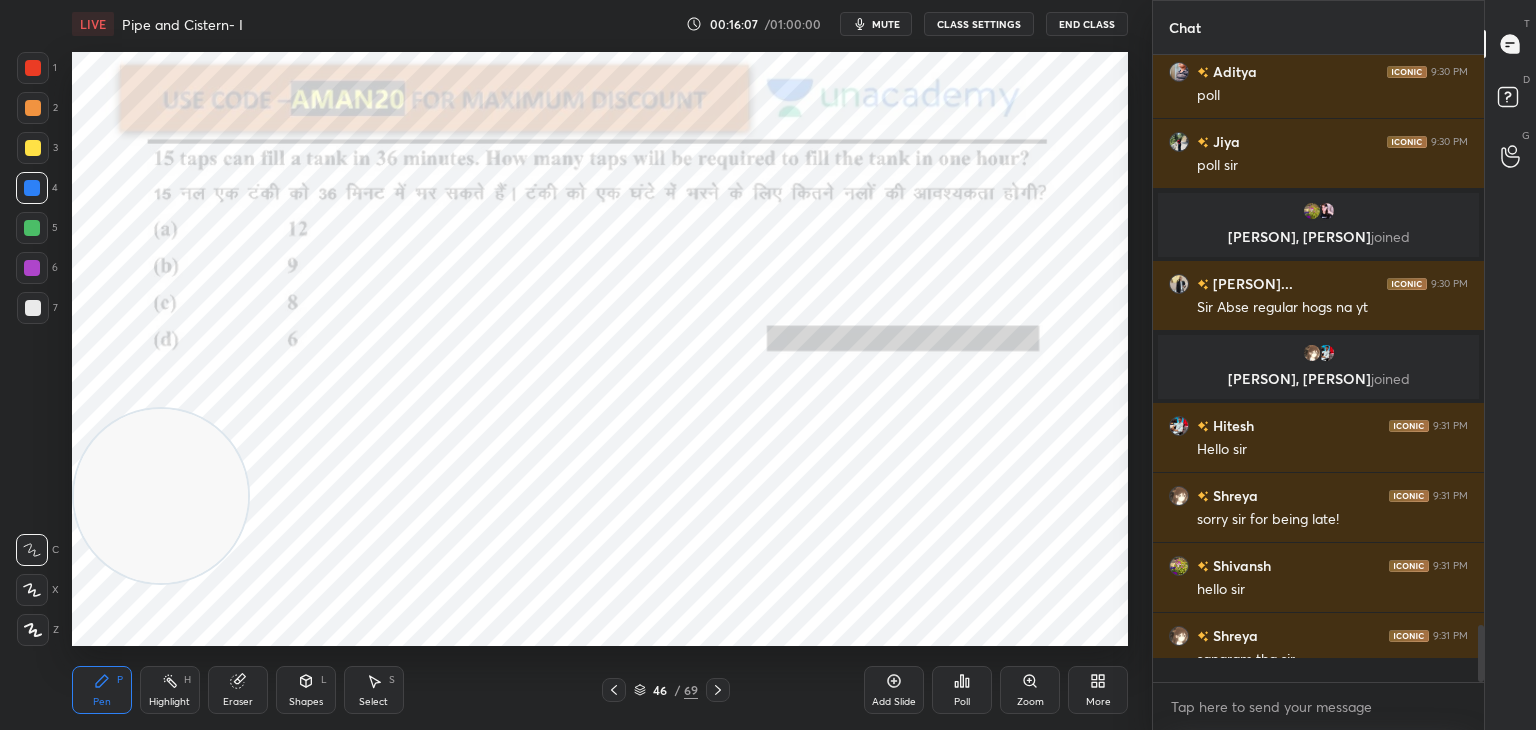 scroll, scrollTop: 6, scrollLeft: 6, axis: both 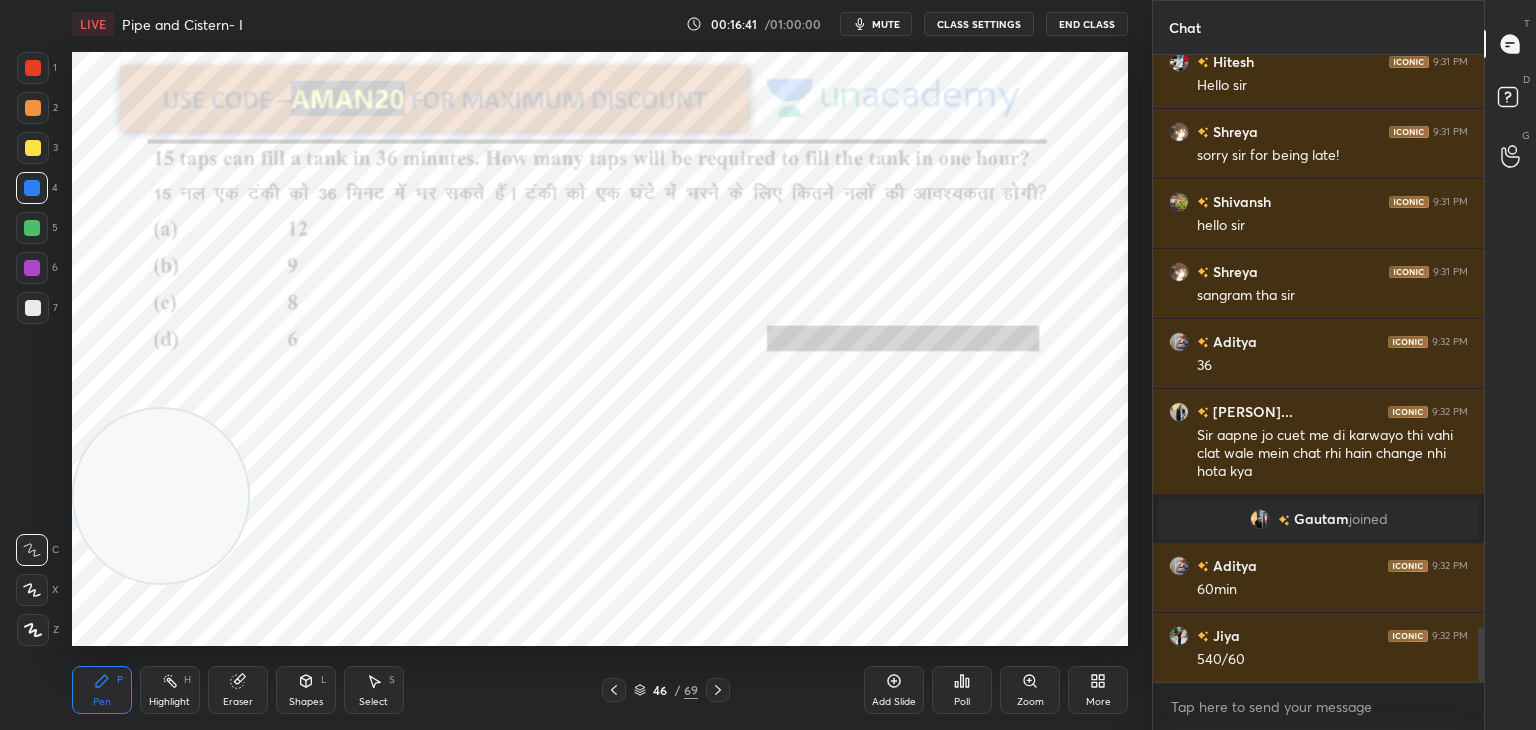 click at bounding box center (33, 68) 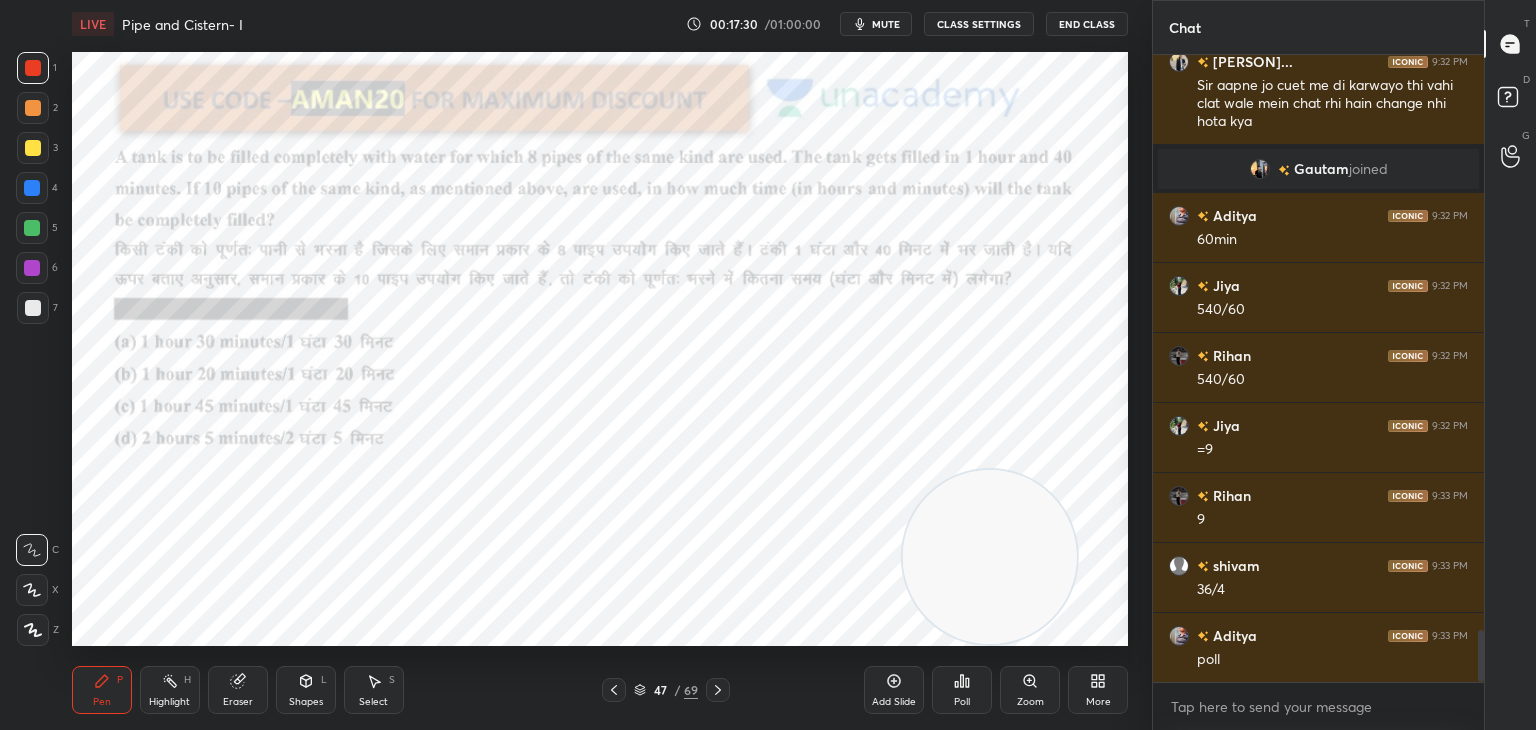 scroll, scrollTop: 6976, scrollLeft: 0, axis: vertical 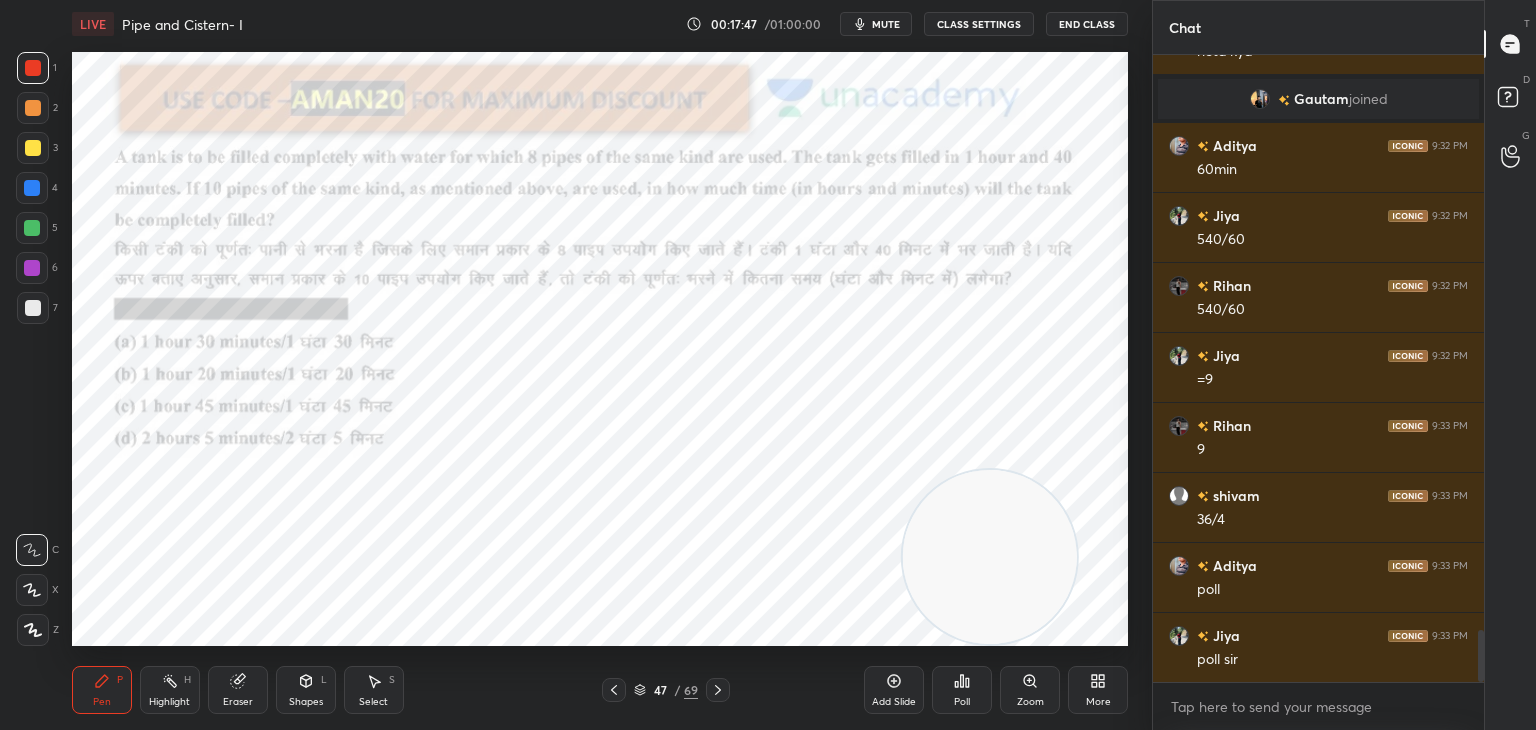 click on "Poll" at bounding box center (962, 690) 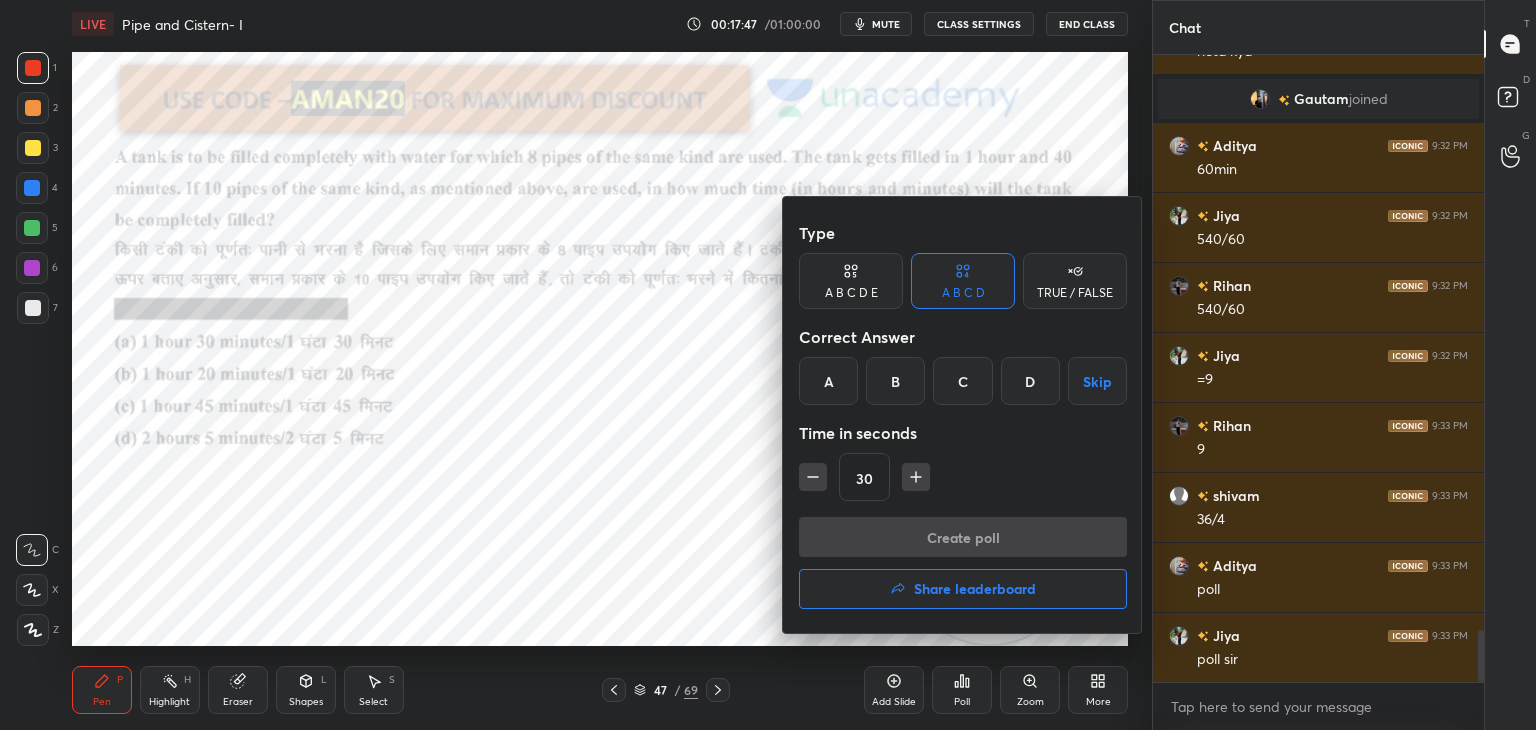 click on "B" at bounding box center (895, 381) 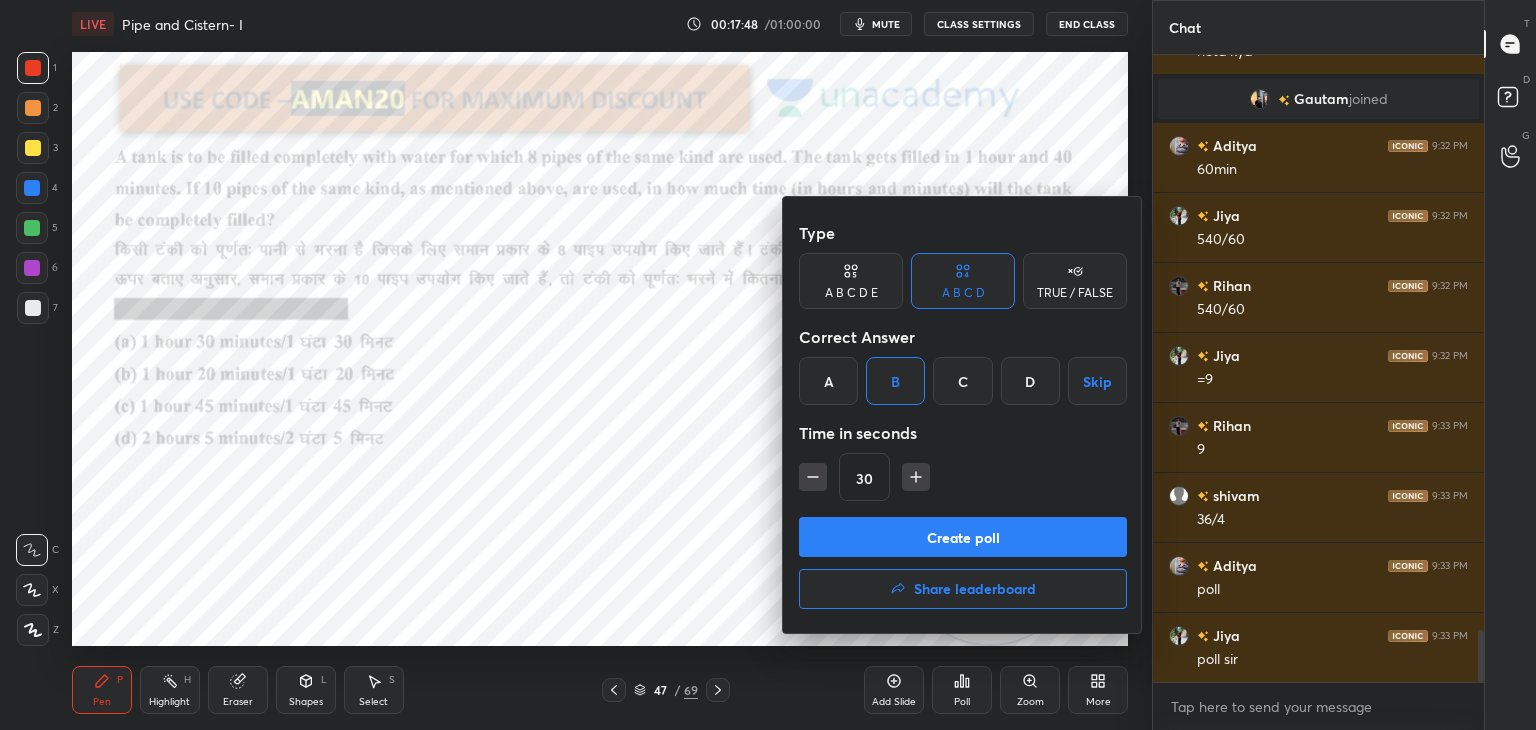 click on "Create poll" at bounding box center [963, 537] 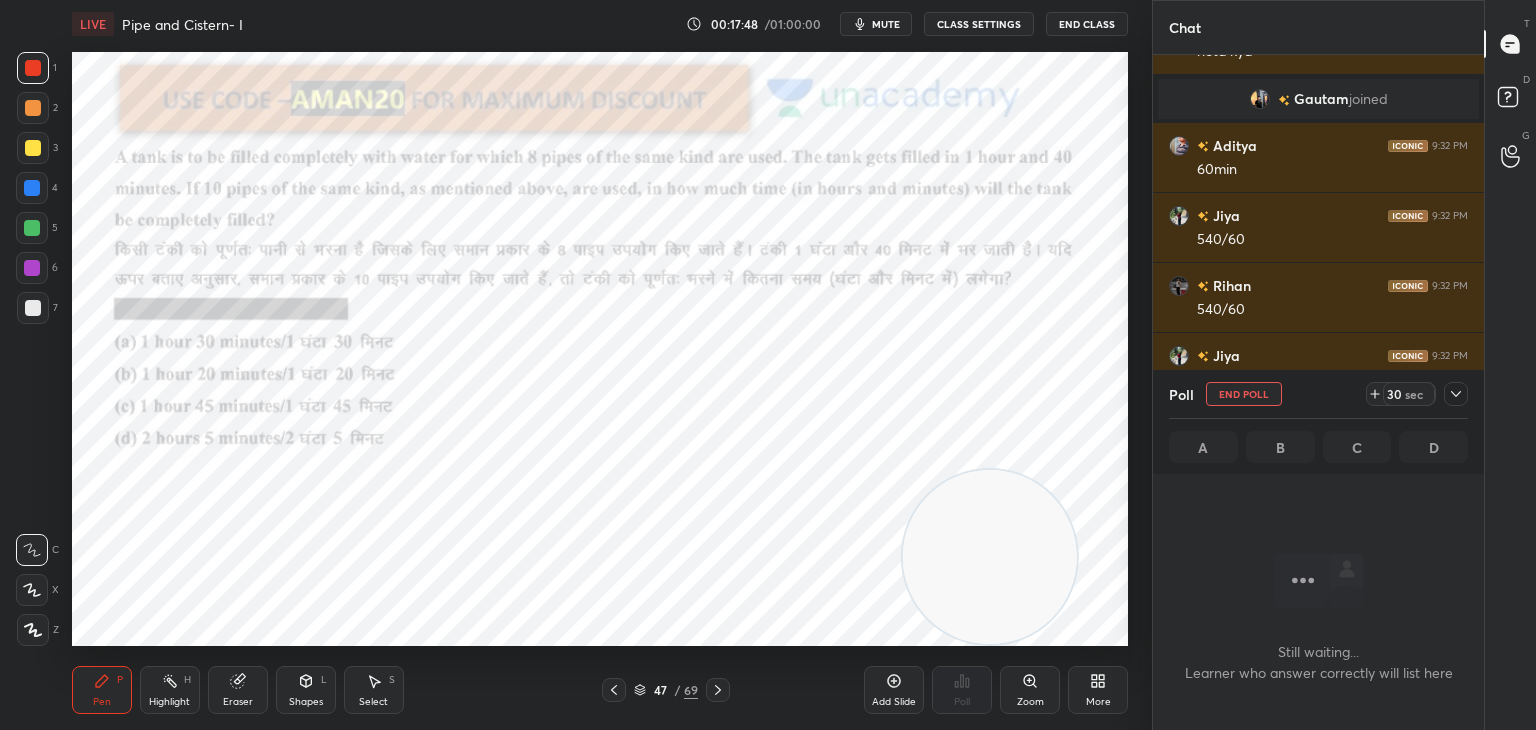 scroll, scrollTop: 535, scrollLeft: 325, axis: both 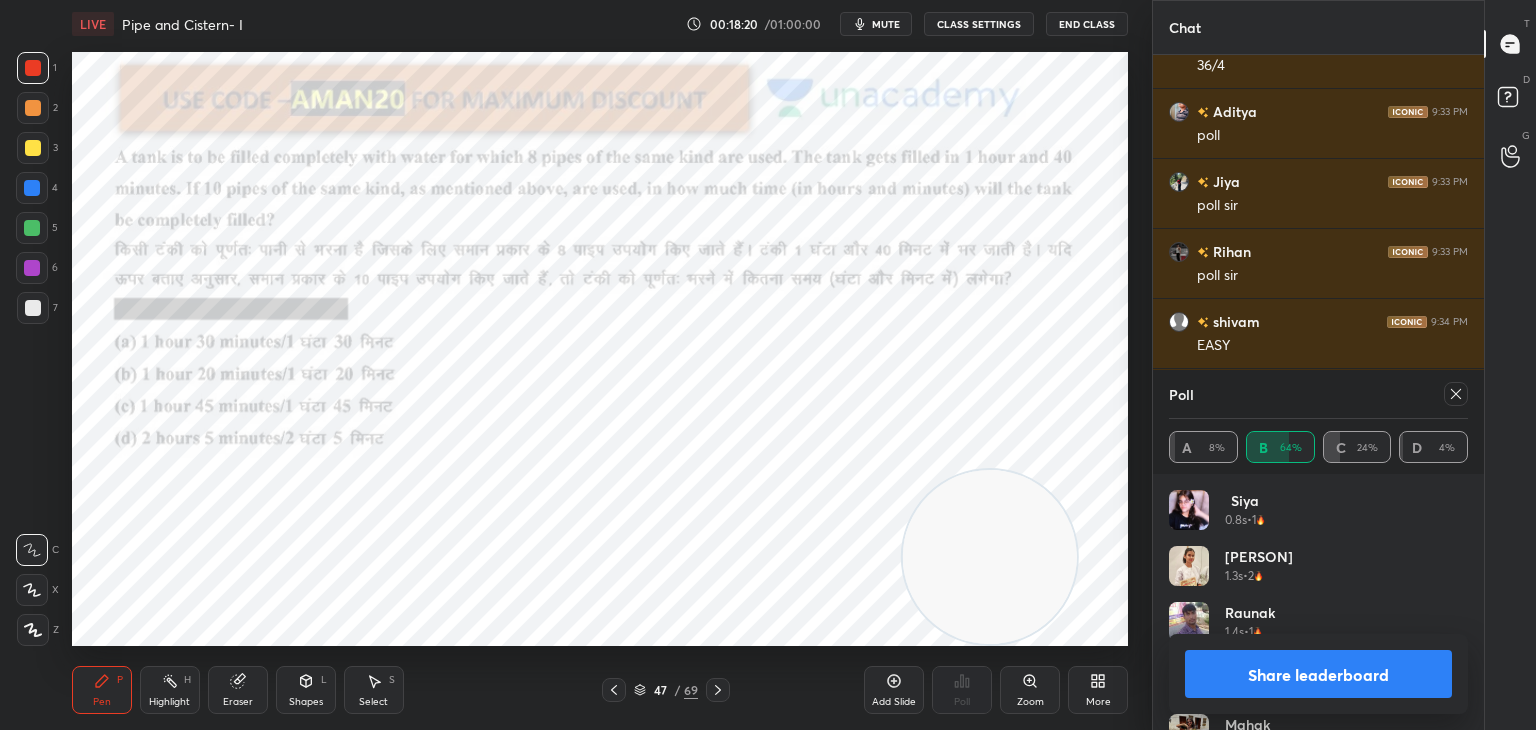 click on "Share leaderboard" at bounding box center (1318, 674) 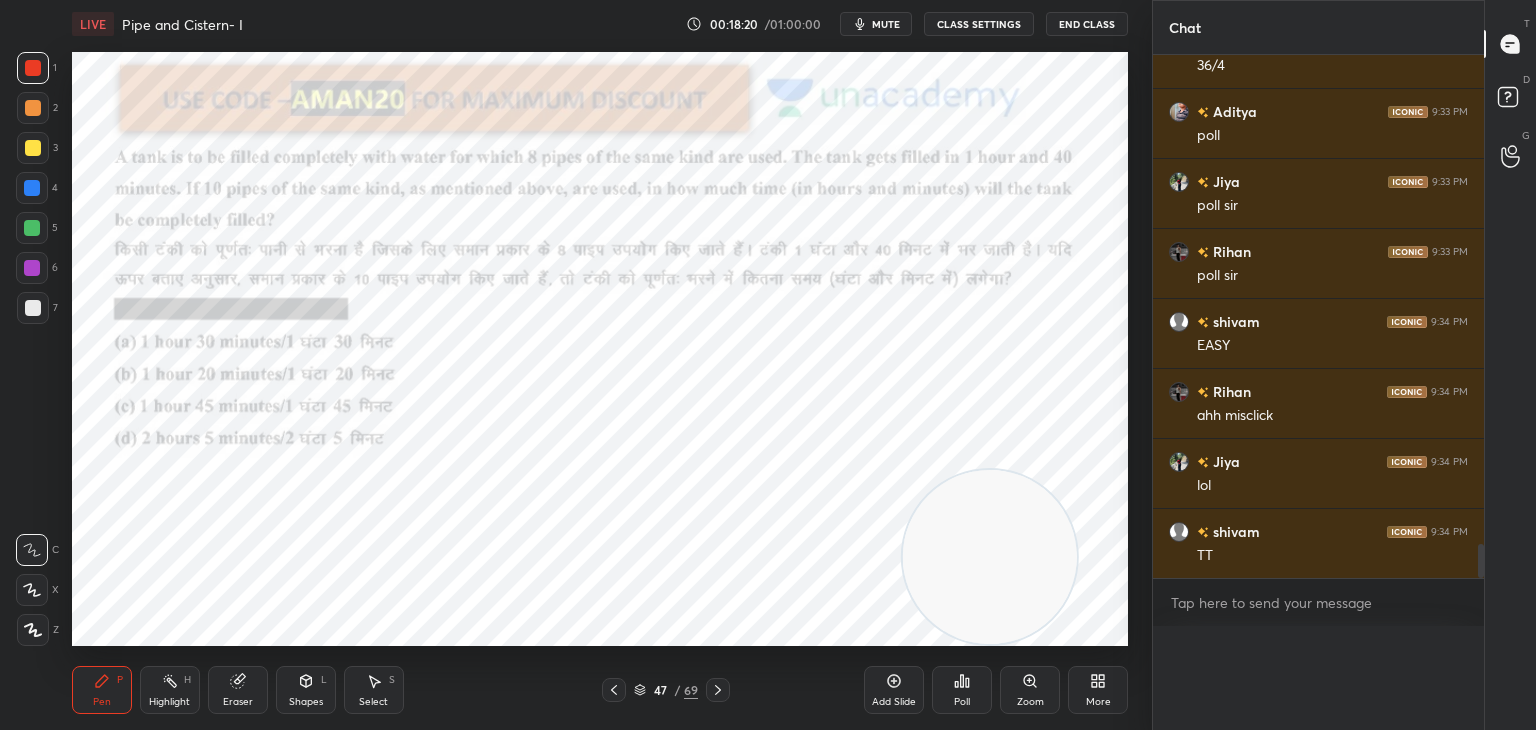 scroll, scrollTop: 25, scrollLeft: 293, axis: both 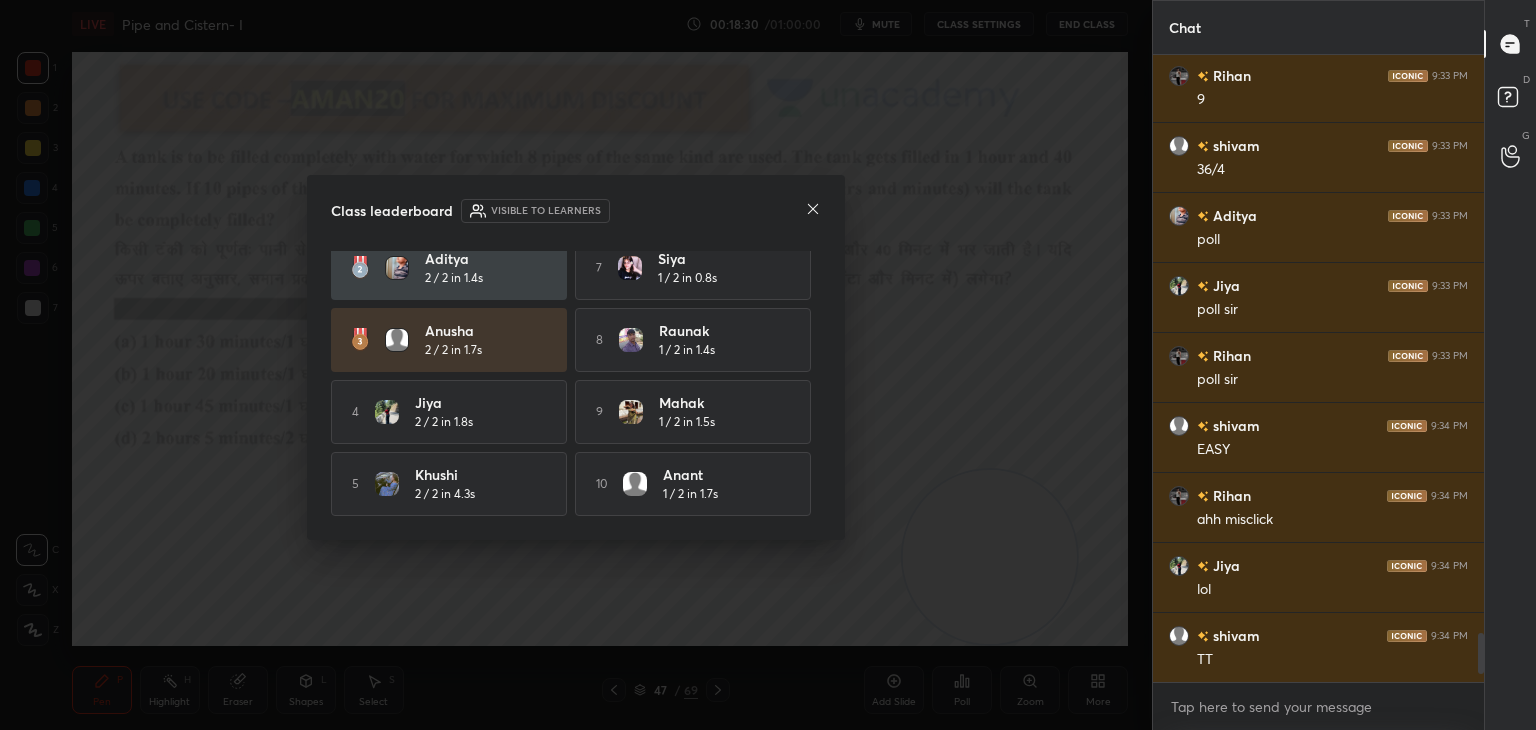 click 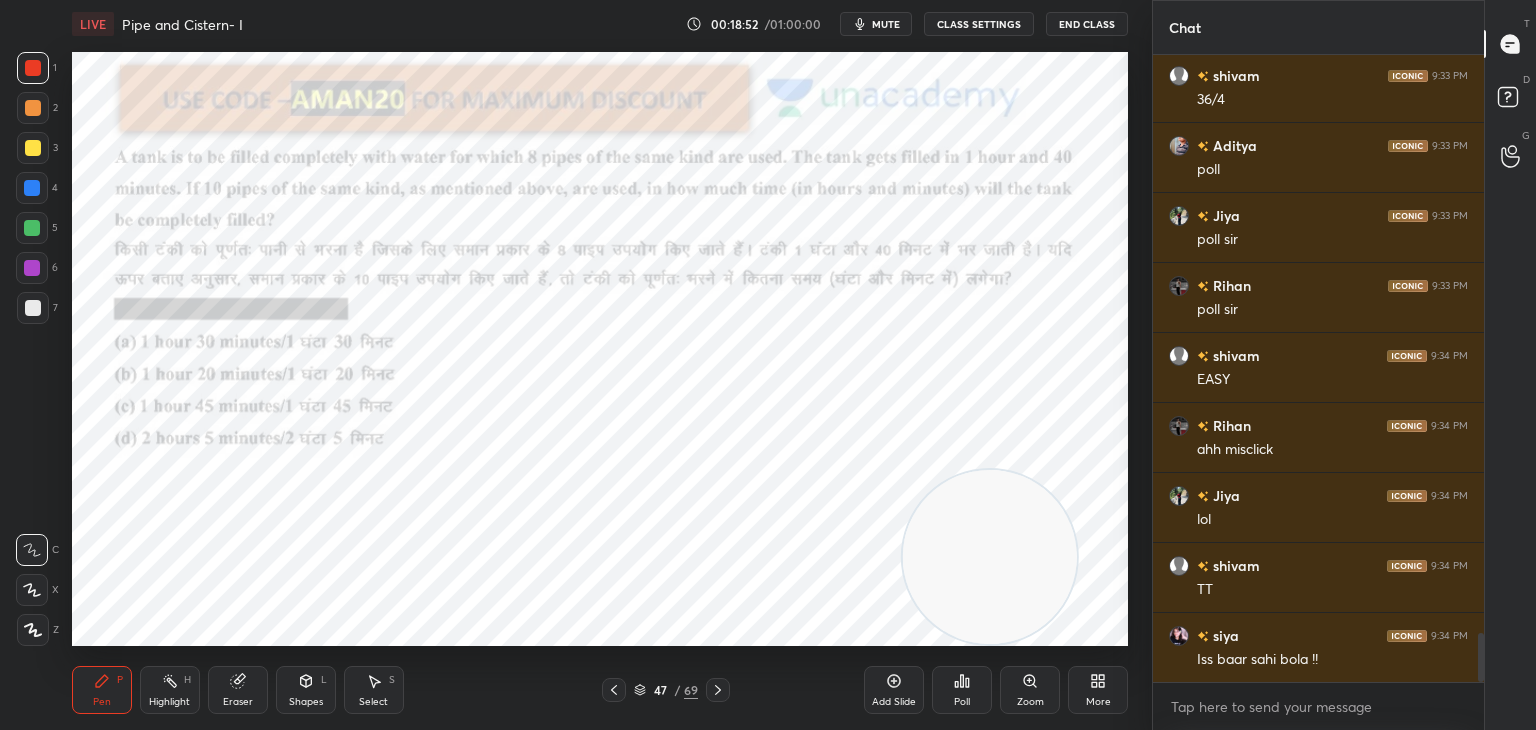 click at bounding box center (32, 228) 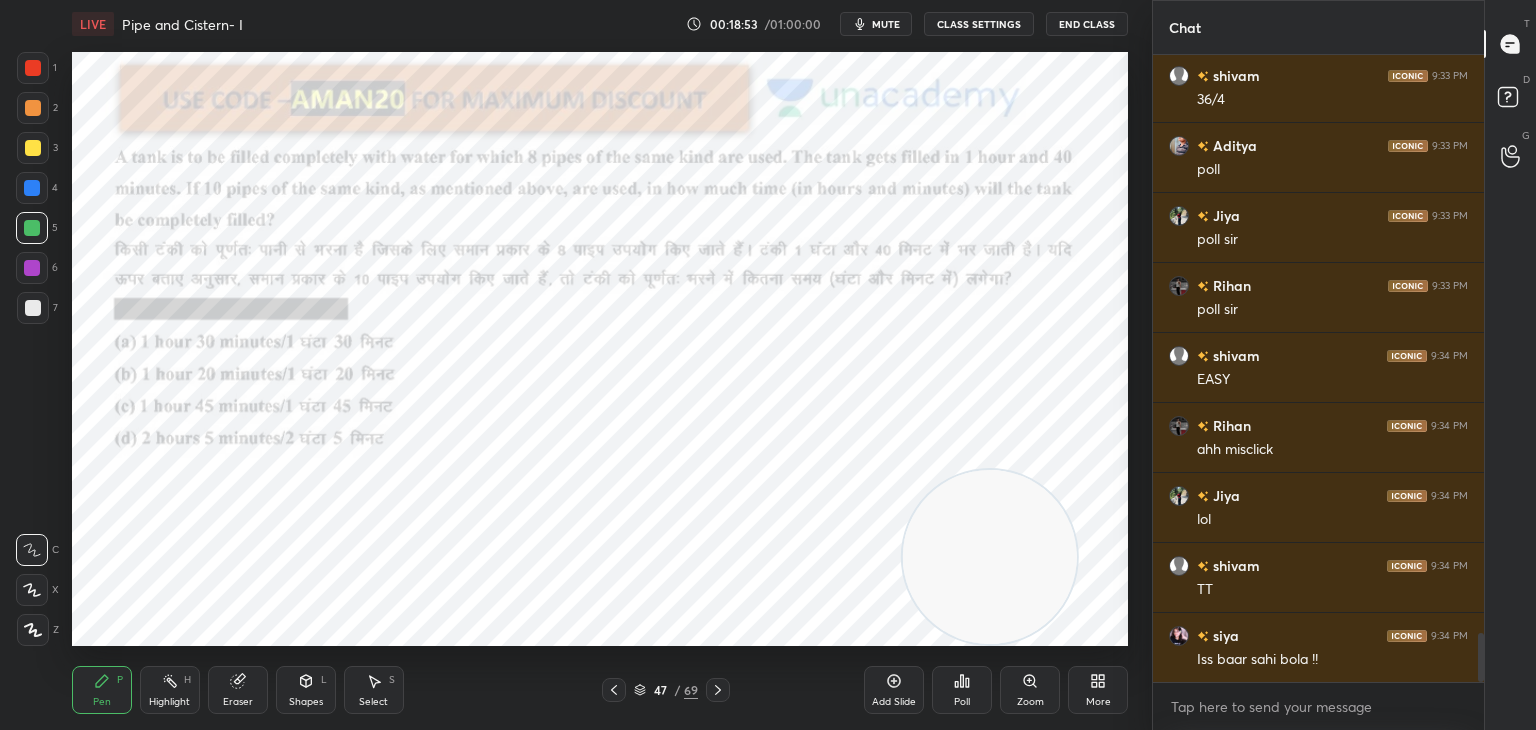 click 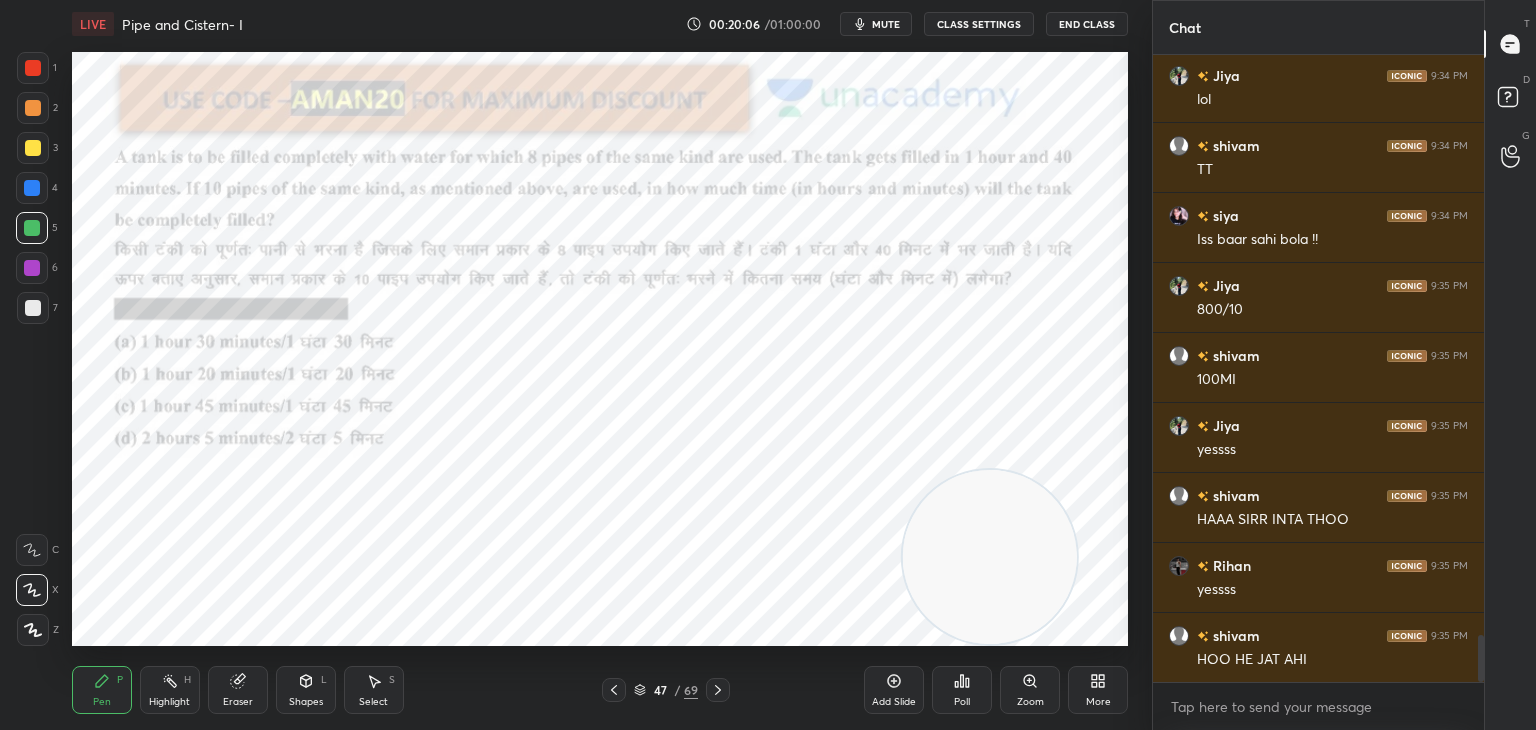 scroll, scrollTop: 7886, scrollLeft: 0, axis: vertical 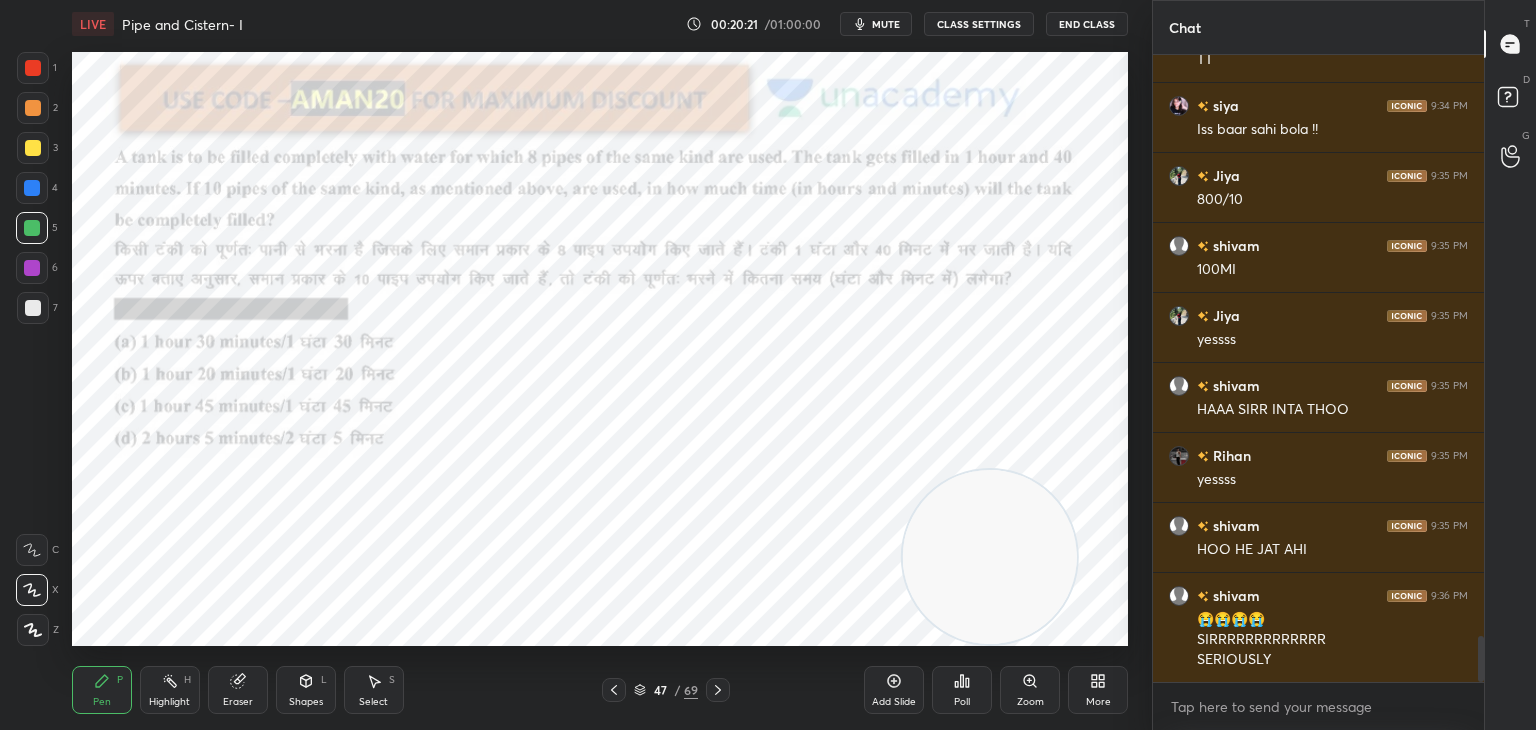 click at bounding box center [33, 68] 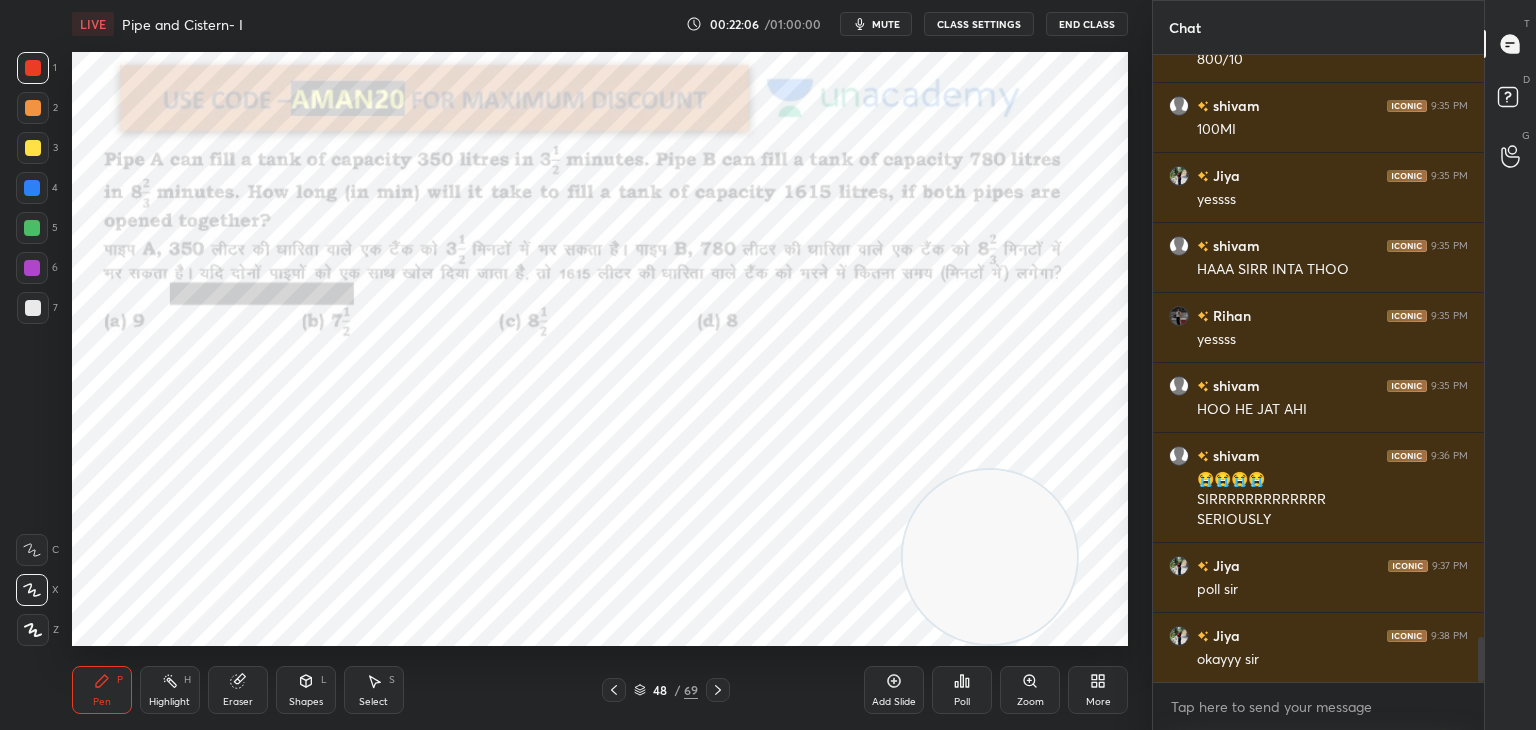 scroll, scrollTop: 8136, scrollLeft: 0, axis: vertical 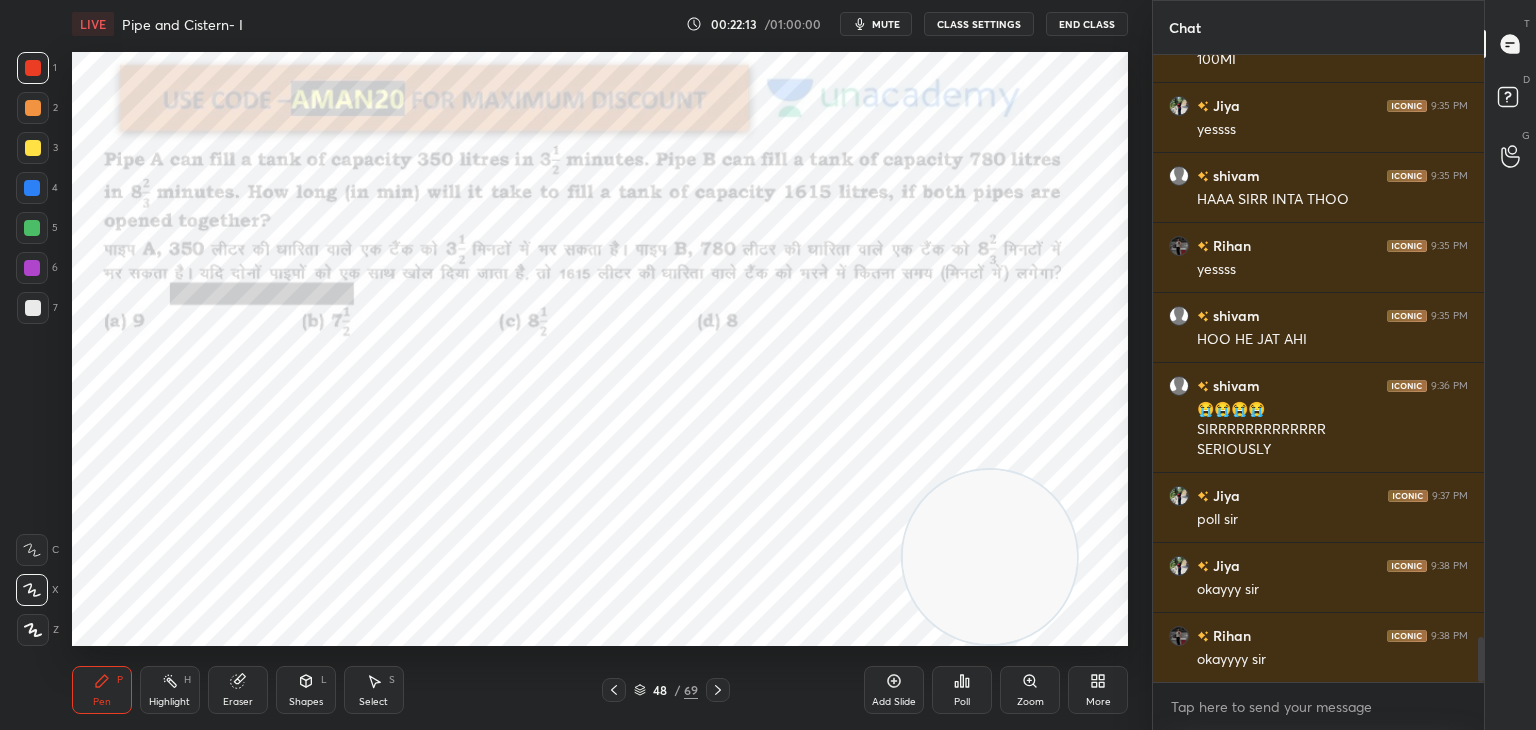 click 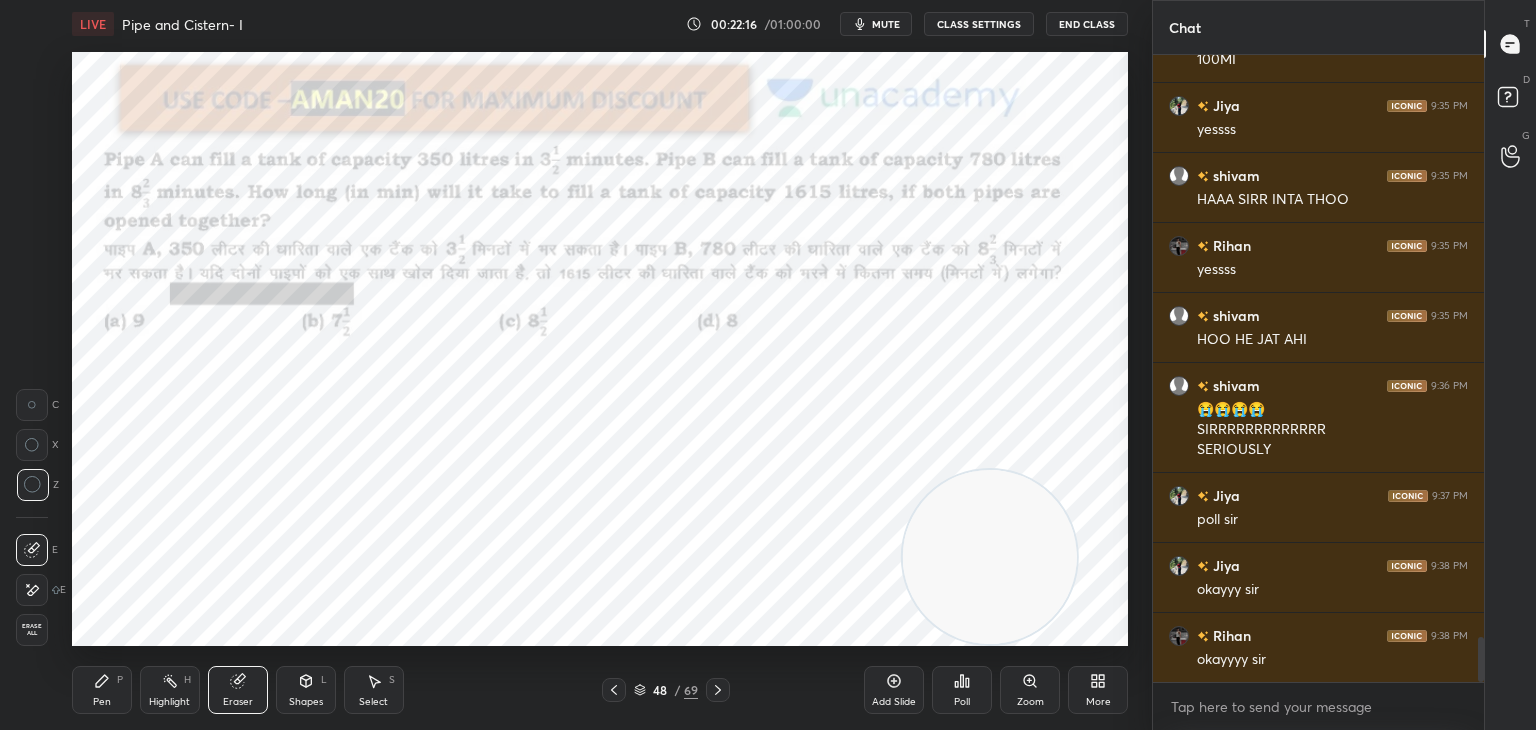 click 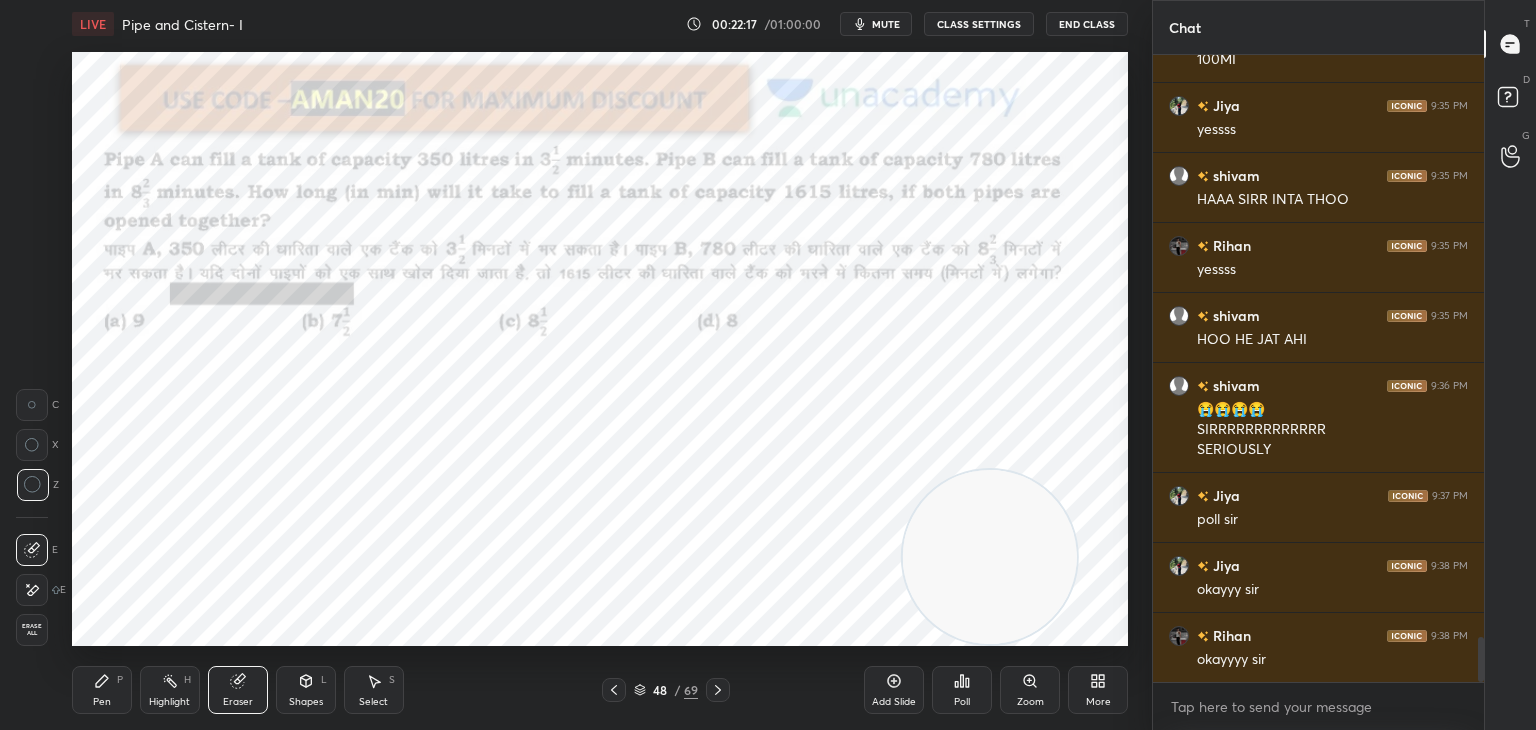 click on "Erase all" at bounding box center [32, 630] 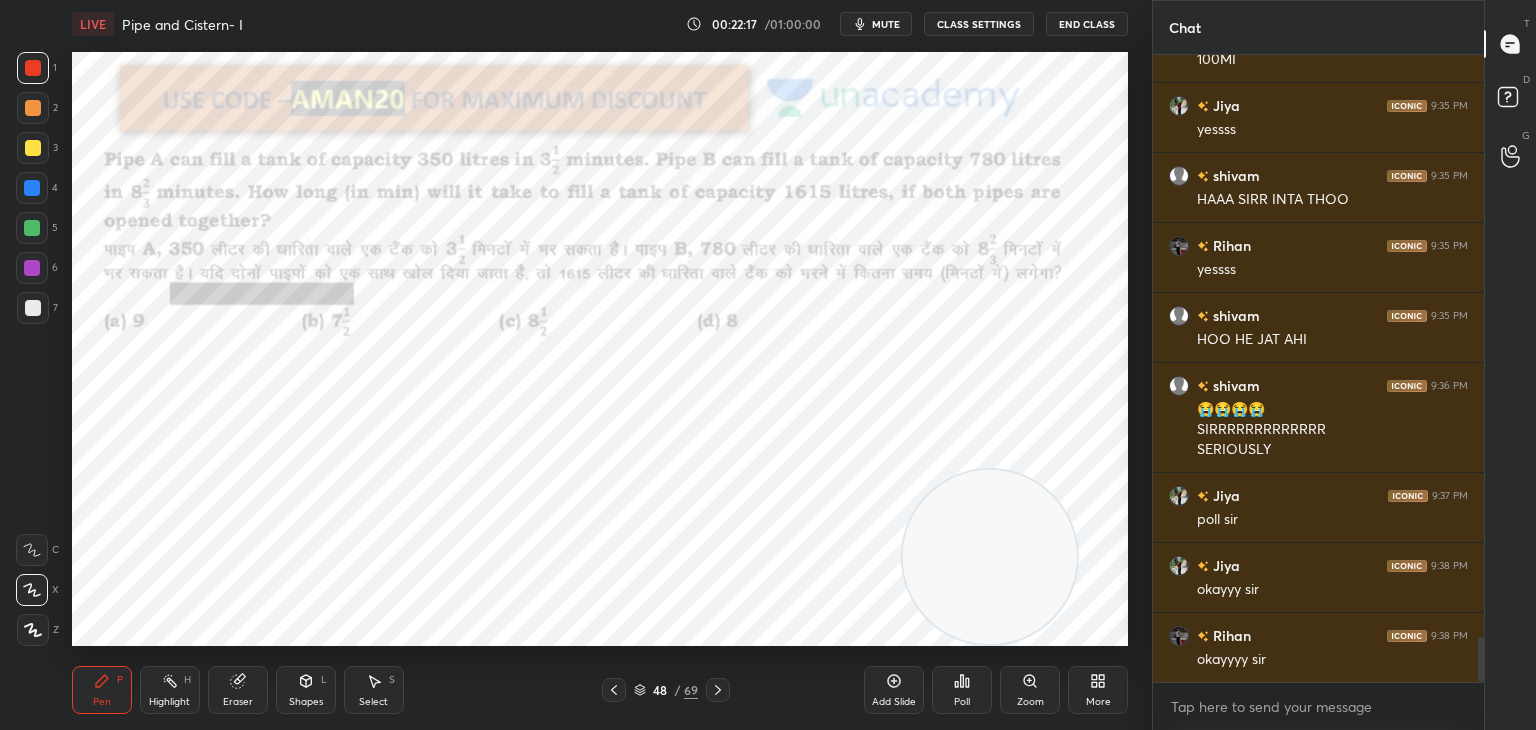 click on "Pen P" at bounding box center (102, 690) 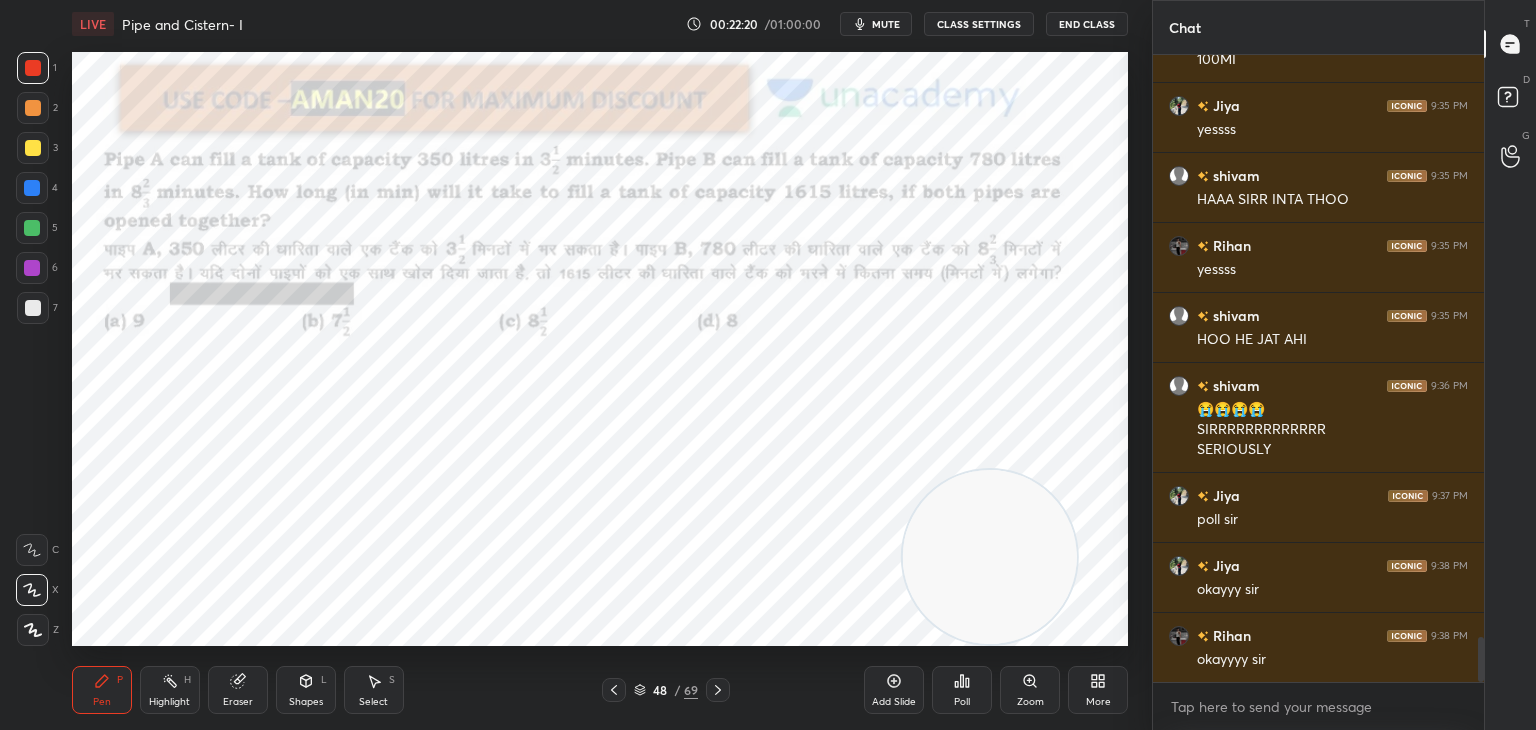 scroll, scrollTop: 8206, scrollLeft: 0, axis: vertical 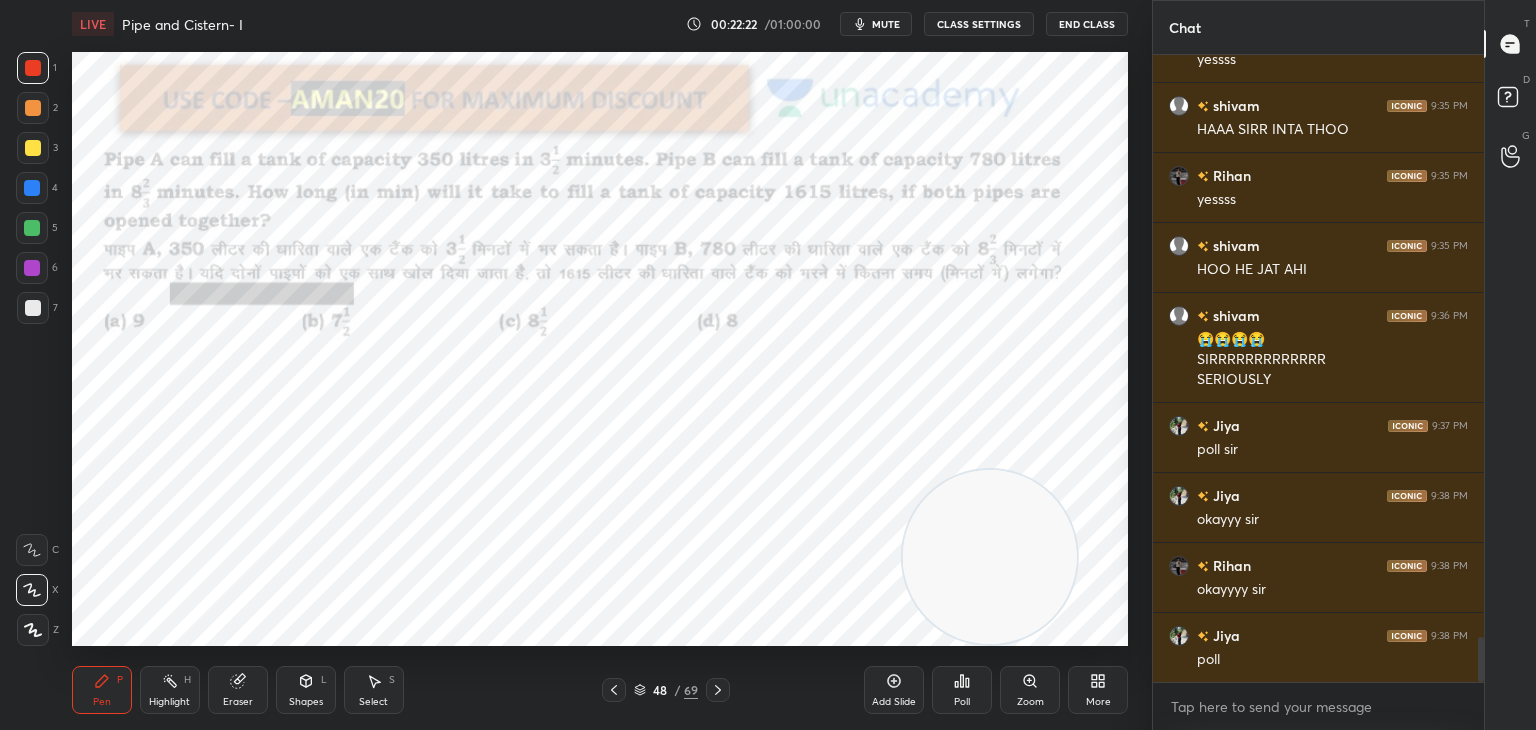 click on "Poll" at bounding box center [962, 690] 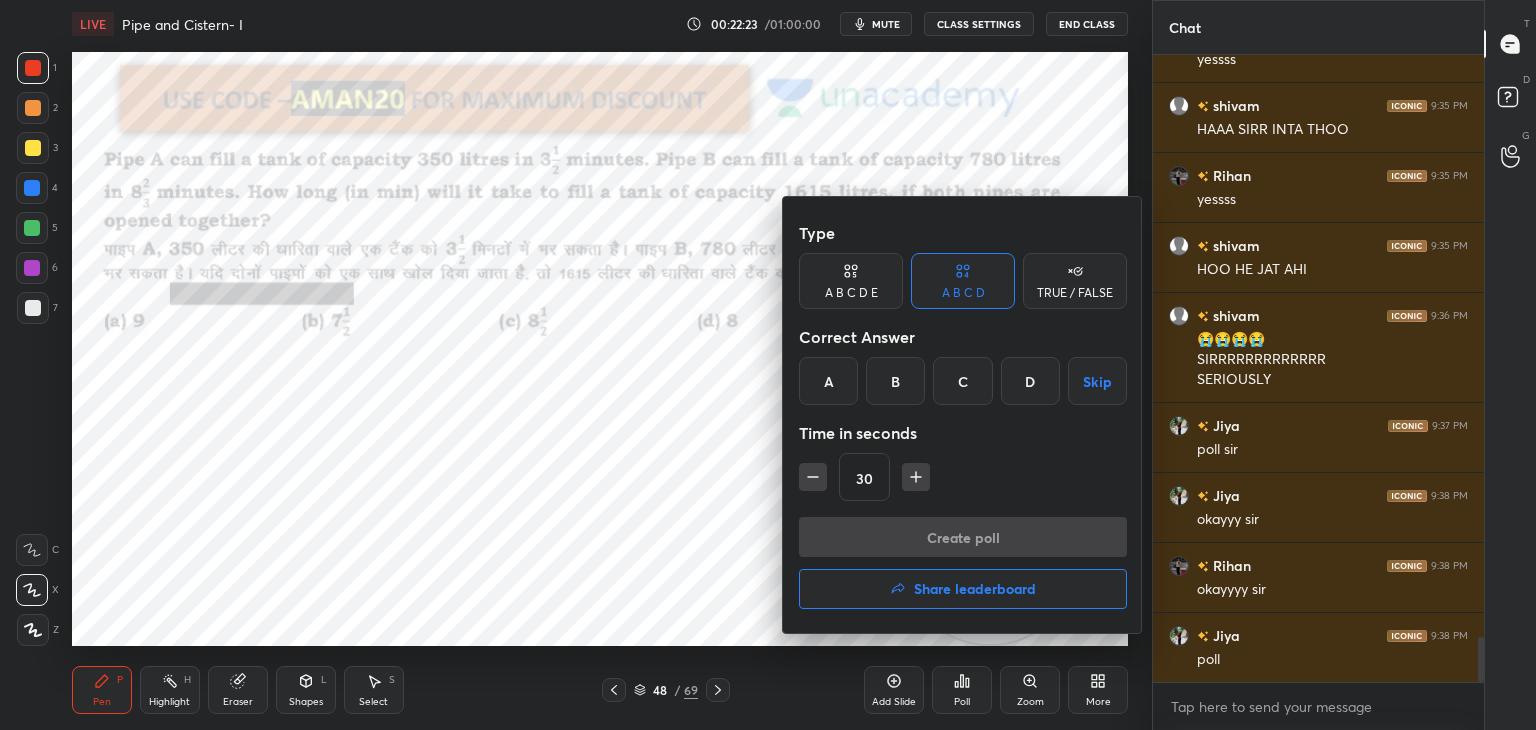 click on "C" at bounding box center [962, 381] 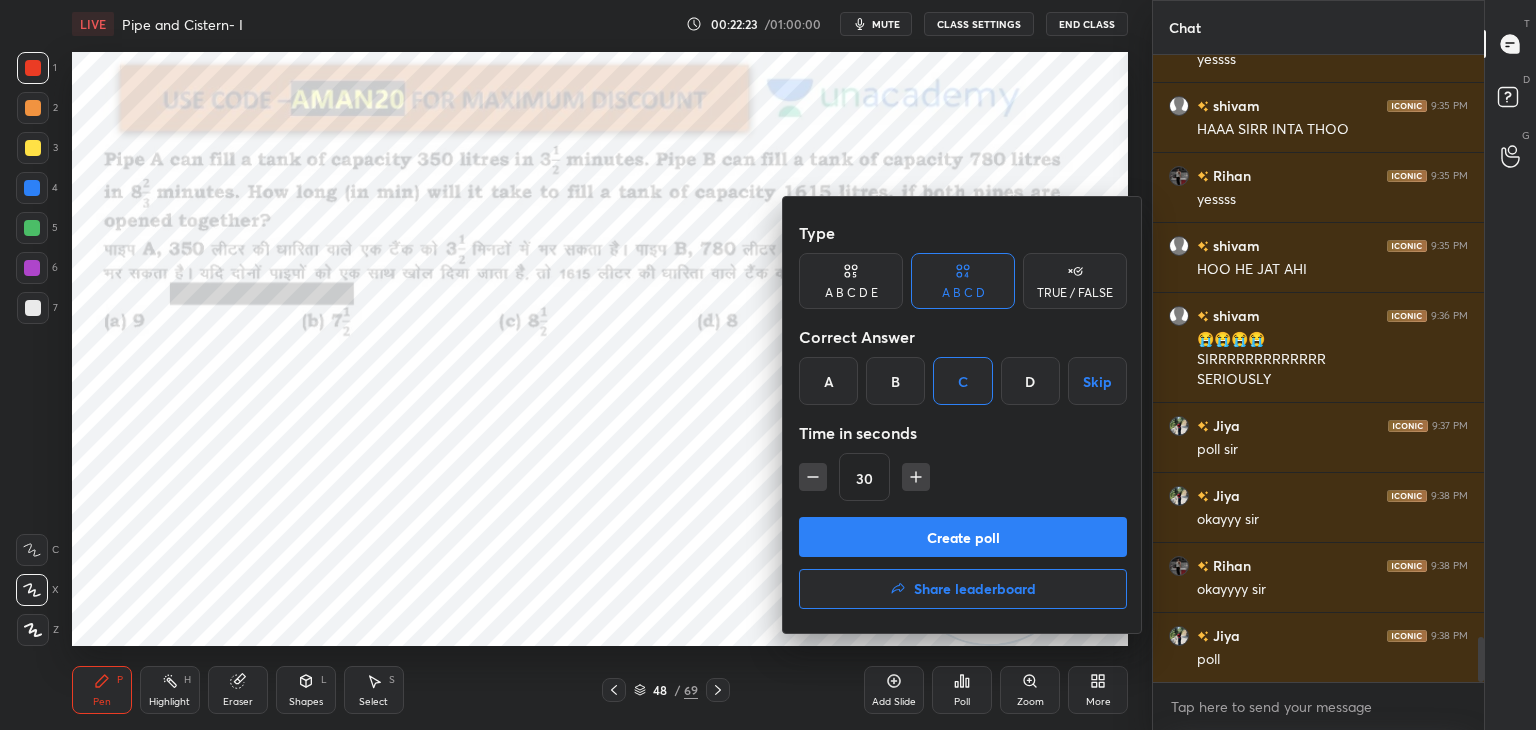 click on "Create poll" at bounding box center (963, 537) 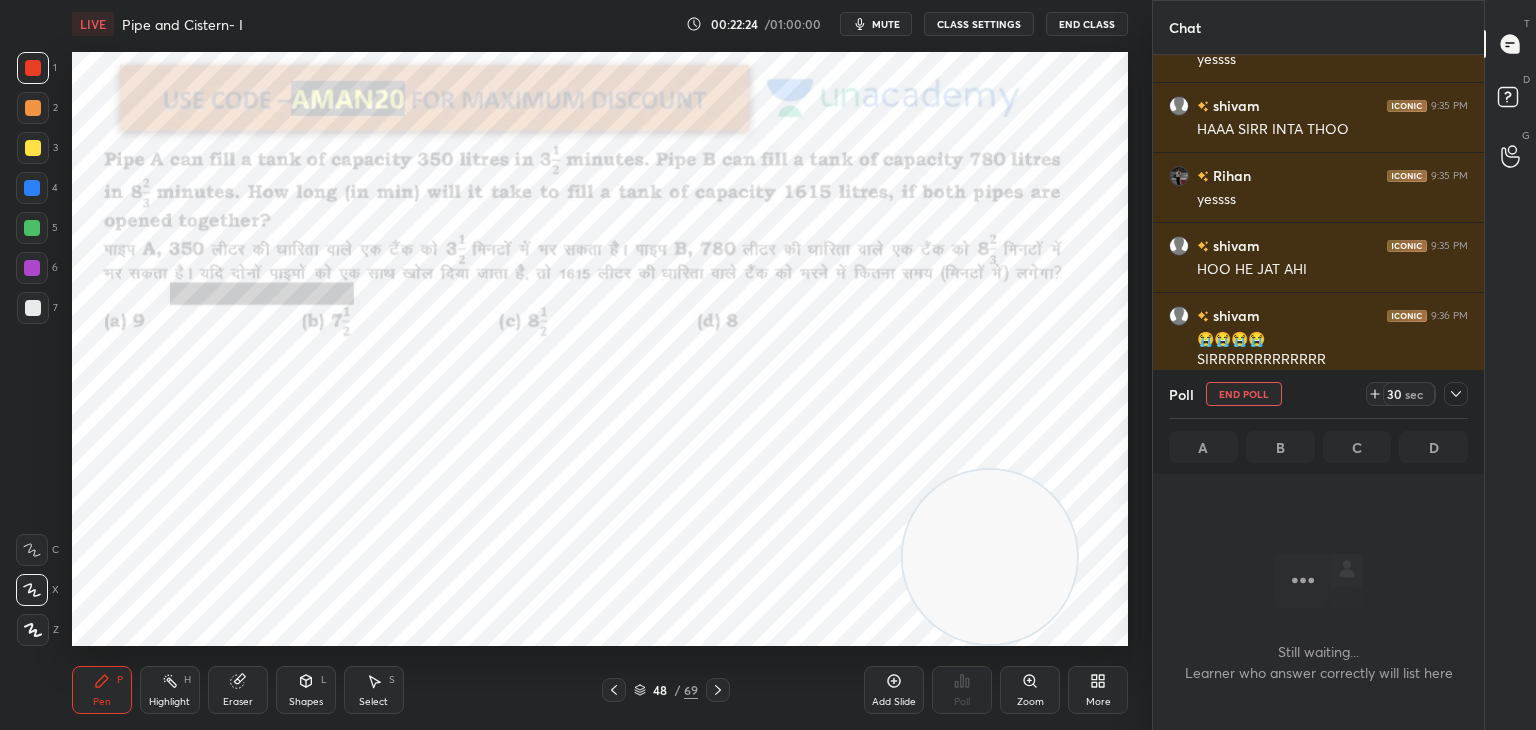 scroll, scrollTop: 374, scrollLeft: 325, axis: both 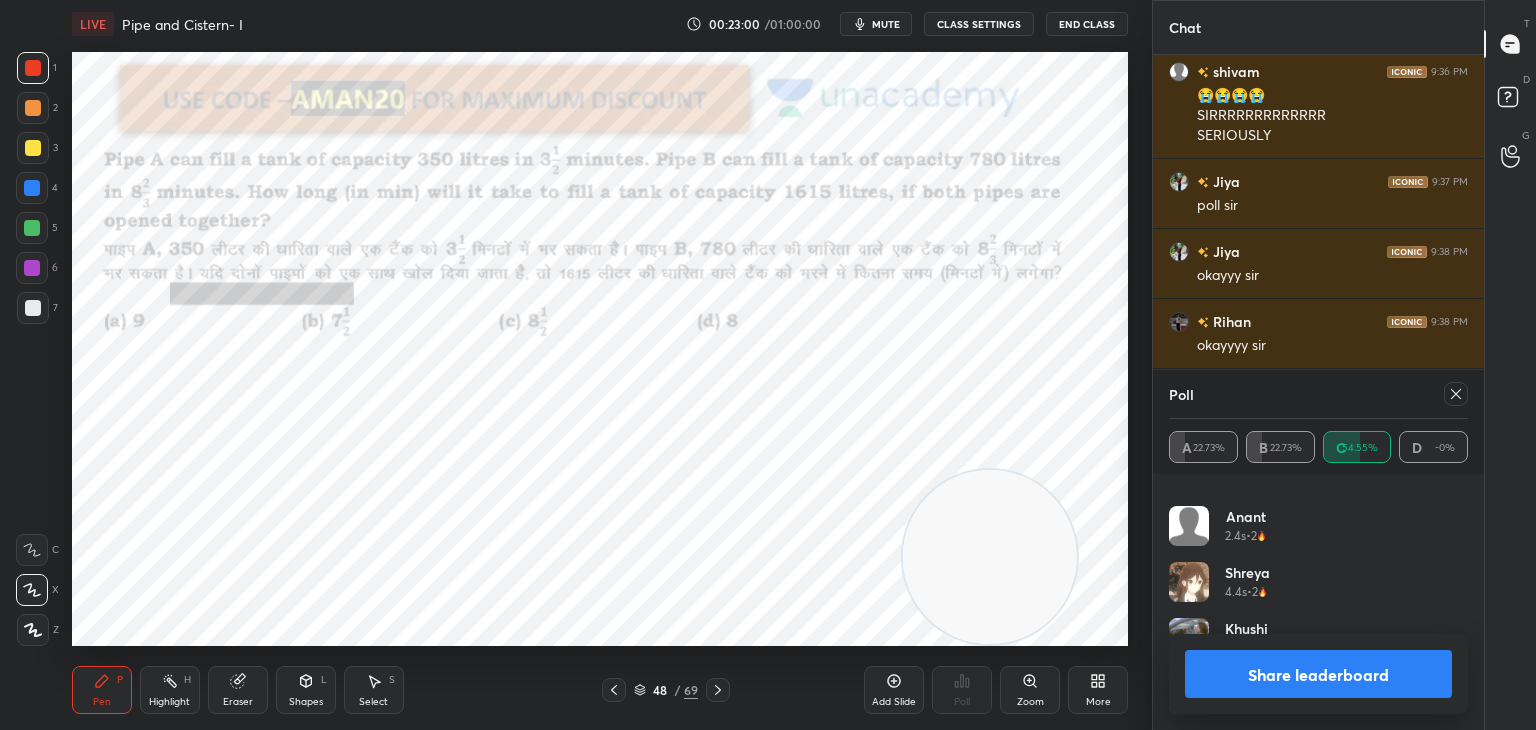 click on "Share leaderboard" at bounding box center (1318, 674) 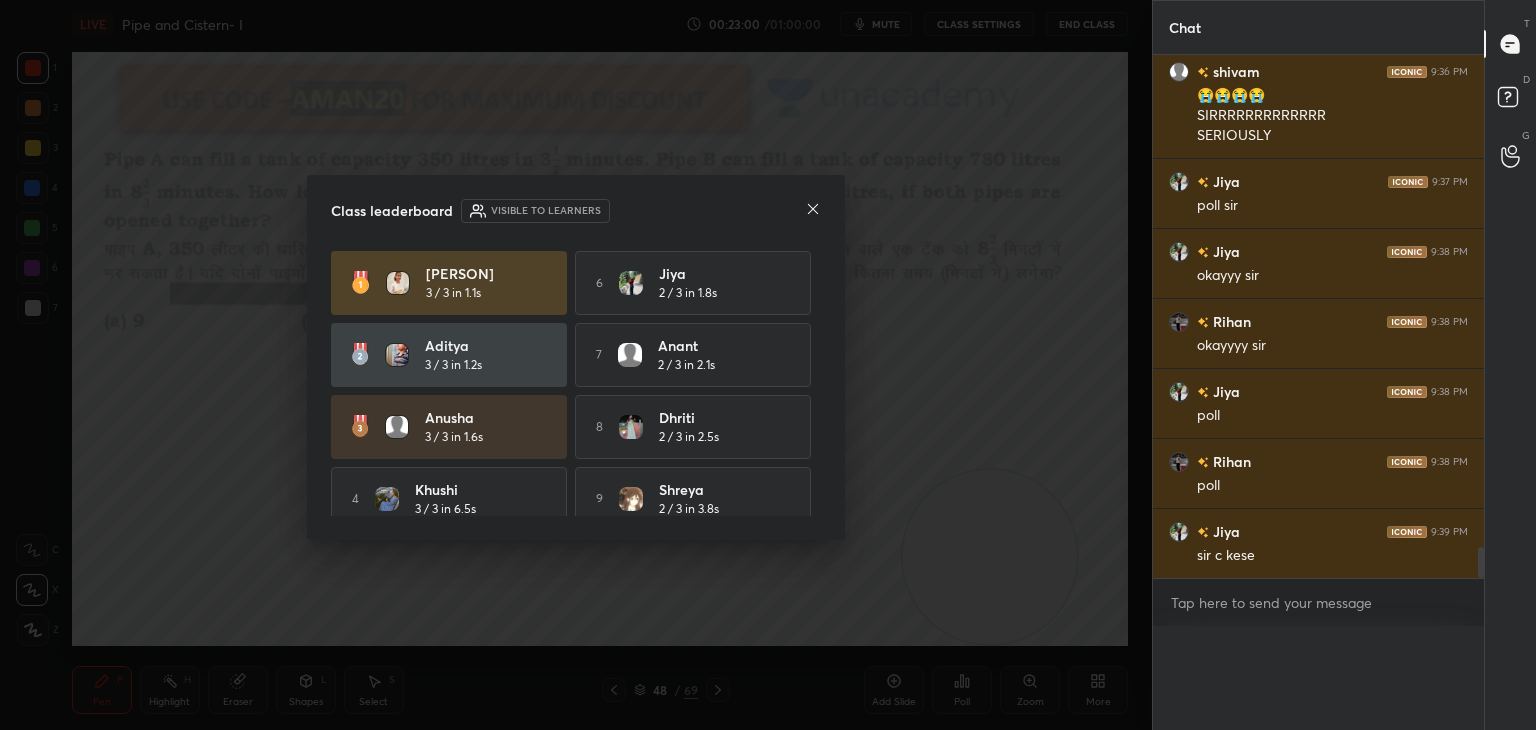 scroll, scrollTop: 0, scrollLeft: 6, axis: horizontal 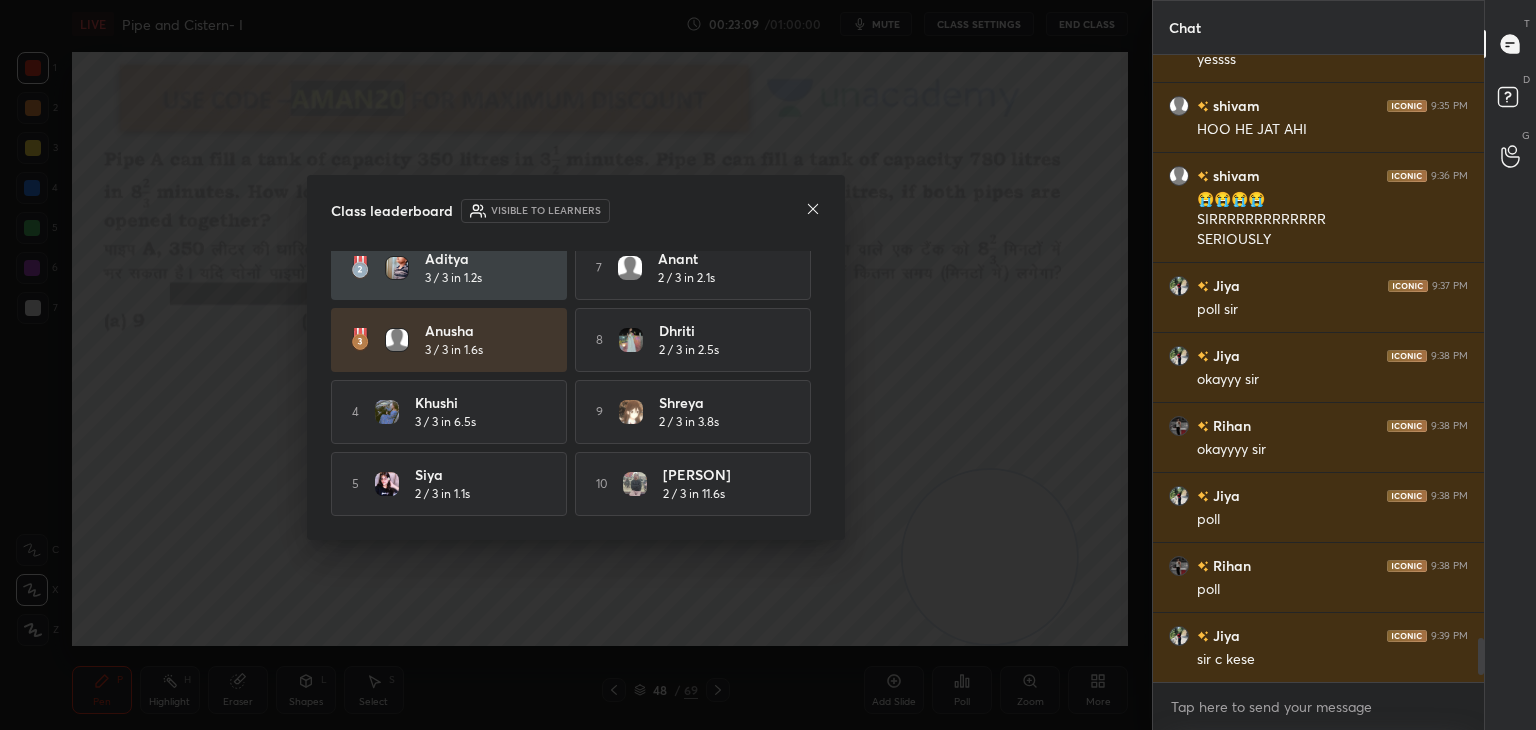click 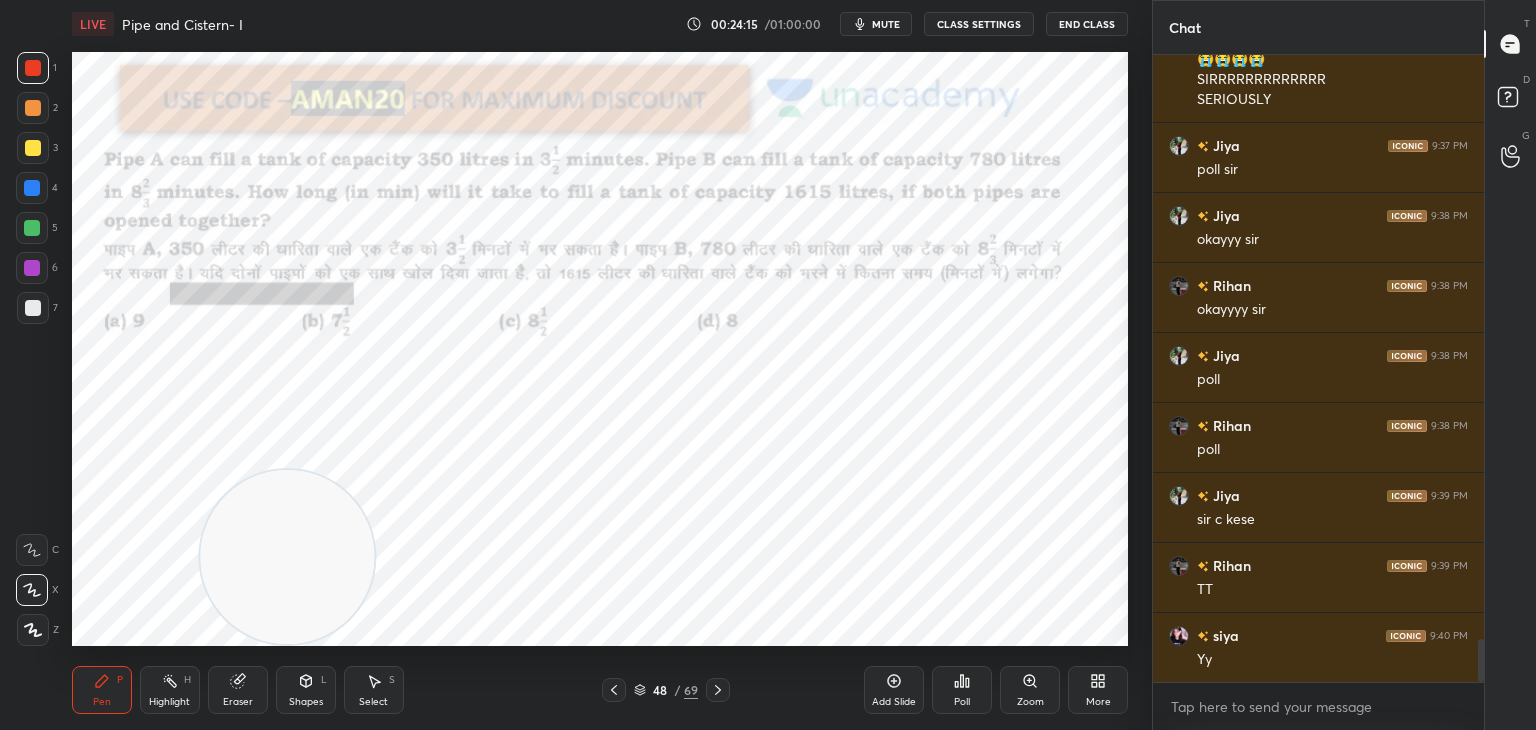 scroll, scrollTop: 8556, scrollLeft: 0, axis: vertical 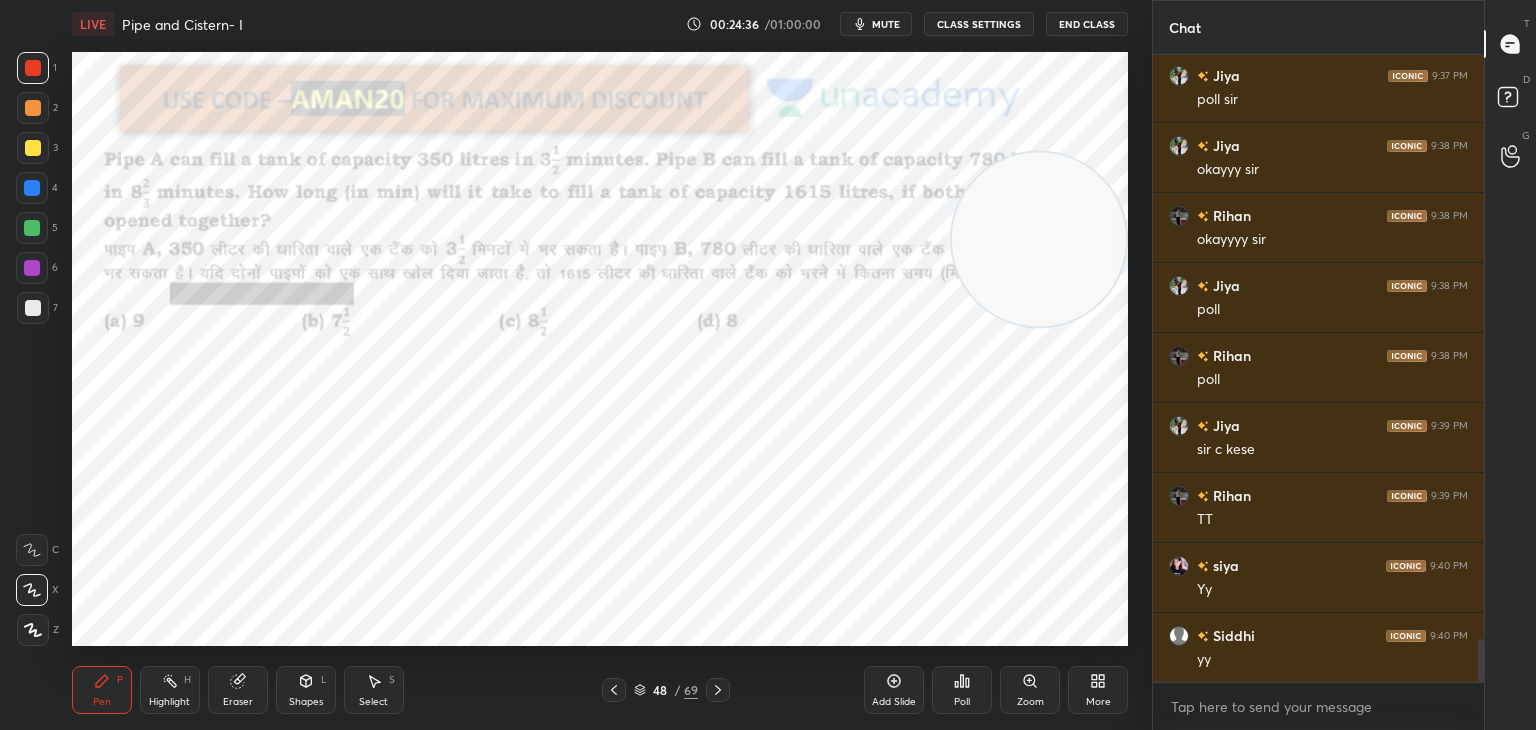 click on "Eraser" at bounding box center (238, 690) 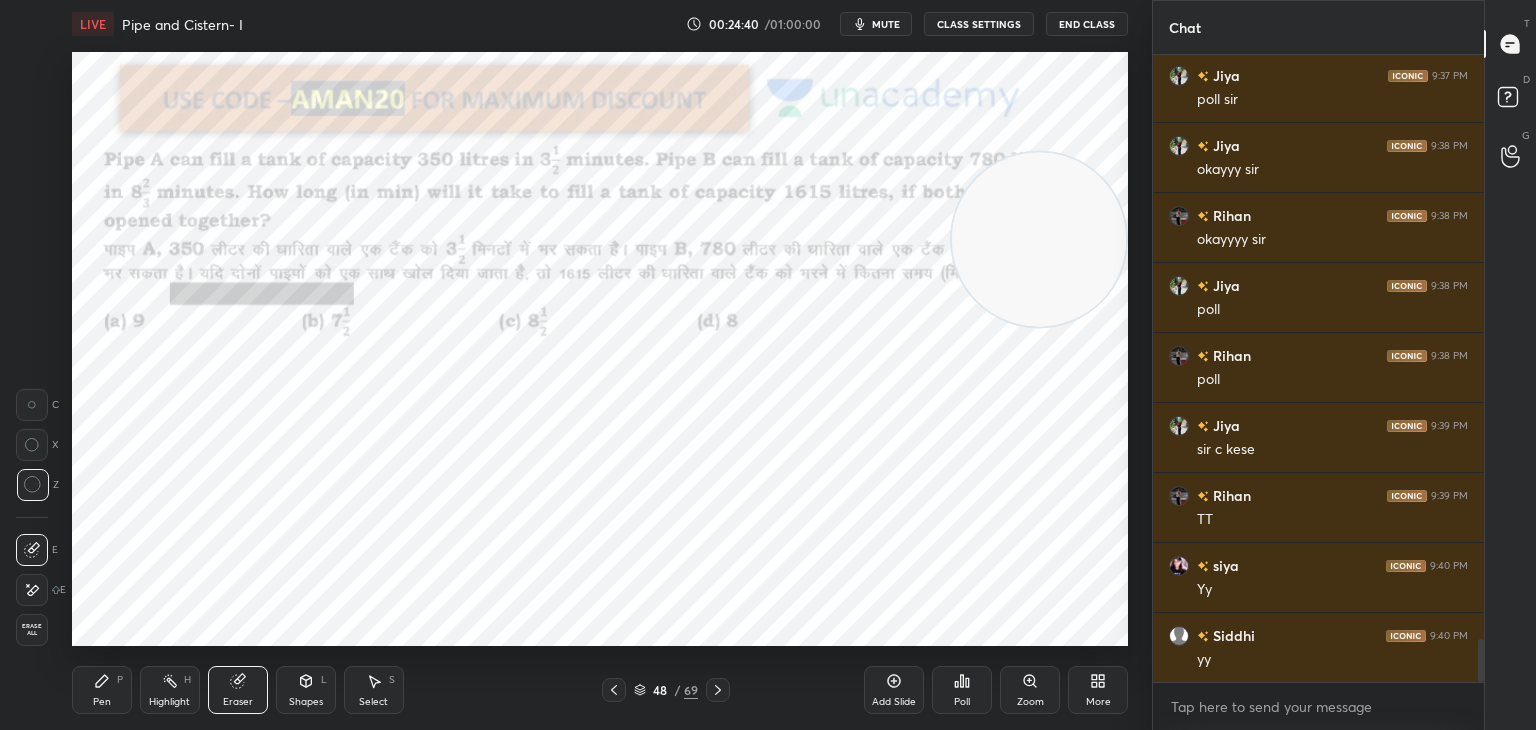 click 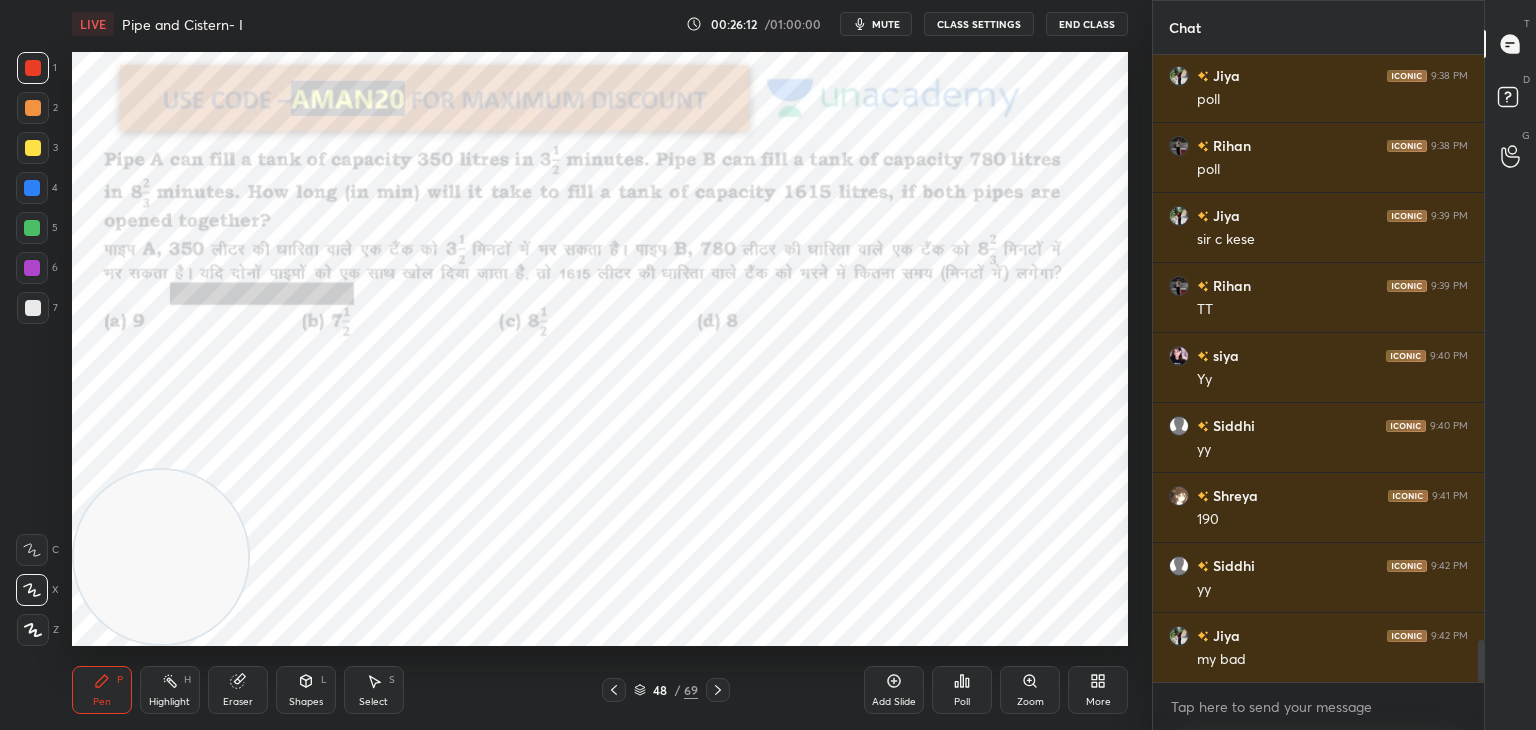 scroll, scrollTop: 8836, scrollLeft: 0, axis: vertical 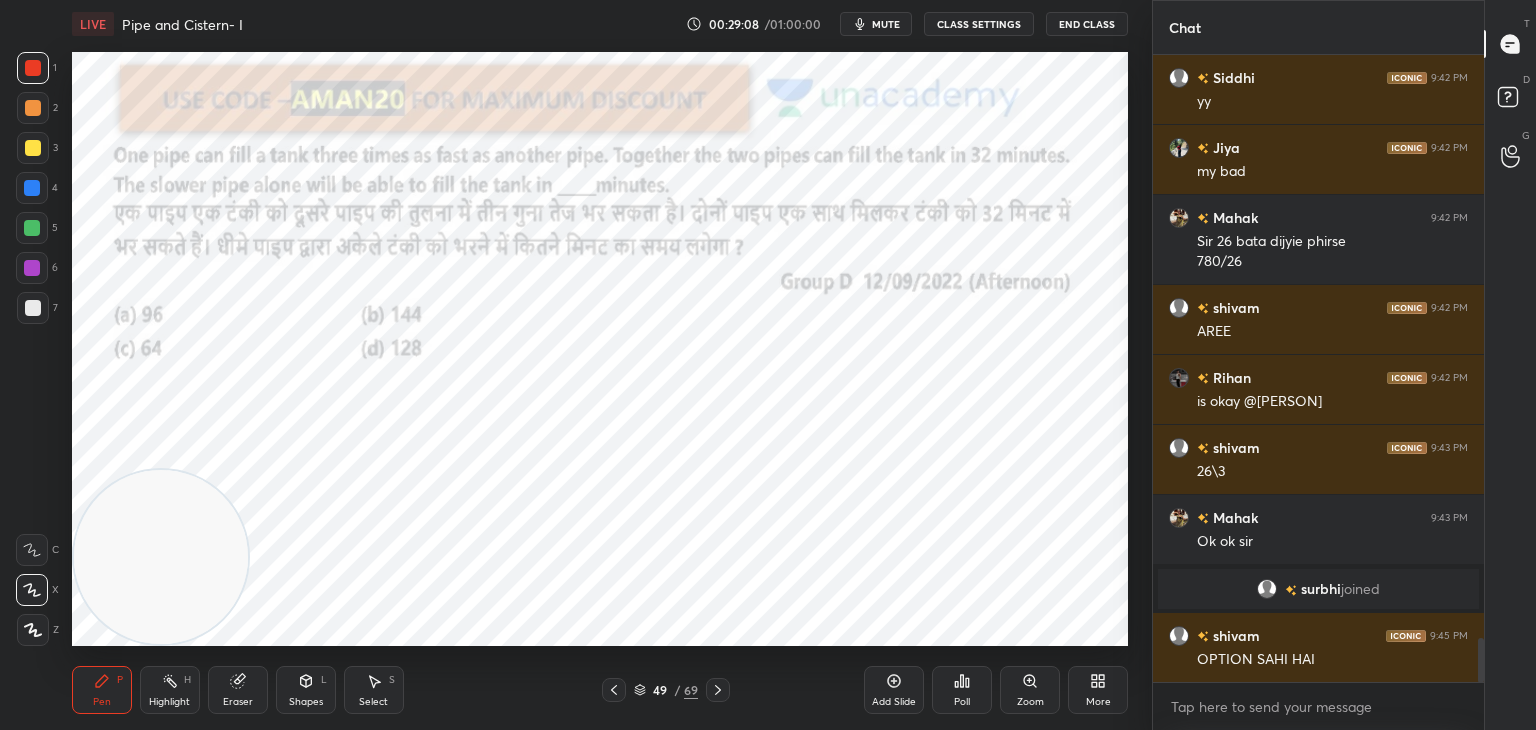 click on "Poll" at bounding box center (962, 690) 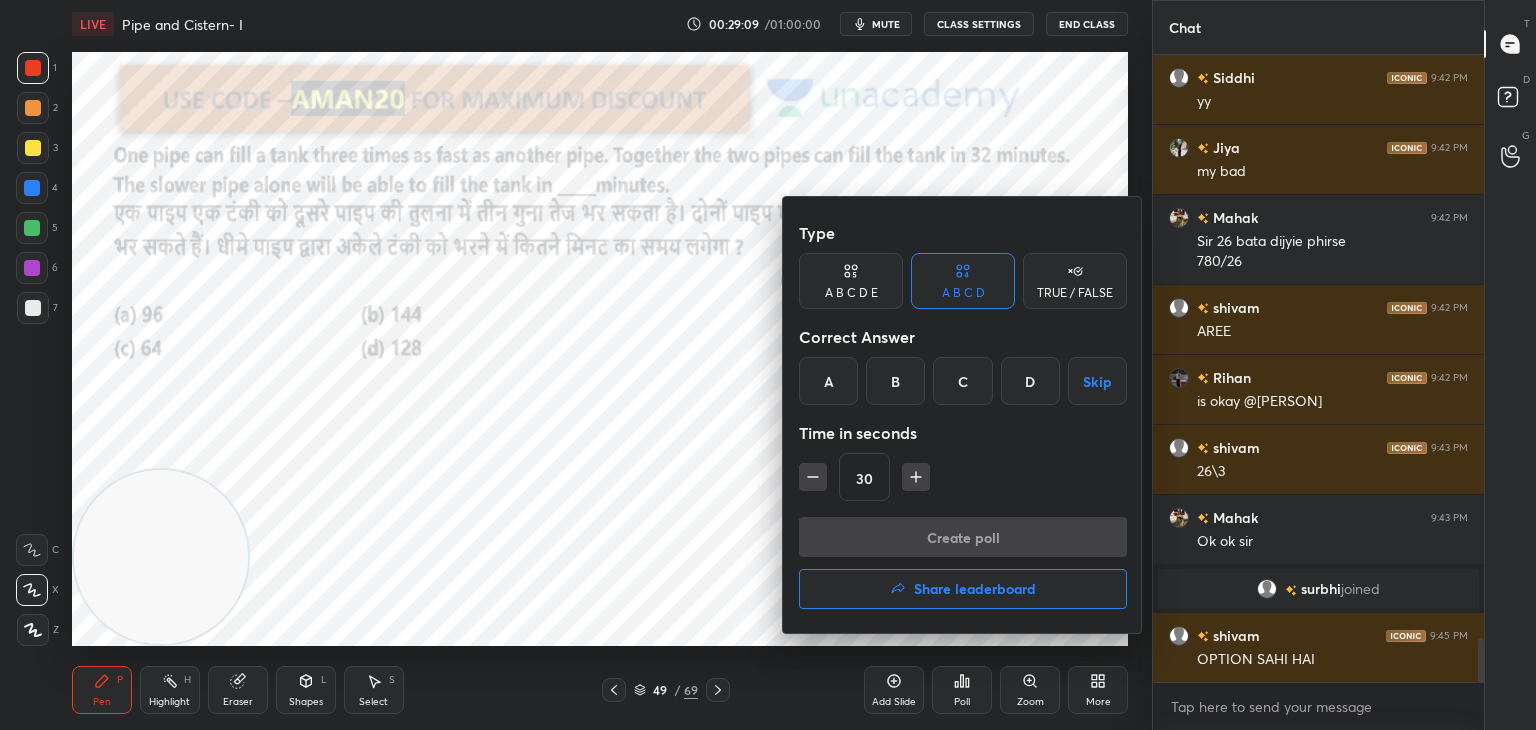 click on "D" at bounding box center (1030, 381) 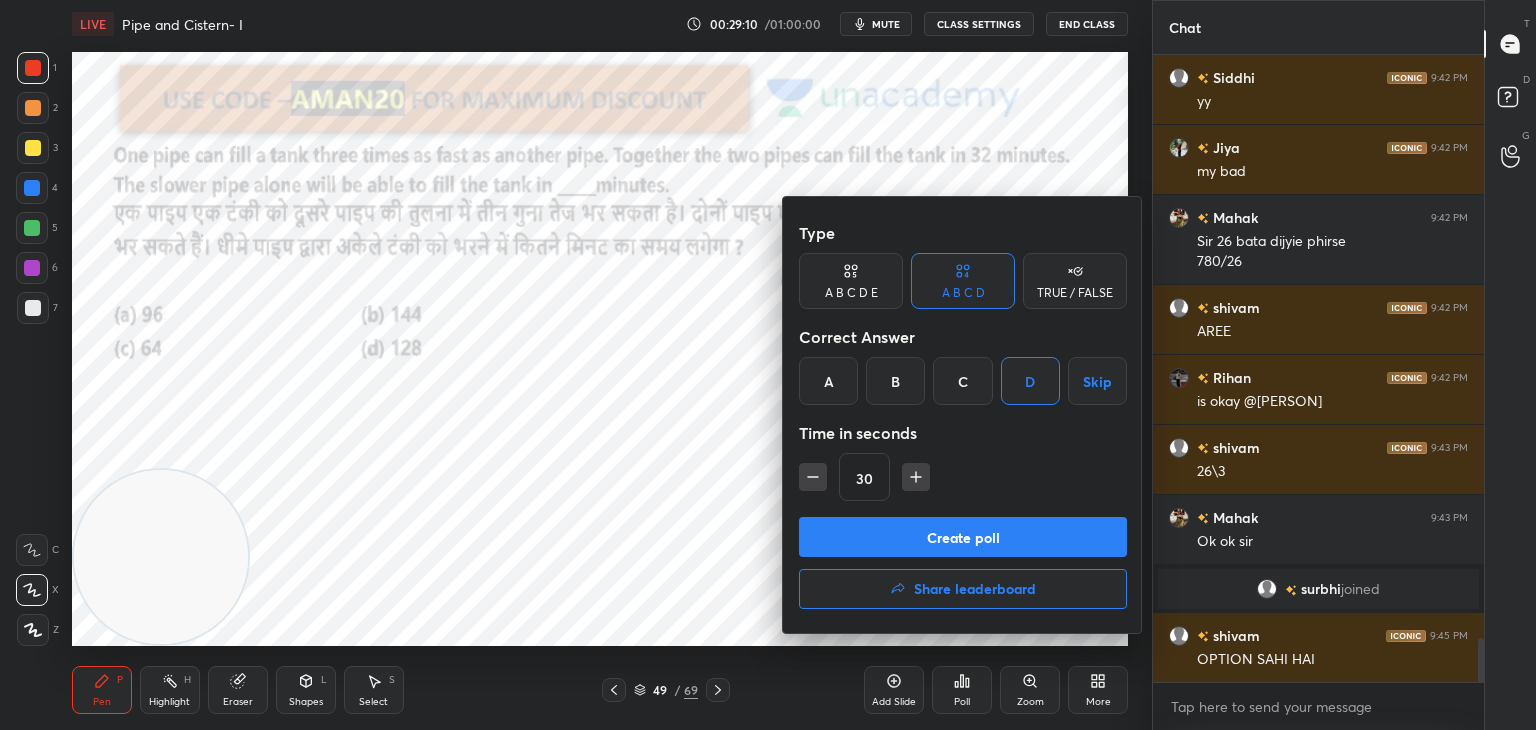 click on "Create poll" at bounding box center [963, 537] 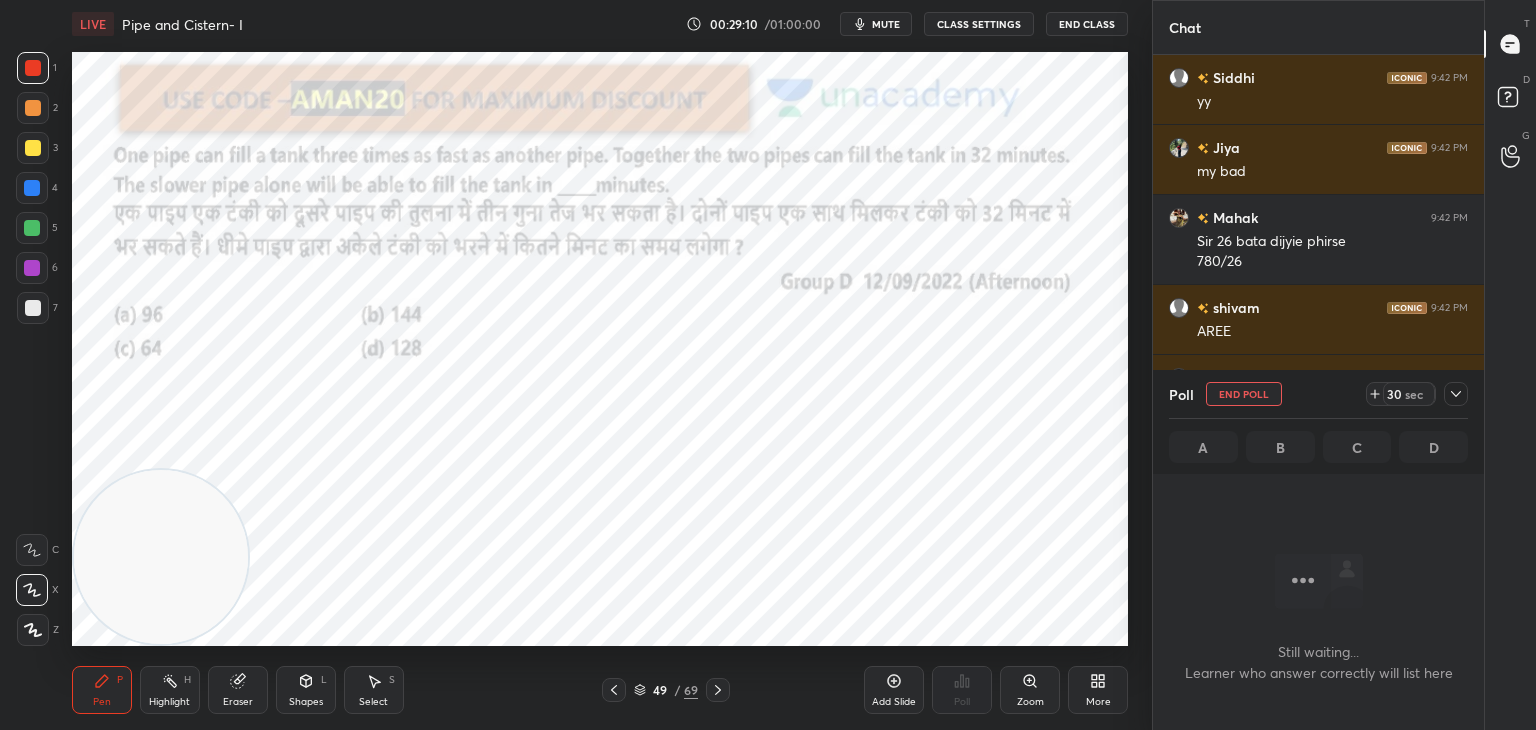 scroll, scrollTop: 368, scrollLeft: 325, axis: both 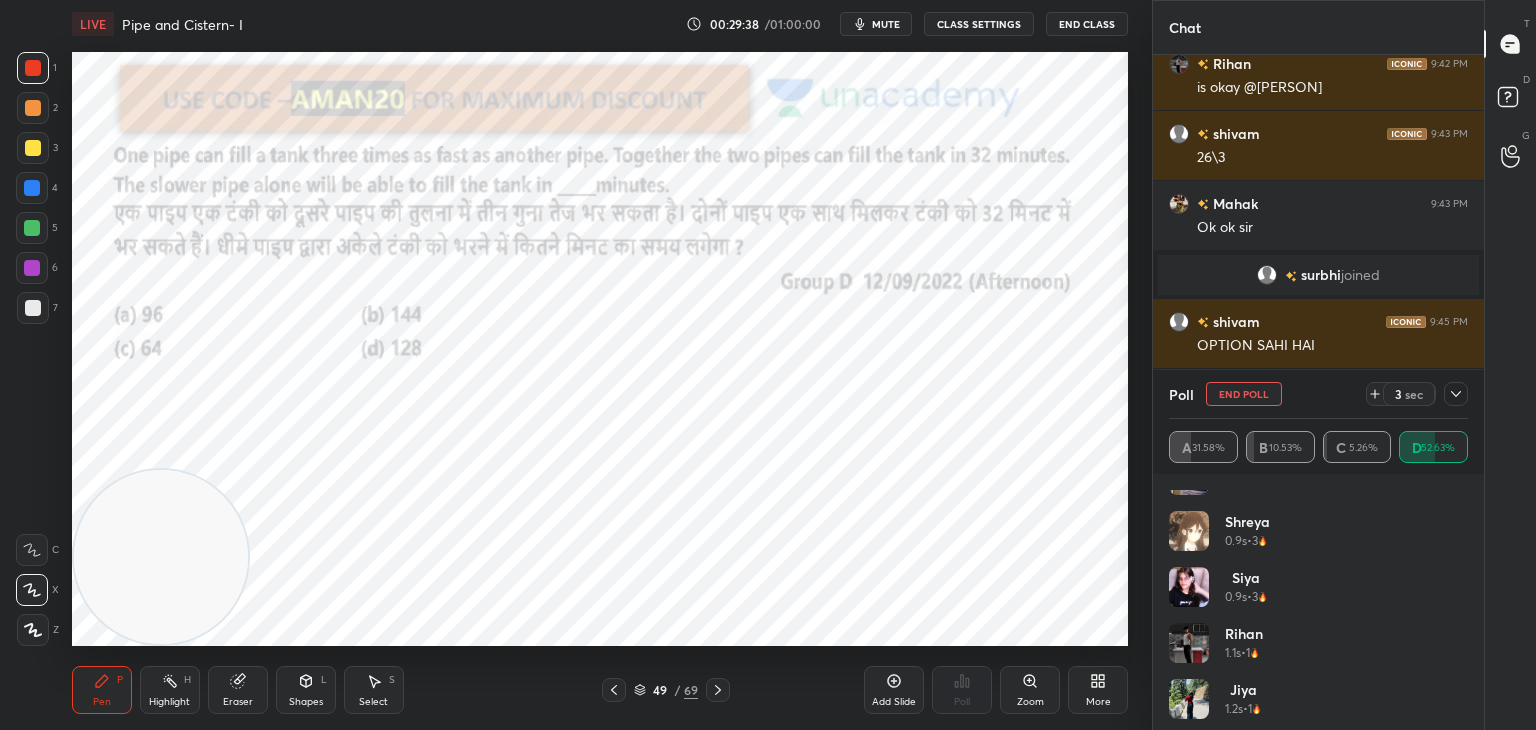 click on "[PERSON] 0.9s  •  4 [PERSON] 0.9s  •  3 [PERSON] 0.9s  •  3 [PERSON] 1.1s  •  1 [PERSON] 1.2s  •  1 [PERSON] 1.7s  •  1 [PERSON] 1.8s  •  4" at bounding box center [1318, 610] 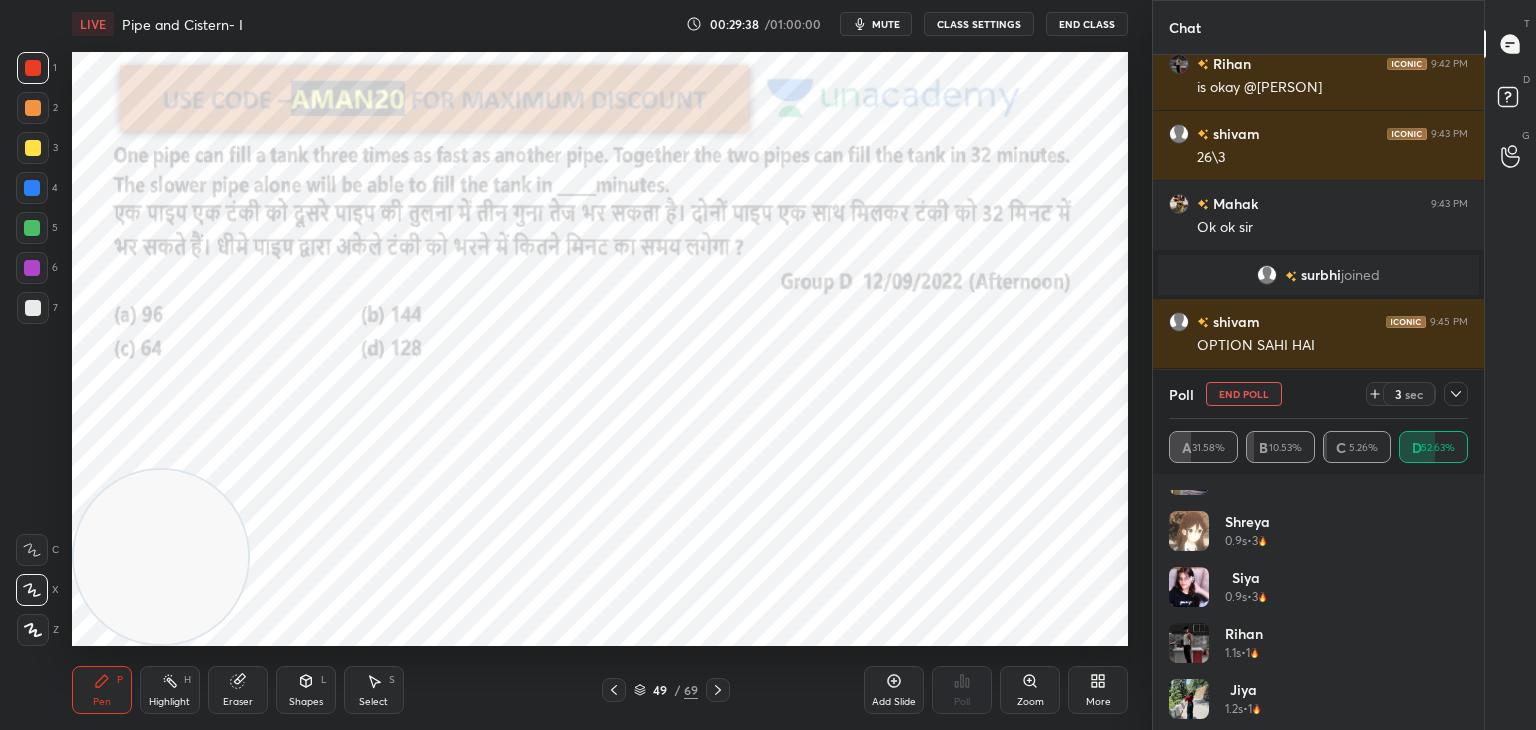 scroll, scrollTop: 8754, scrollLeft: 0, axis: vertical 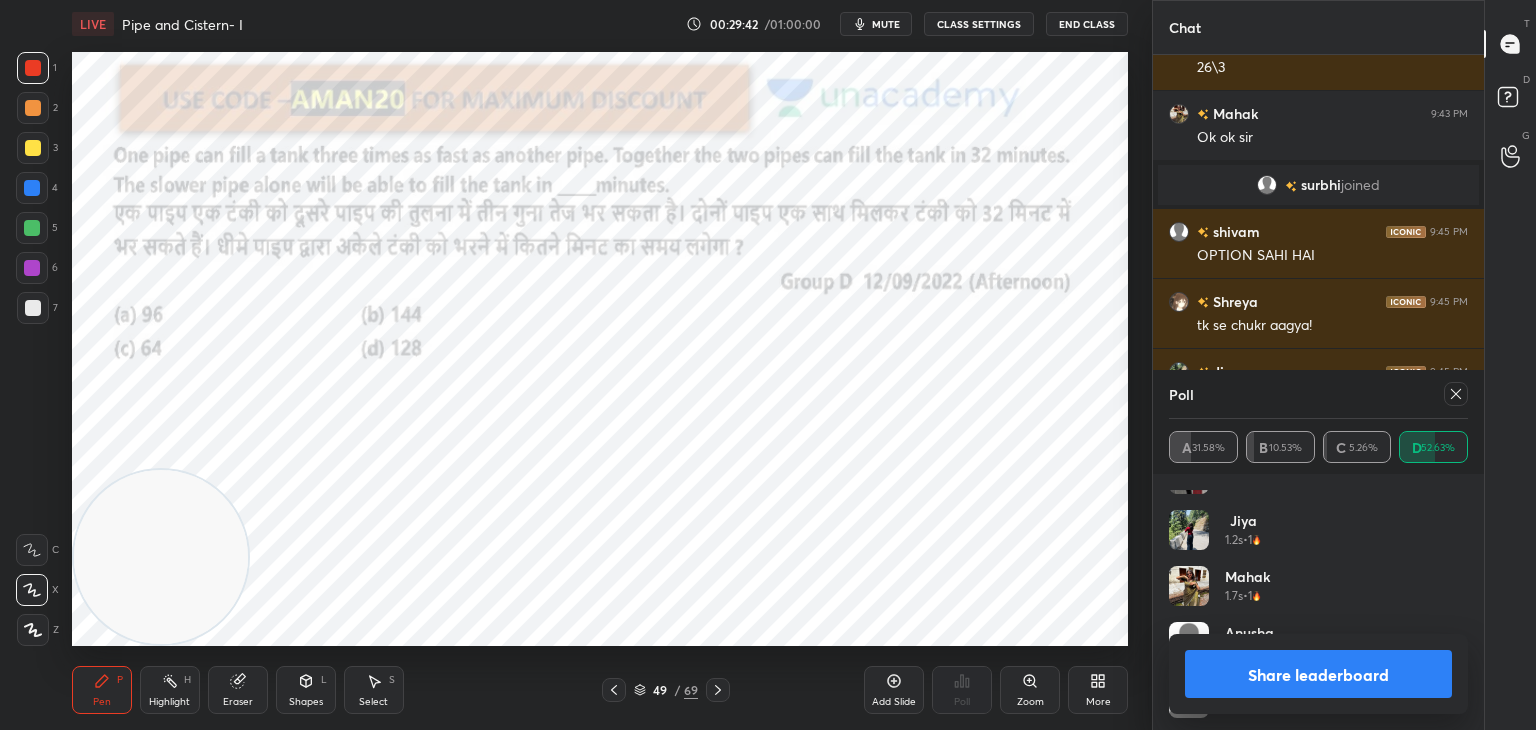 click on "Share leaderboard" at bounding box center (1318, 674) 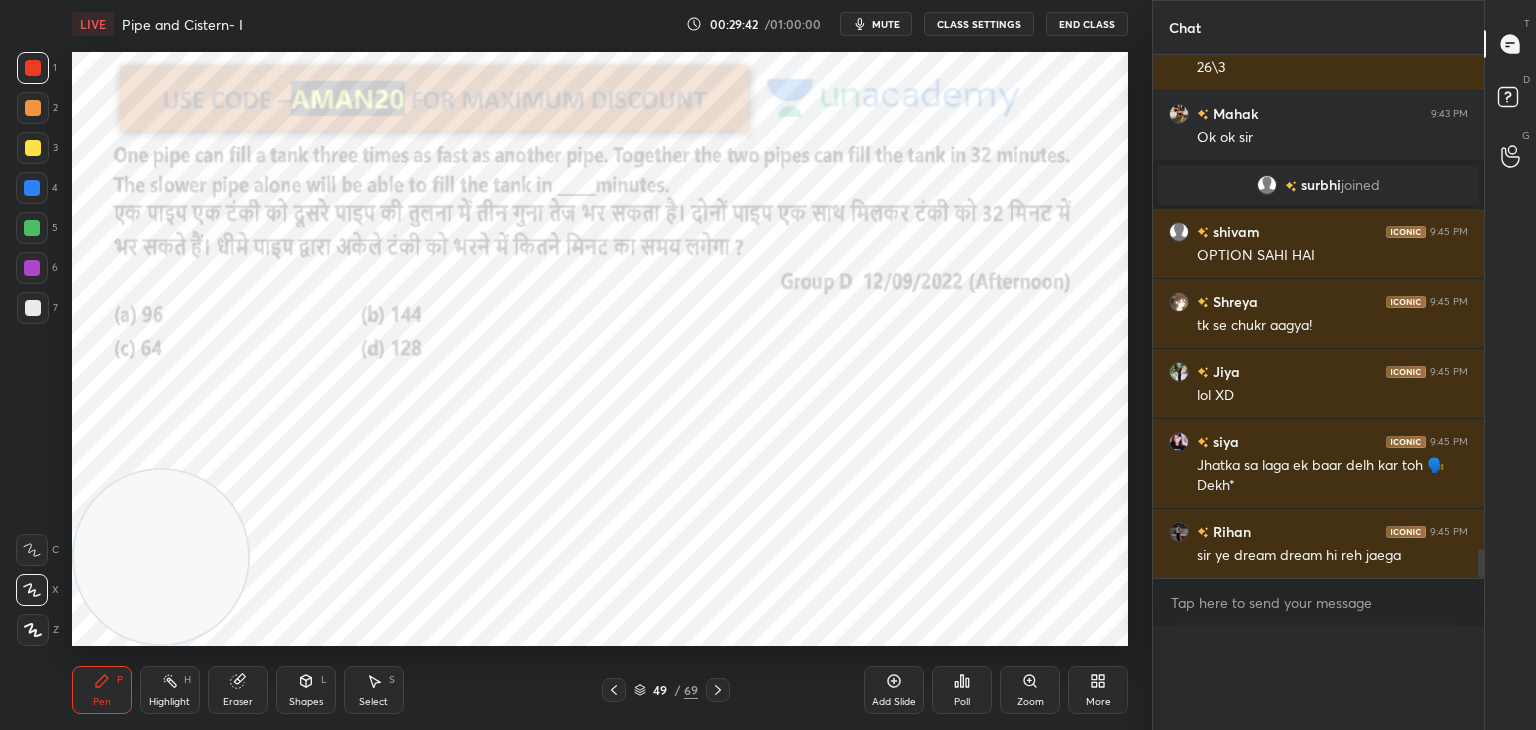 scroll, scrollTop: 0, scrollLeft: 0, axis: both 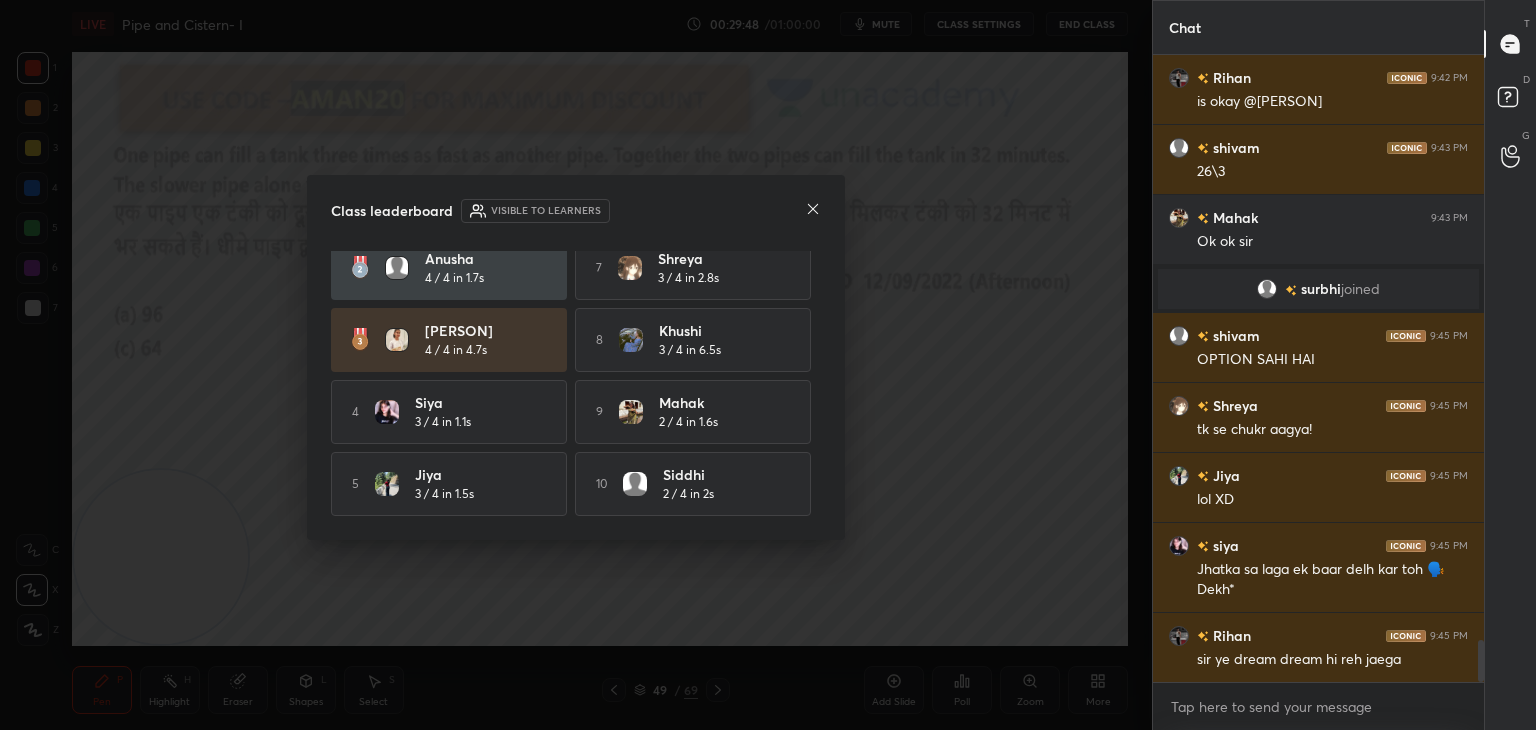 click 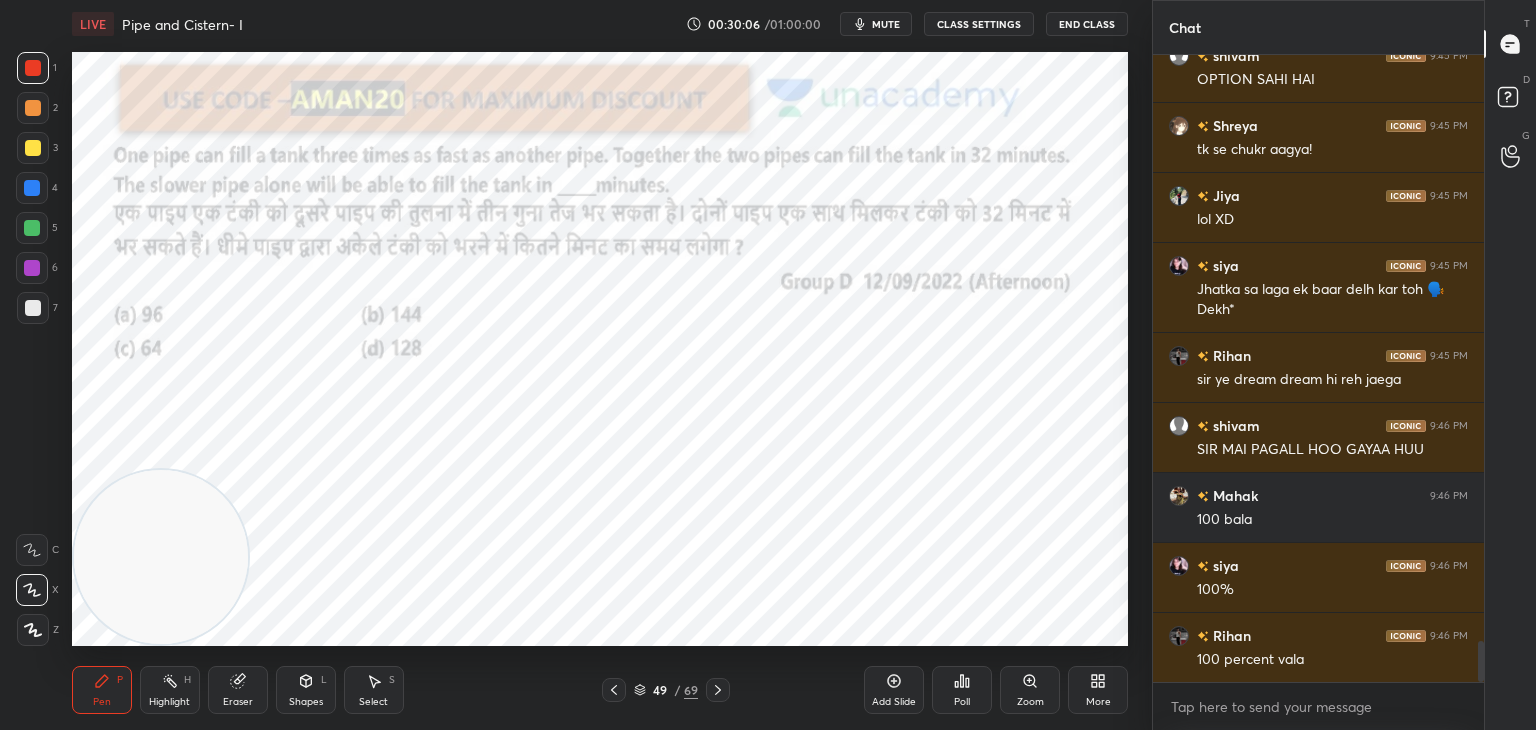 click 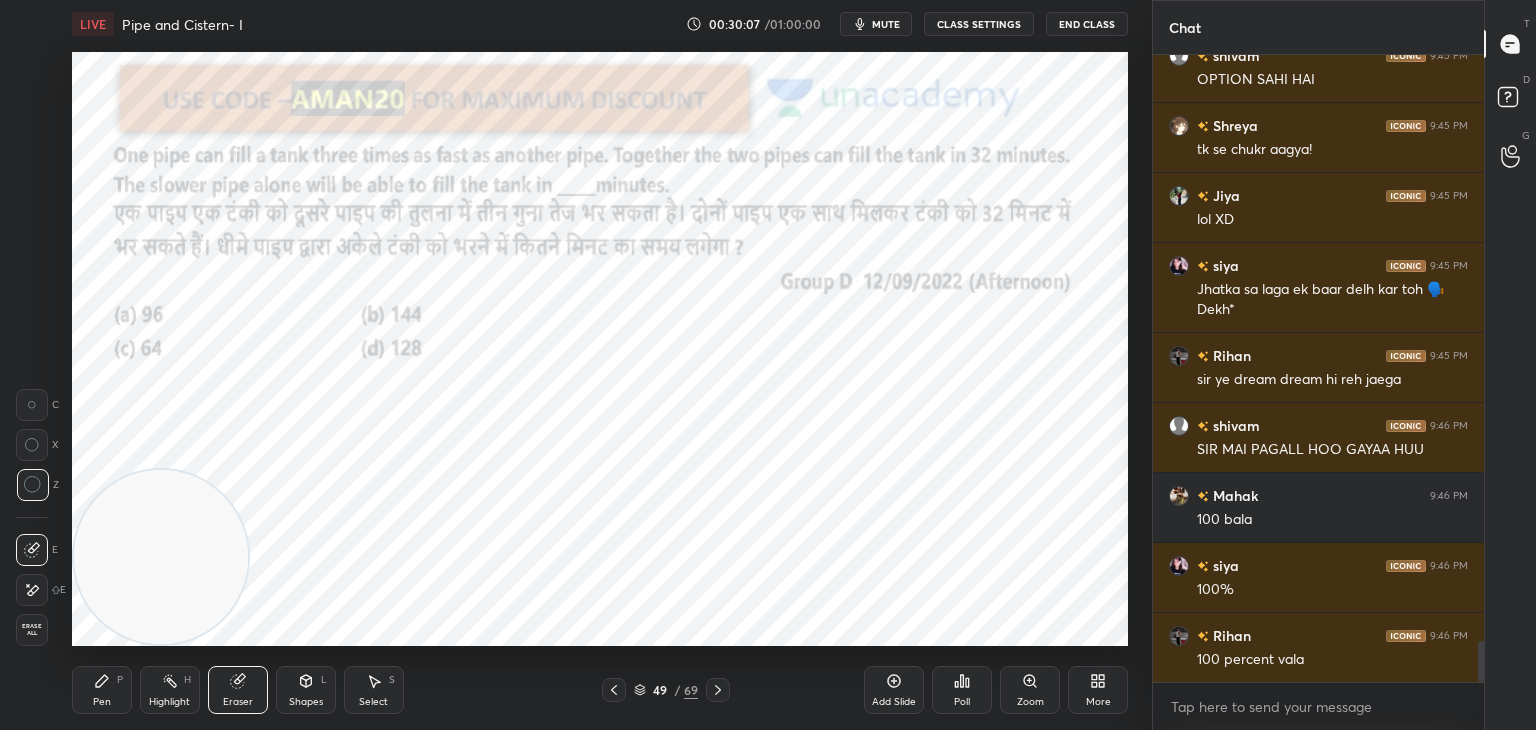click on "Pen P" at bounding box center [102, 690] 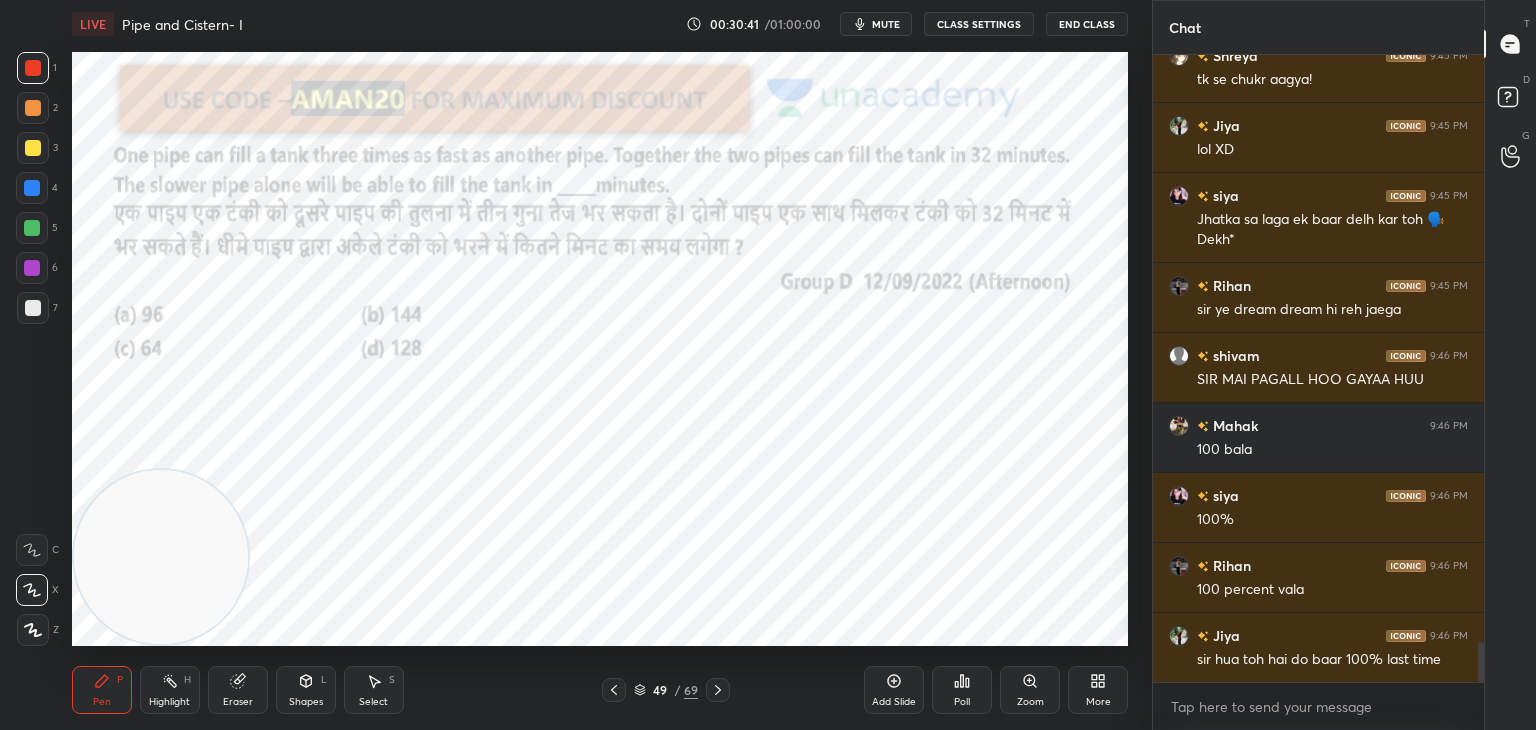 scroll, scrollTop: 9118, scrollLeft: 0, axis: vertical 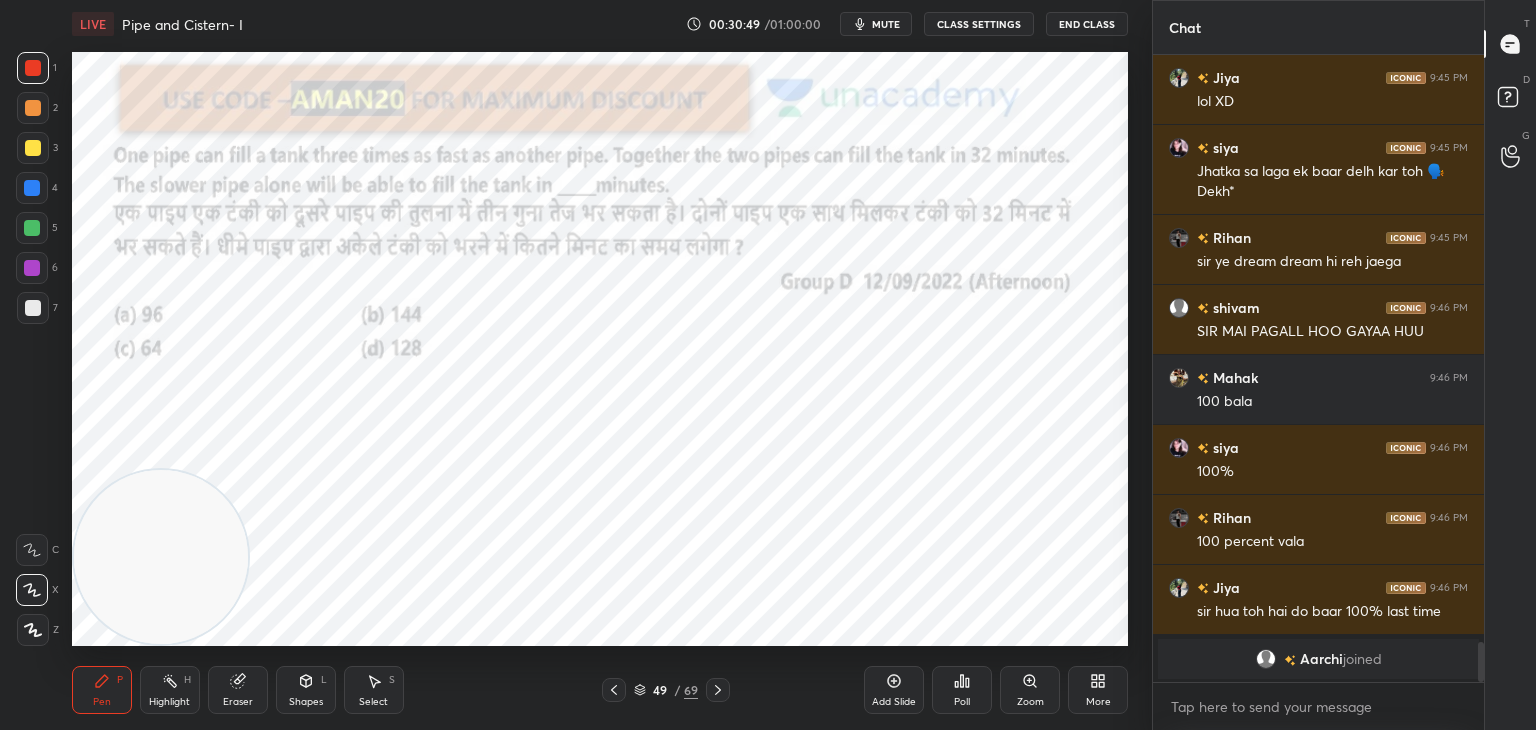 click at bounding box center [32, 228] 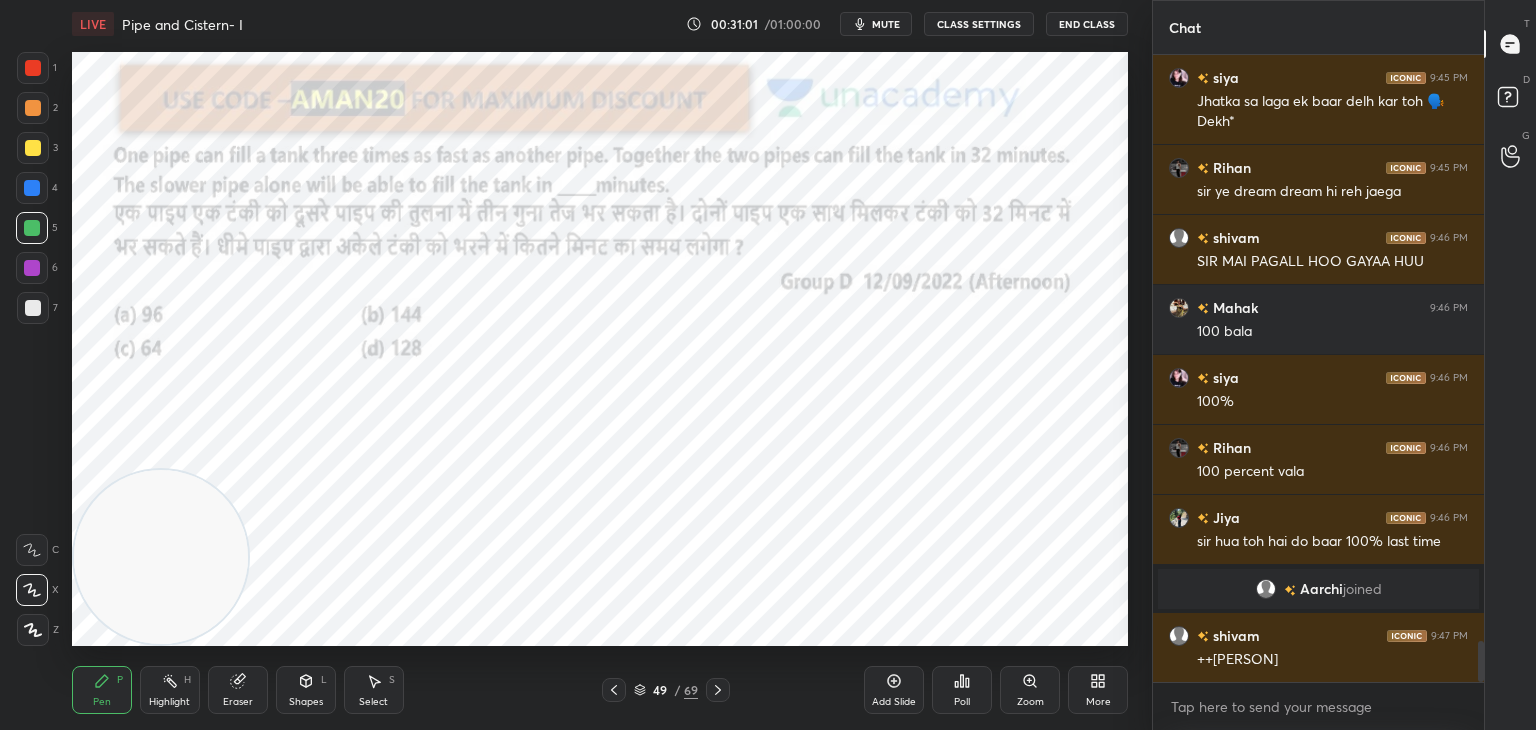scroll, scrollTop: 8998, scrollLeft: 0, axis: vertical 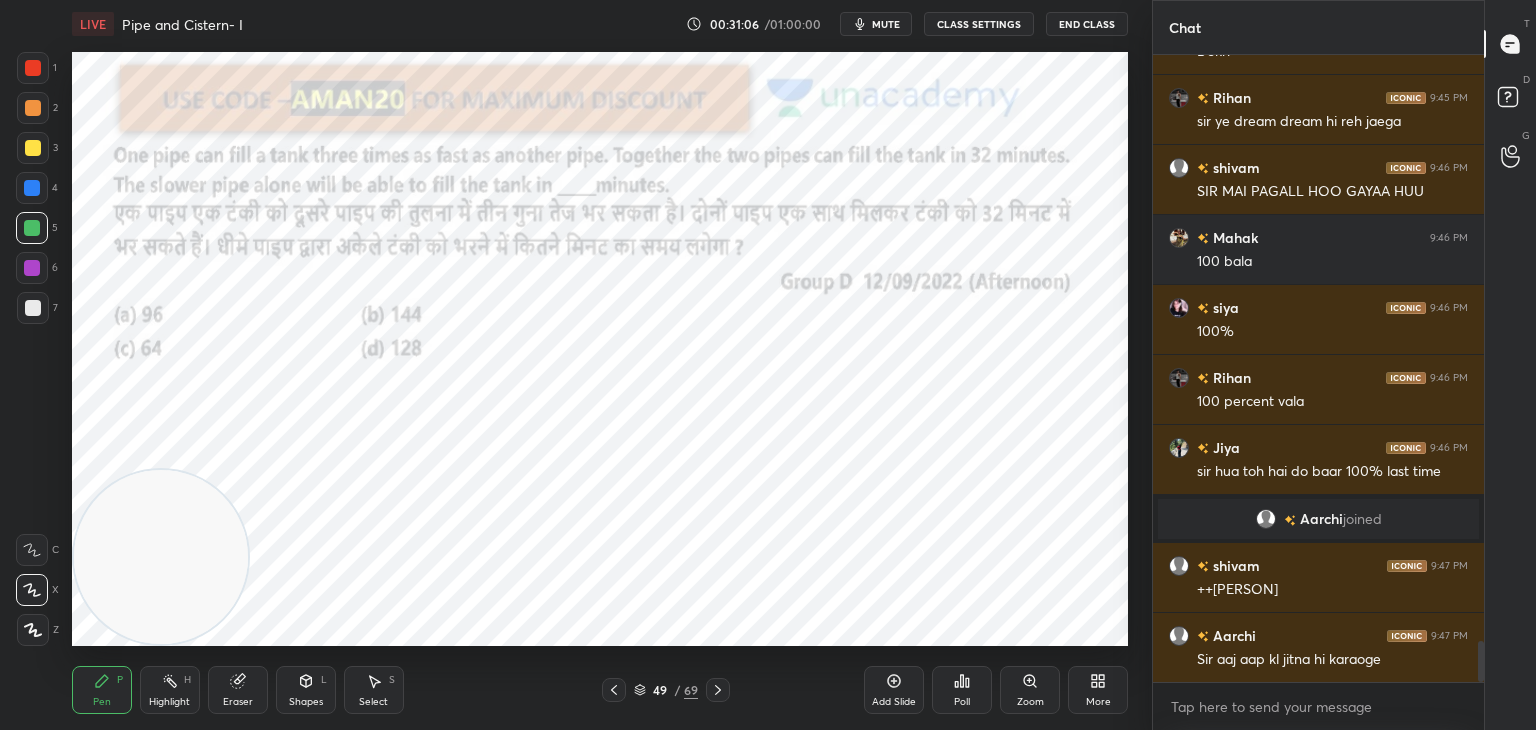 click on "Shapes" at bounding box center [306, 702] 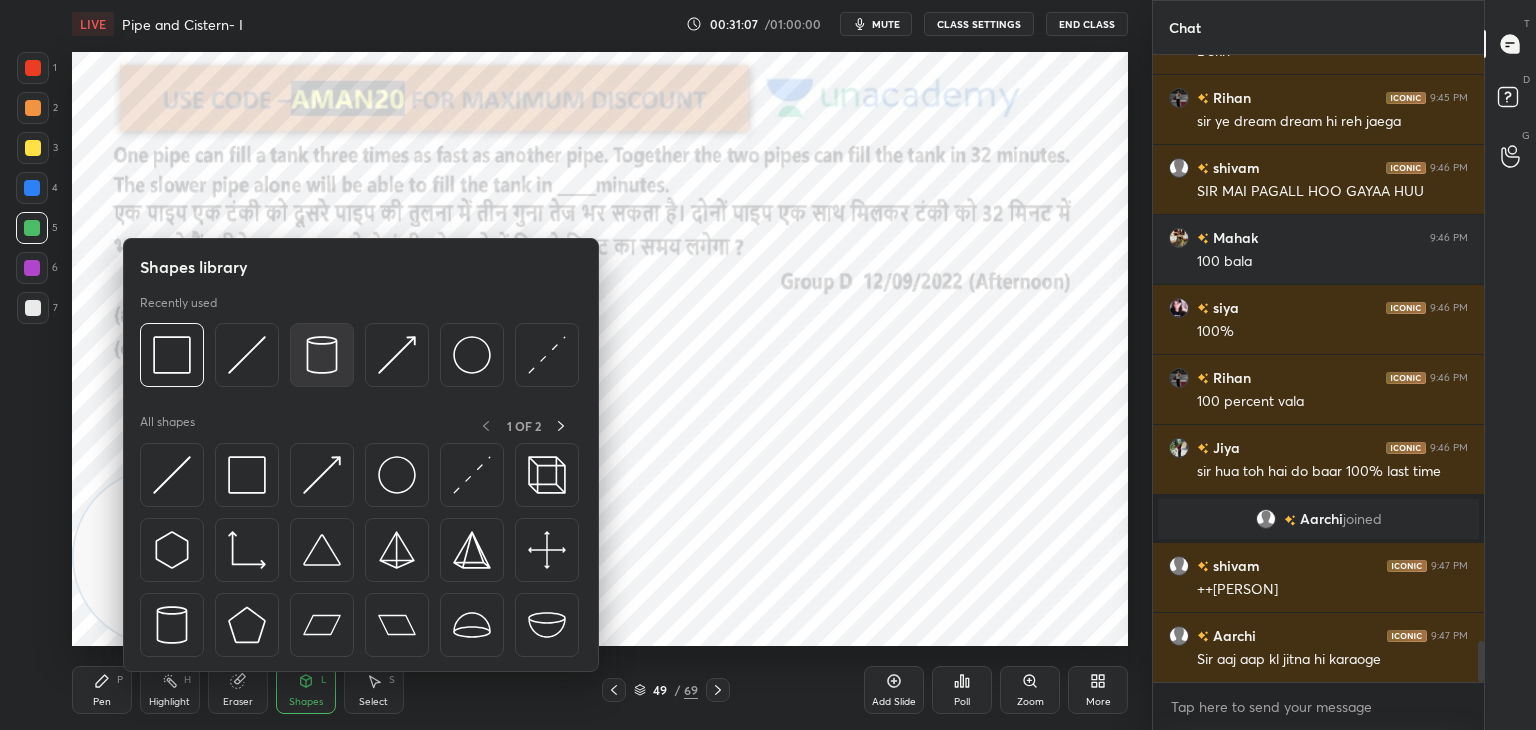 click at bounding box center [322, 355] 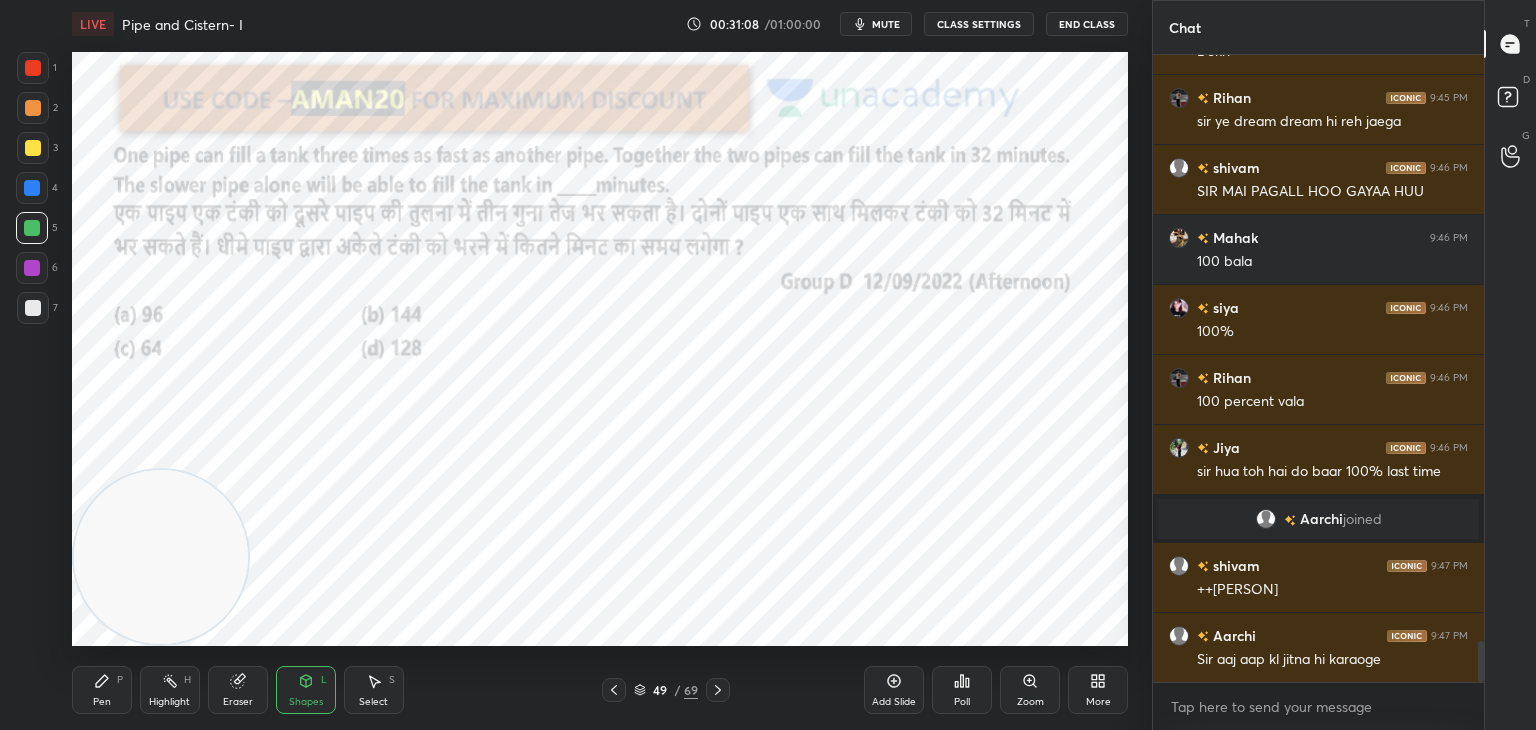 scroll, scrollTop: 9068, scrollLeft: 0, axis: vertical 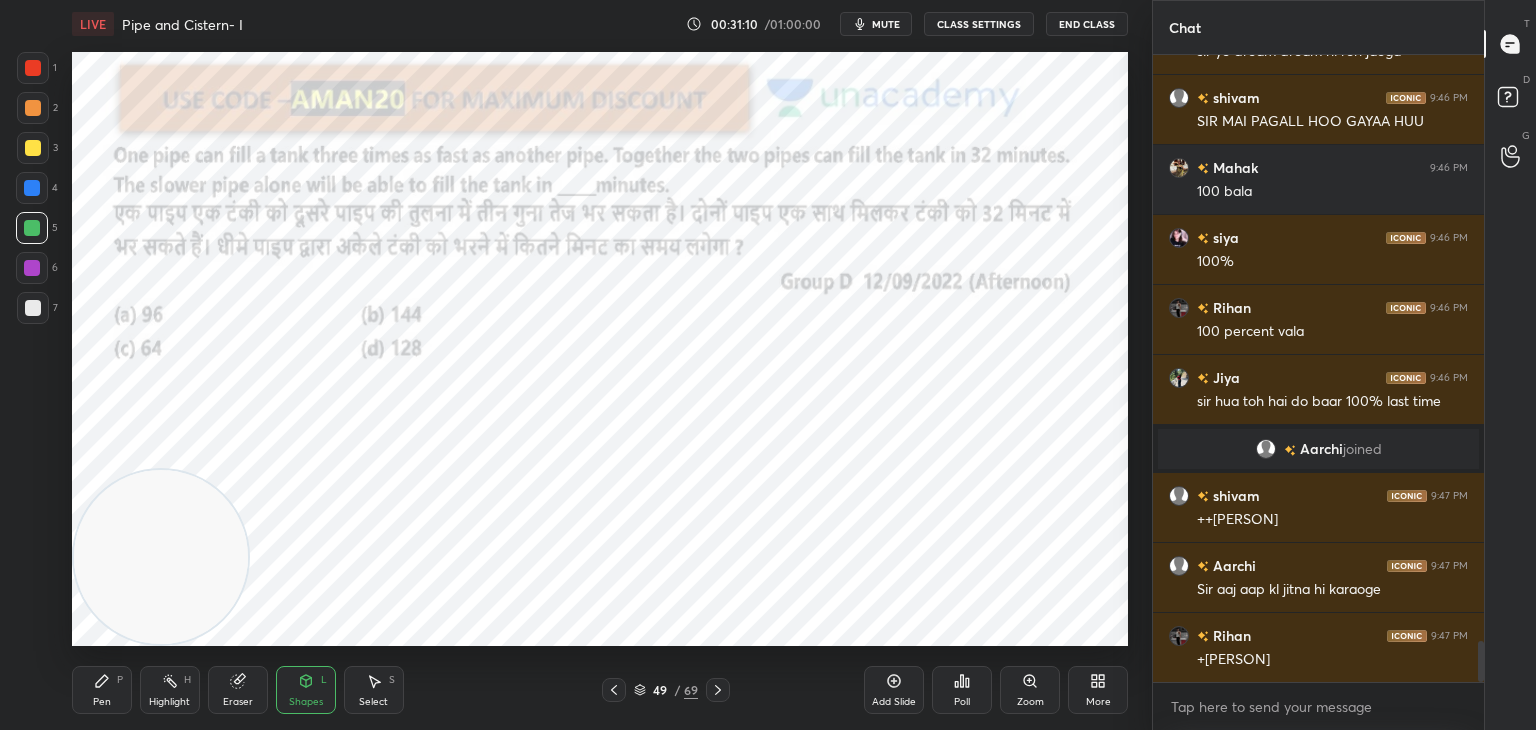 click 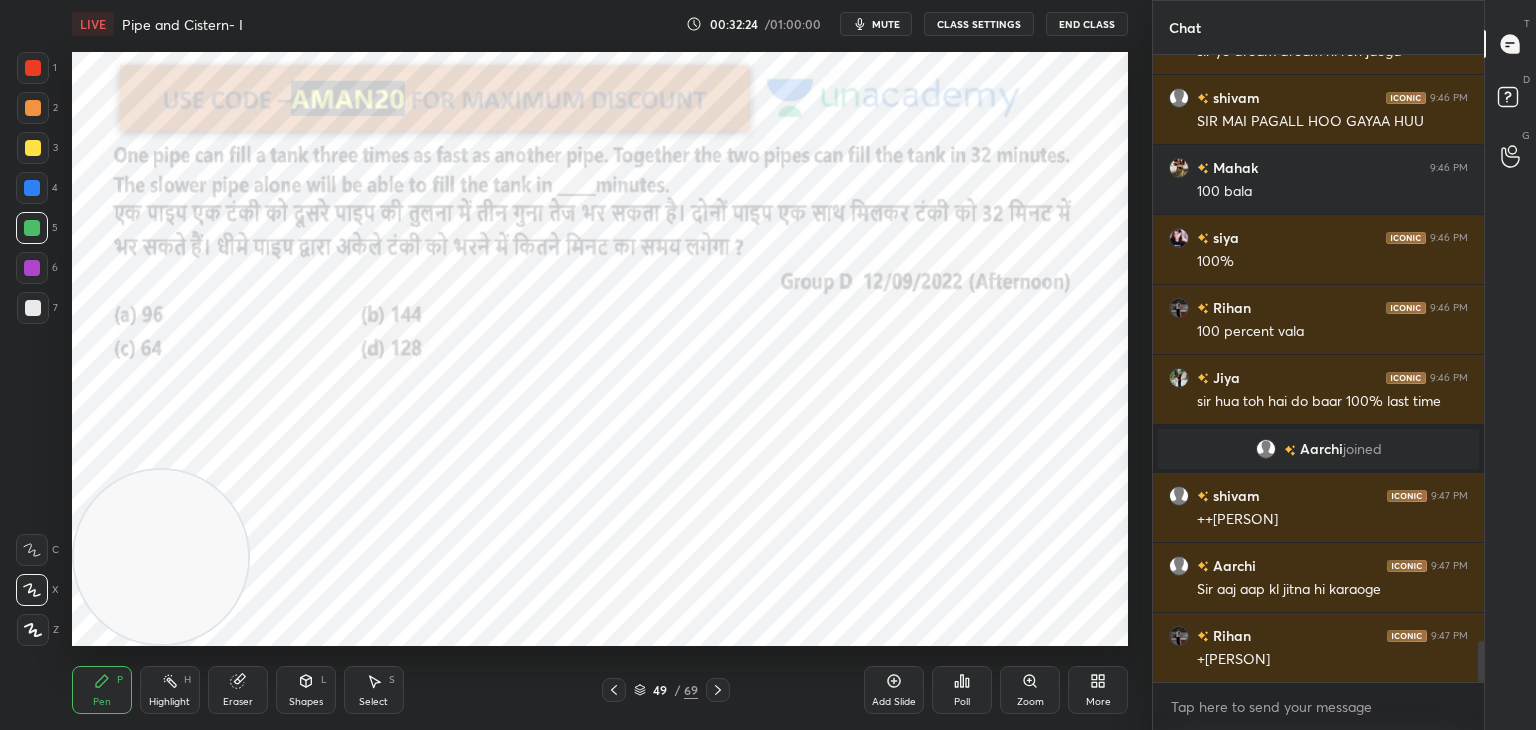 scroll, scrollTop: 9138, scrollLeft: 0, axis: vertical 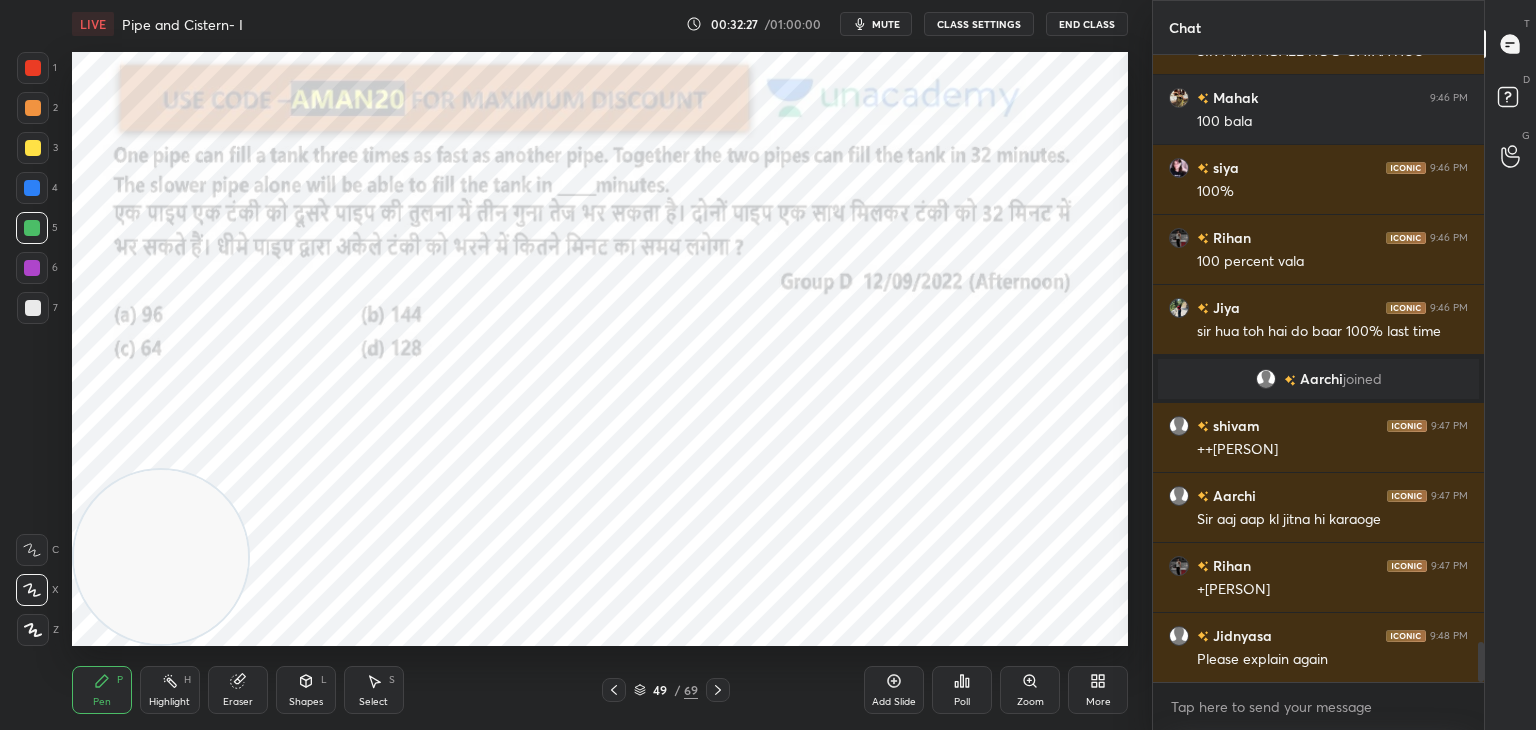 click at bounding box center [33, 68] 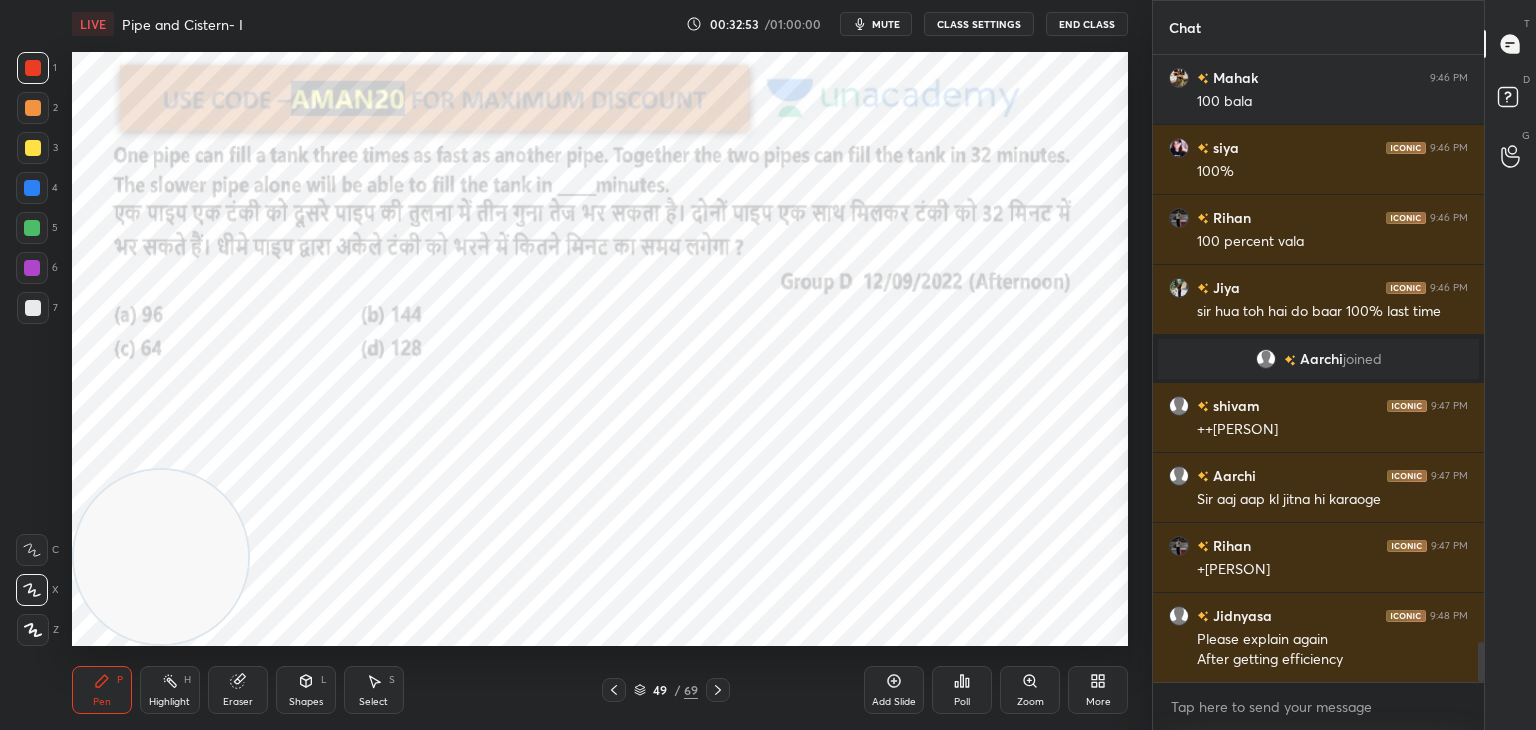 scroll, scrollTop: 9246, scrollLeft: 0, axis: vertical 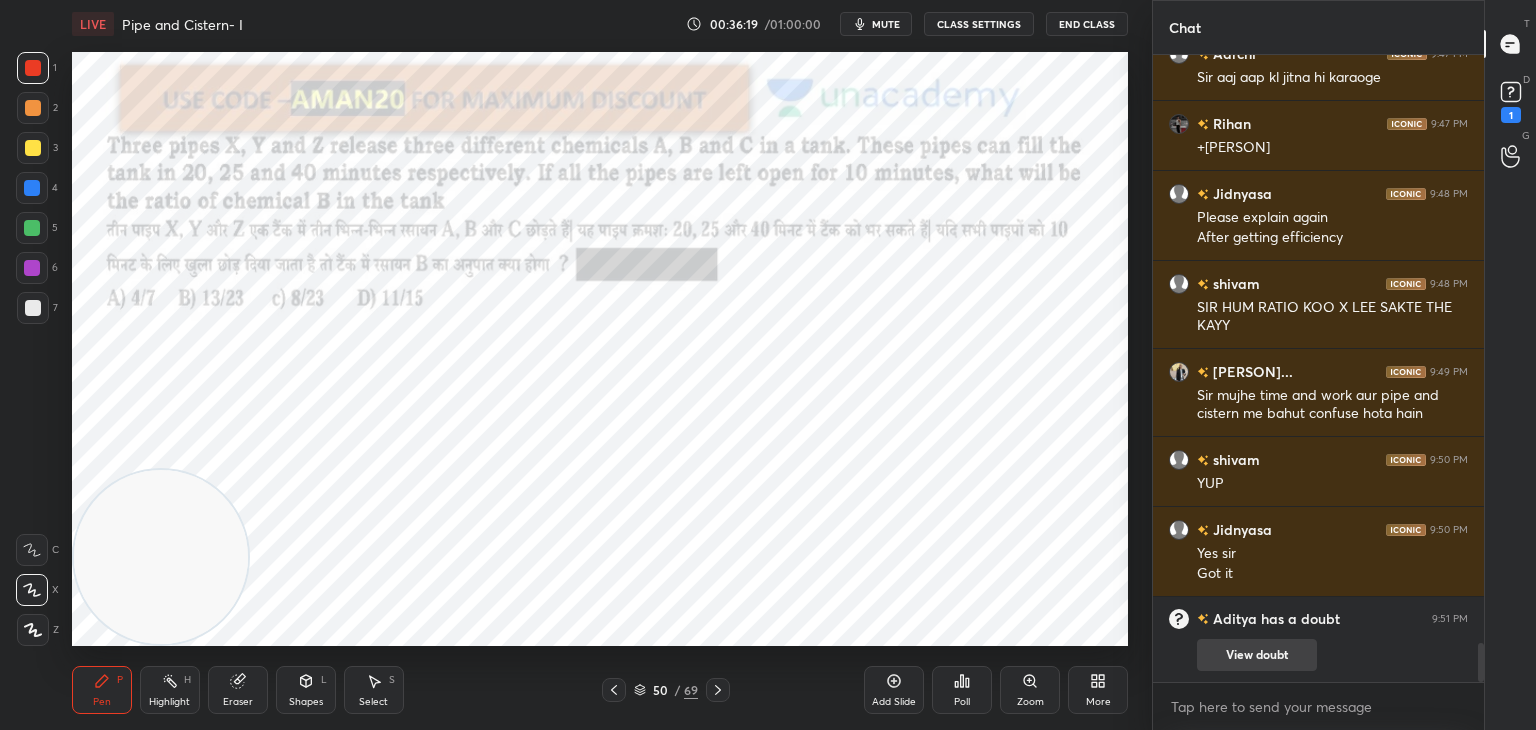 click on "View doubt" at bounding box center (1257, 655) 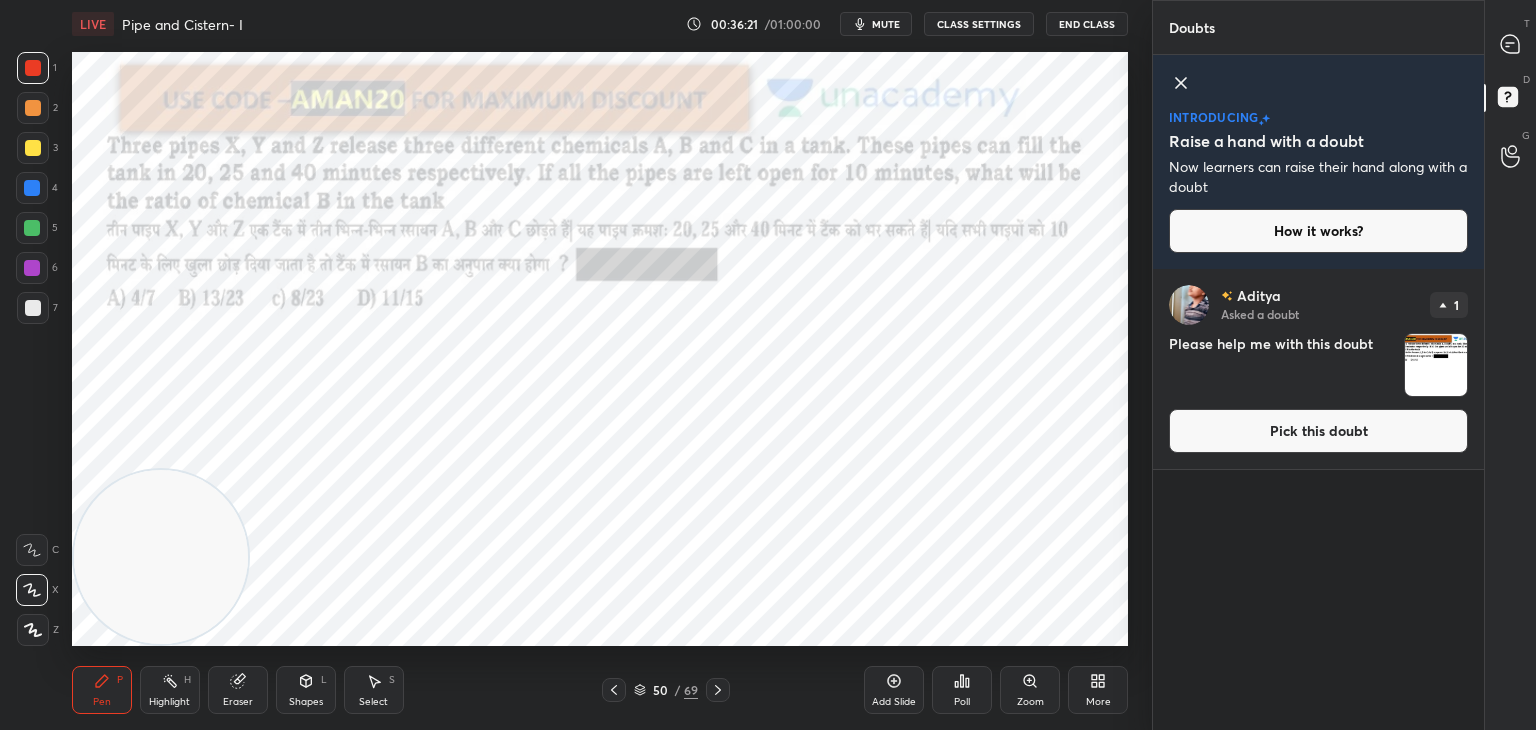 click on "Pick this doubt" at bounding box center [1318, 431] 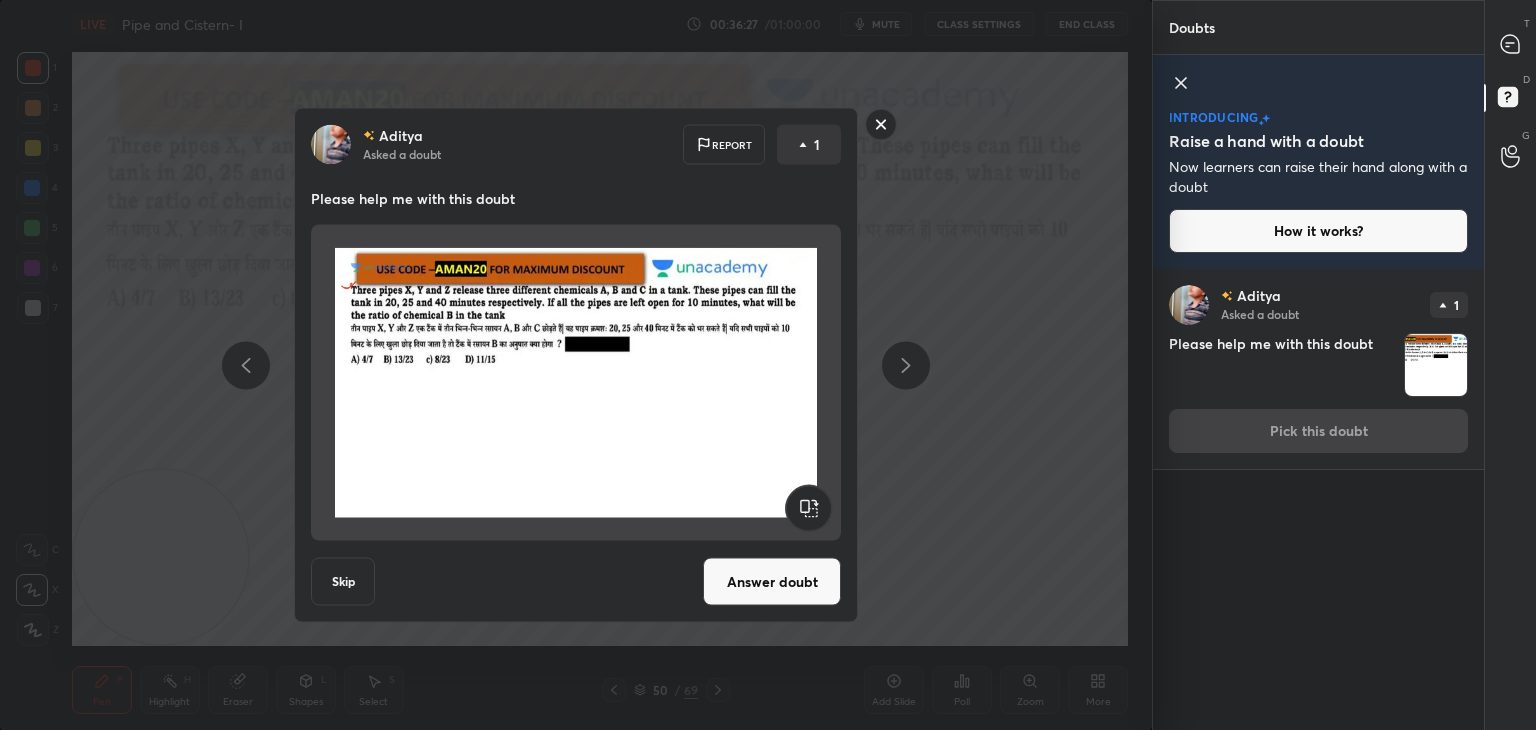 click 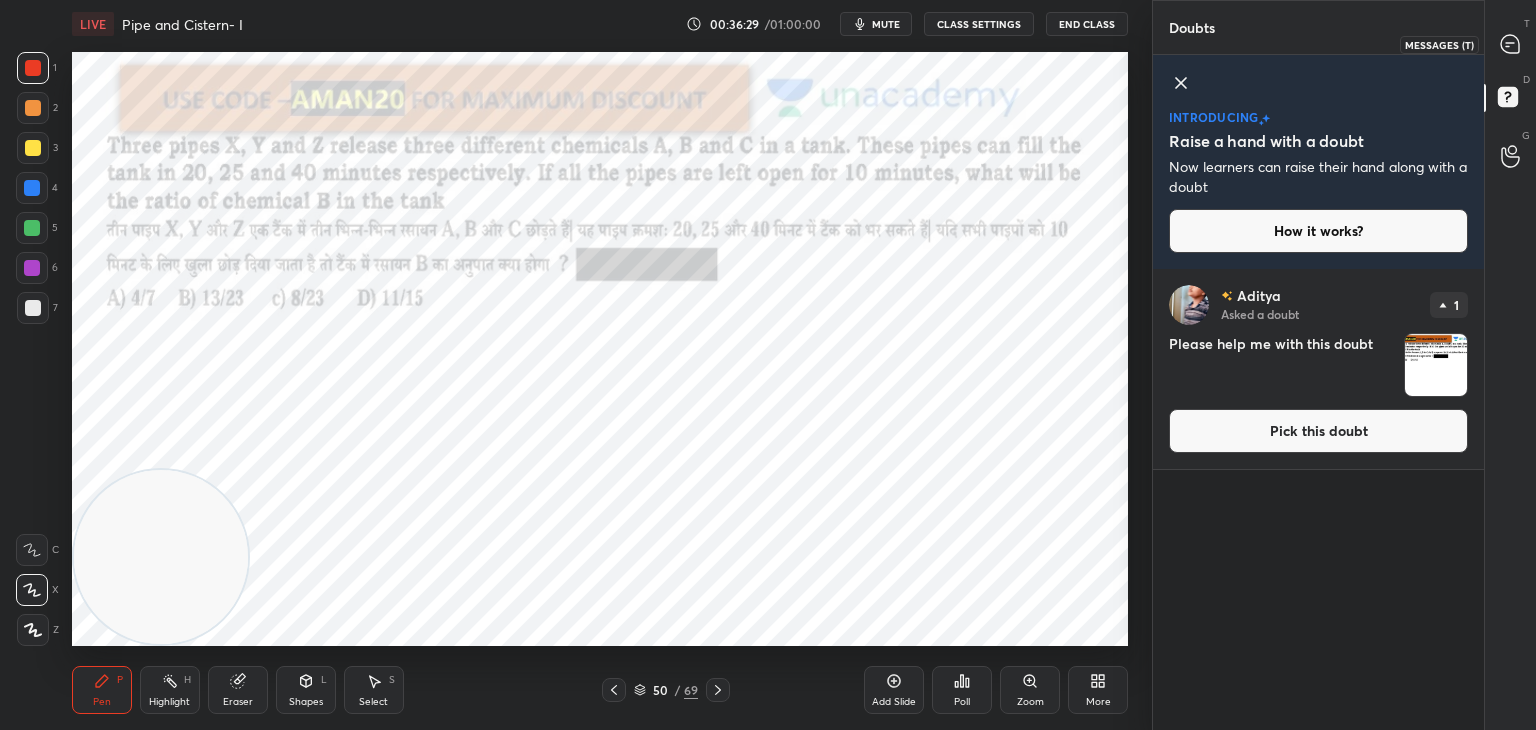 click at bounding box center (1511, 44) 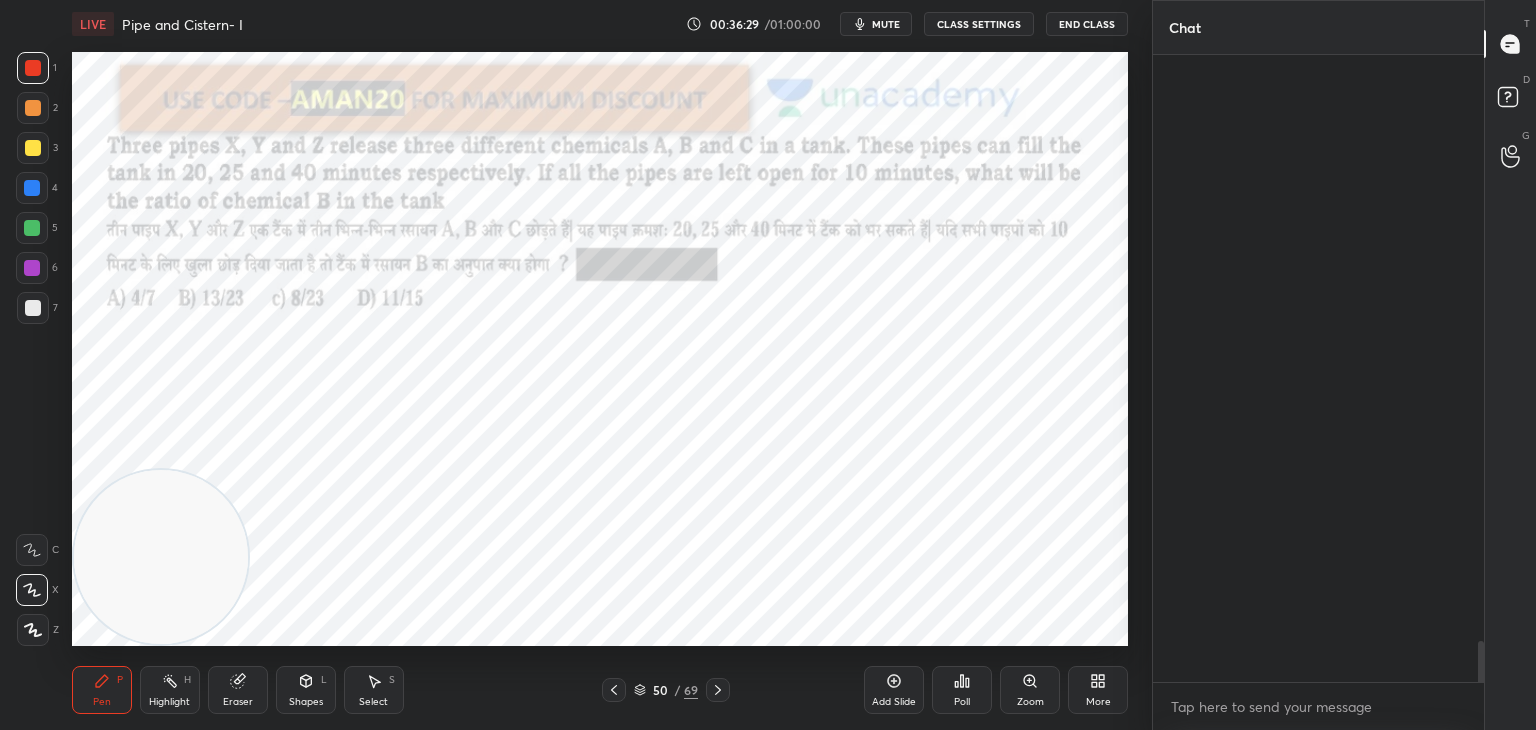 scroll, scrollTop: 9632, scrollLeft: 0, axis: vertical 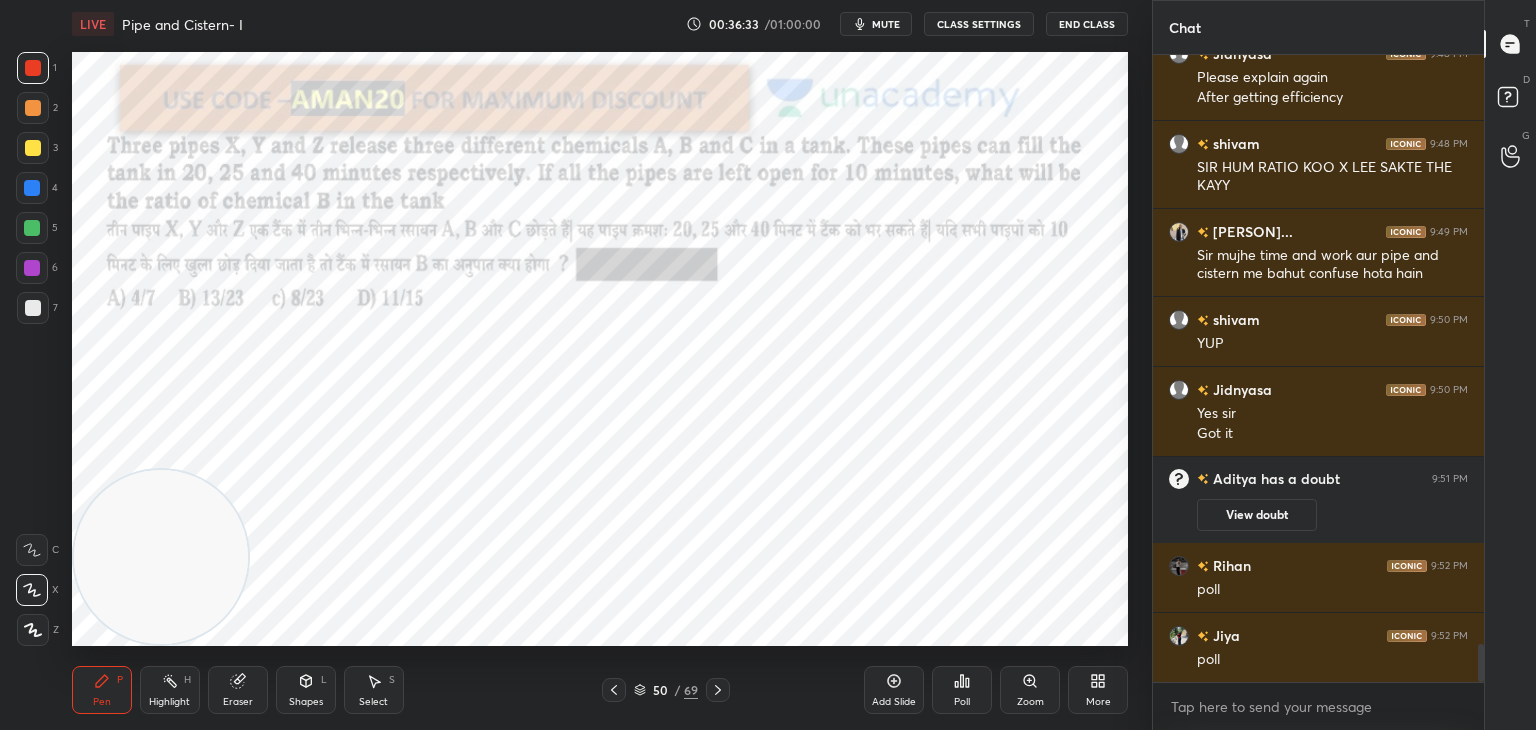 click 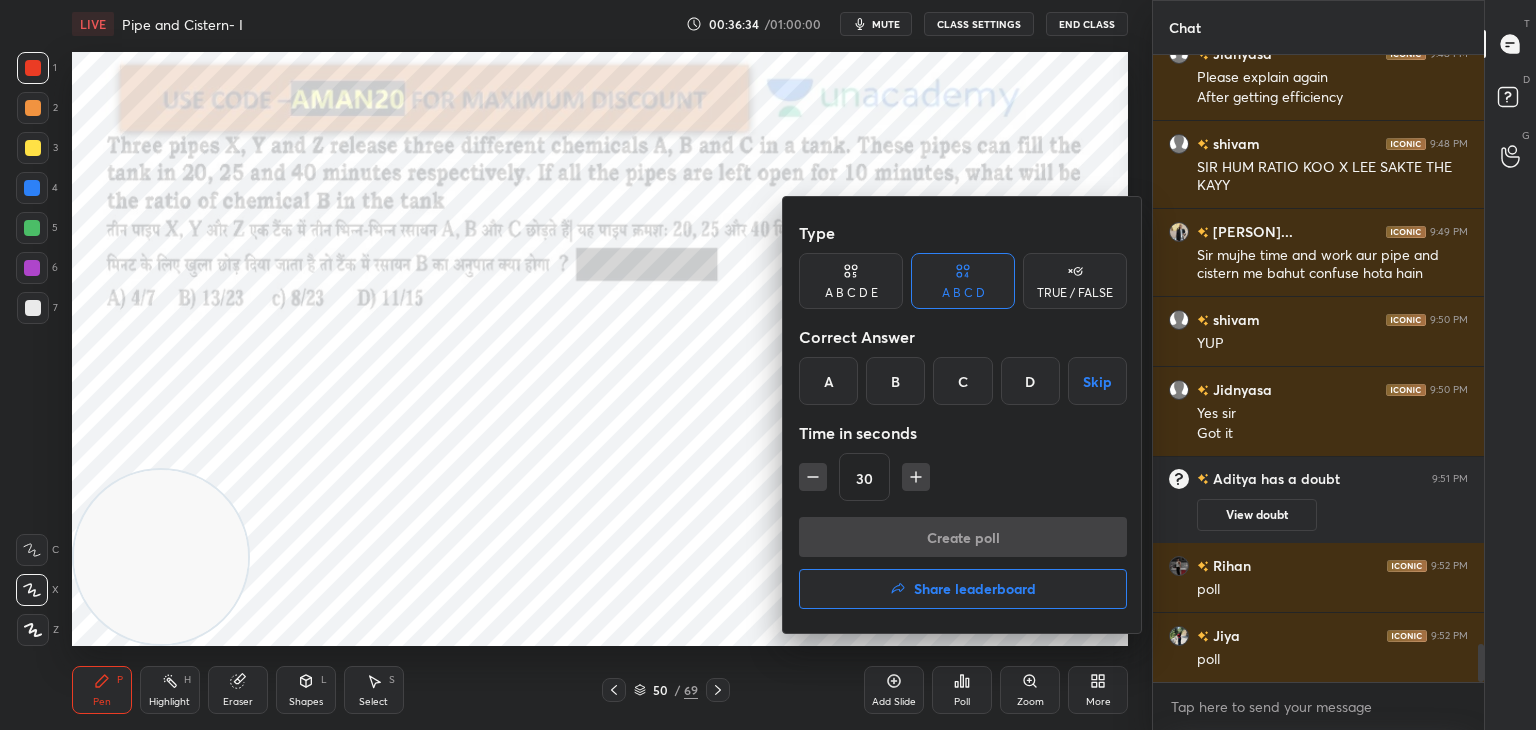 click on "C" at bounding box center [962, 381] 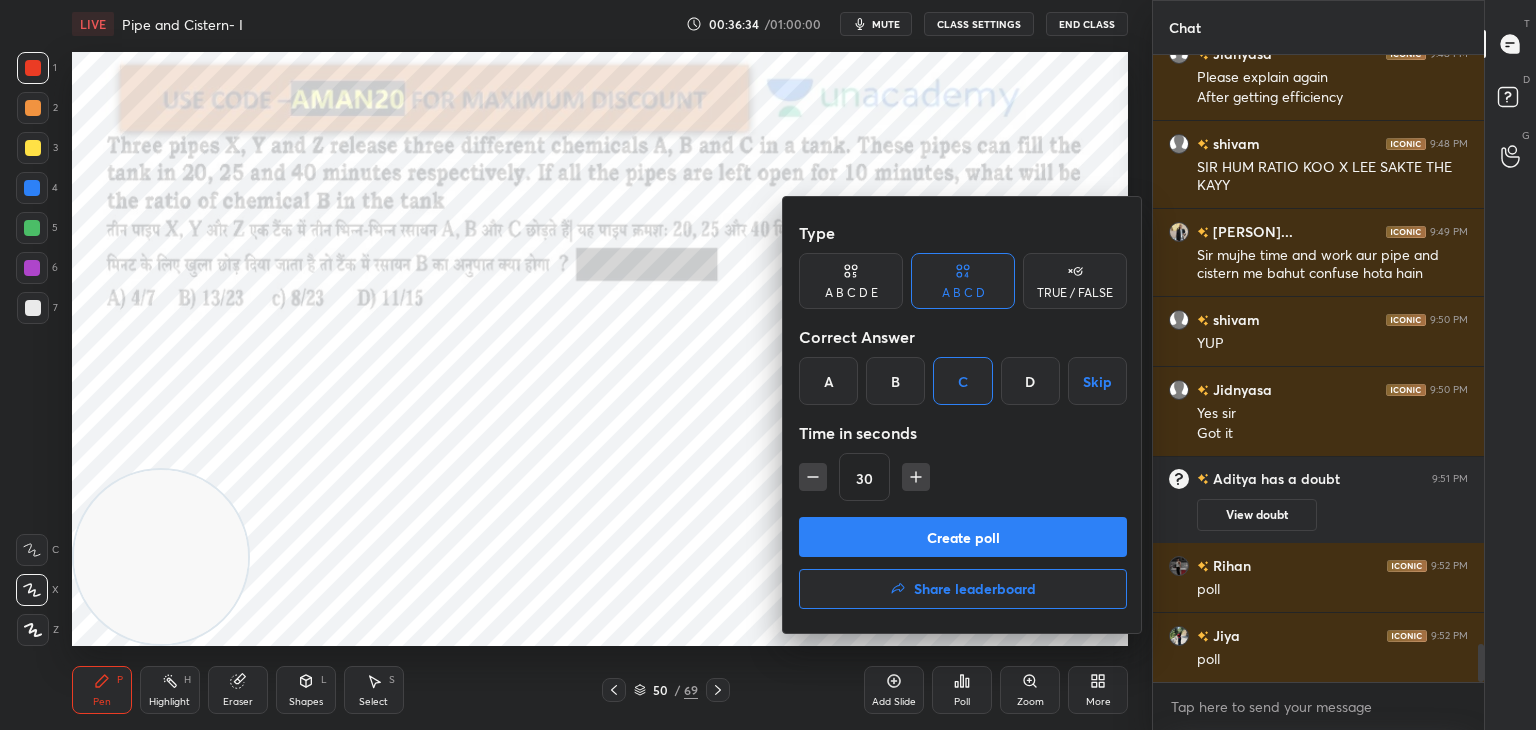 click on "Create poll" at bounding box center (963, 537) 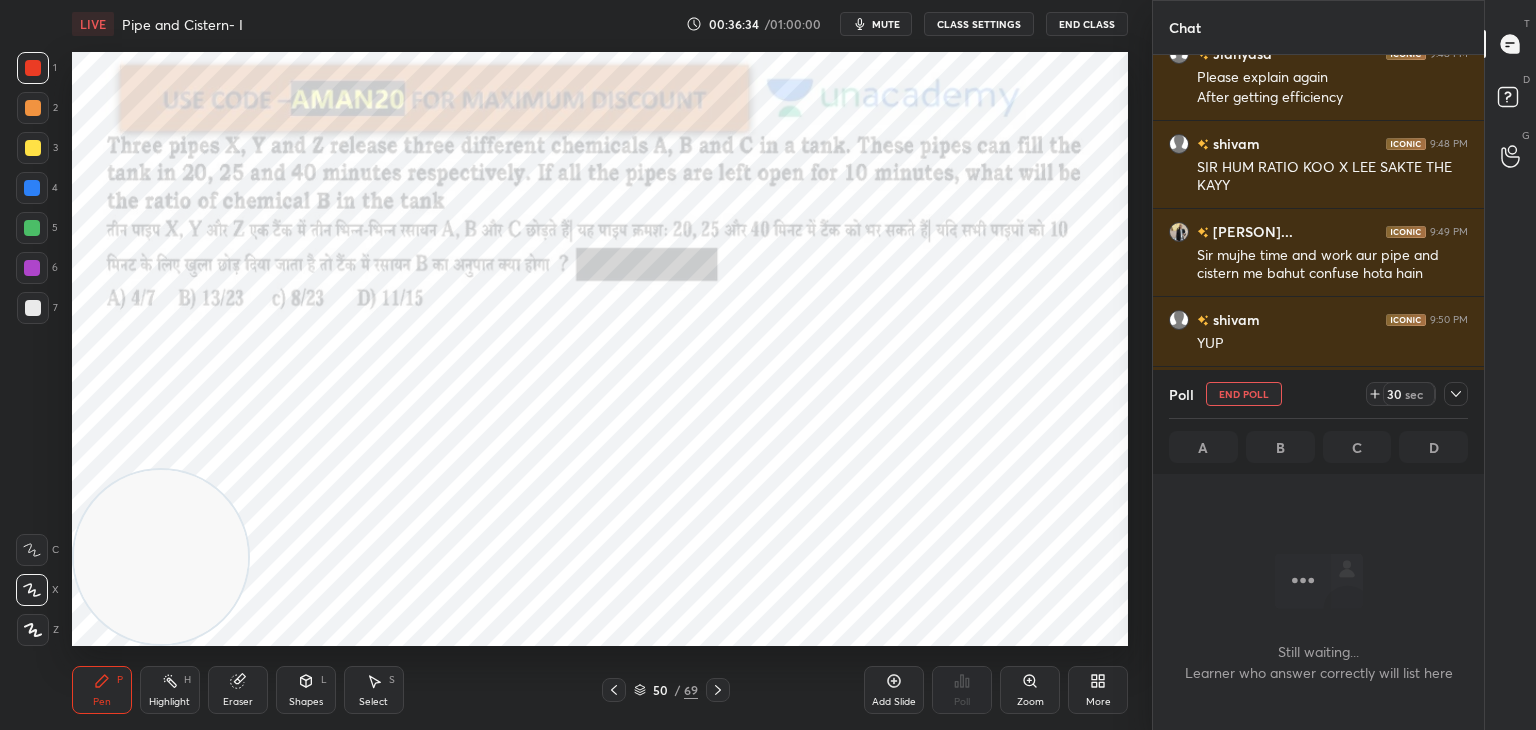 scroll, scrollTop: 375, scrollLeft: 325, axis: both 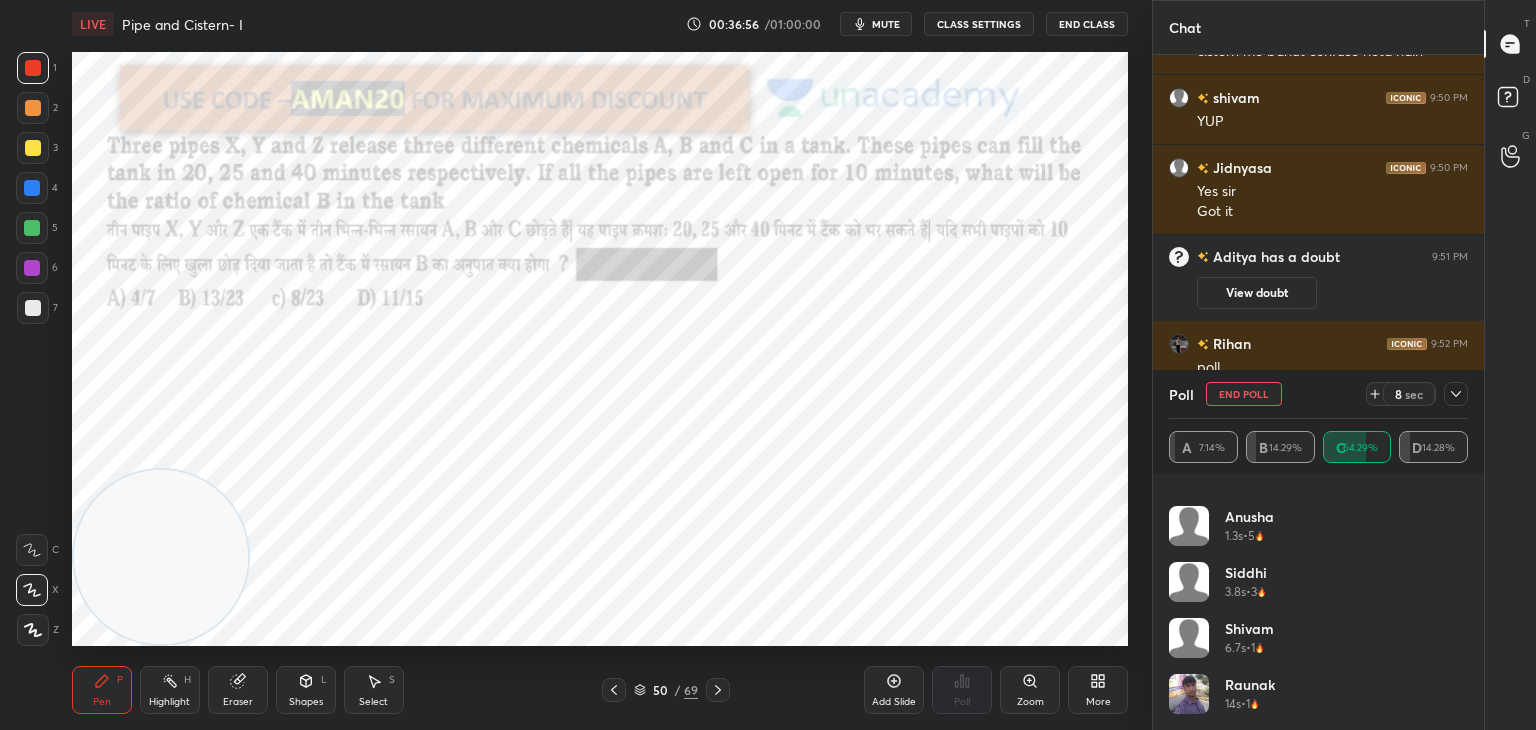 click on "3" at bounding box center [1254, 592] 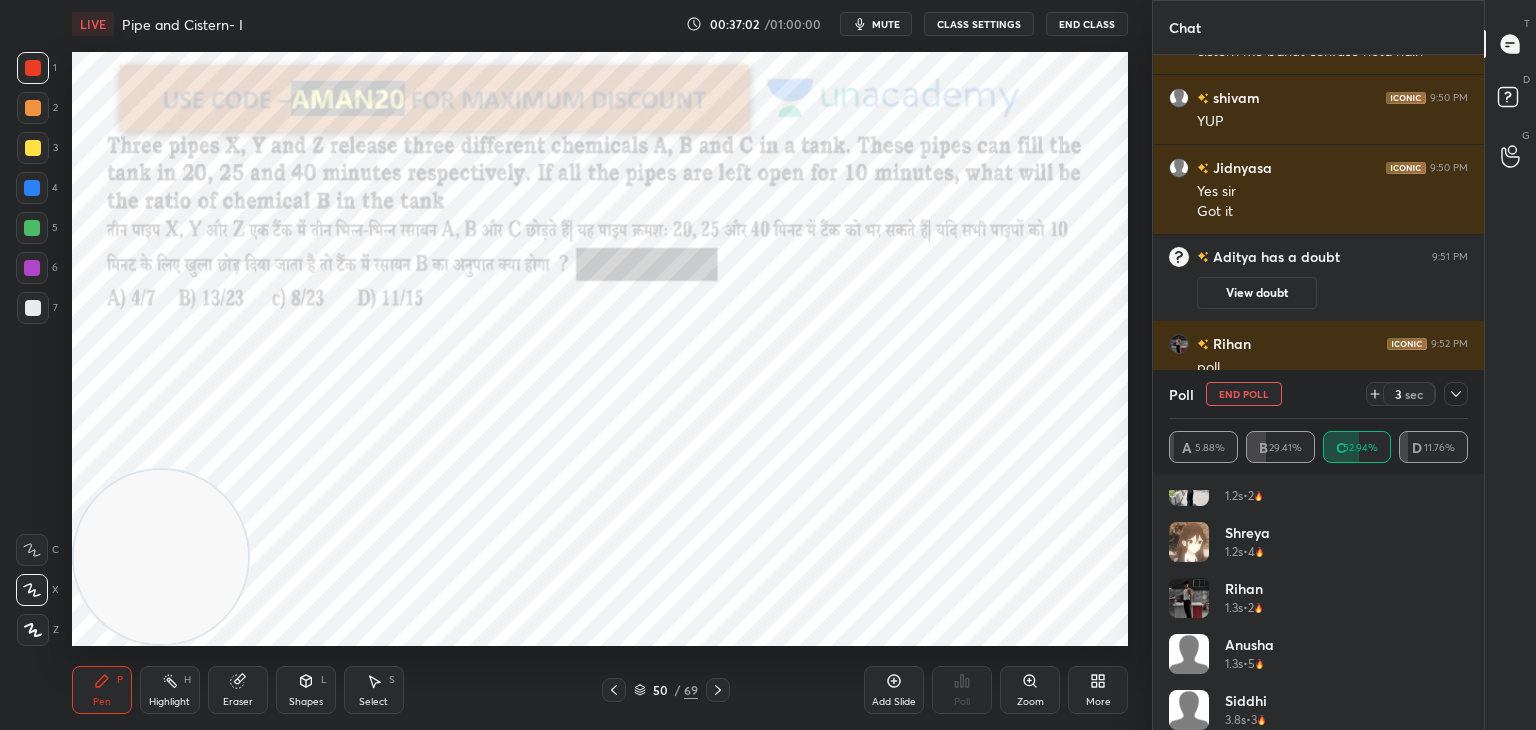 scroll, scrollTop: 264, scrollLeft: 0, axis: vertical 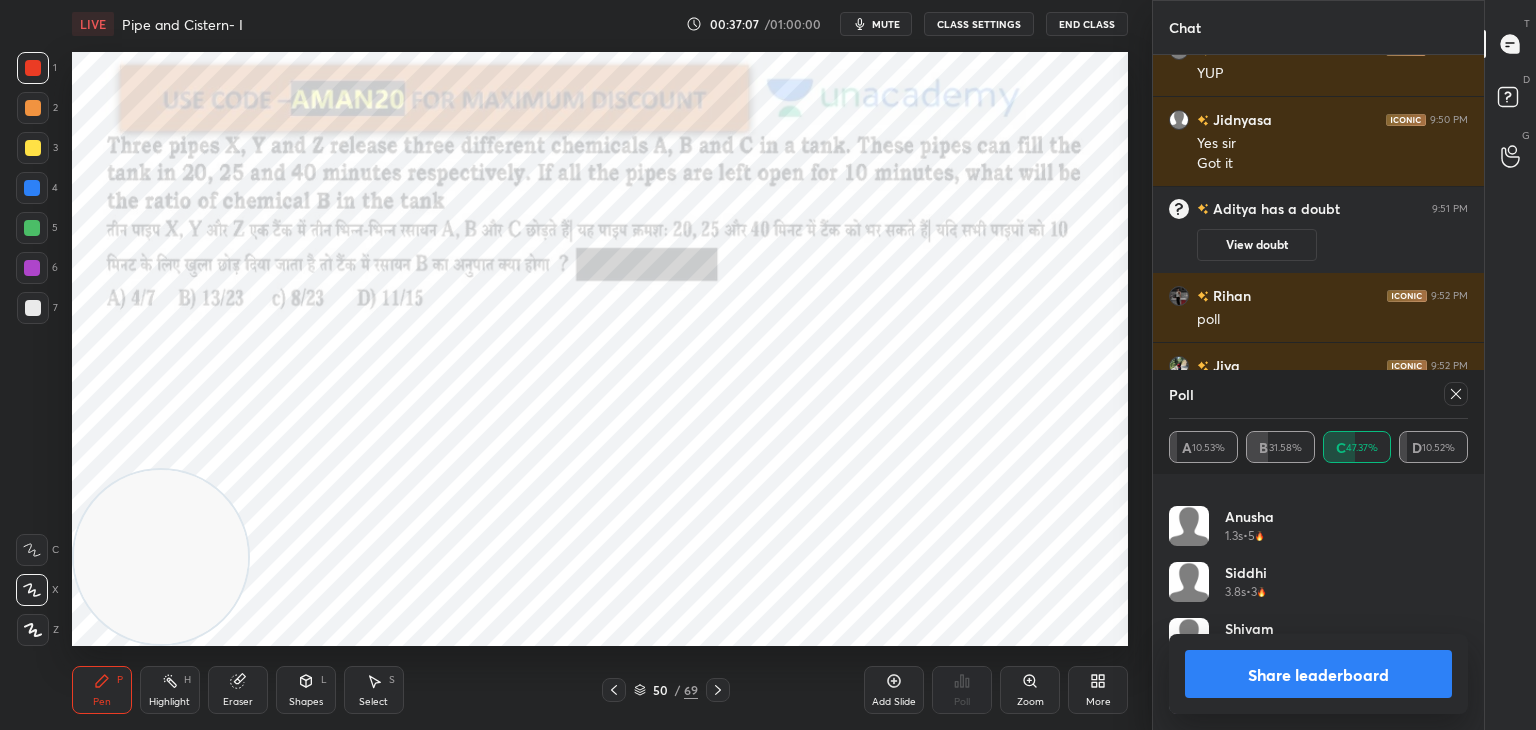 click on "Share leaderboard" at bounding box center (1318, 674) 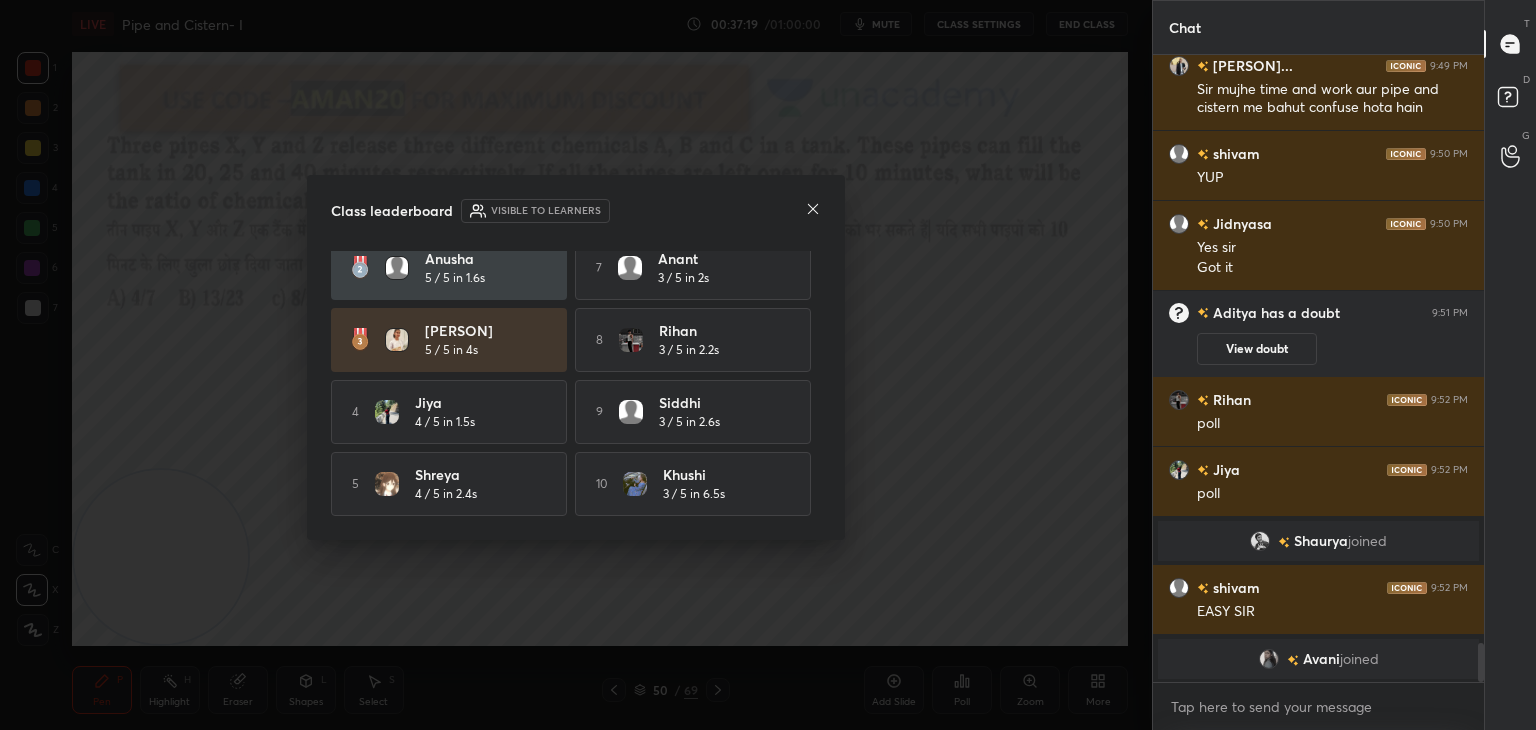 click 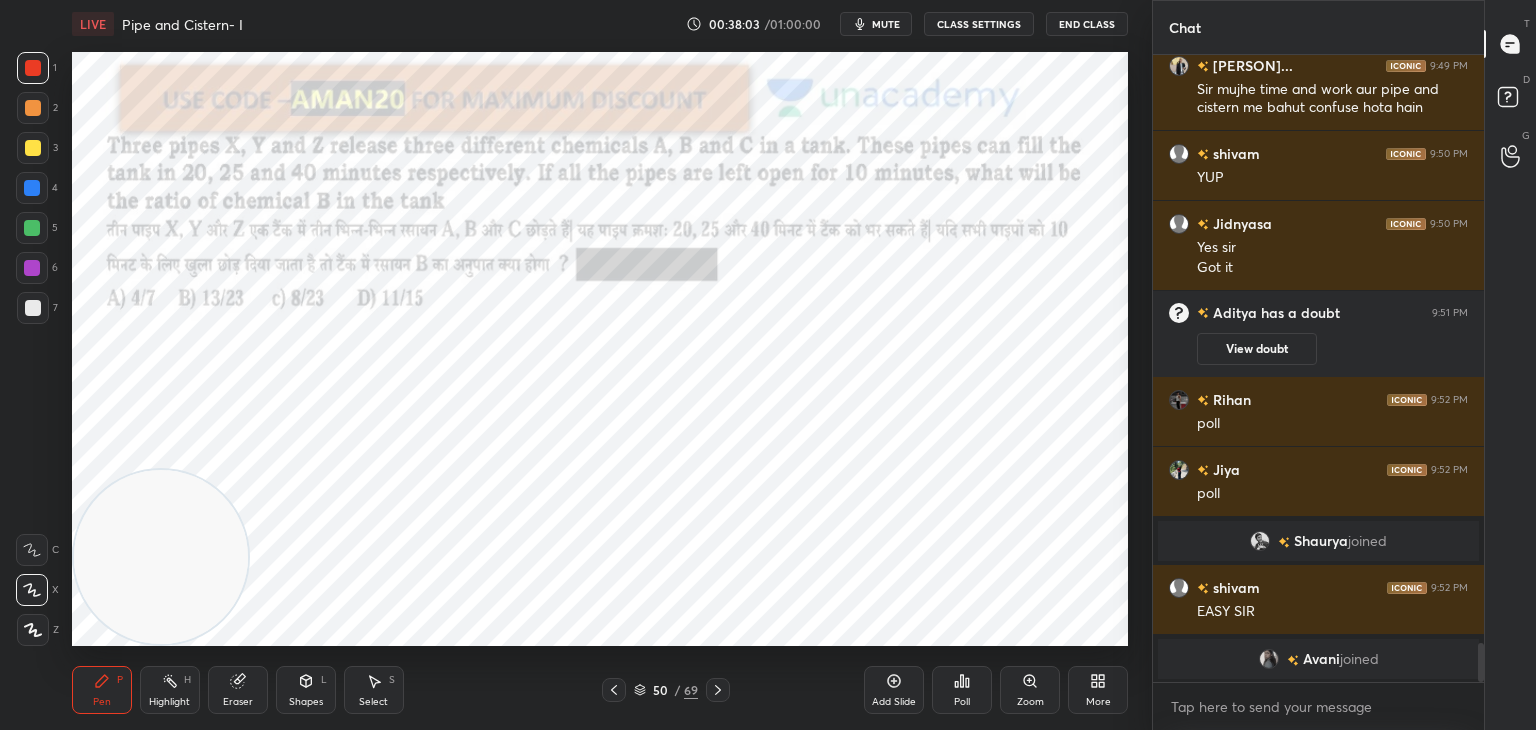 click 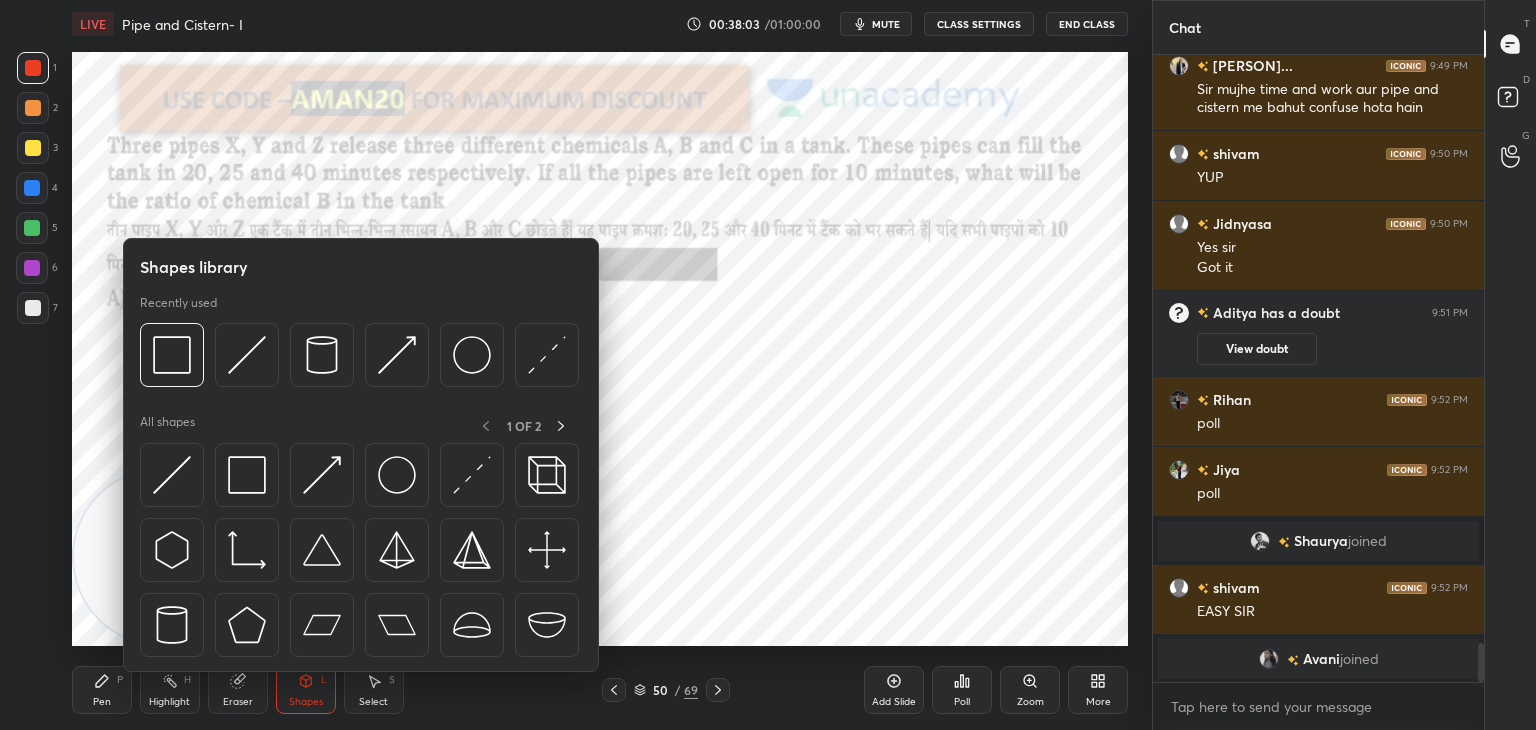 click at bounding box center (172, 475) 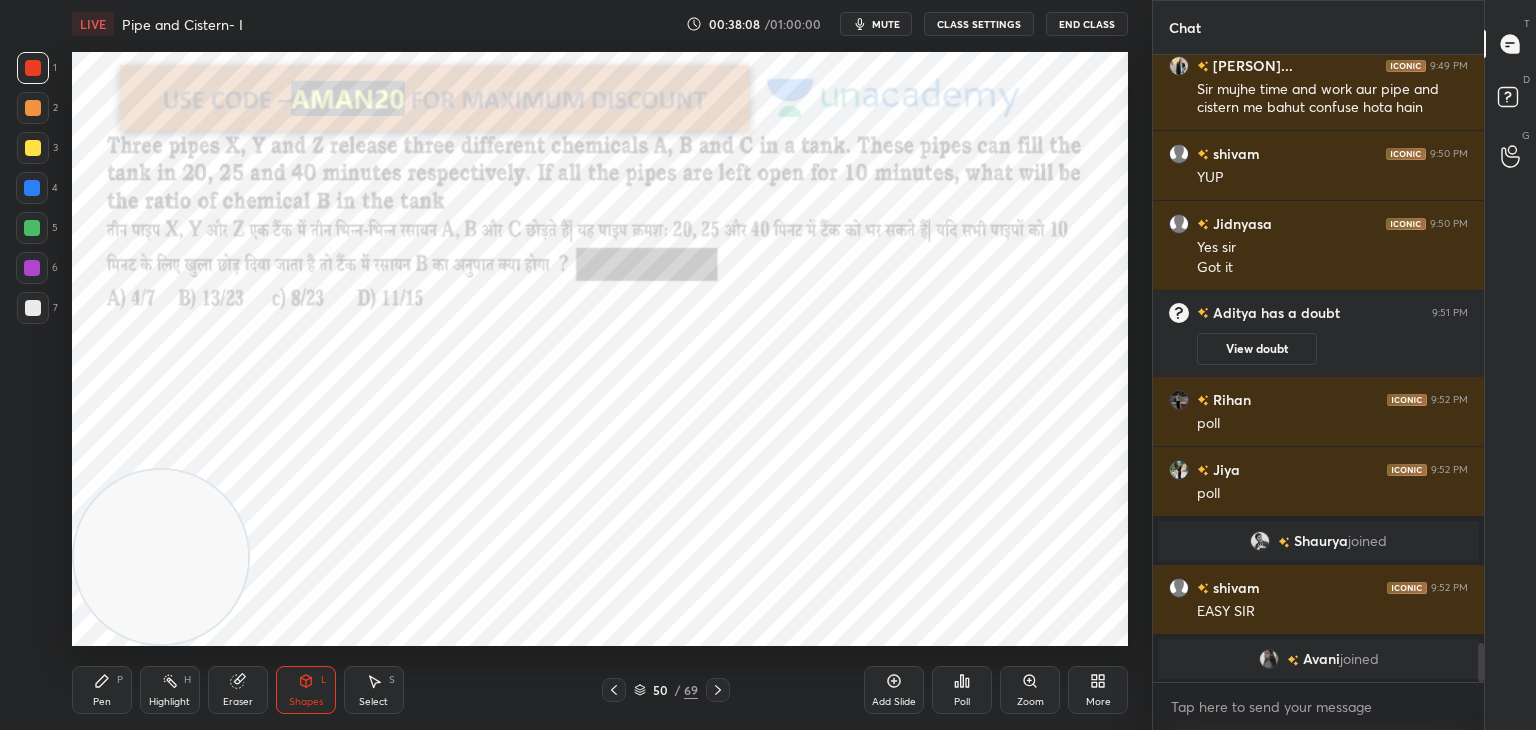 click on "P" at bounding box center (120, 680) 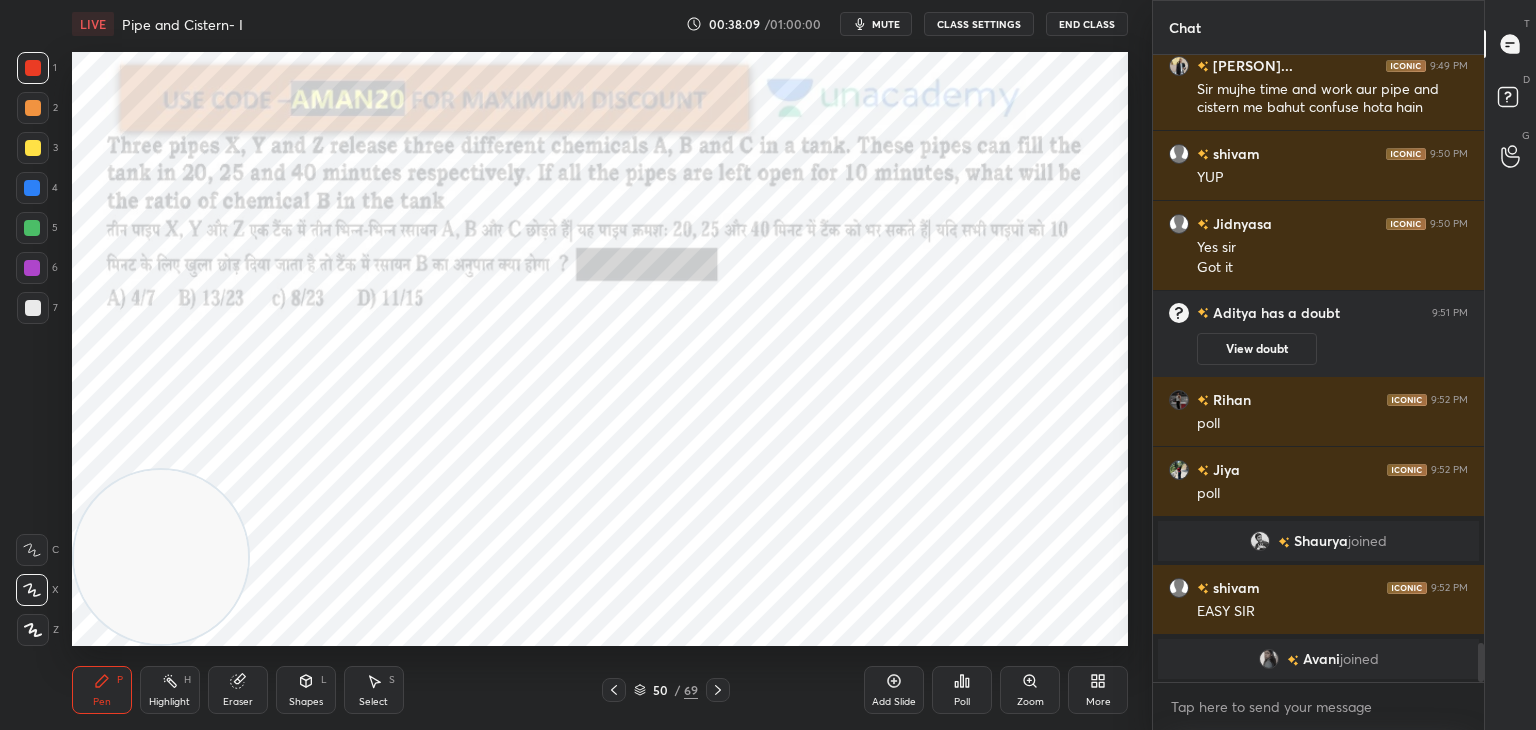click at bounding box center (32, 188) 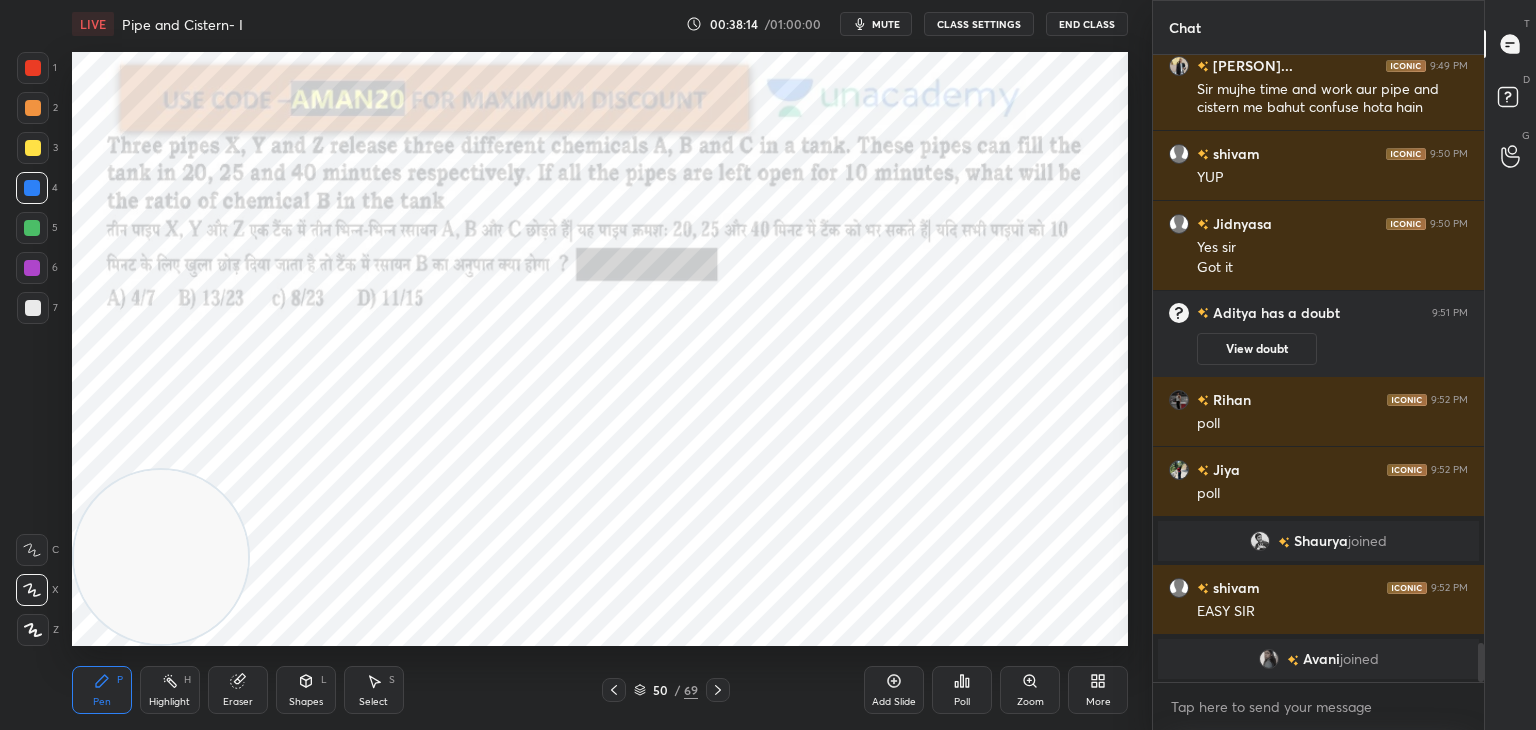 scroll, scrollTop: 9598, scrollLeft: 0, axis: vertical 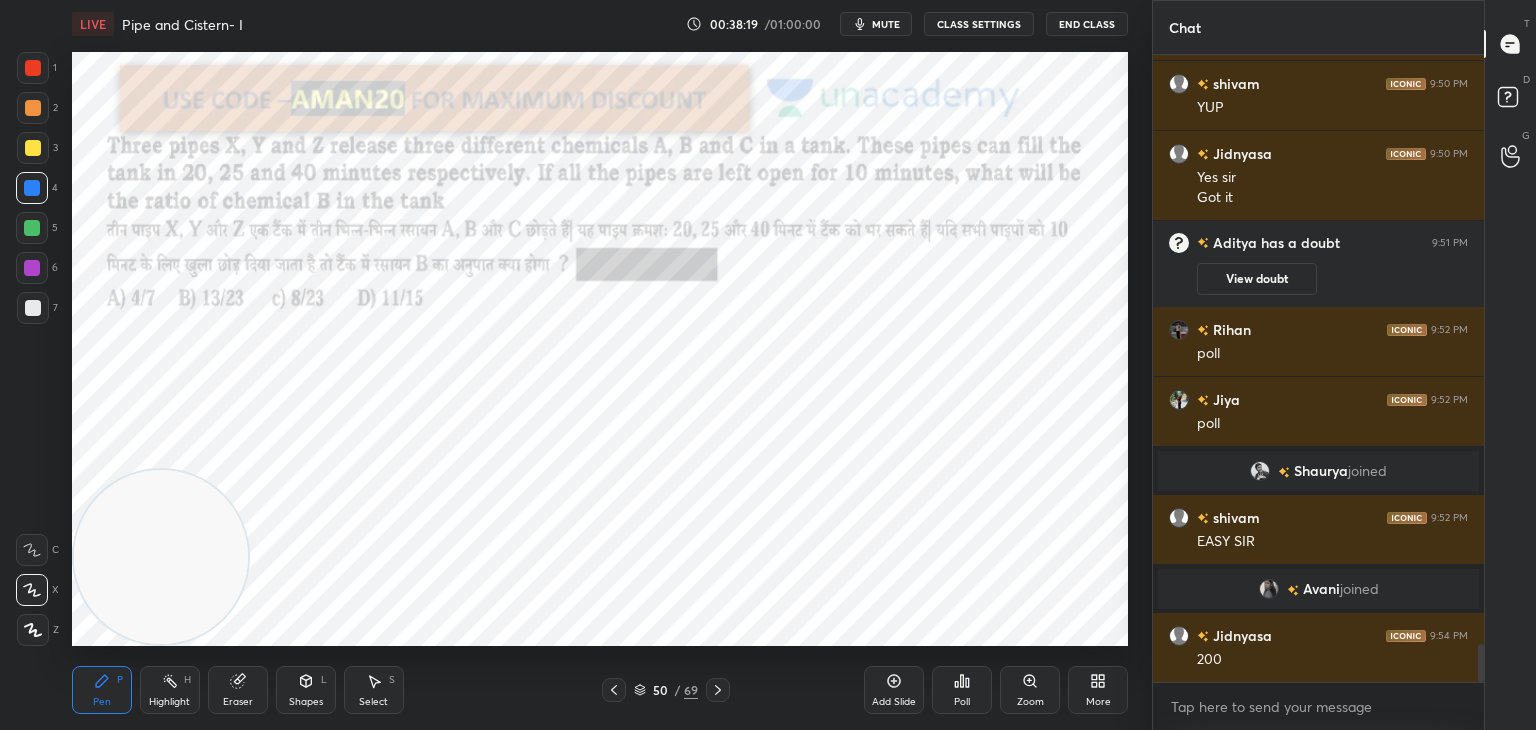 click 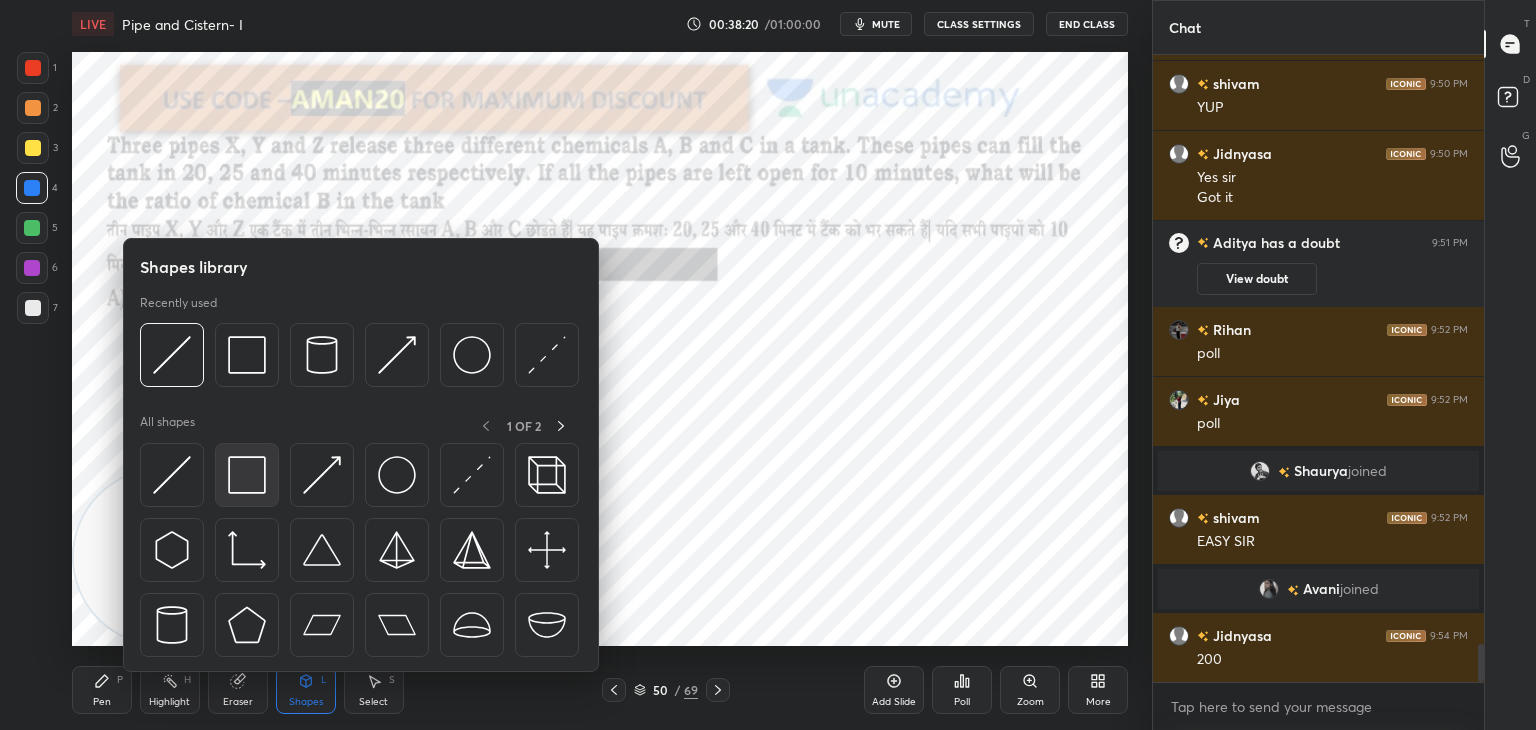 scroll, scrollTop: 9668, scrollLeft: 0, axis: vertical 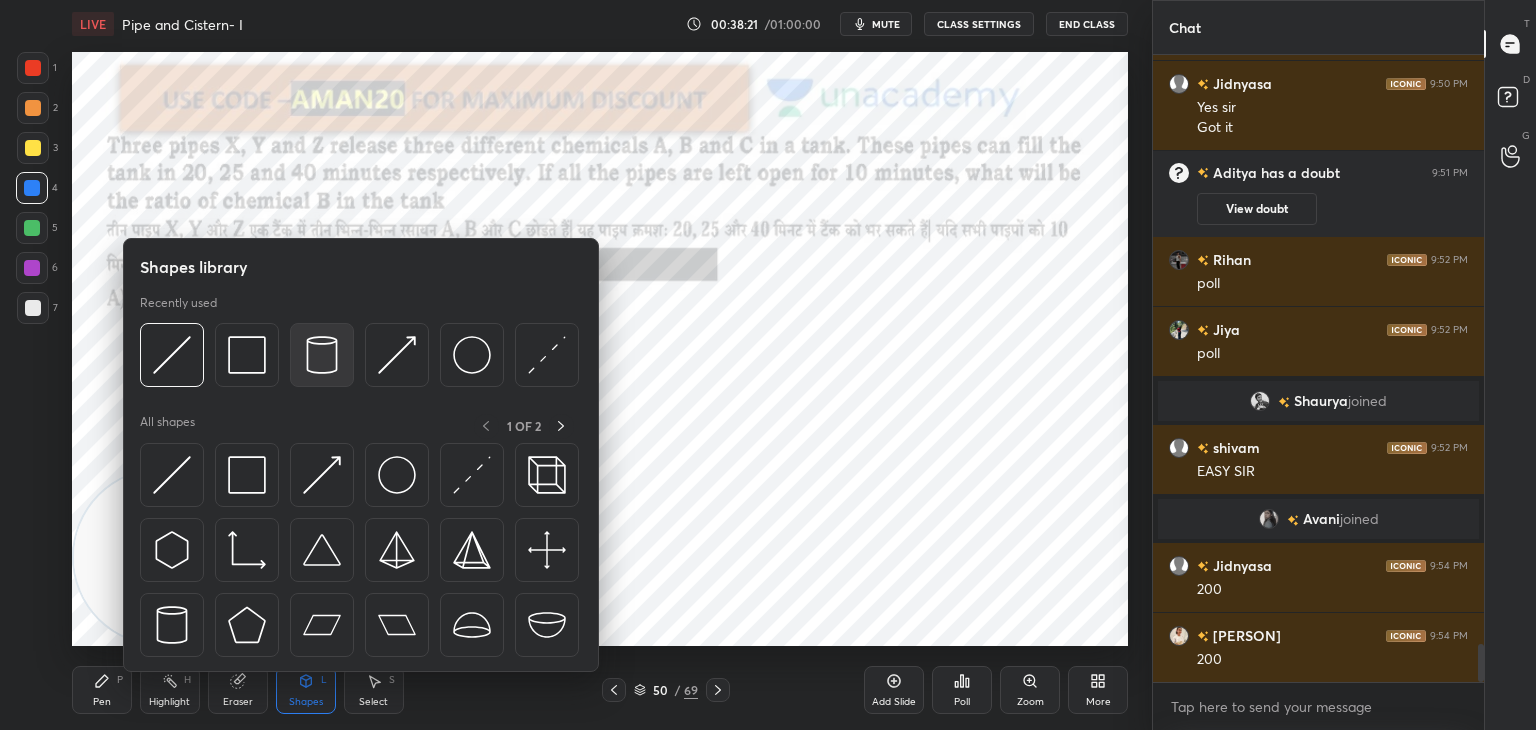 click at bounding box center [322, 355] 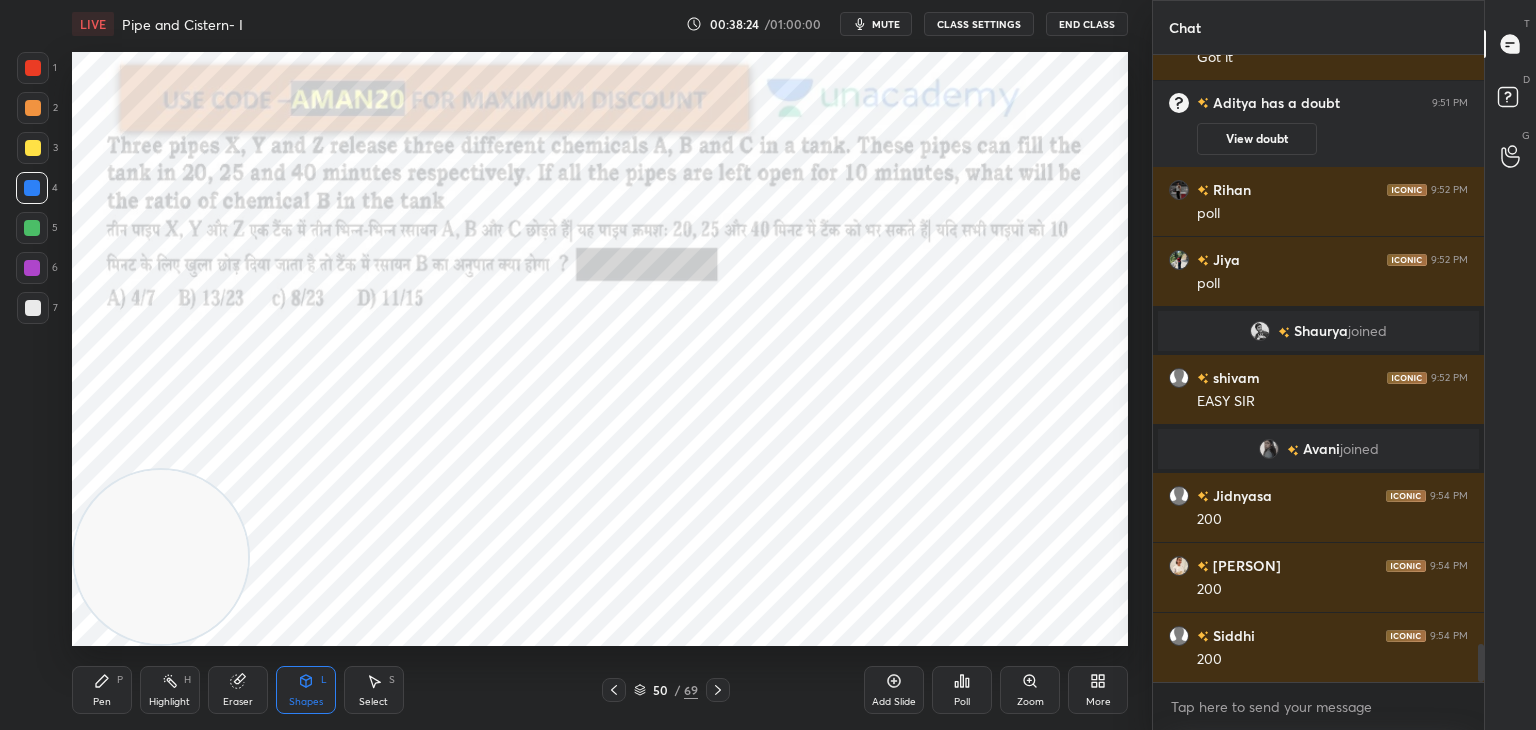 scroll, scrollTop: 9808, scrollLeft: 0, axis: vertical 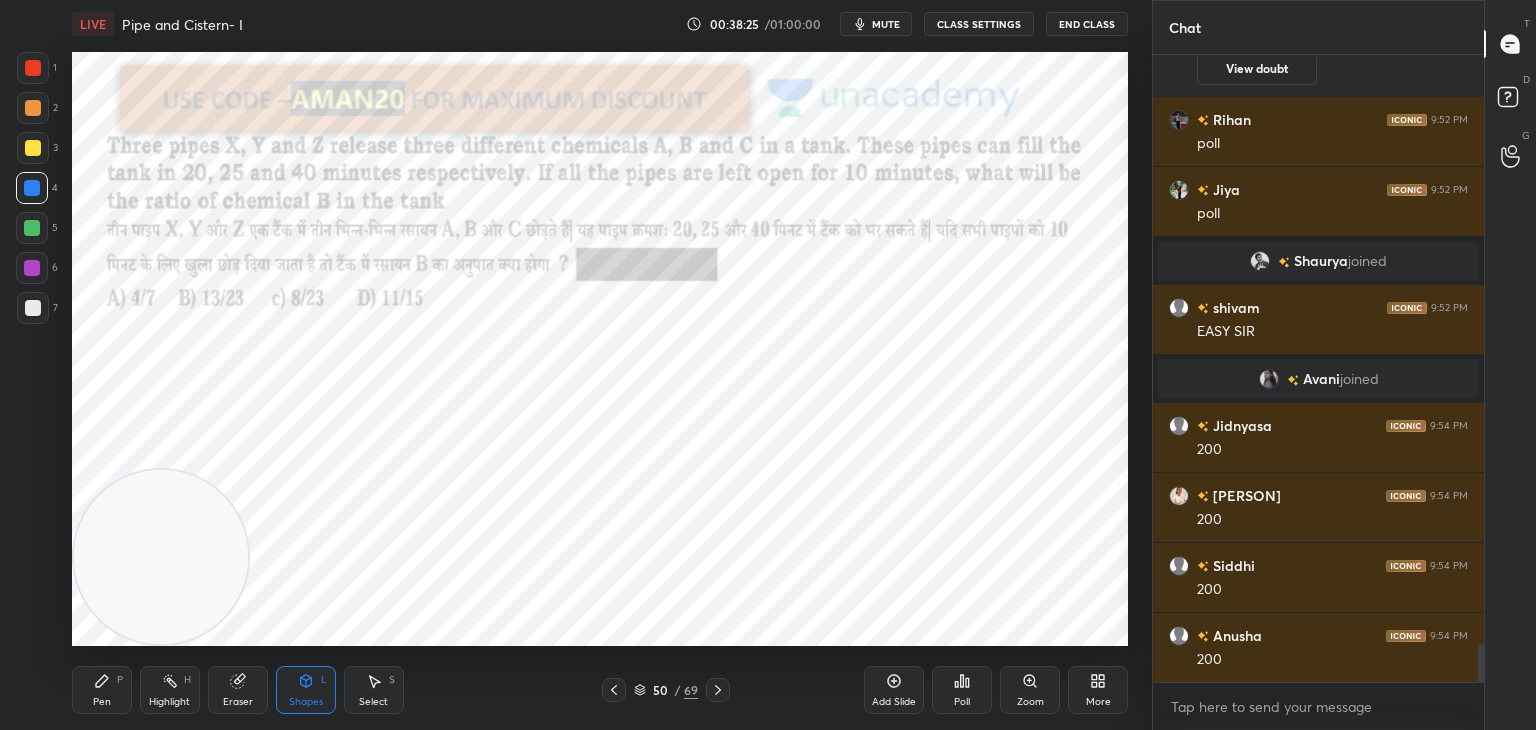 click on "Pen P" at bounding box center [102, 690] 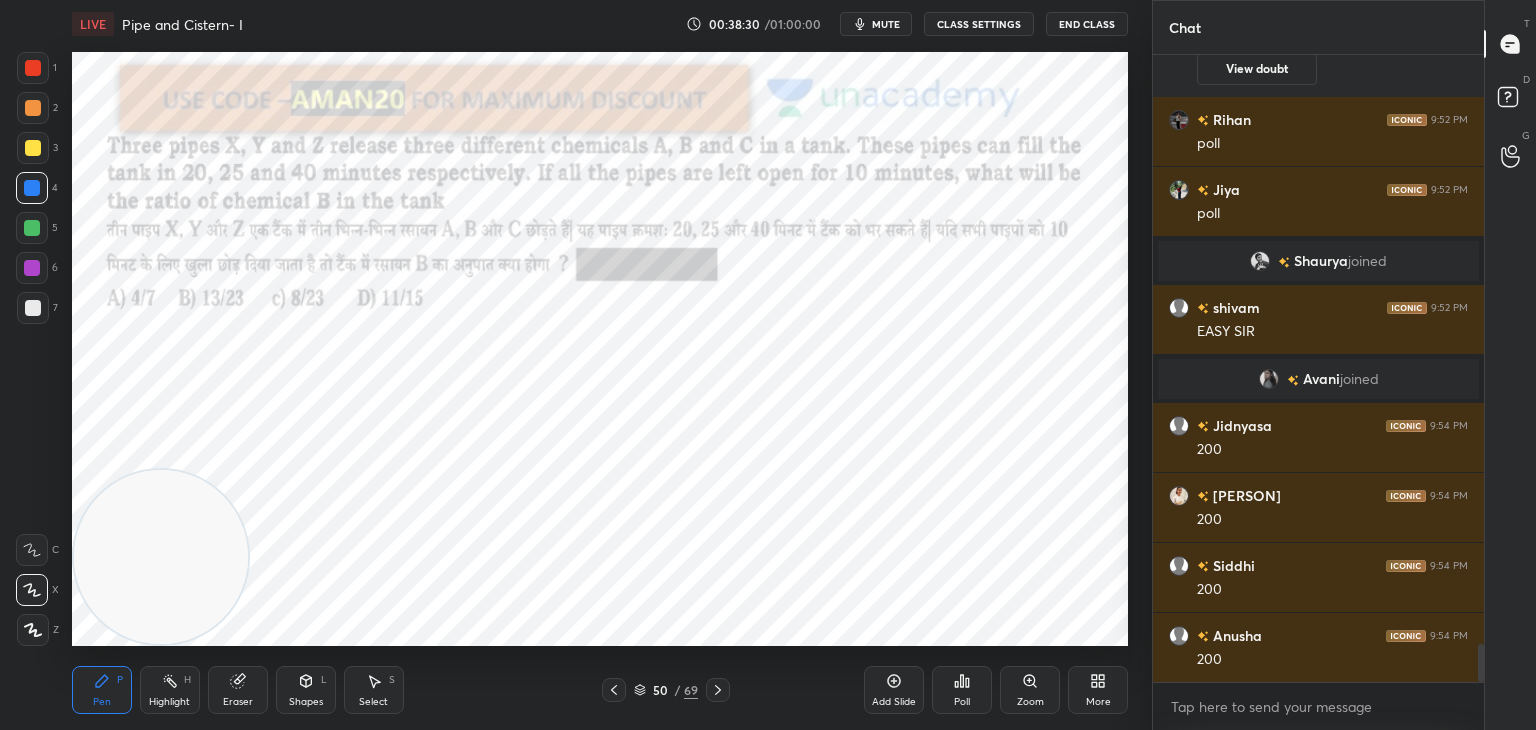 click at bounding box center [32, 228] 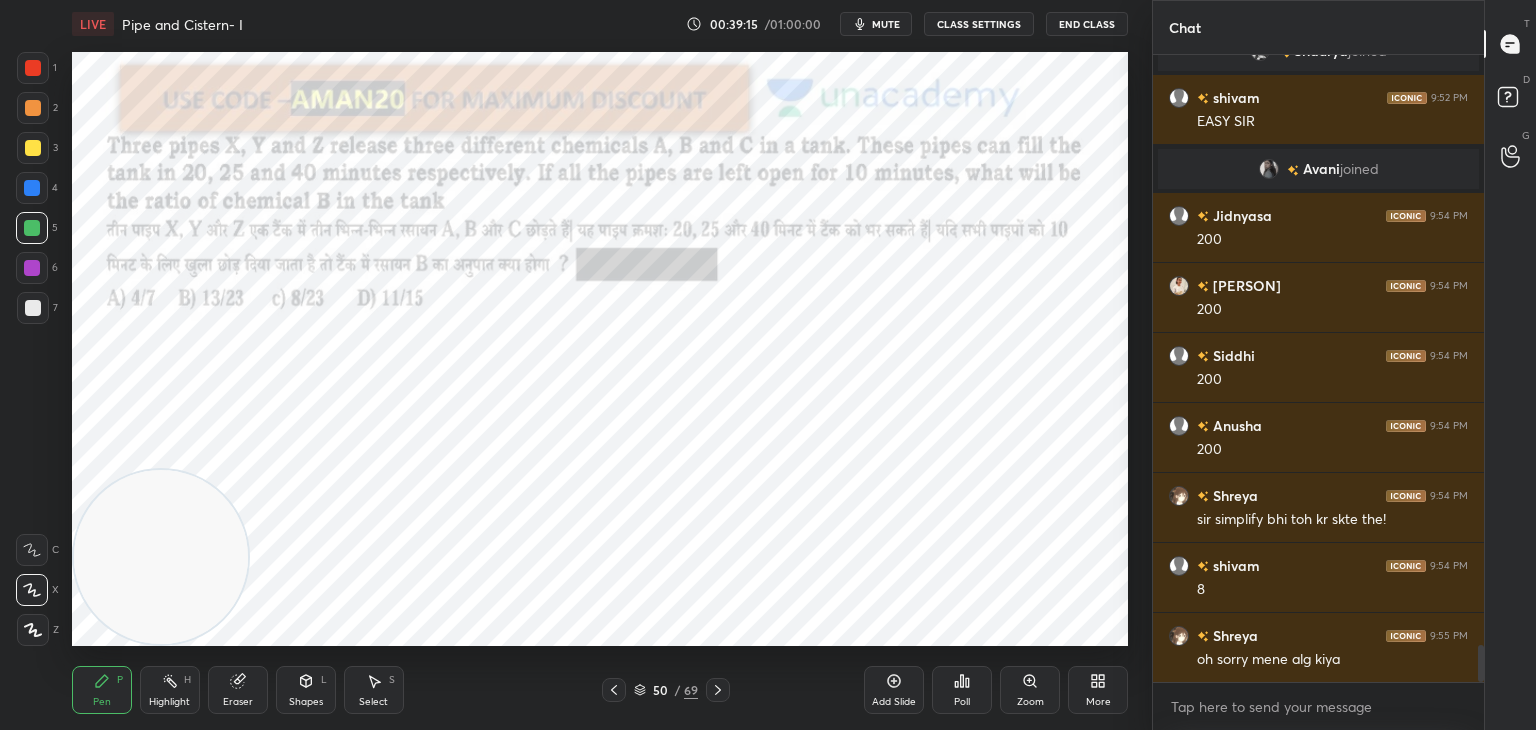 scroll, scrollTop: 10038, scrollLeft: 0, axis: vertical 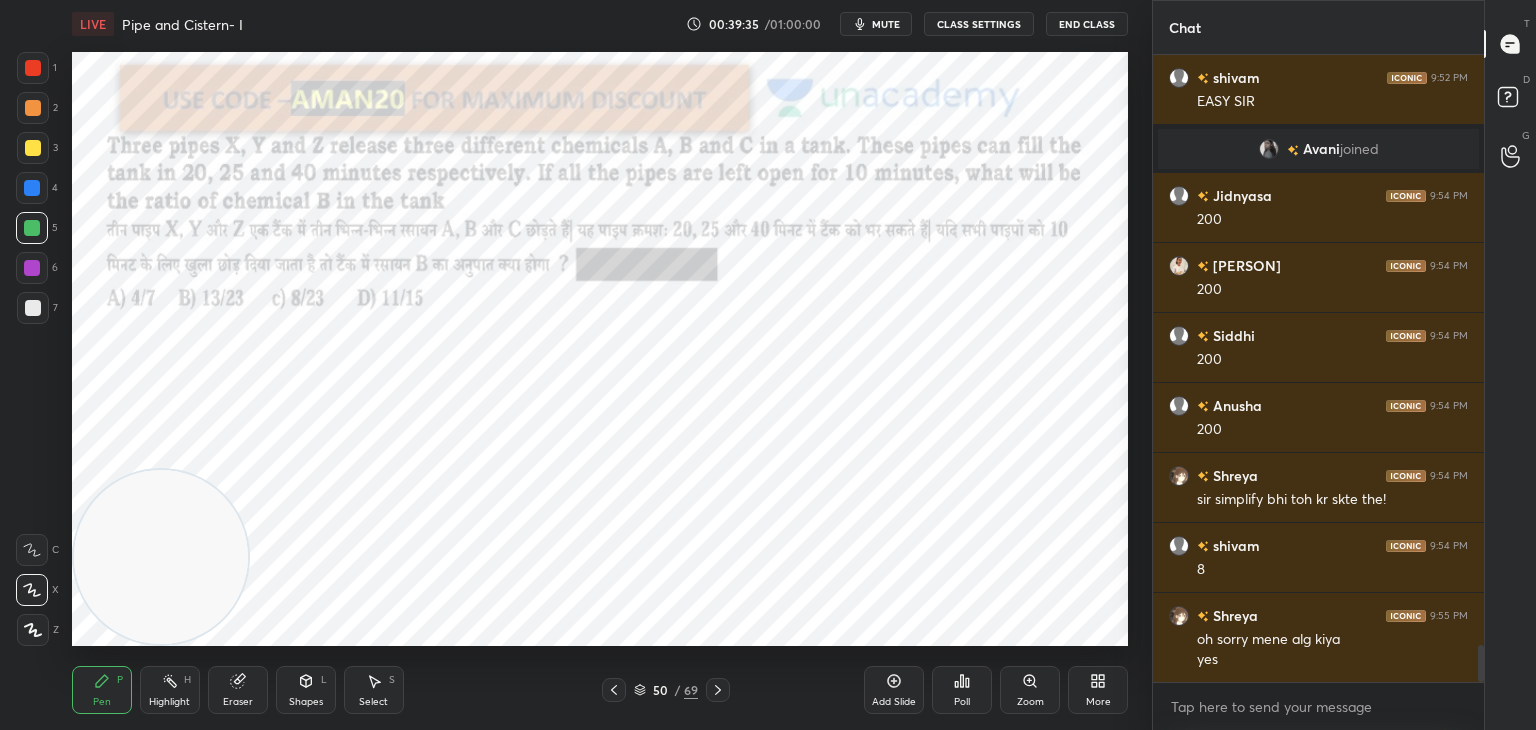 click on "Shapes L" at bounding box center (306, 690) 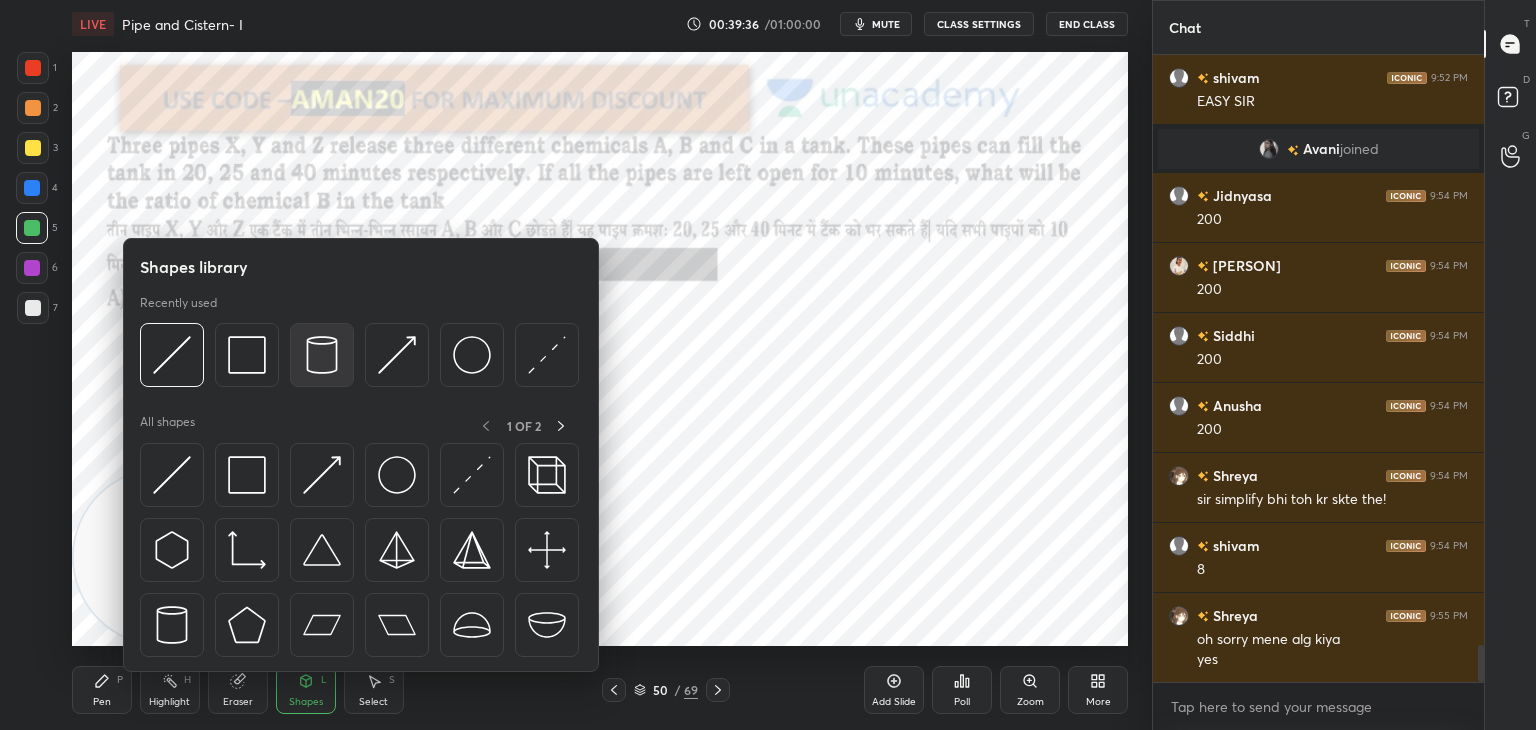 click at bounding box center (322, 355) 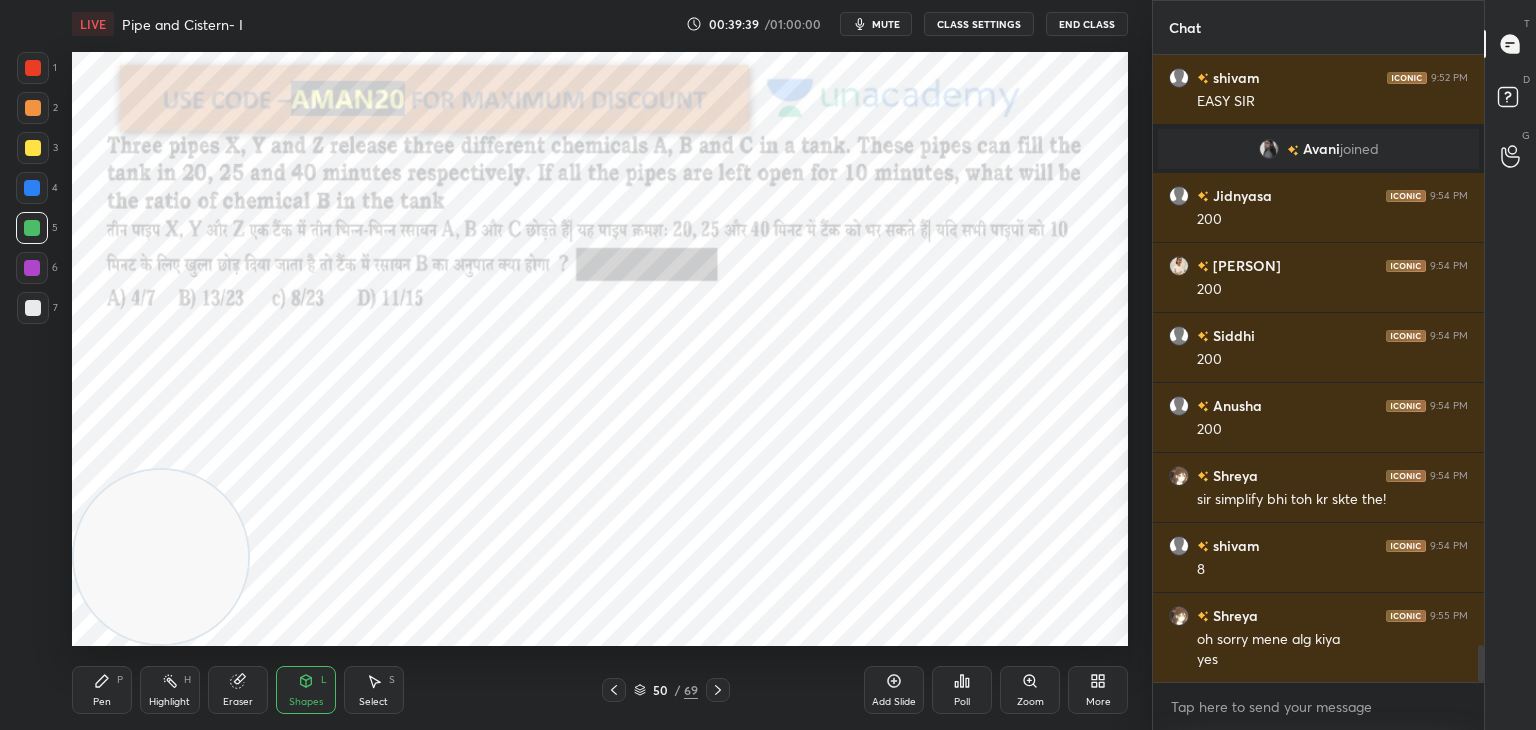 click on "Pen P" at bounding box center [102, 690] 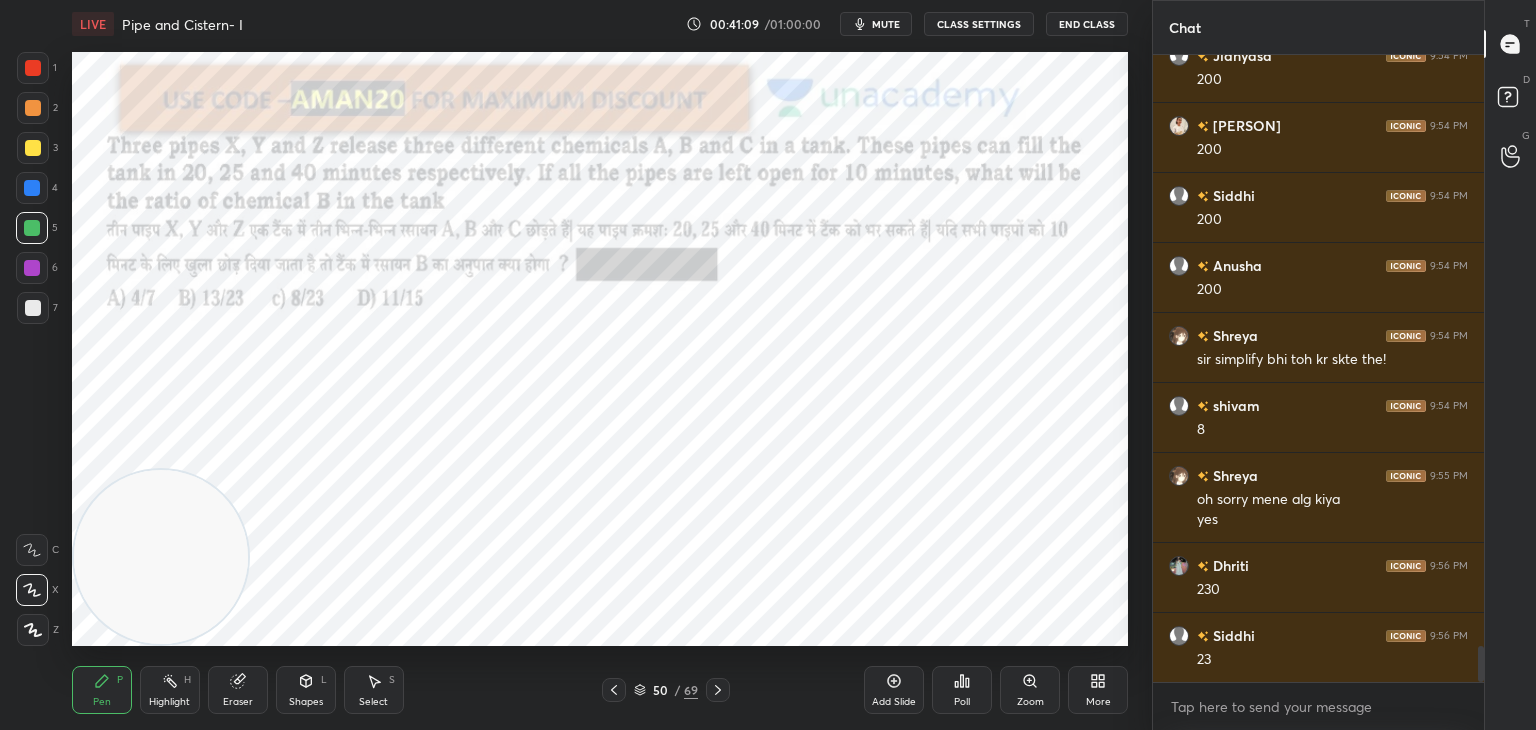 scroll, scrollTop: 10248, scrollLeft: 0, axis: vertical 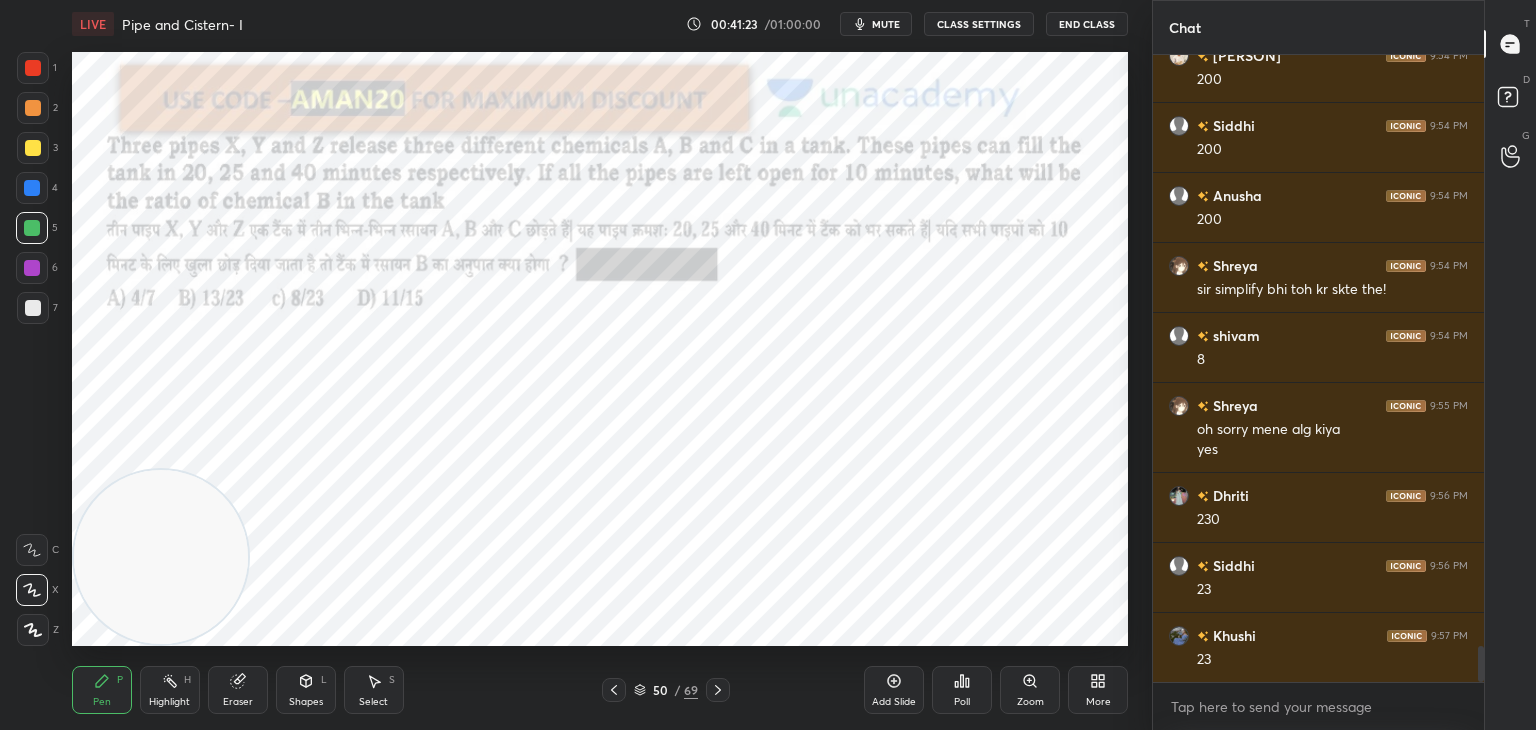 click at bounding box center [32, 188] 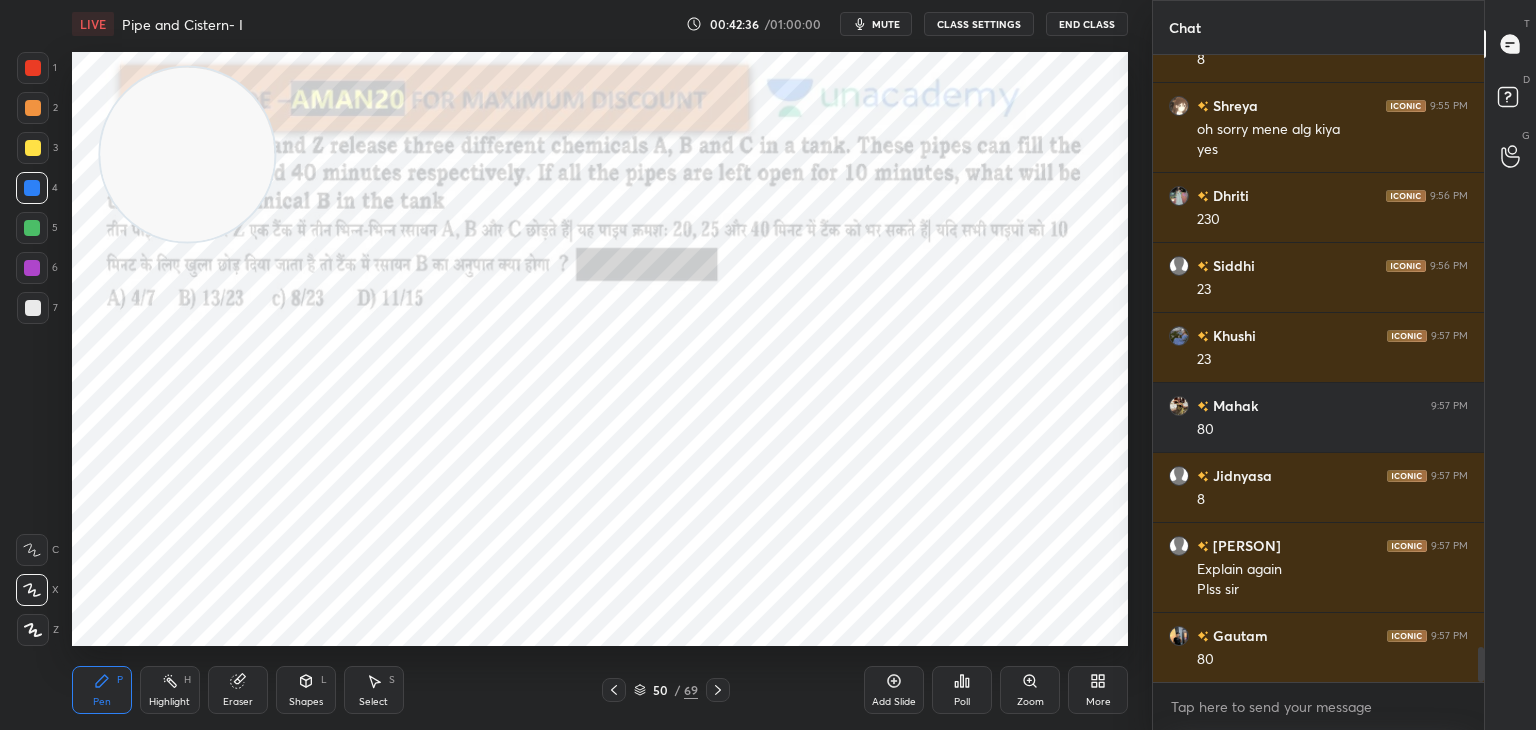 scroll, scrollTop: 10618, scrollLeft: 0, axis: vertical 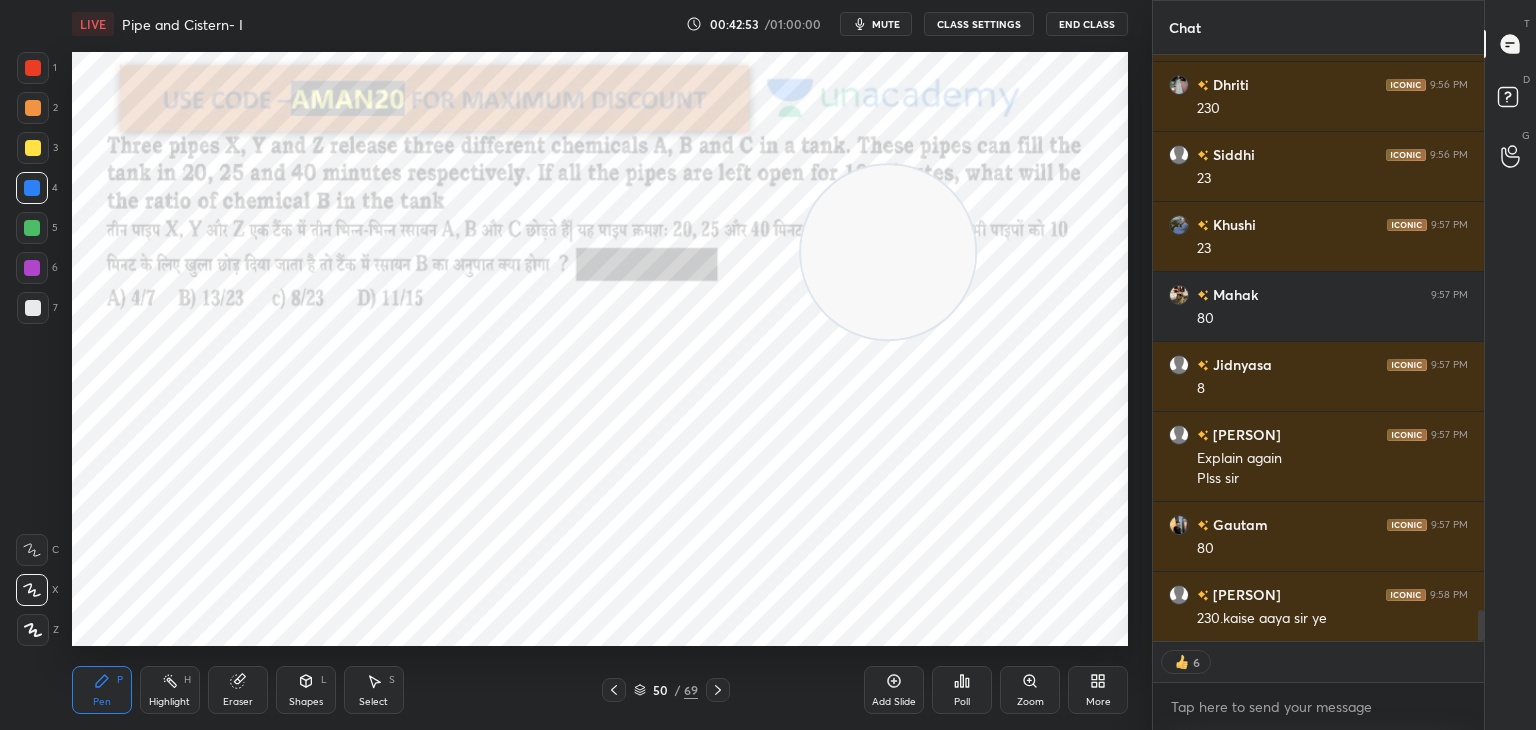 click at bounding box center [33, 68] 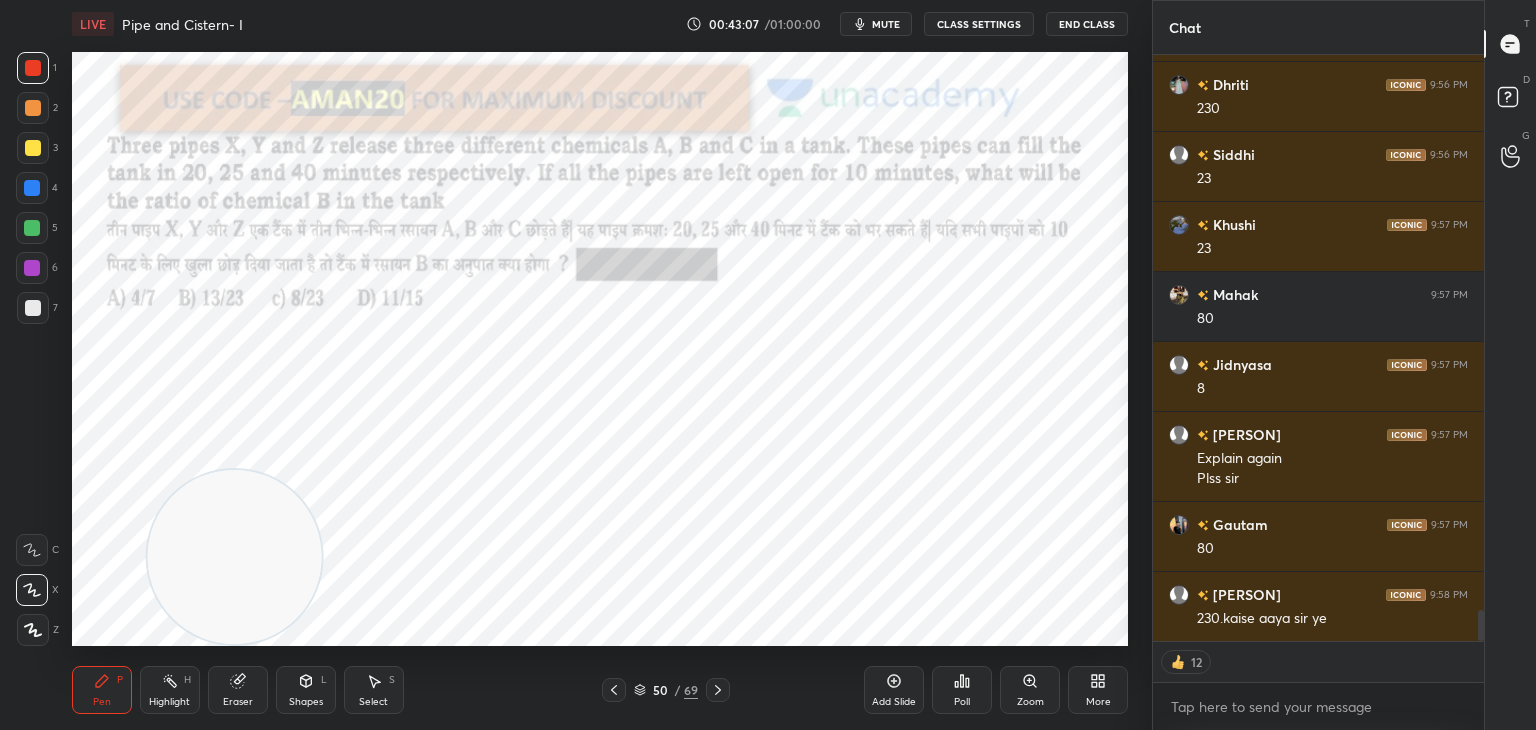 scroll, scrollTop: 6, scrollLeft: 6, axis: both 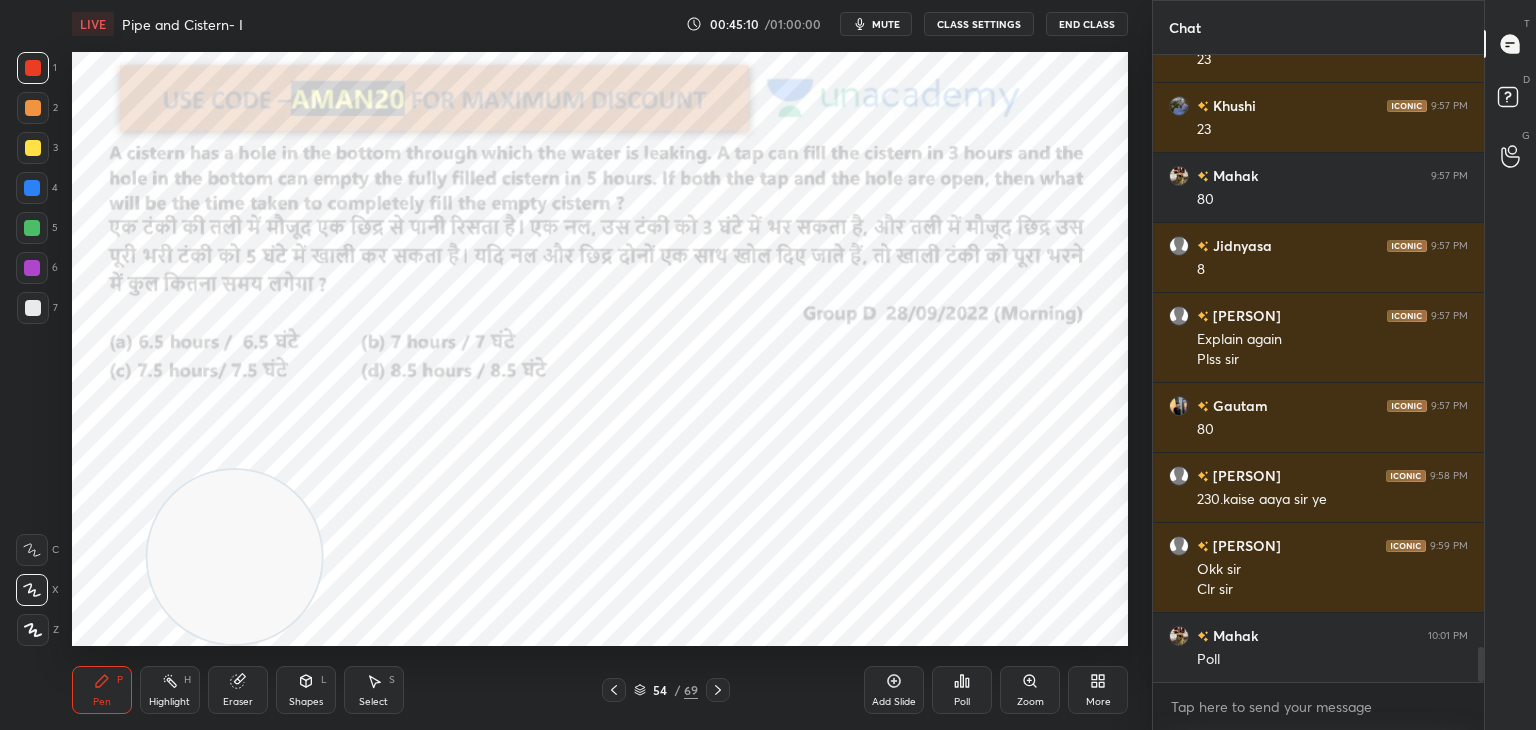click 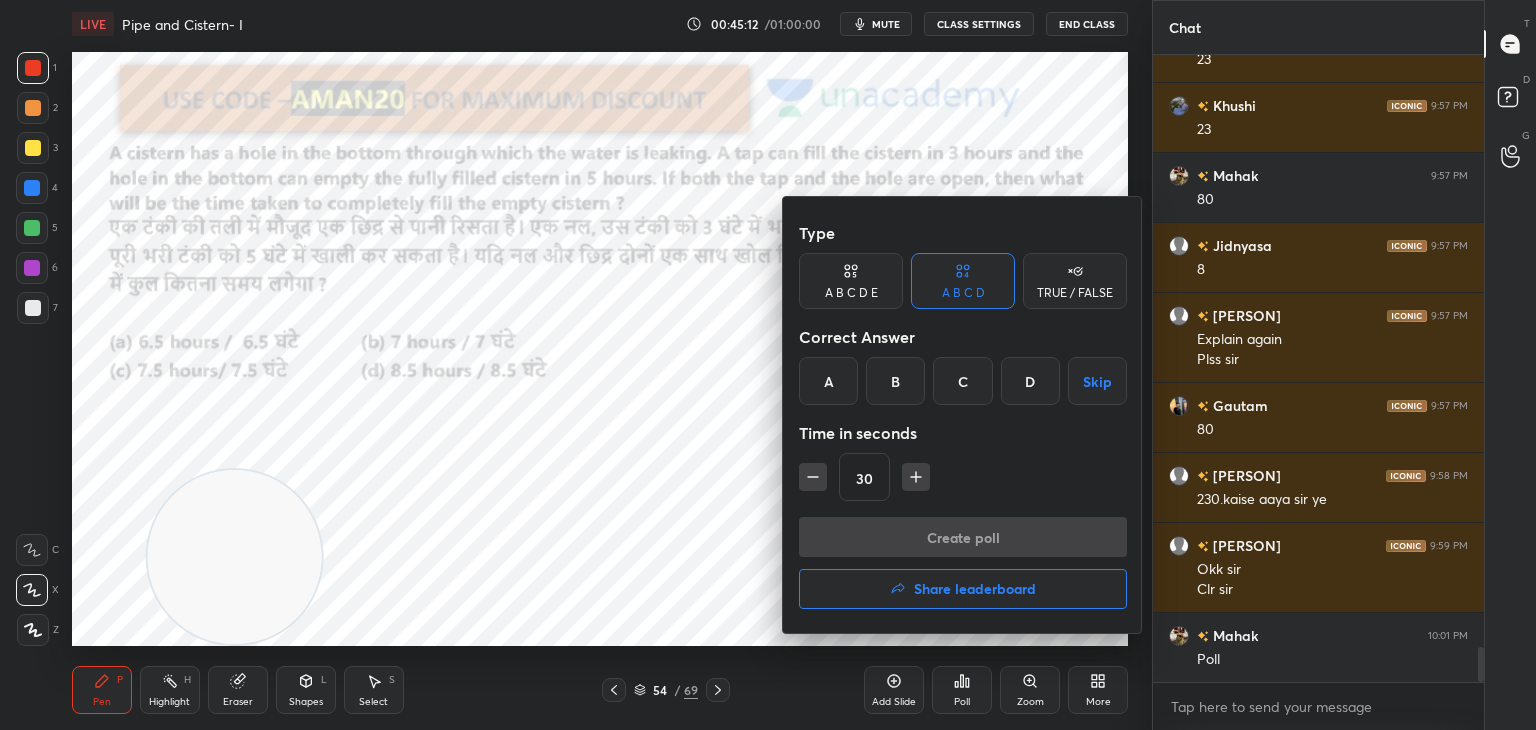 click on "C" at bounding box center (962, 381) 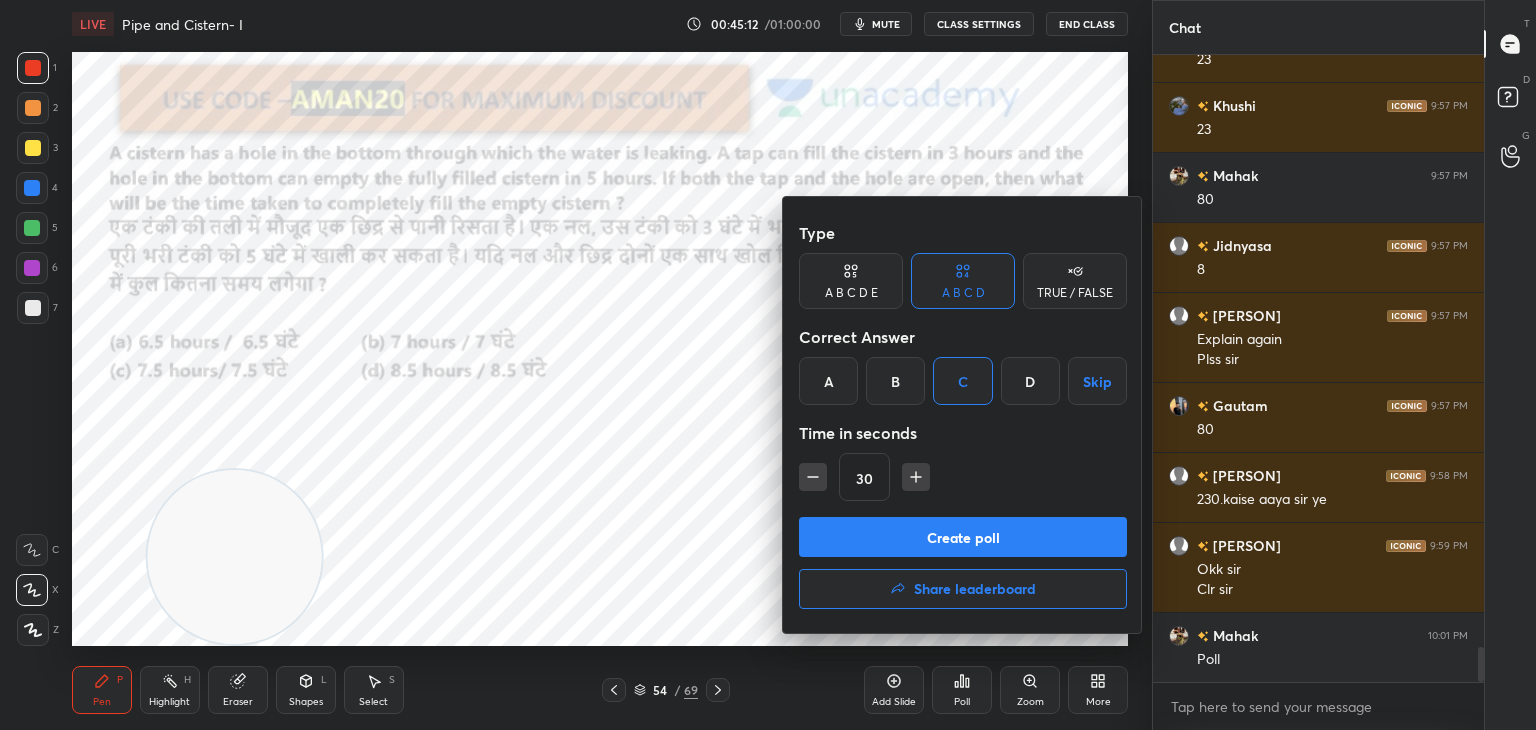 click on "Create poll" at bounding box center (963, 537) 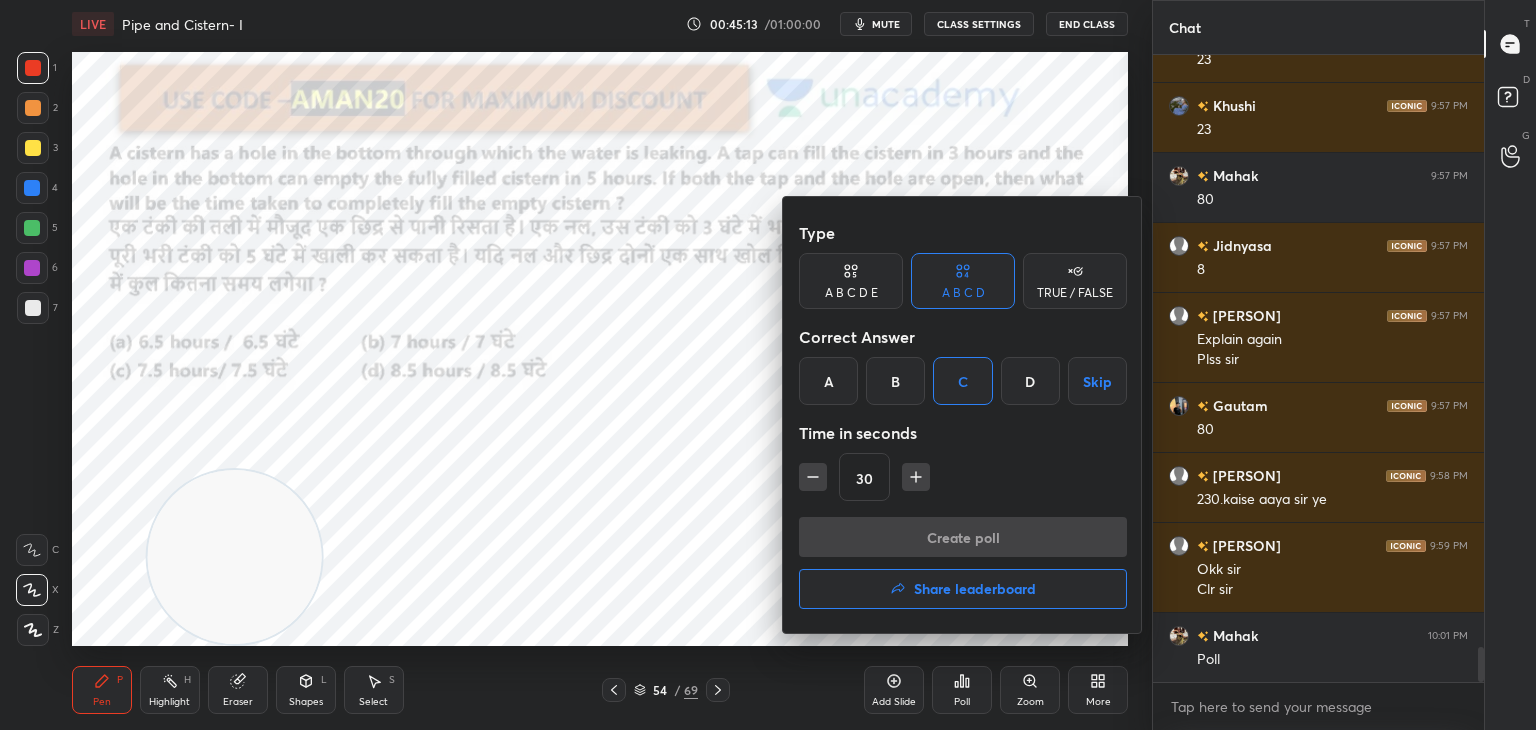 scroll, scrollTop: 424, scrollLeft: 325, axis: both 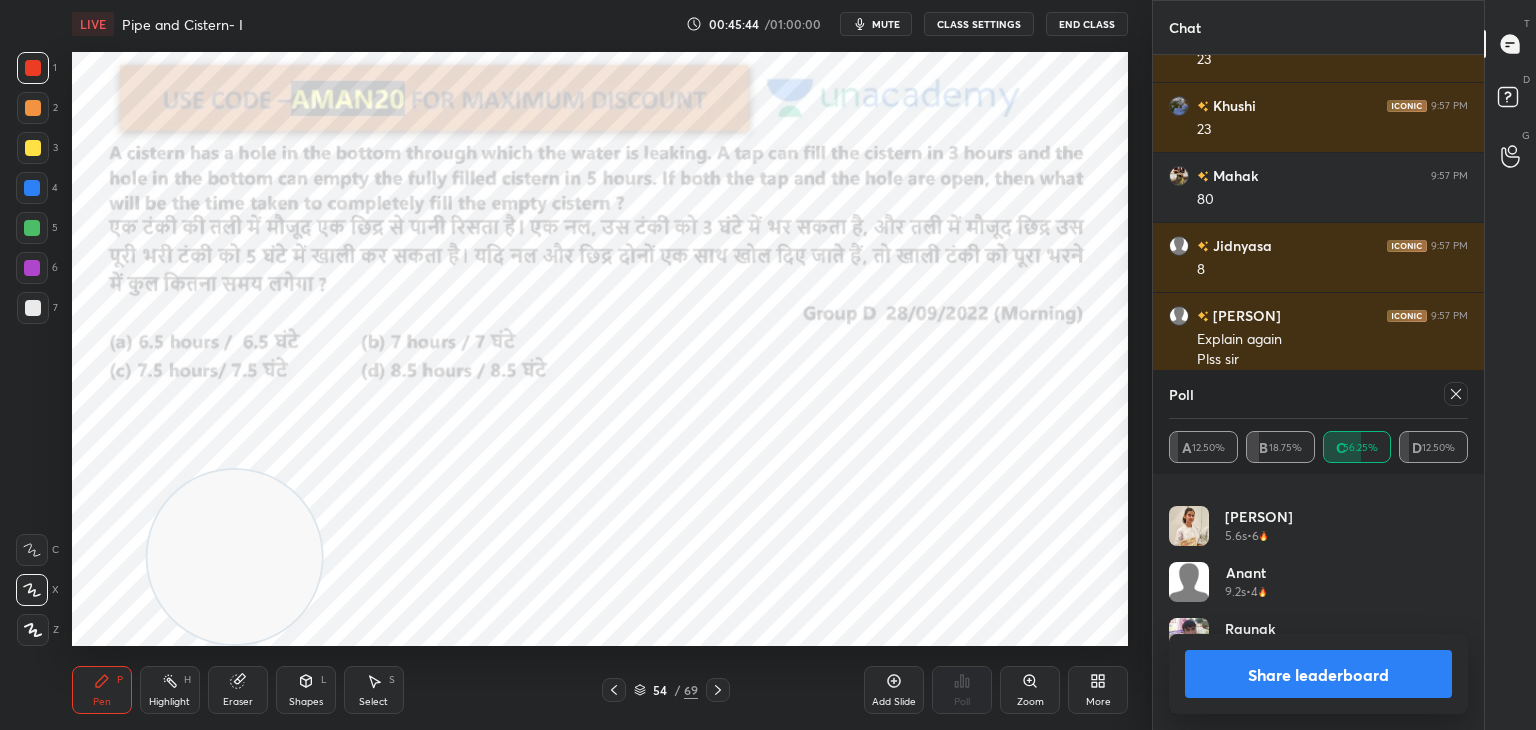 click on "Share leaderboard" at bounding box center (1318, 674) 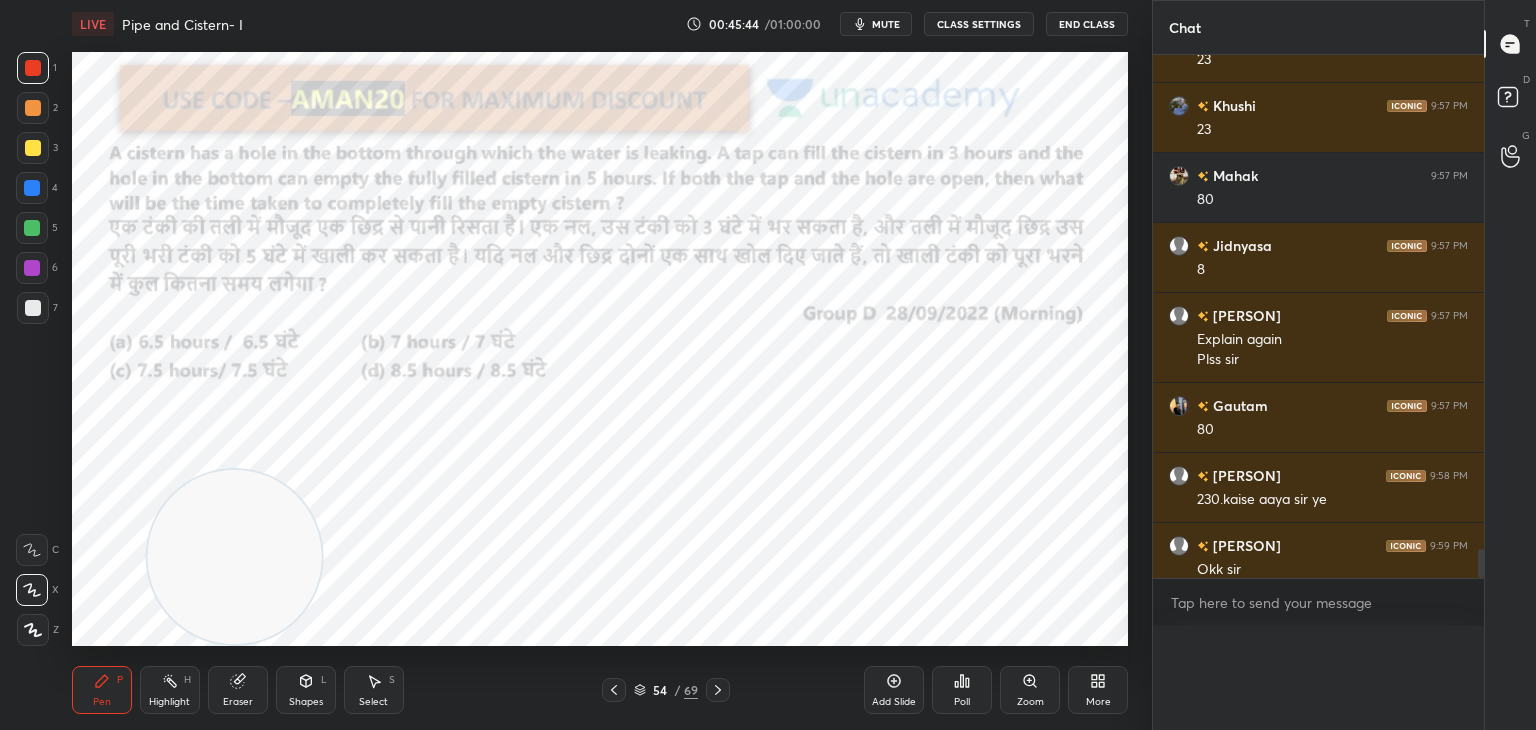 scroll, scrollTop: 12, scrollLeft: 293, axis: both 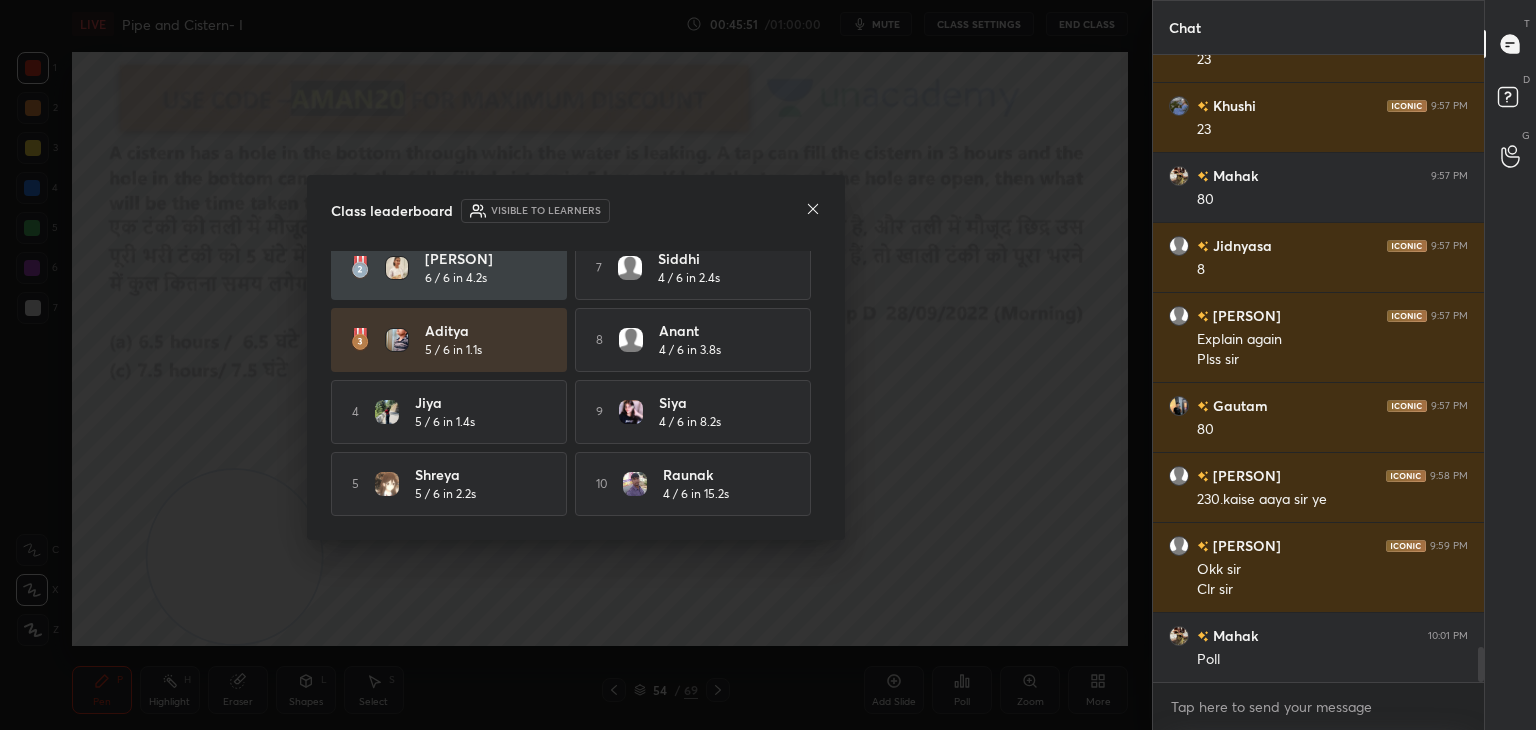click 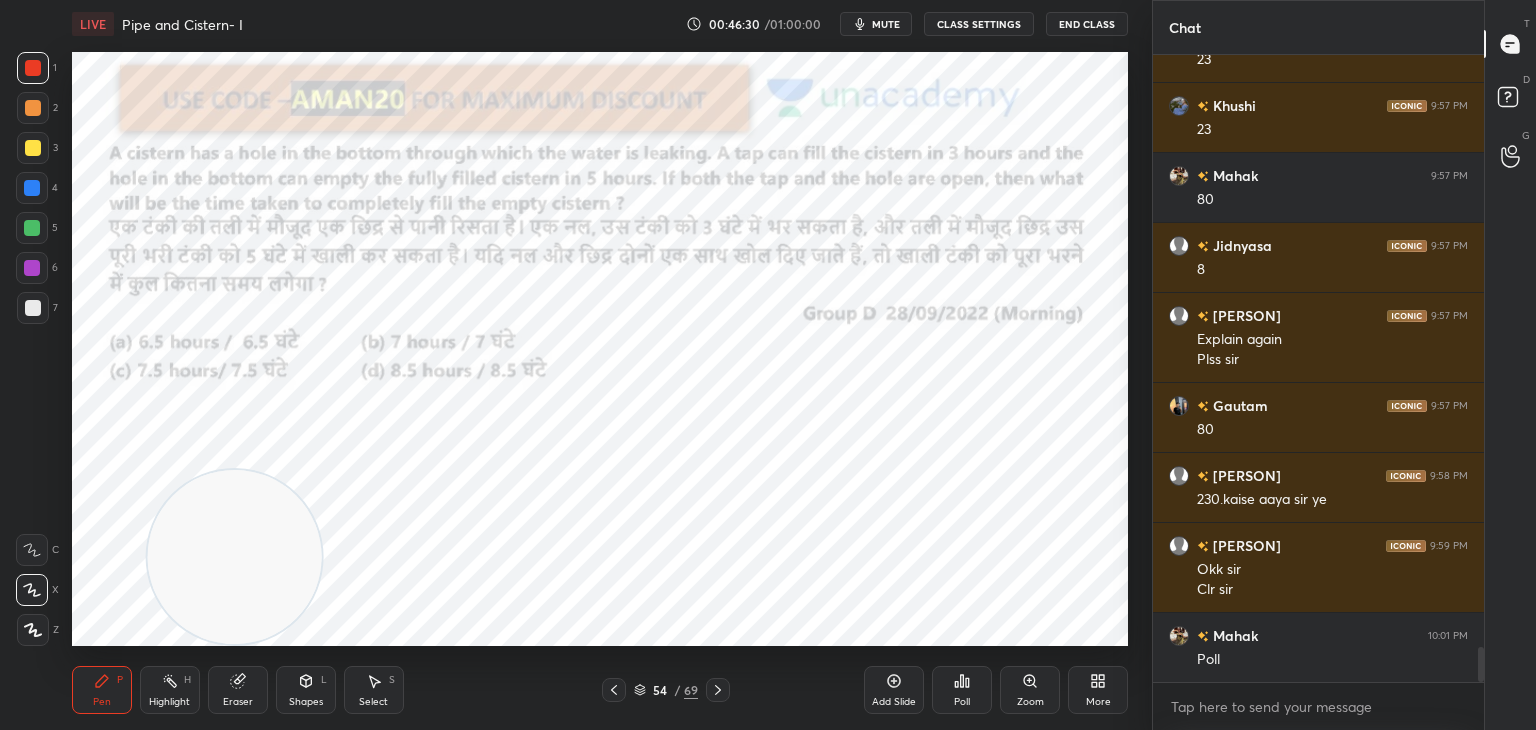 click on "Shapes L" at bounding box center (306, 690) 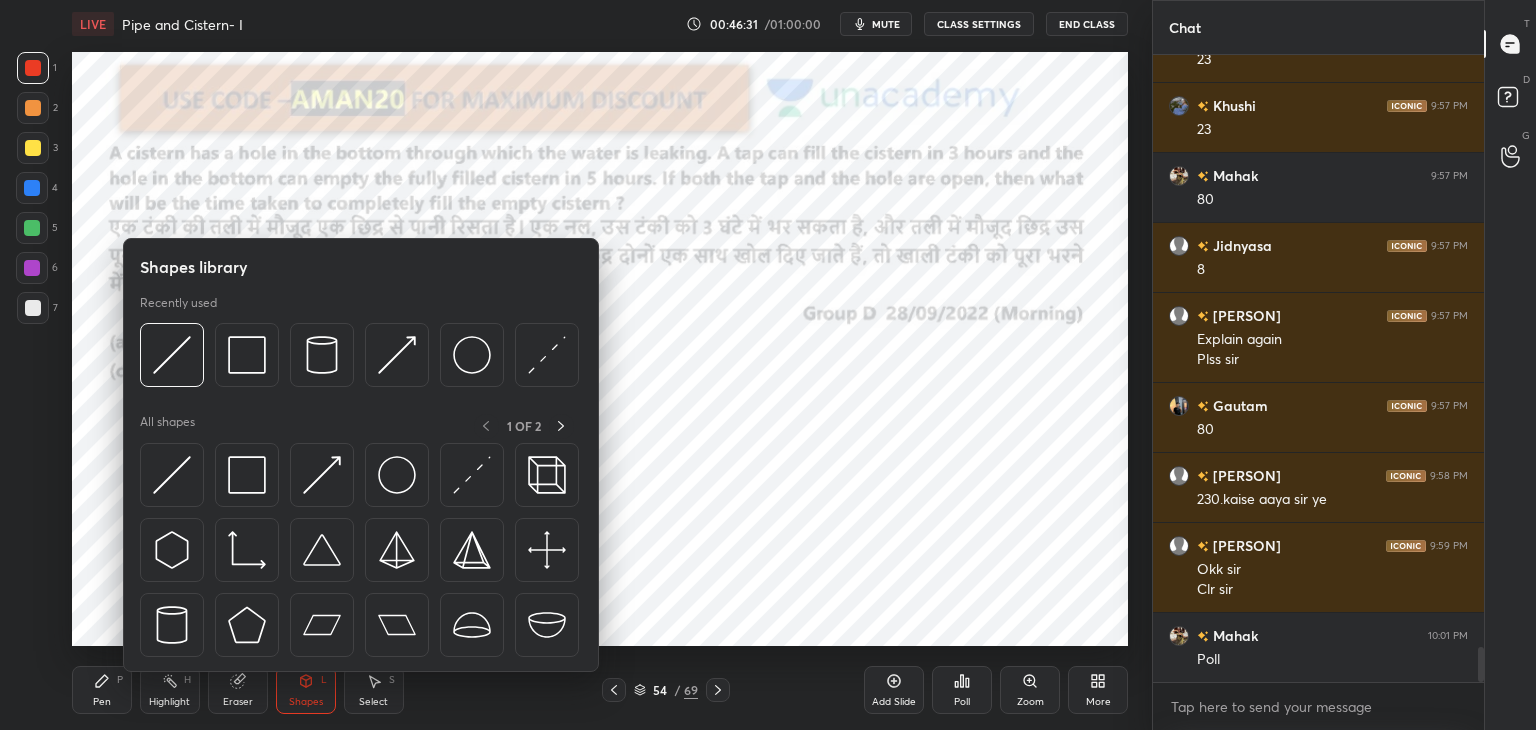 click at bounding box center [172, 475] 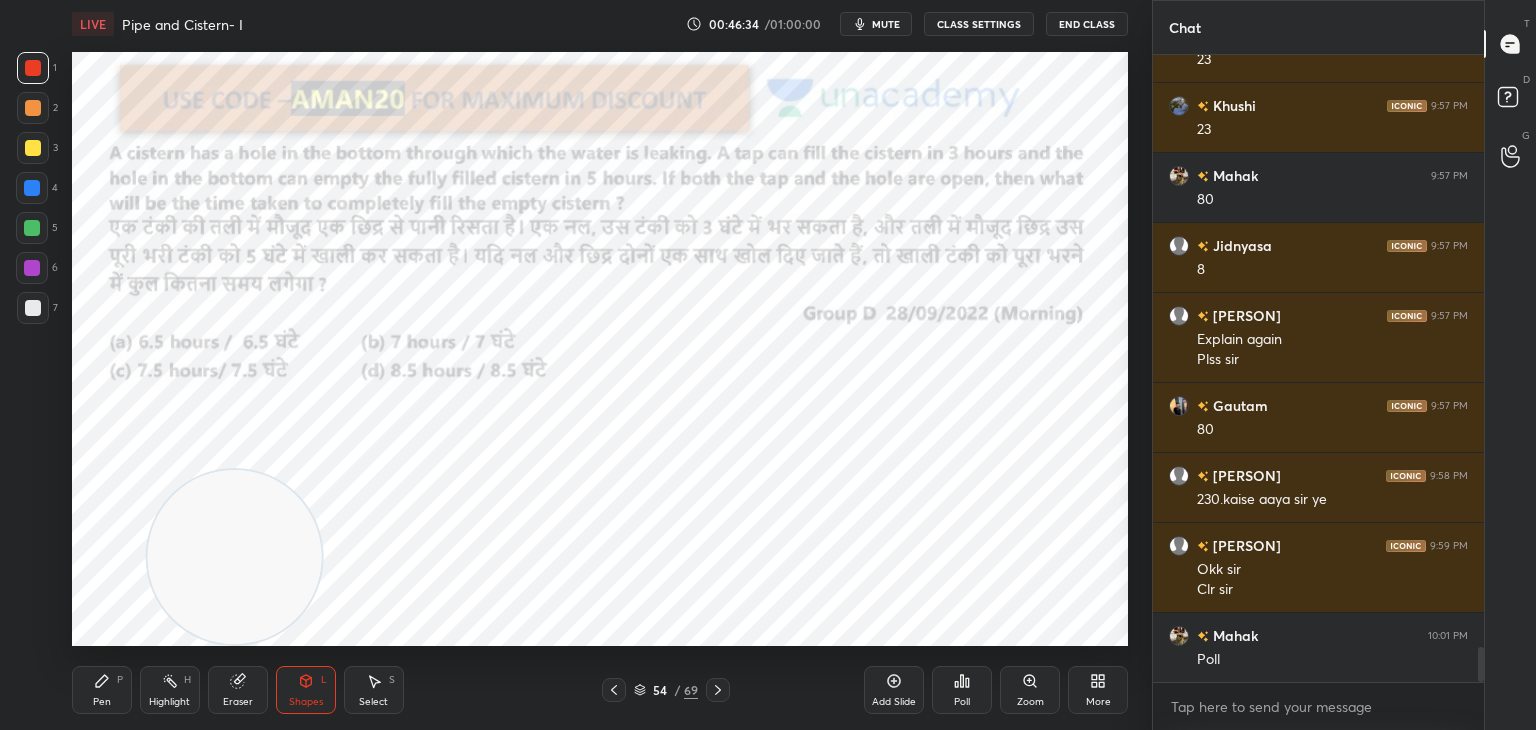click on "Pen P" at bounding box center (102, 690) 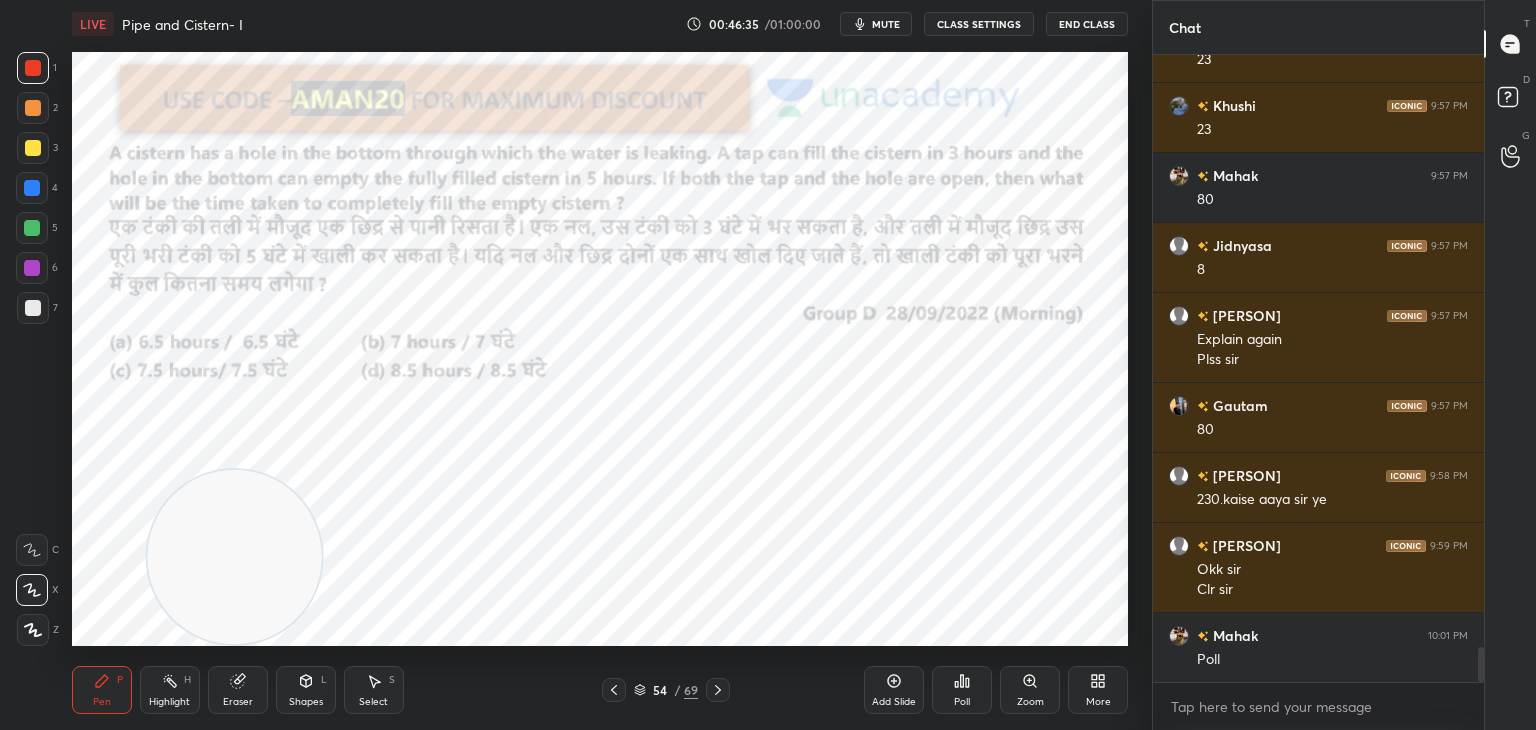 click at bounding box center (32, 228) 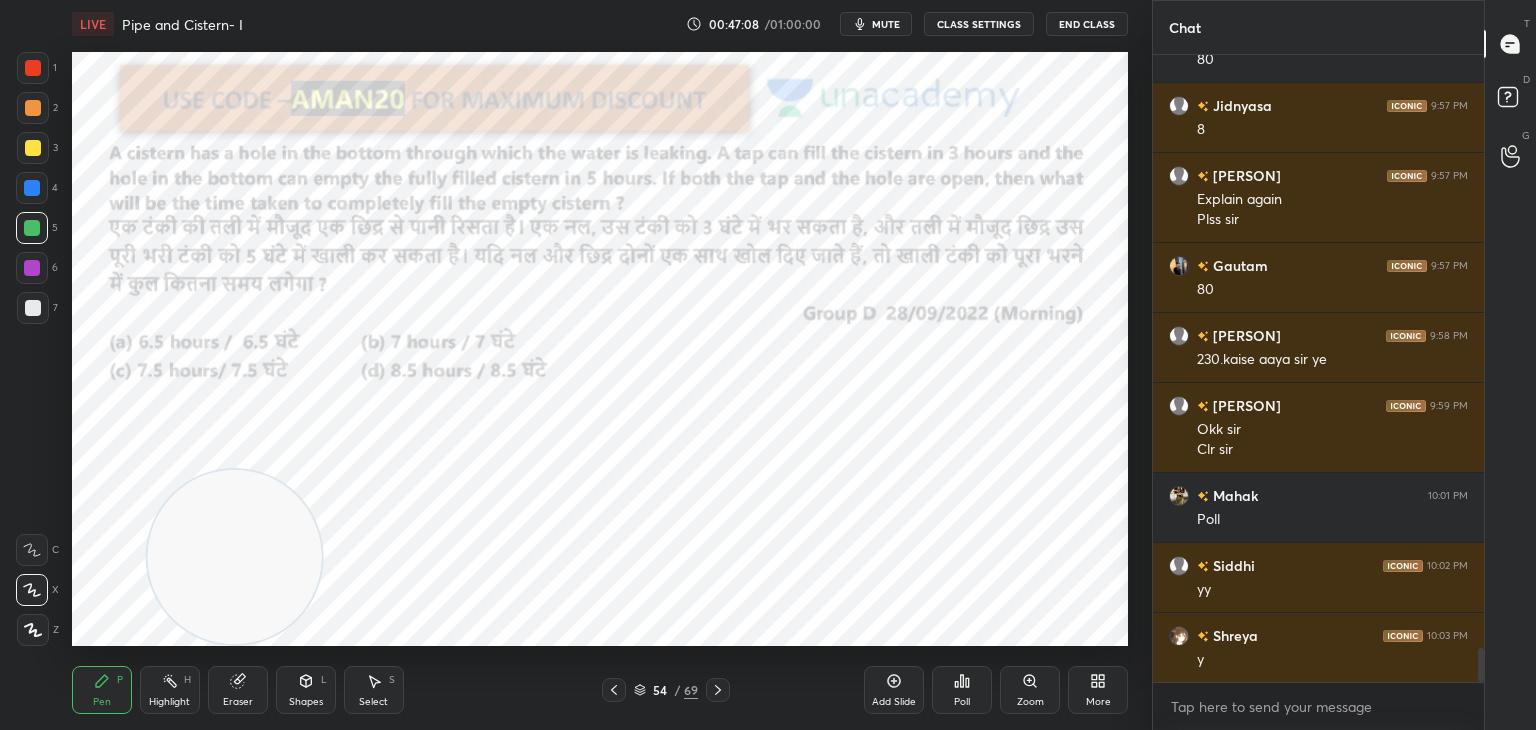 scroll, scrollTop: 10988, scrollLeft: 0, axis: vertical 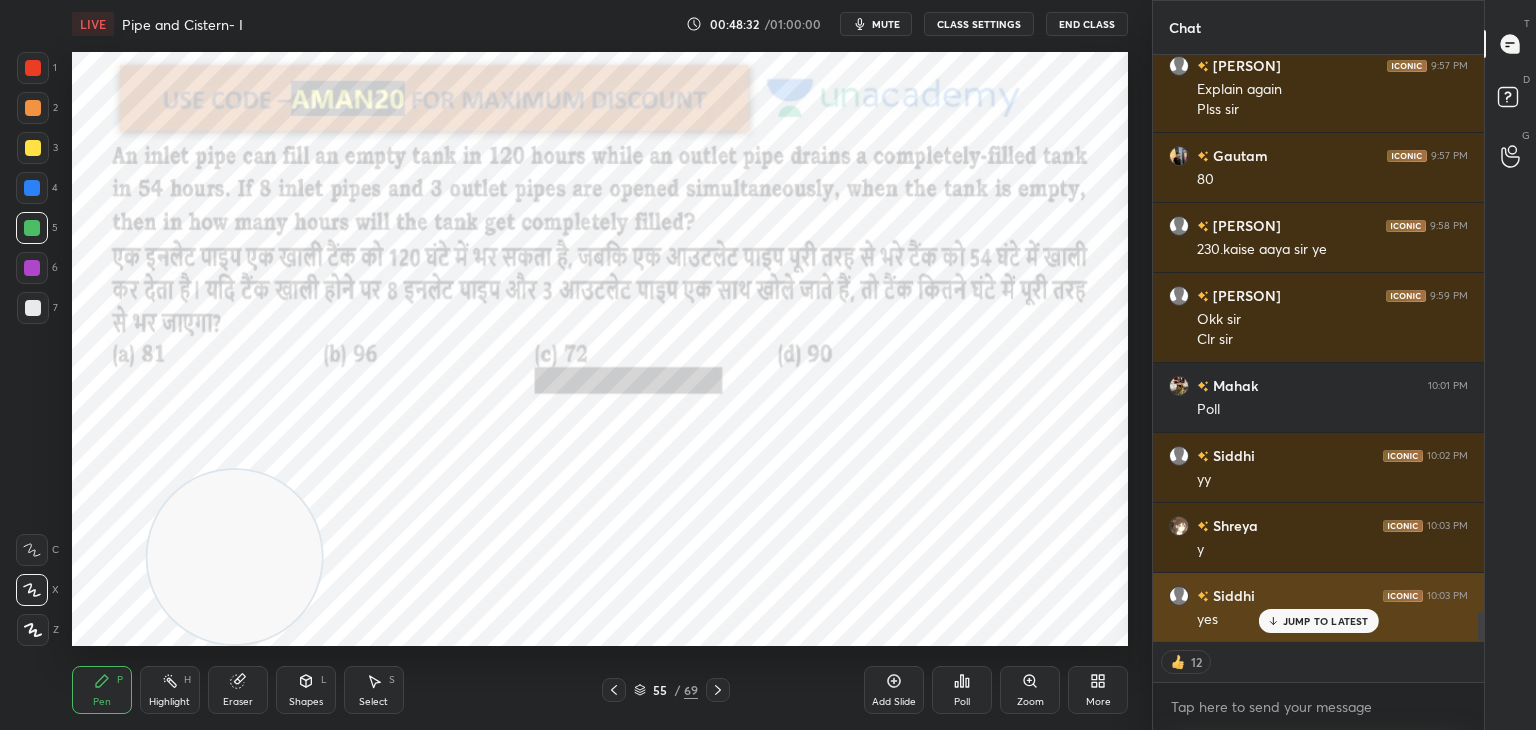 click on "JUMP TO LATEST" at bounding box center (1326, 621) 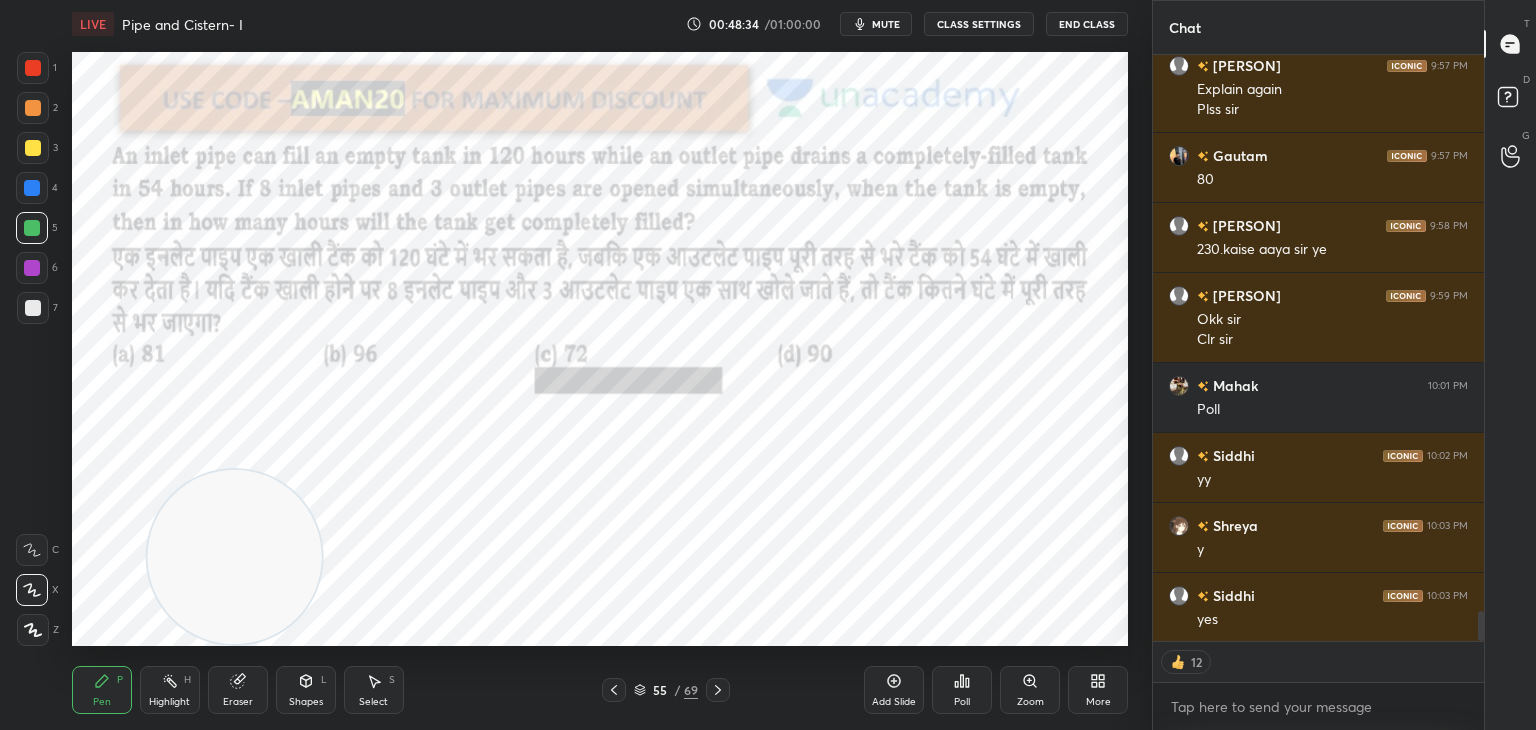 scroll, scrollTop: 6, scrollLeft: 6, axis: both 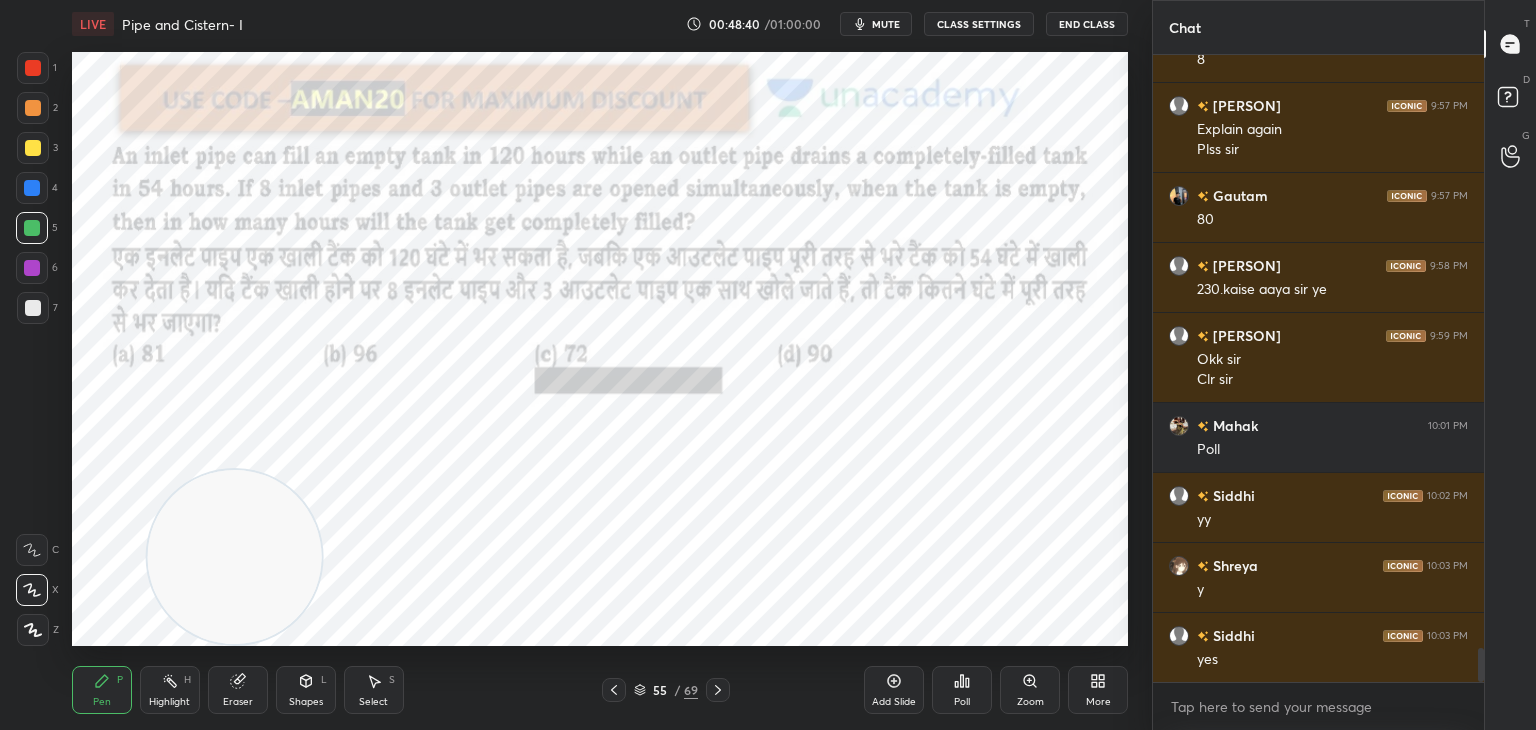 click on "Poll" at bounding box center [962, 690] 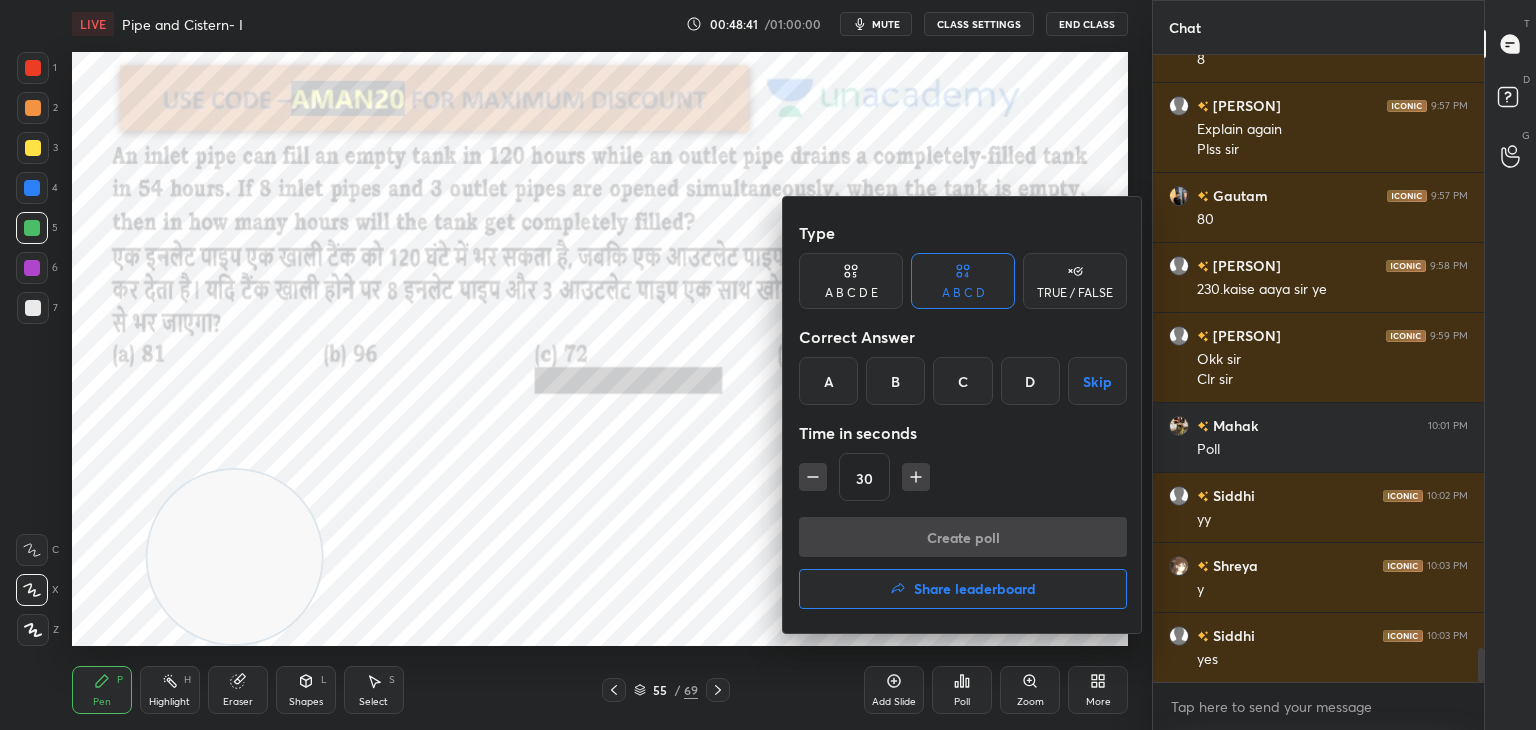 click on "D" at bounding box center [1030, 381] 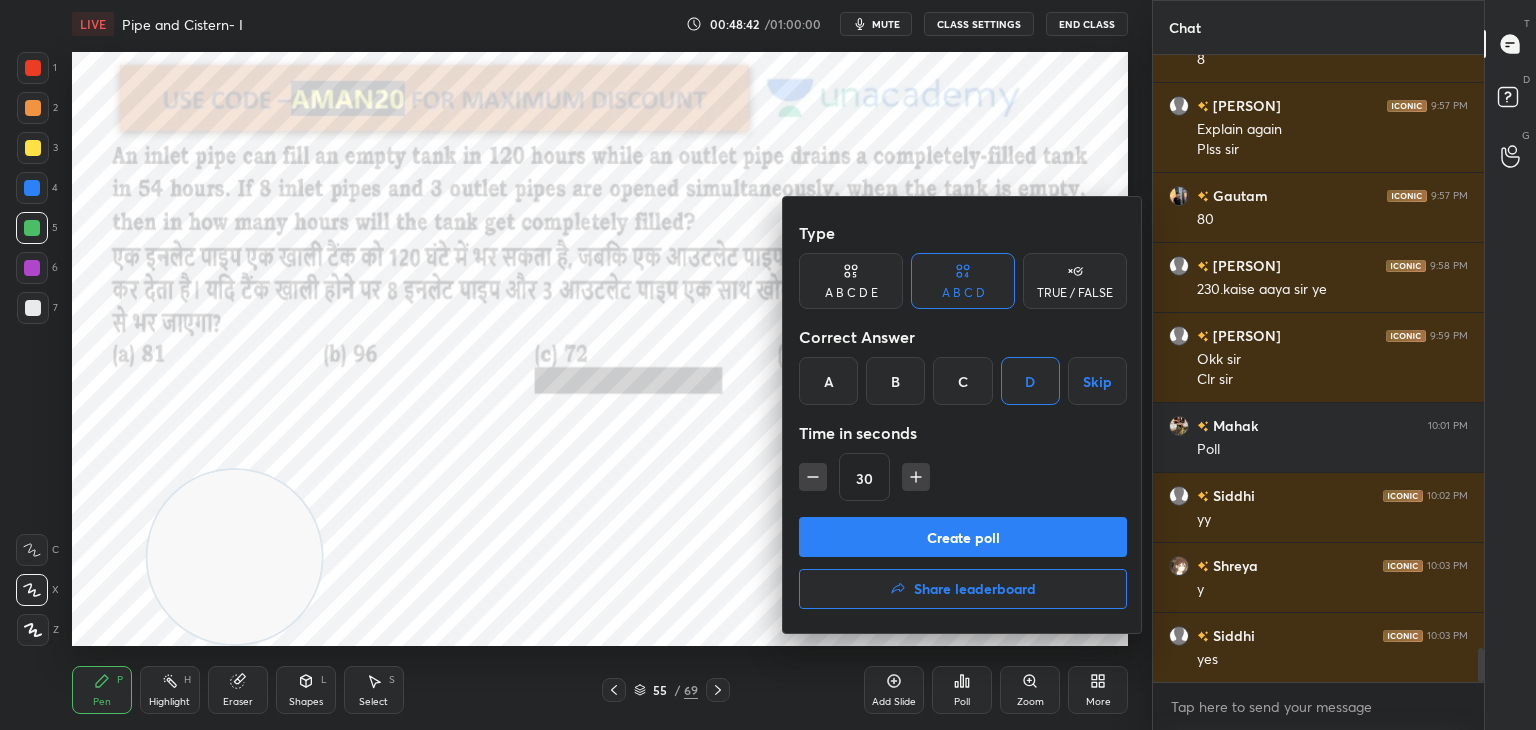 click on "Create poll" at bounding box center (963, 537) 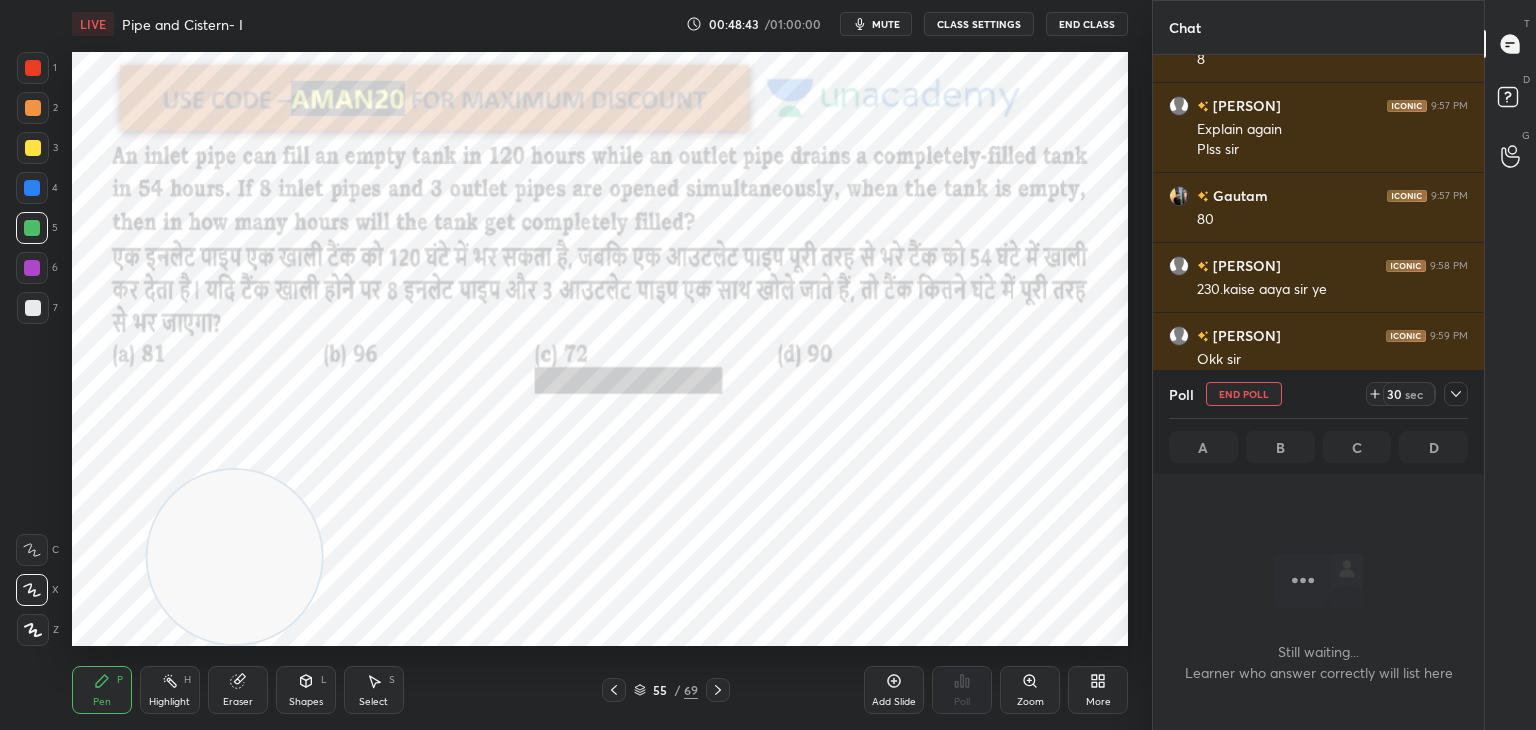 scroll, scrollTop: 408, scrollLeft: 325, axis: both 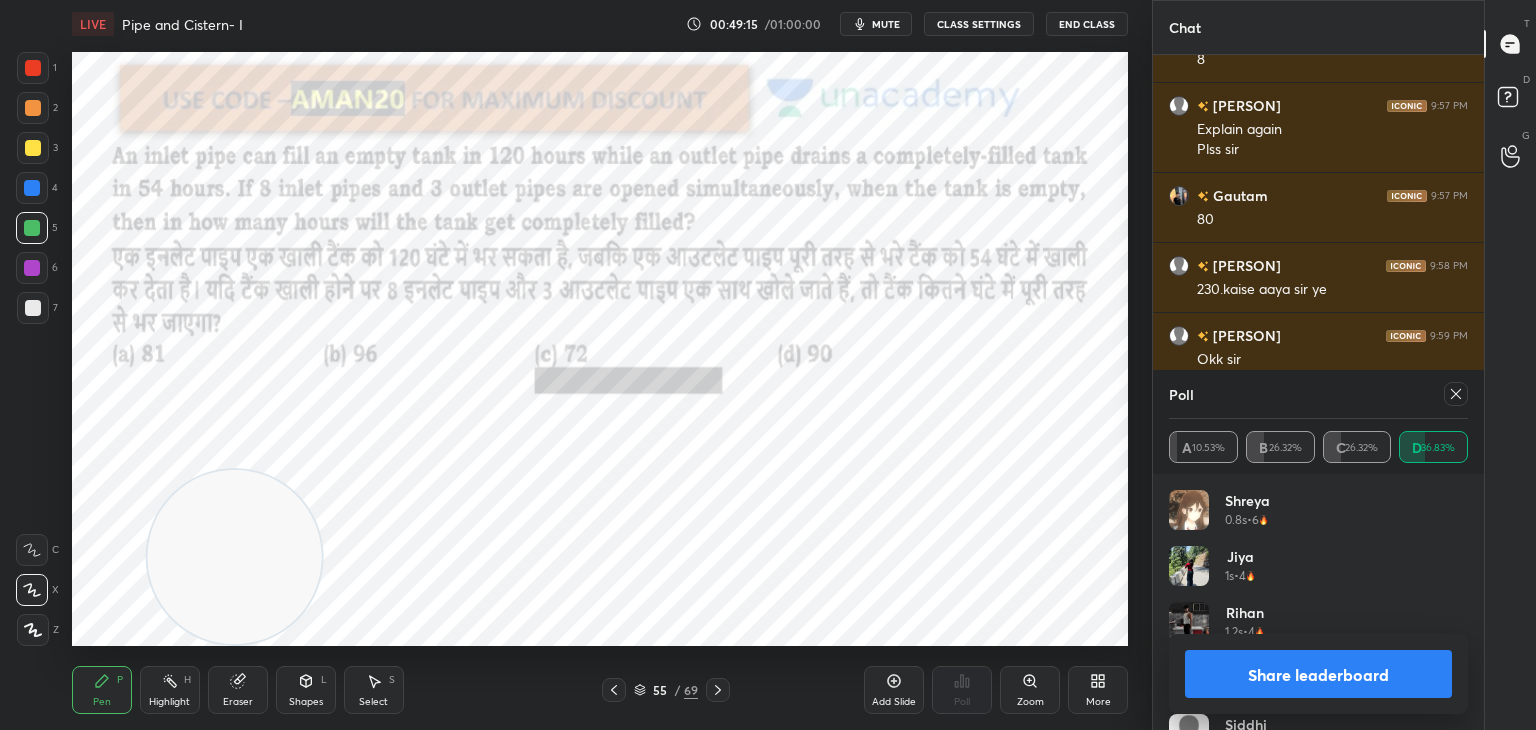 click on "Share leaderboard" at bounding box center [1318, 674] 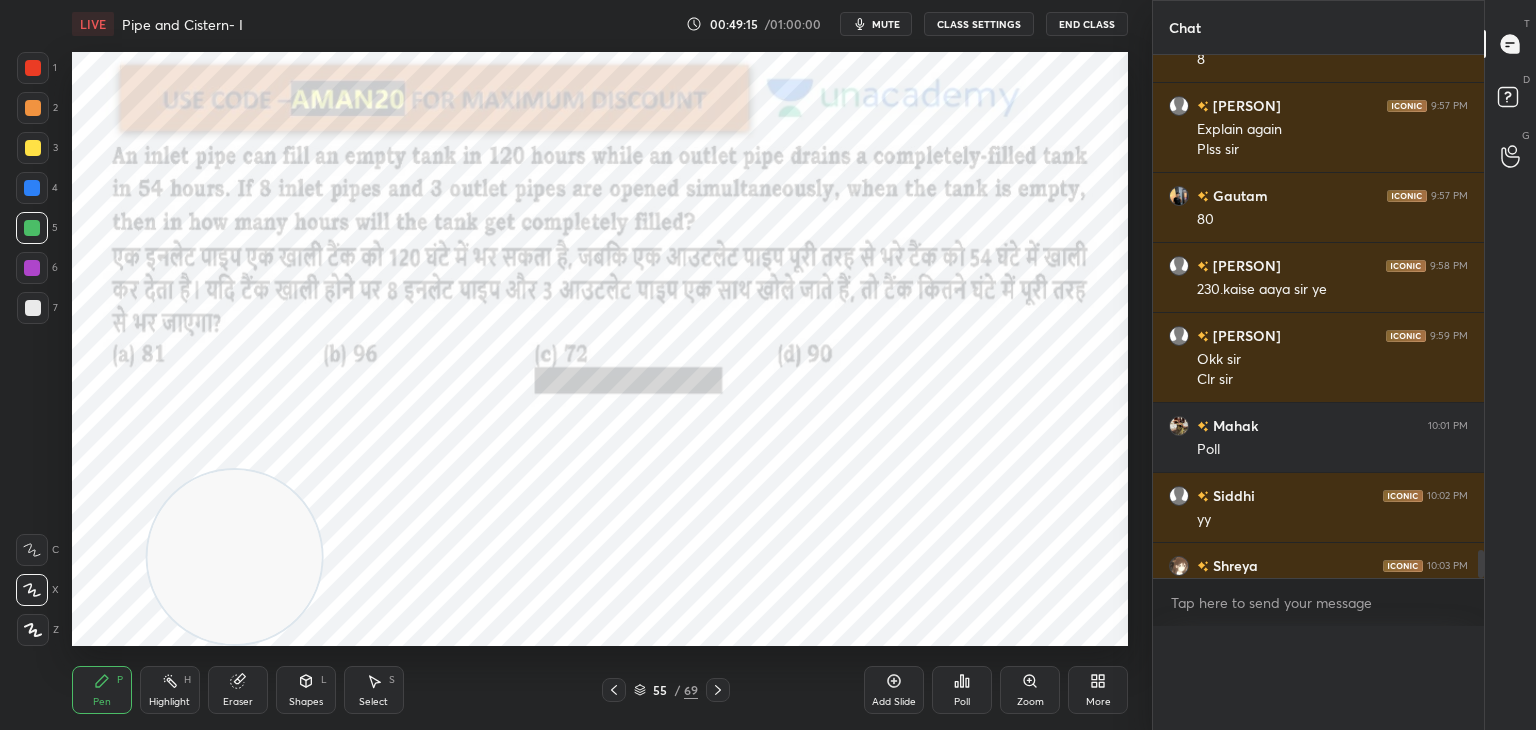 scroll, scrollTop: 0, scrollLeft: 0, axis: both 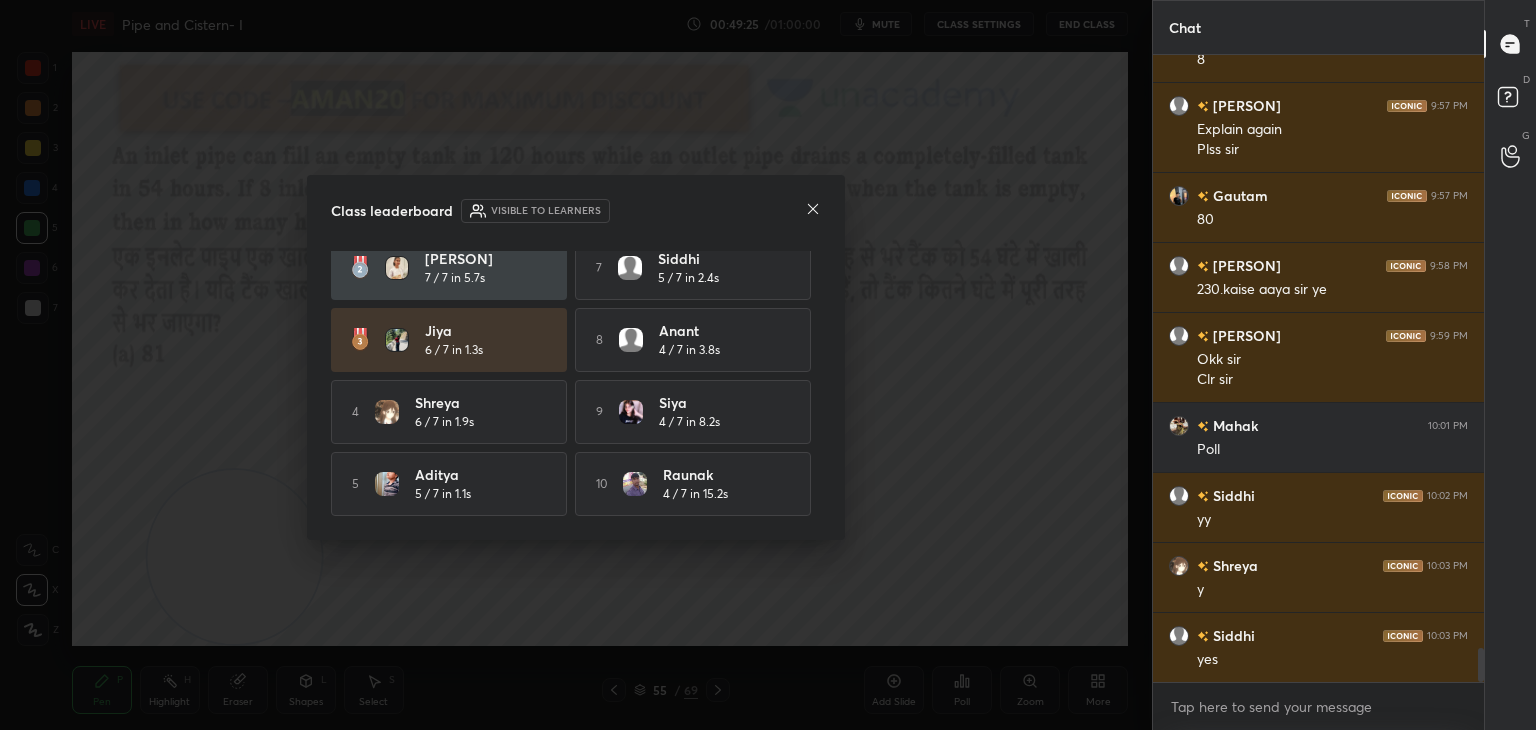 click 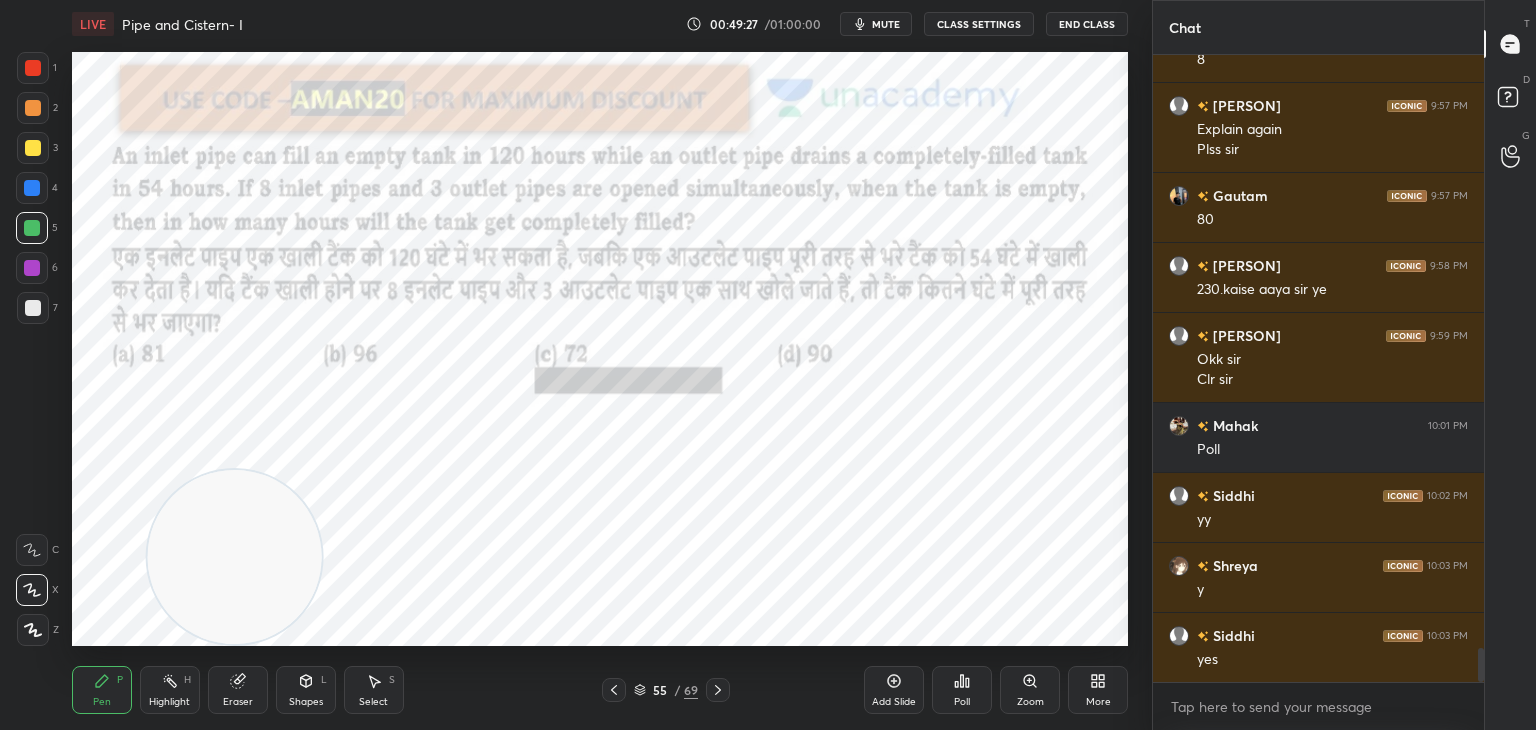 click at bounding box center [33, 68] 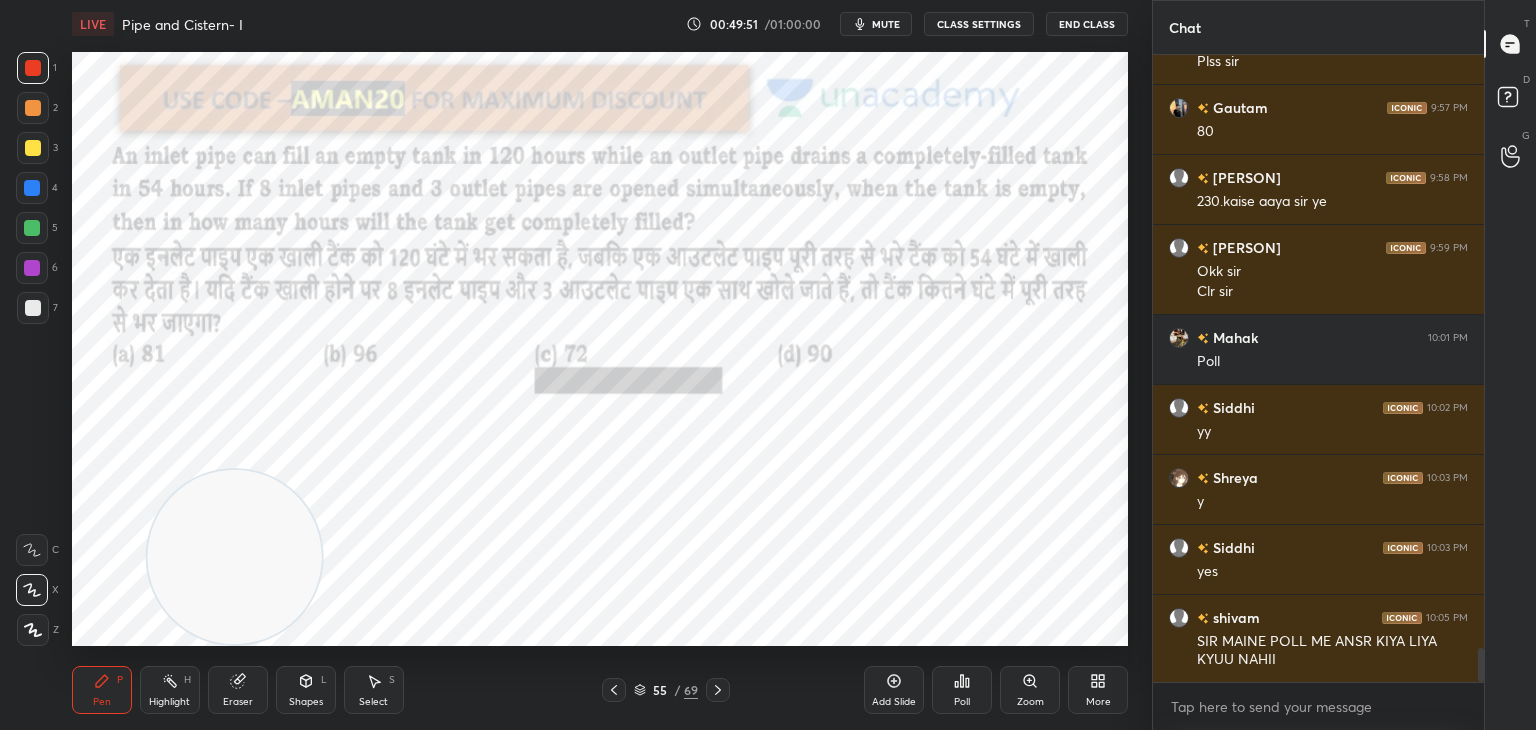 click on "Shapes L" at bounding box center [306, 690] 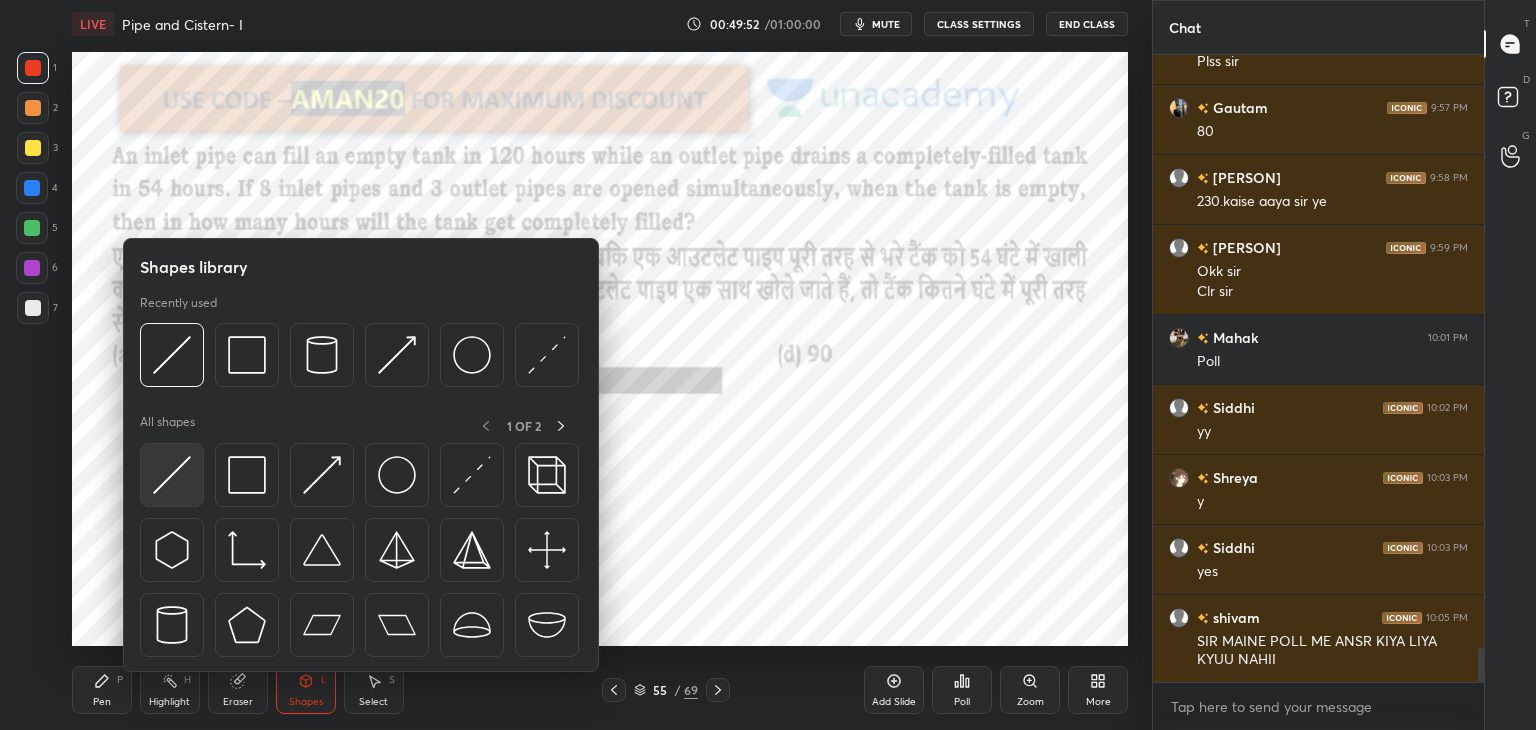 click at bounding box center (172, 475) 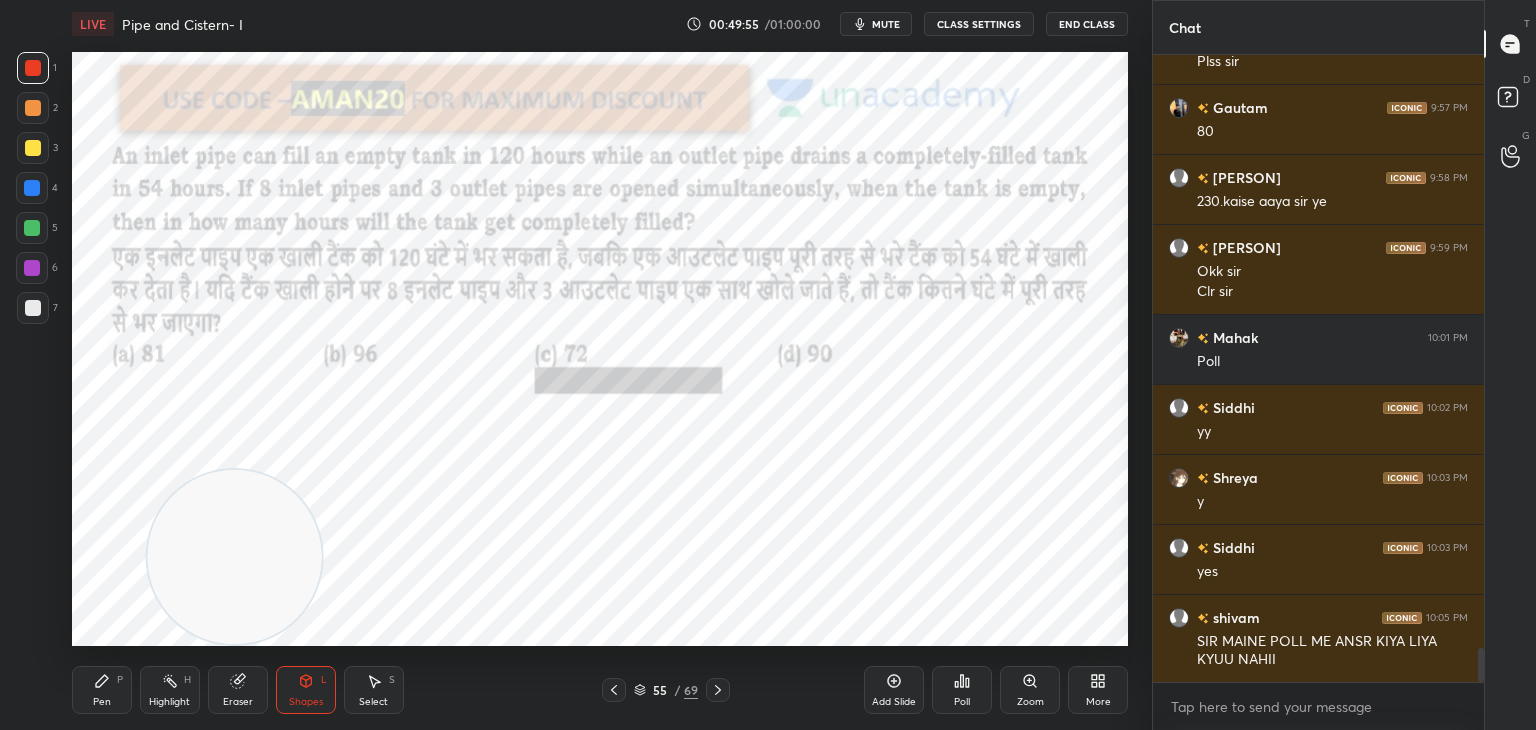 click 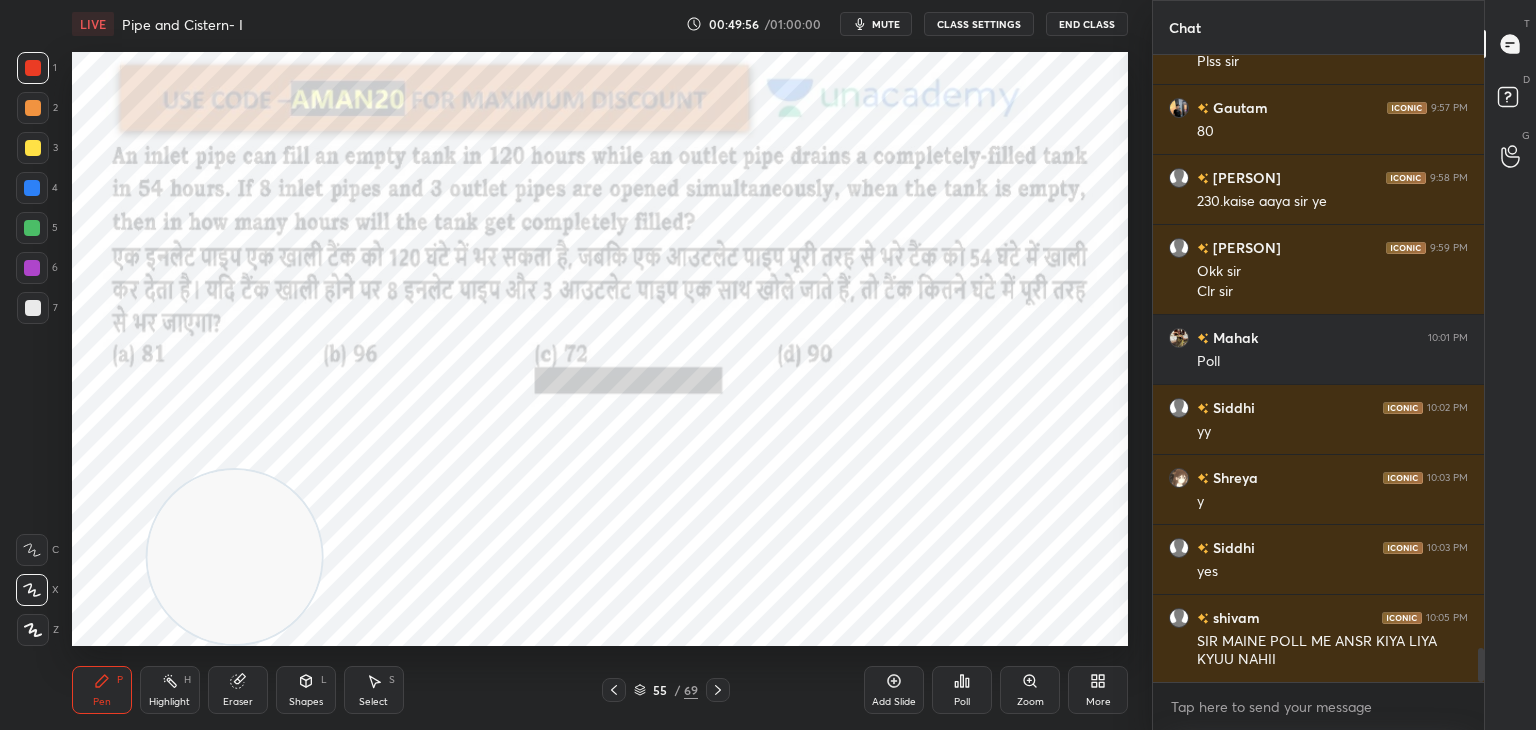 click at bounding box center (32, 228) 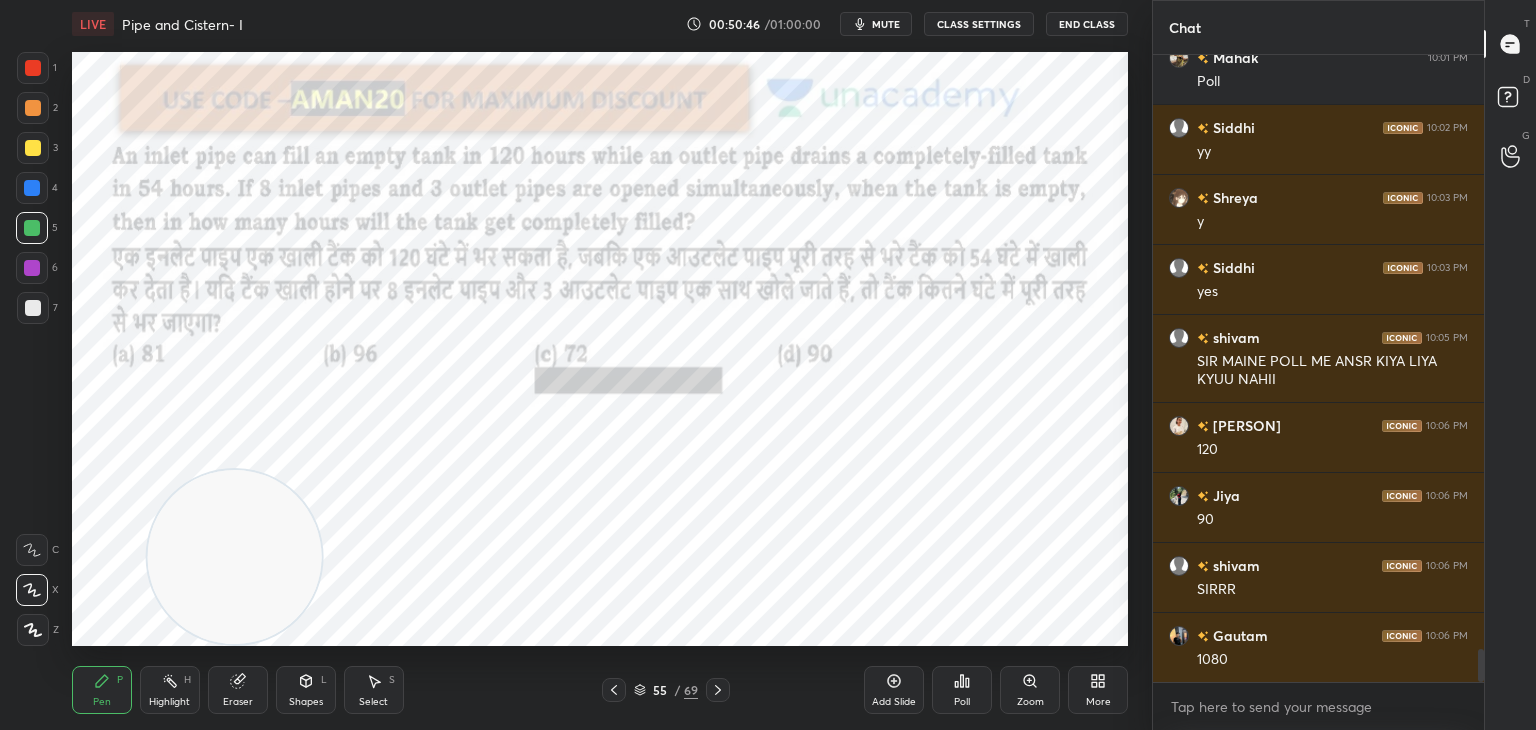 scroll, scrollTop: 11426, scrollLeft: 0, axis: vertical 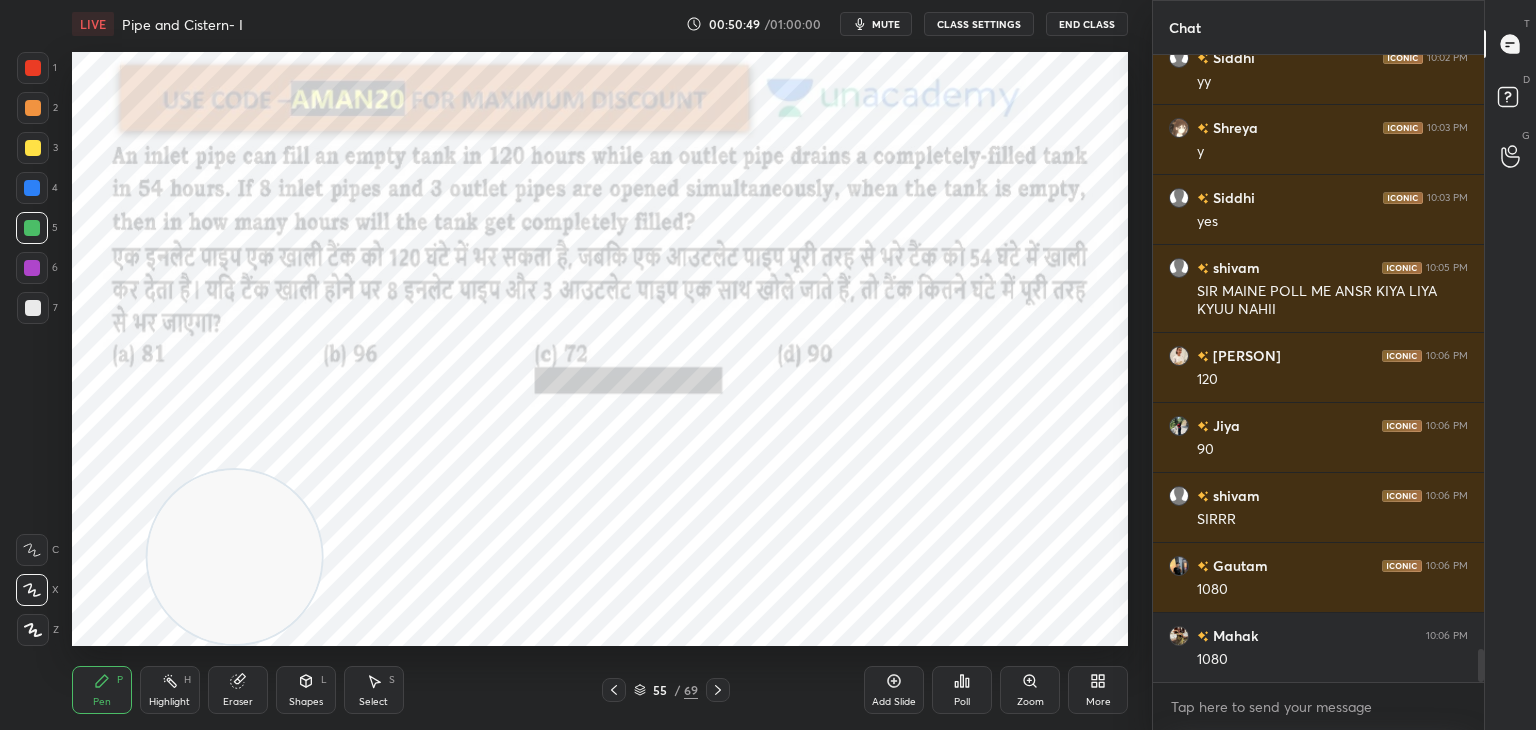 click at bounding box center [33, 68] 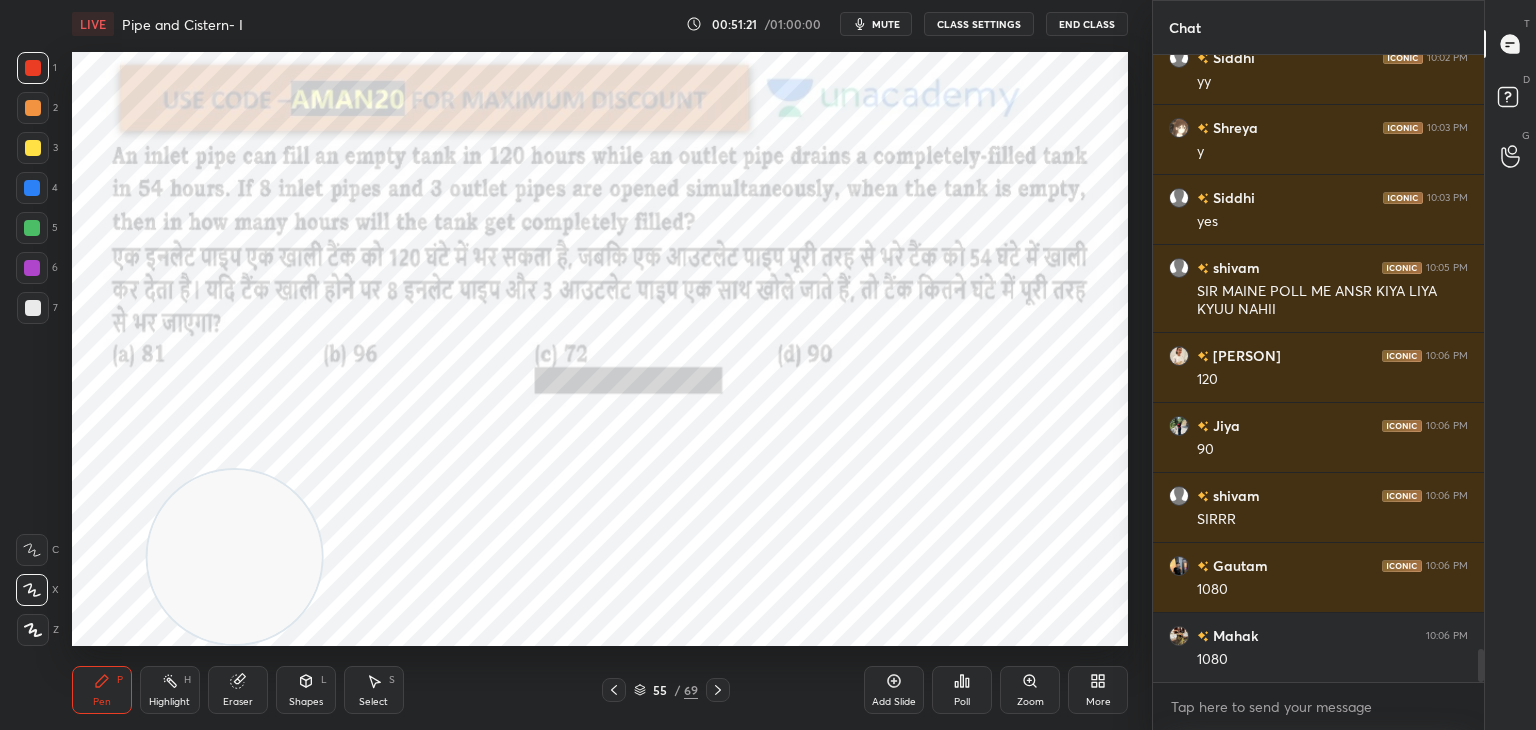 click on "Eraser" at bounding box center [238, 690] 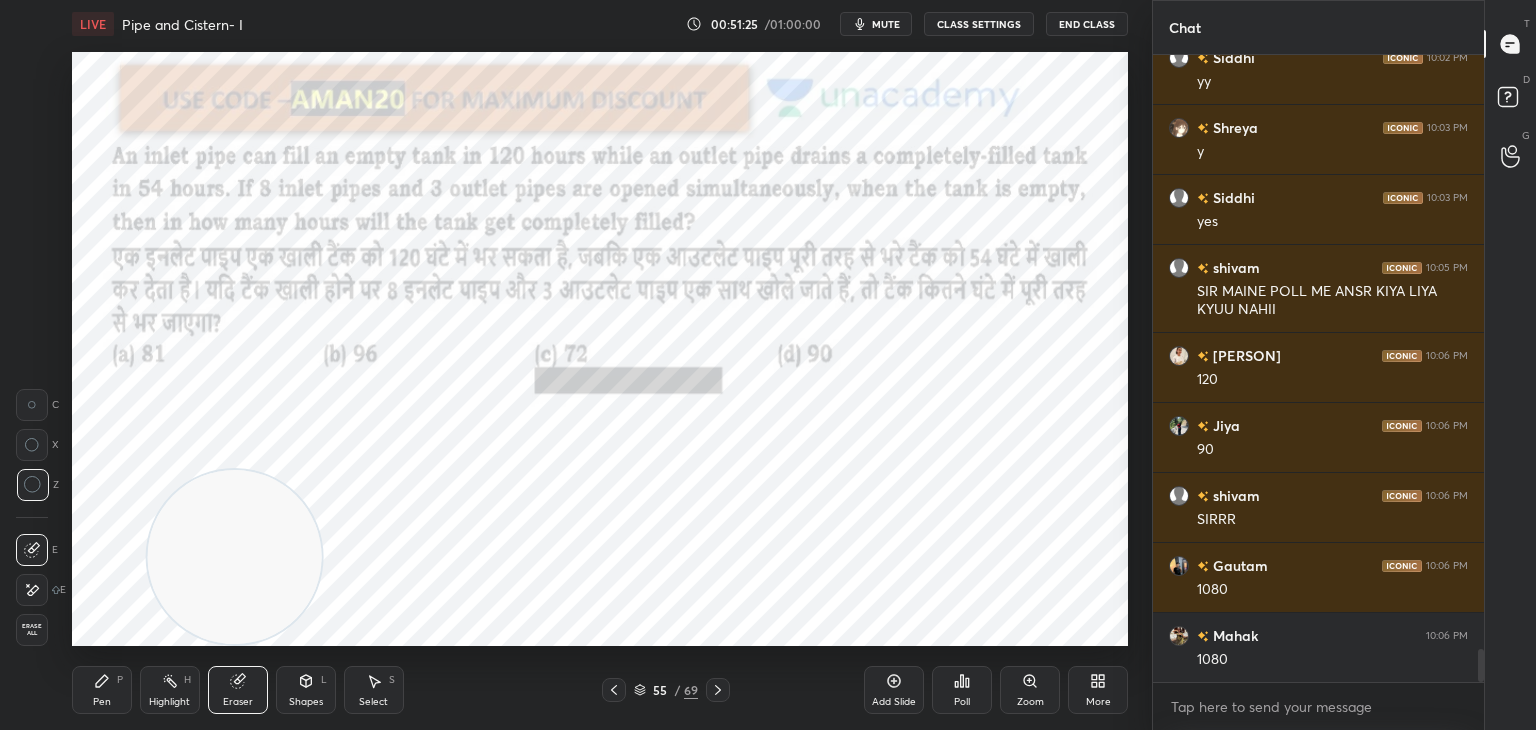 scroll, scrollTop: 11496, scrollLeft: 0, axis: vertical 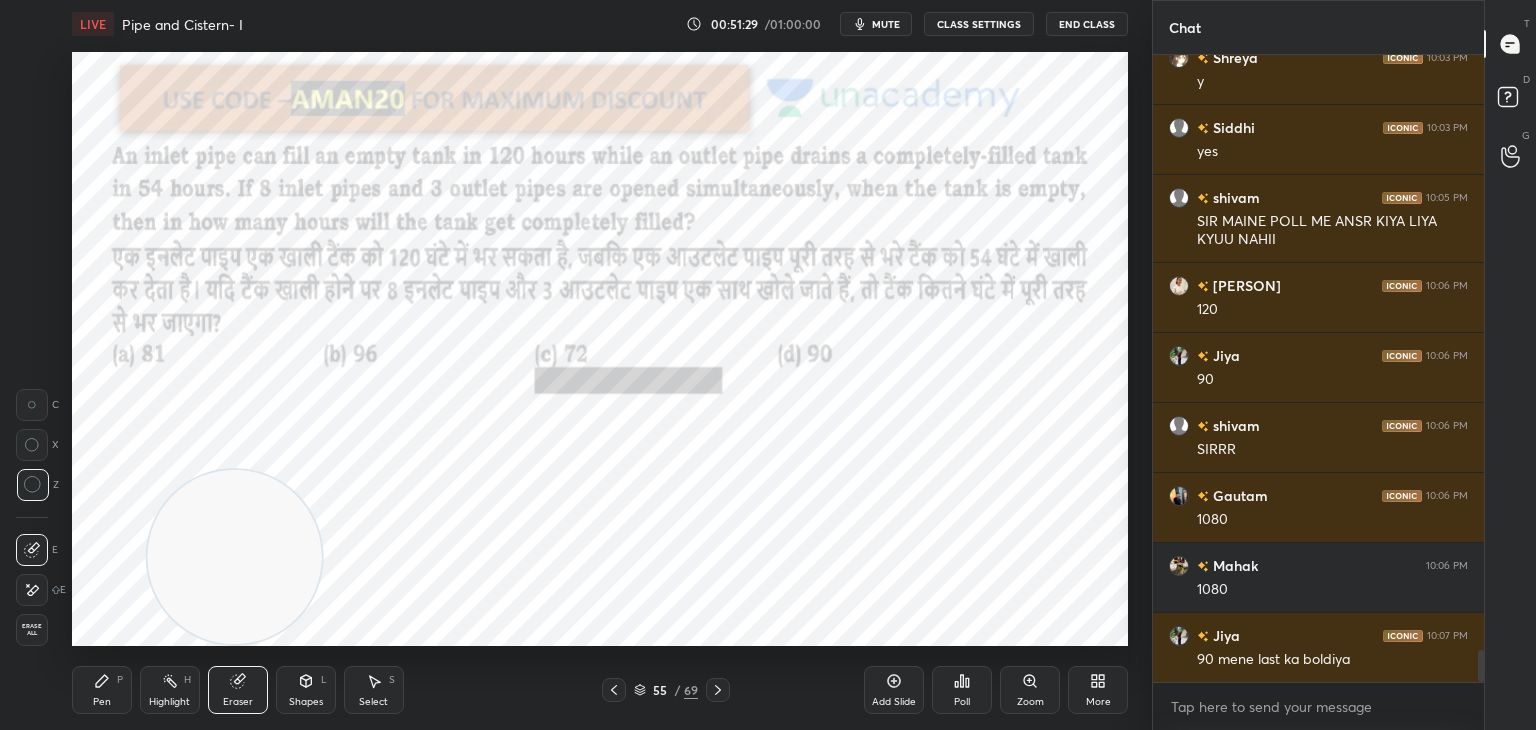 click on "Pen P" at bounding box center [102, 690] 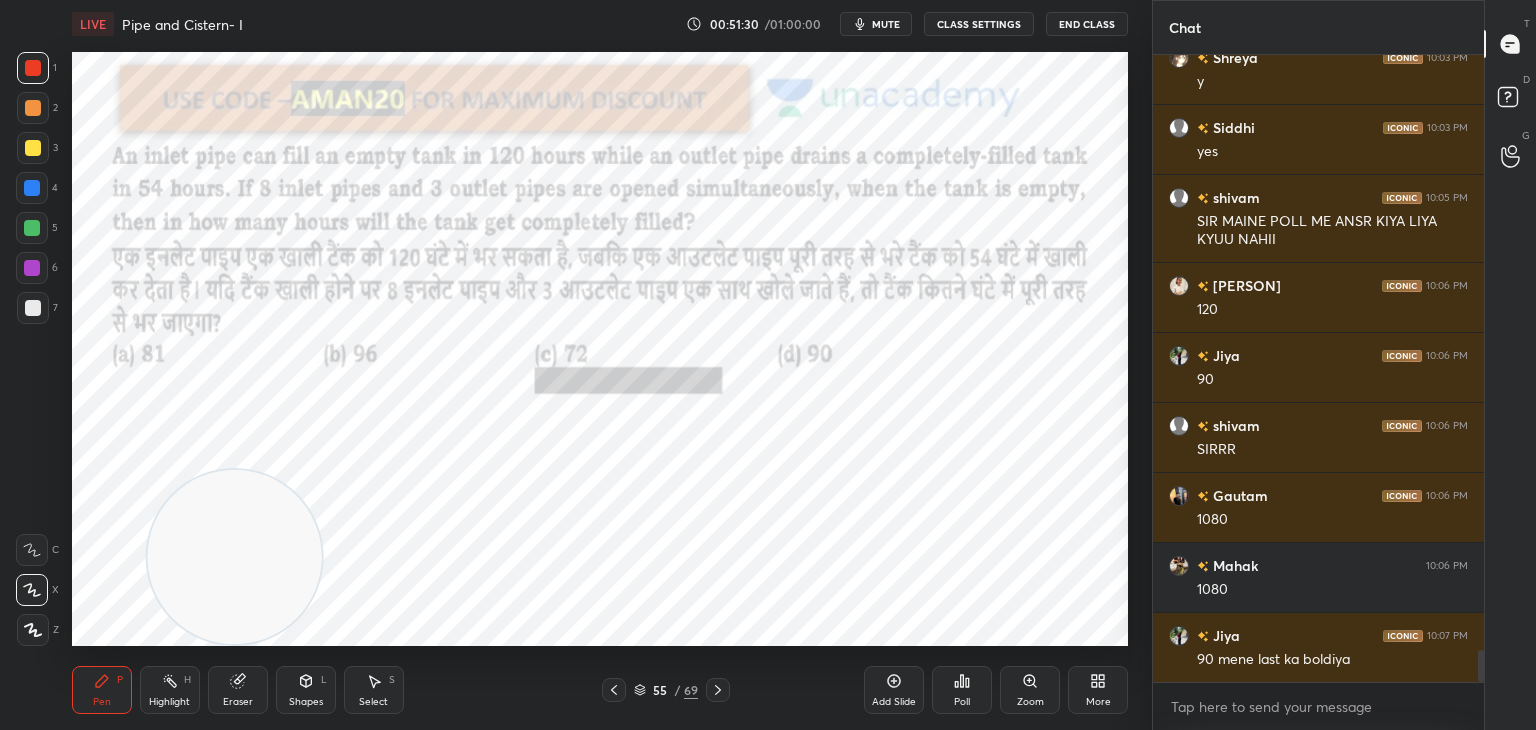 click at bounding box center (32, 188) 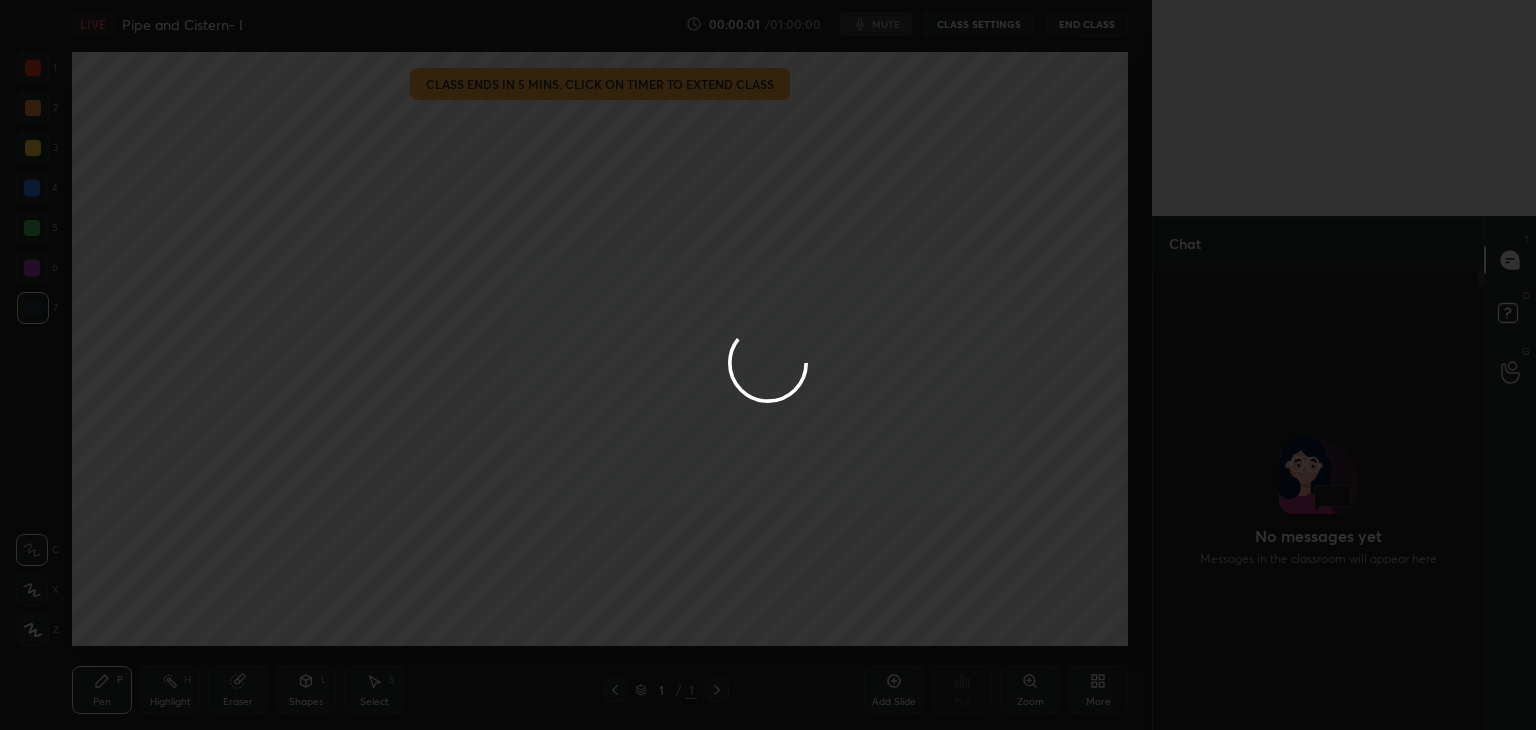 scroll, scrollTop: 0, scrollLeft: 0, axis: both 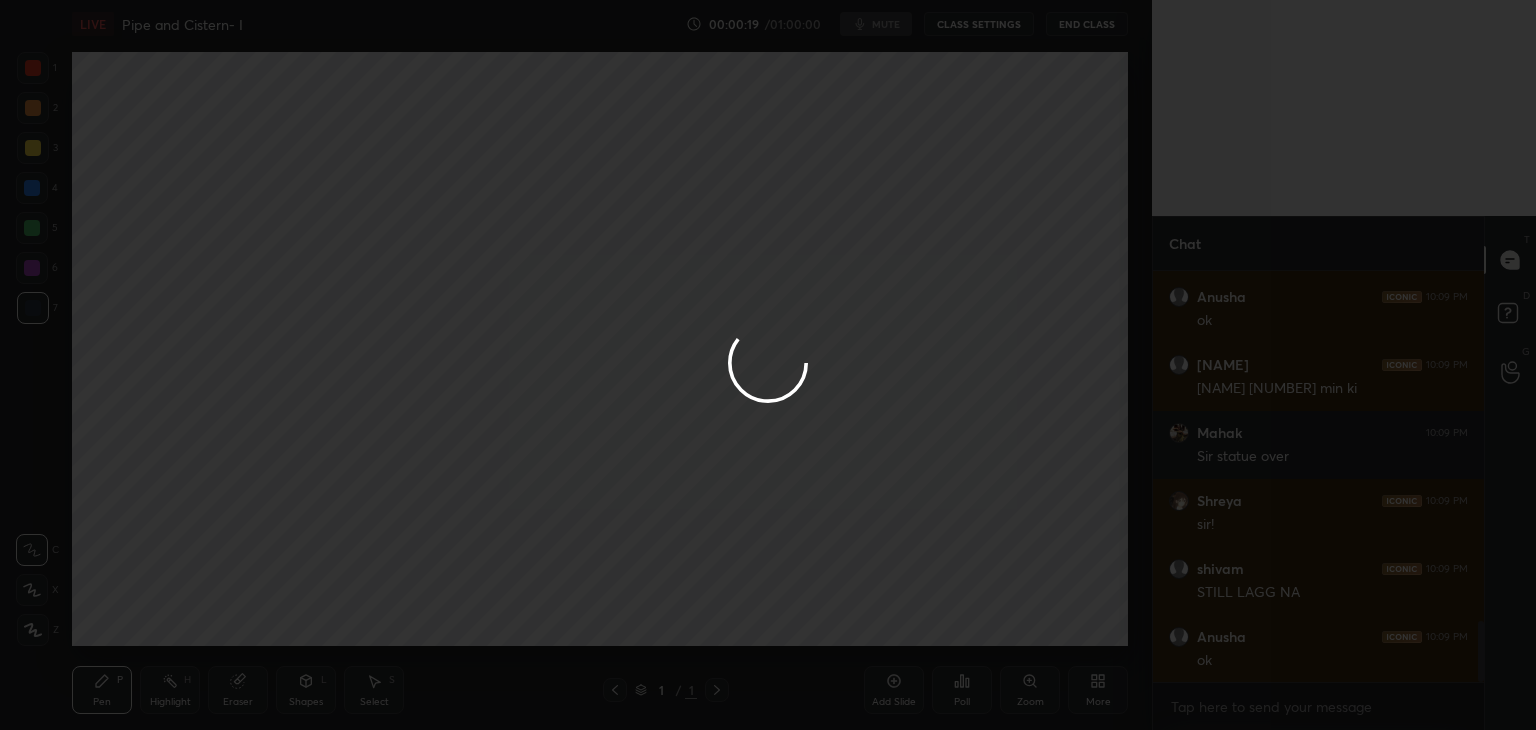 click at bounding box center (768, 365) 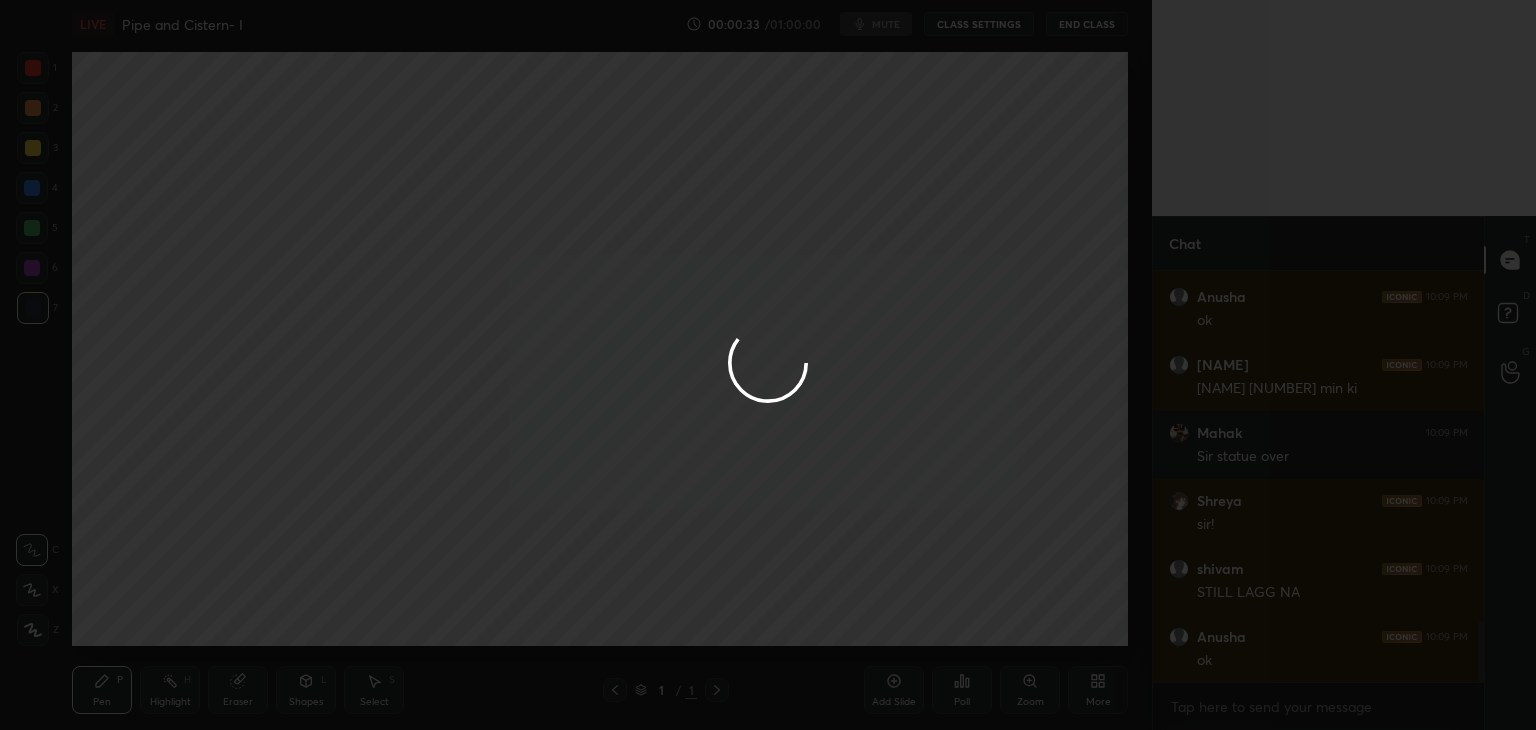 scroll, scrollTop: 2420, scrollLeft: 0, axis: vertical 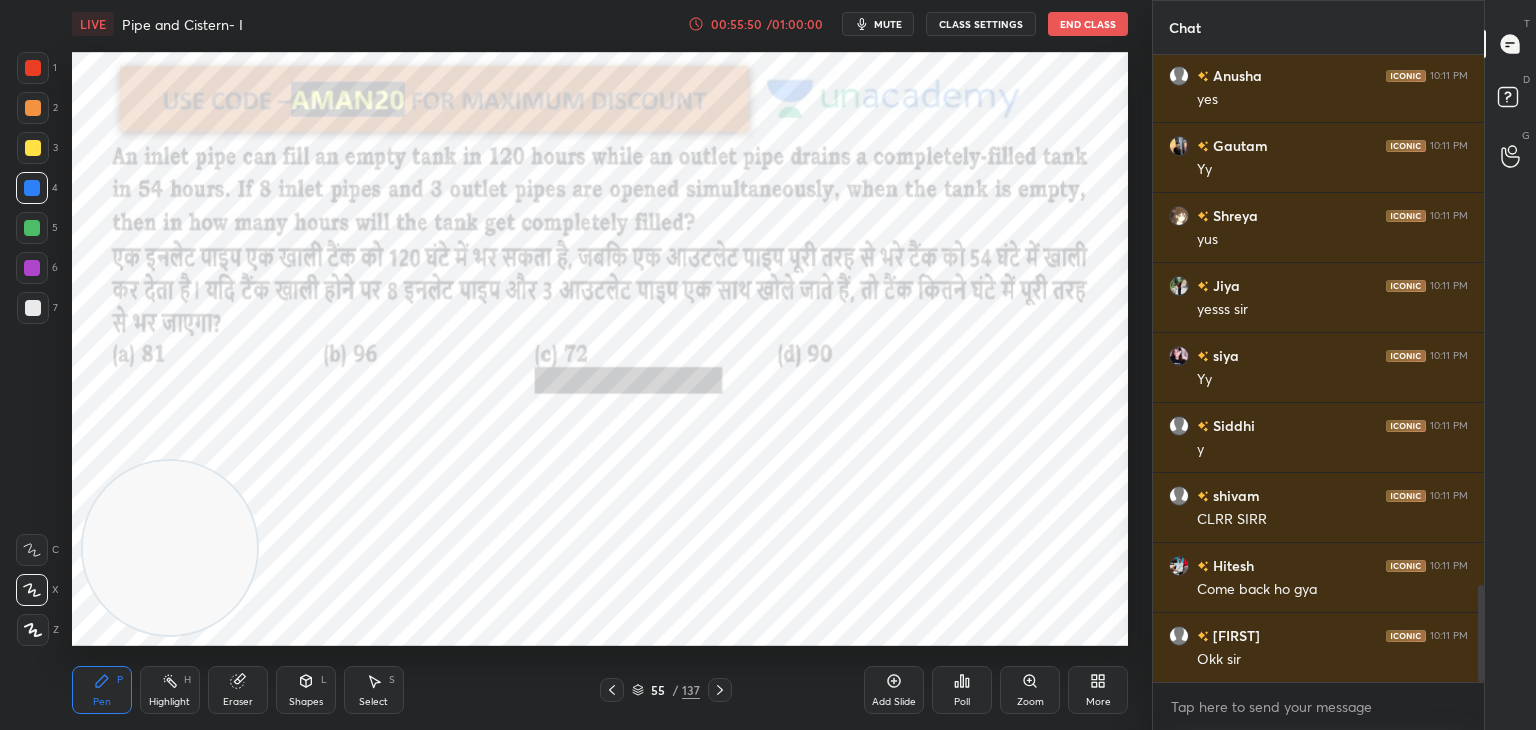 click 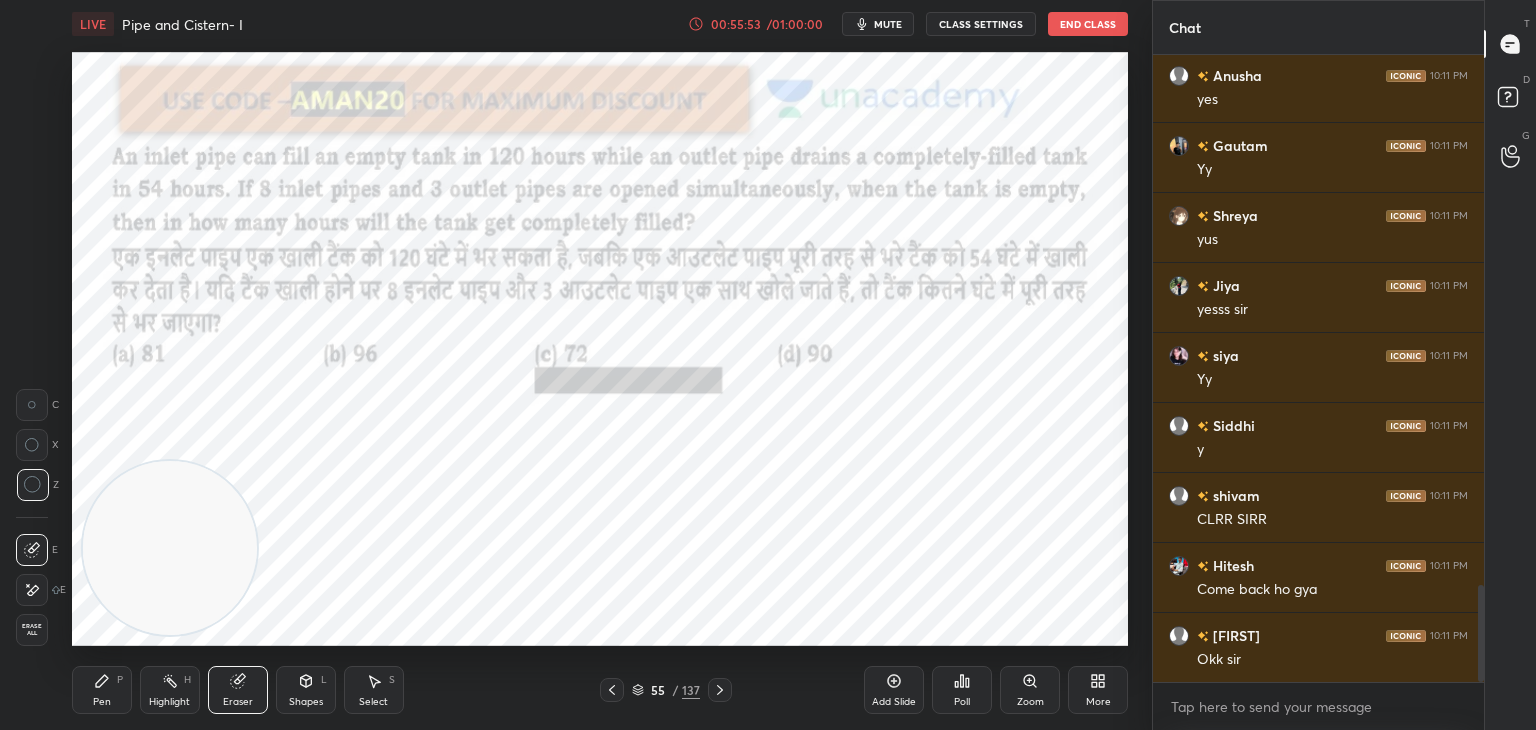 click 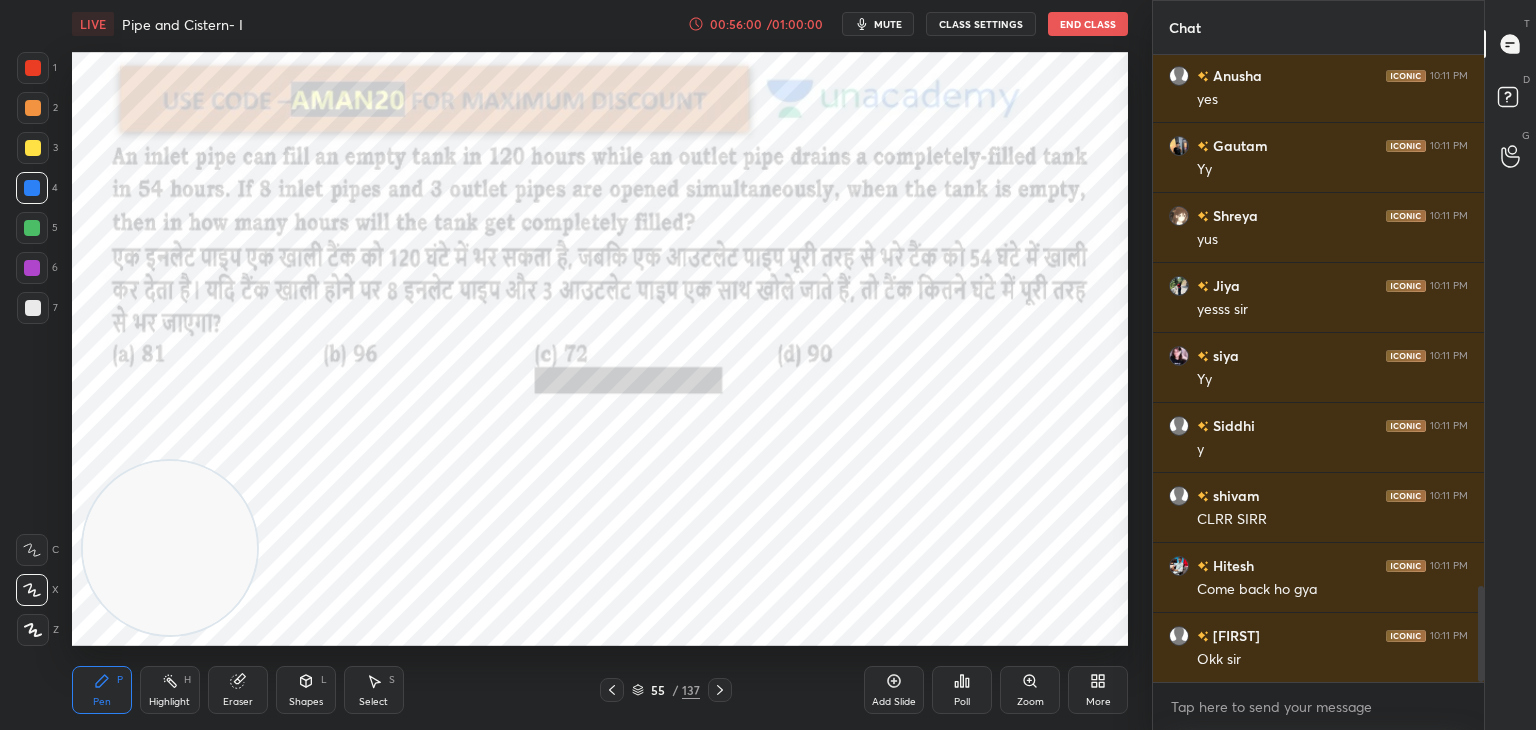scroll, scrollTop: 3482, scrollLeft: 0, axis: vertical 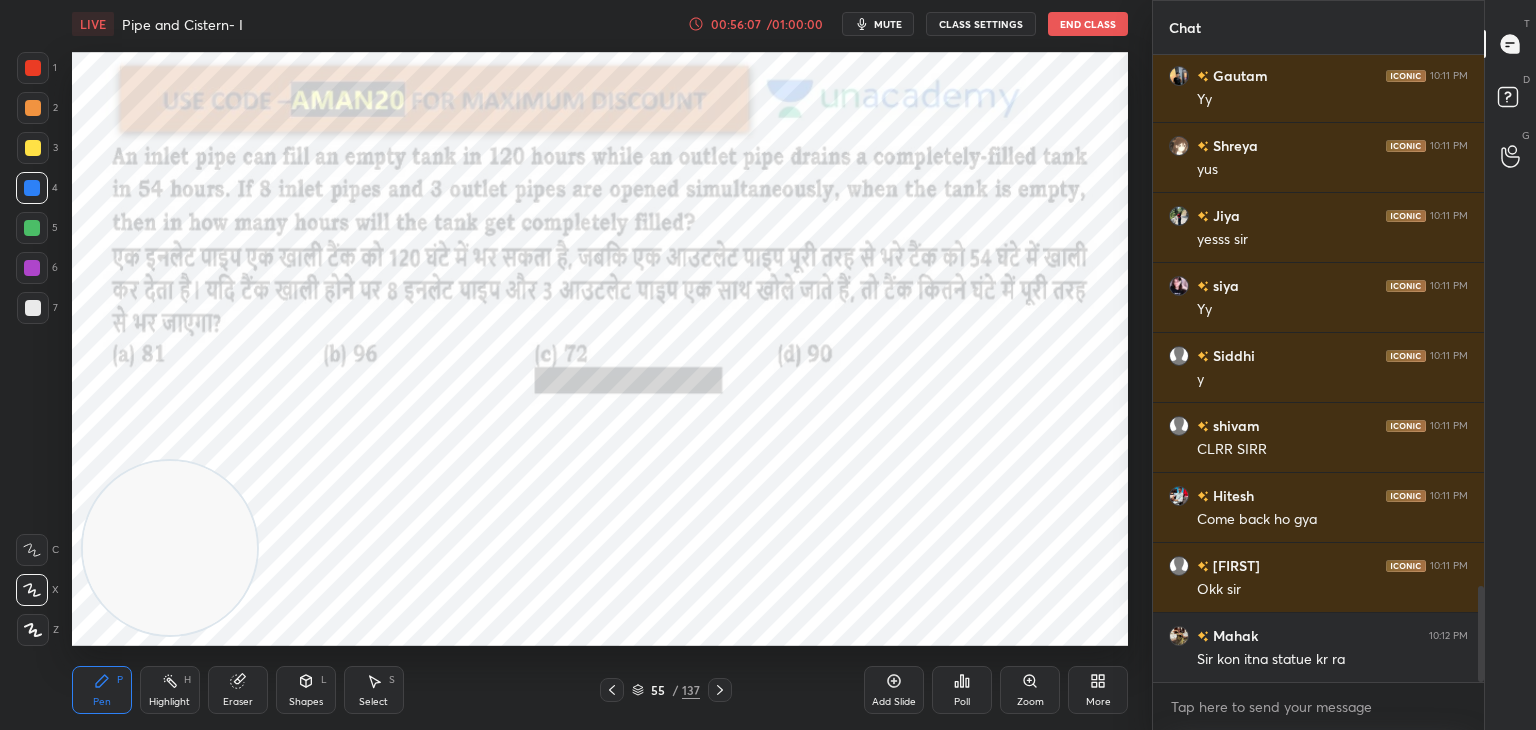 click at bounding box center [32, 268] 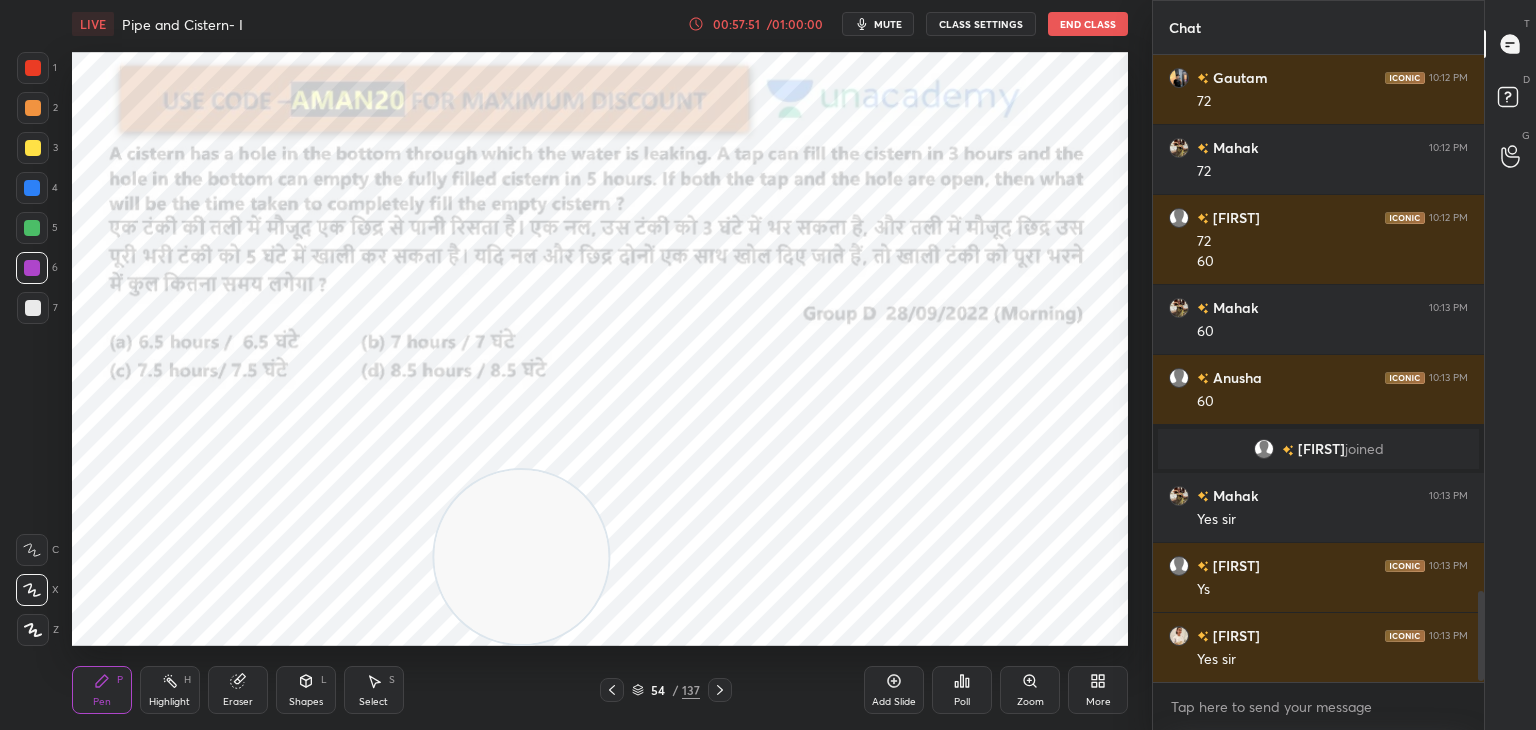 scroll, scrollTop: 3790, scrollLeft: 0, axis: vertical 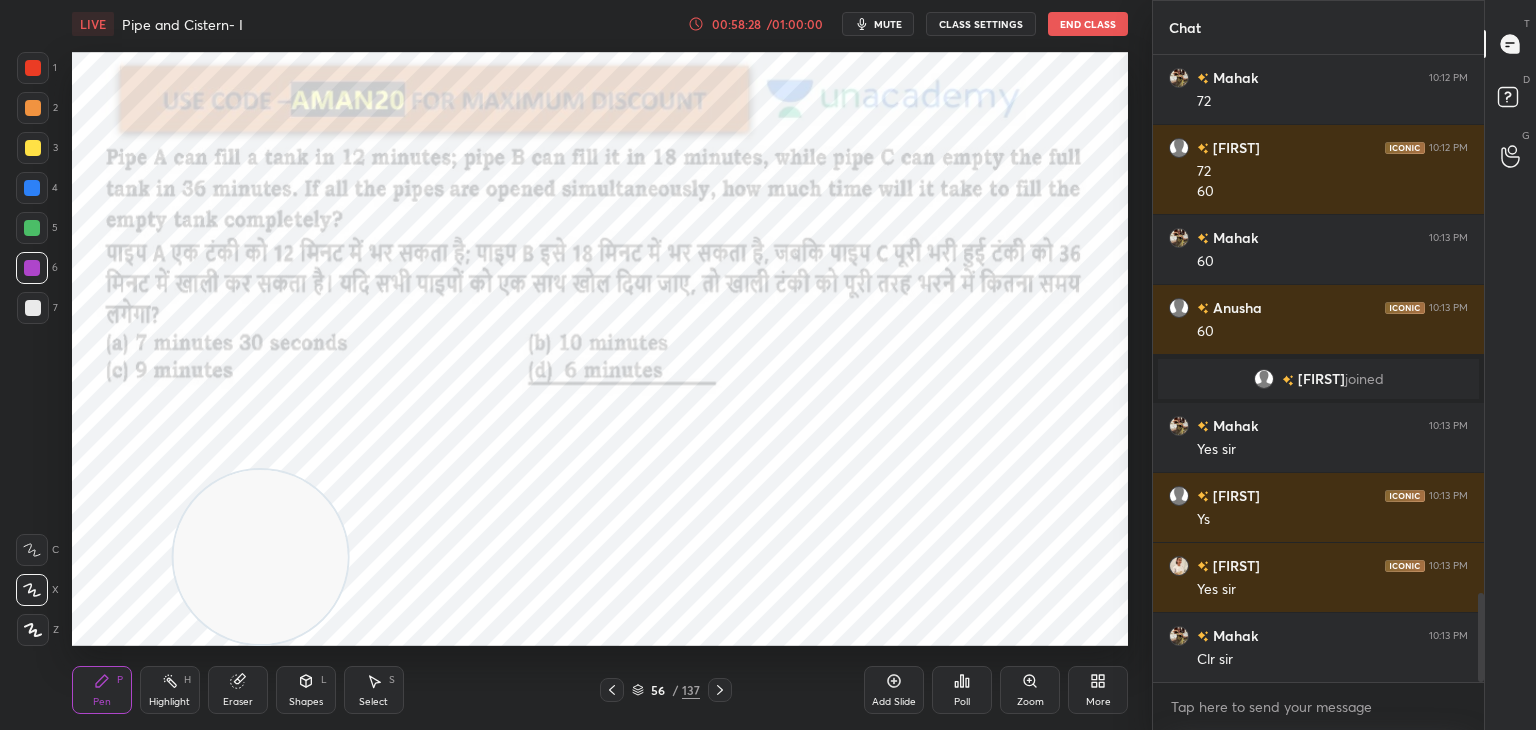 click on "Eraser" at bounding box center (238, 690) 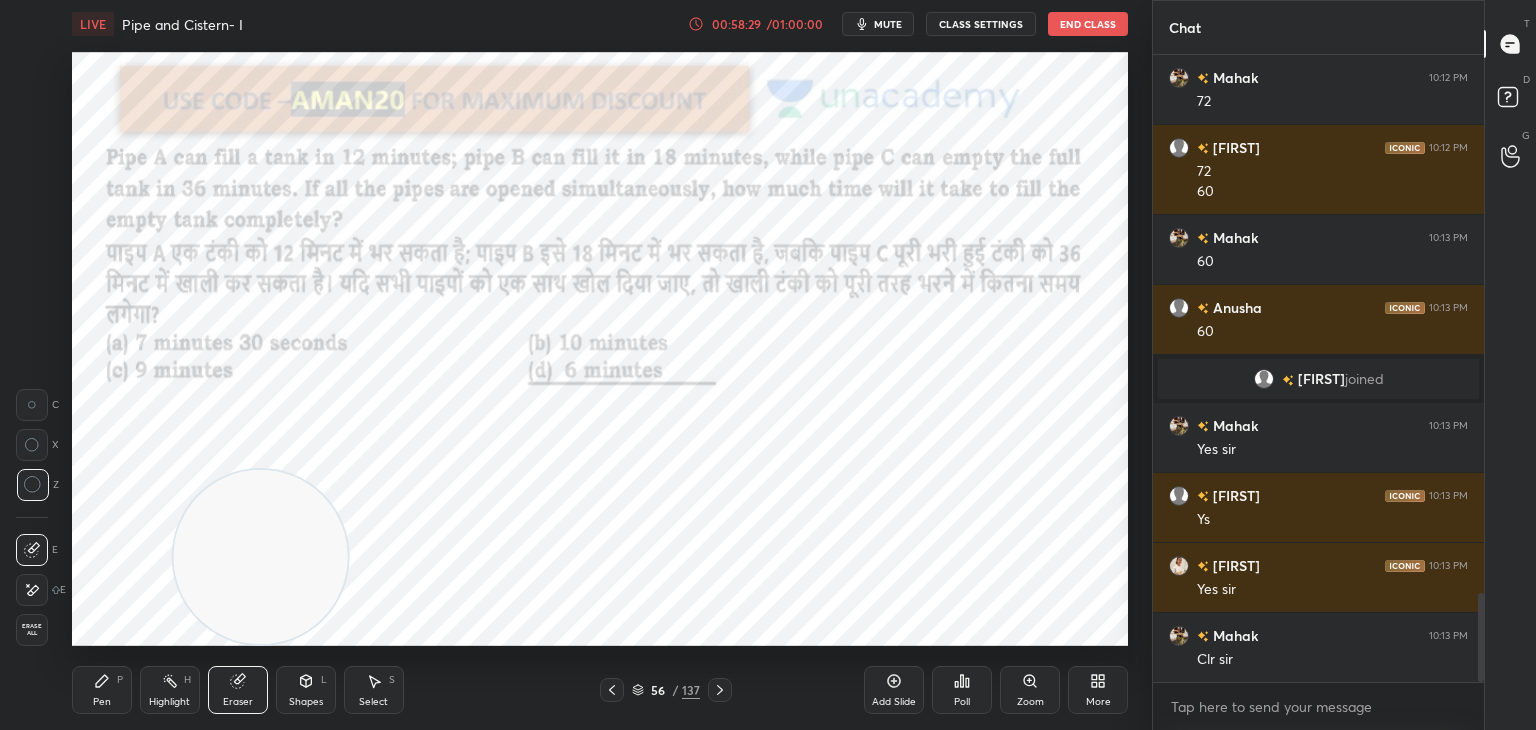 click on "Erase all" at bounding box center (32, 630) 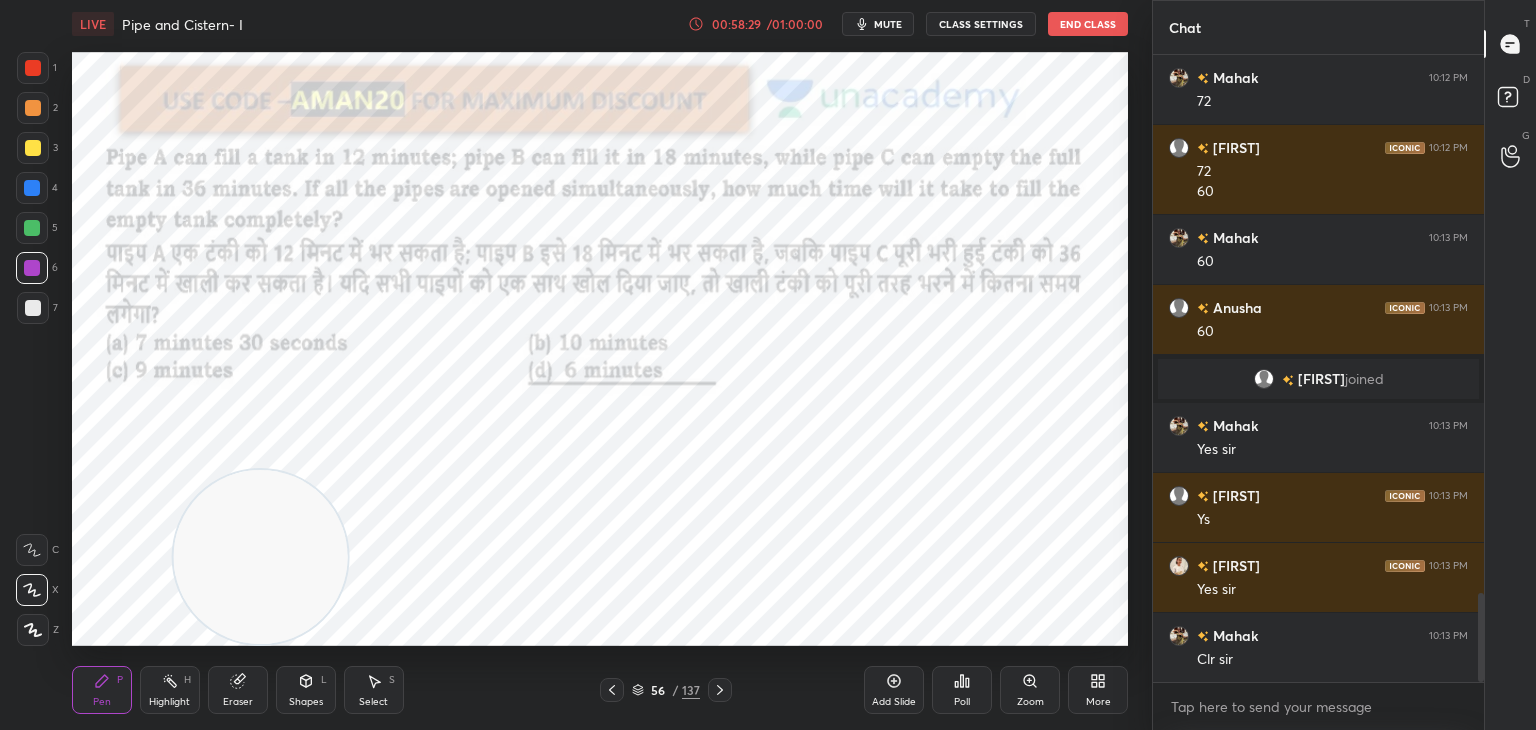click on "Pen P" at bounding box center [102, 690] 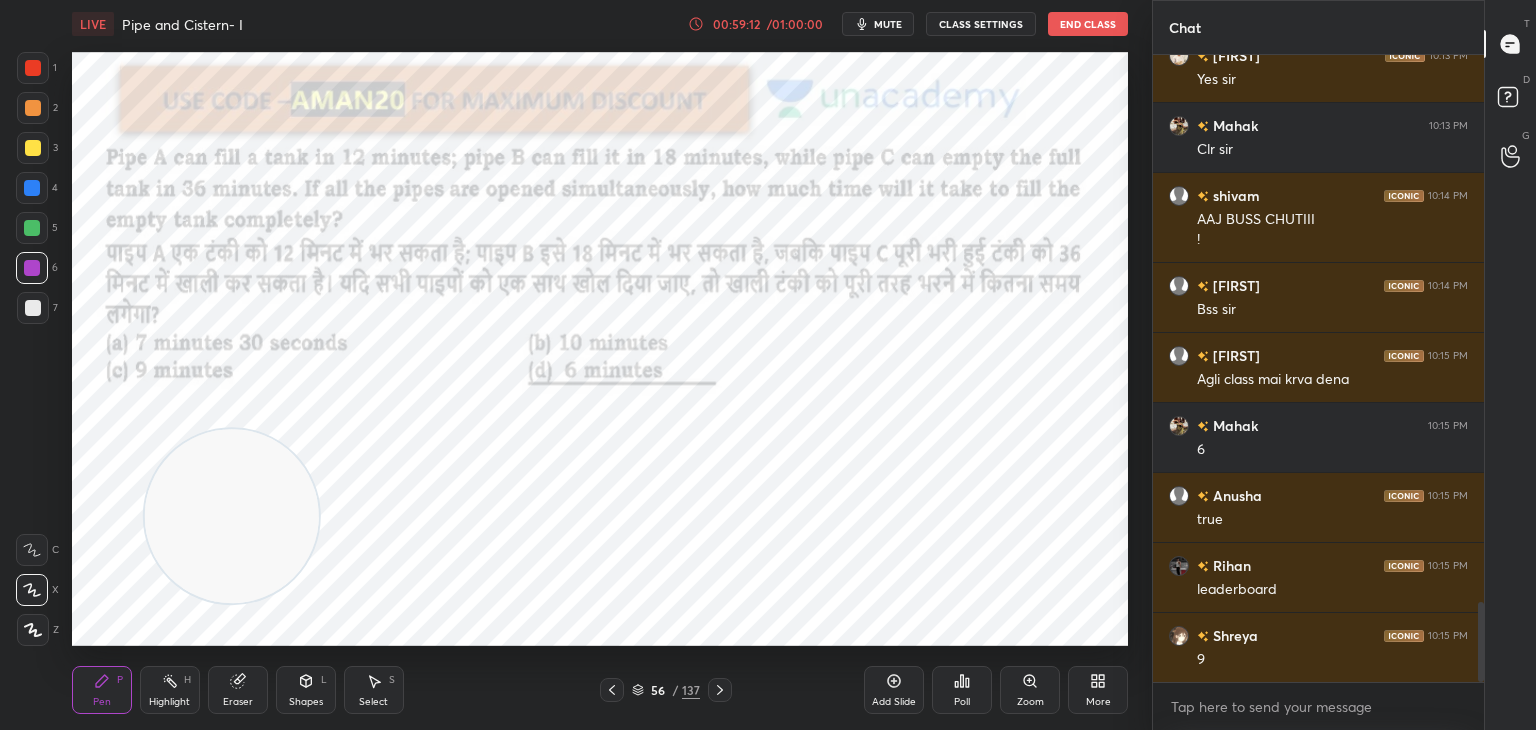 scroll, scrollTop: 4440, scrollLeft: 0, axis: vertical 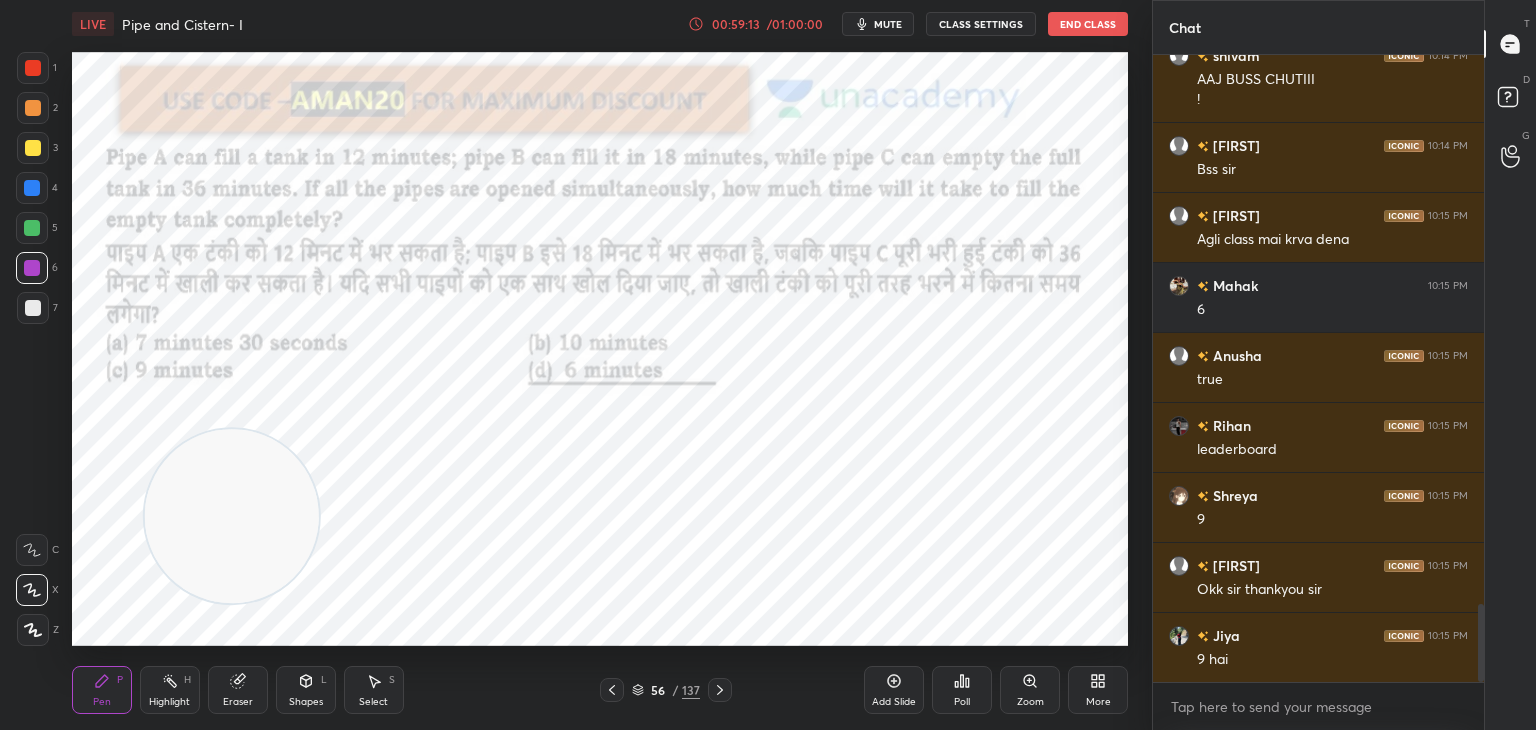 click 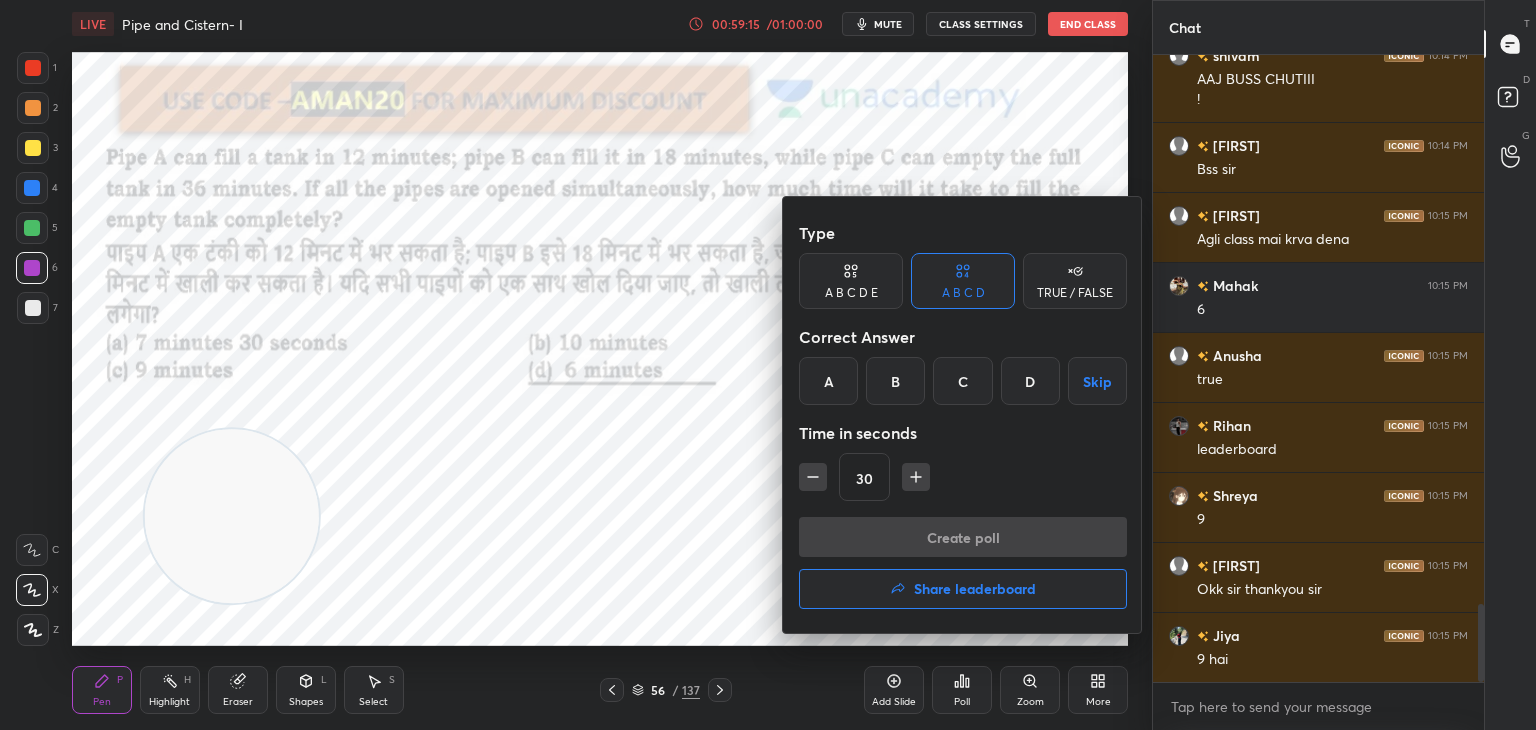 click on "Share leaderboard" at bounding box center [963, 589] 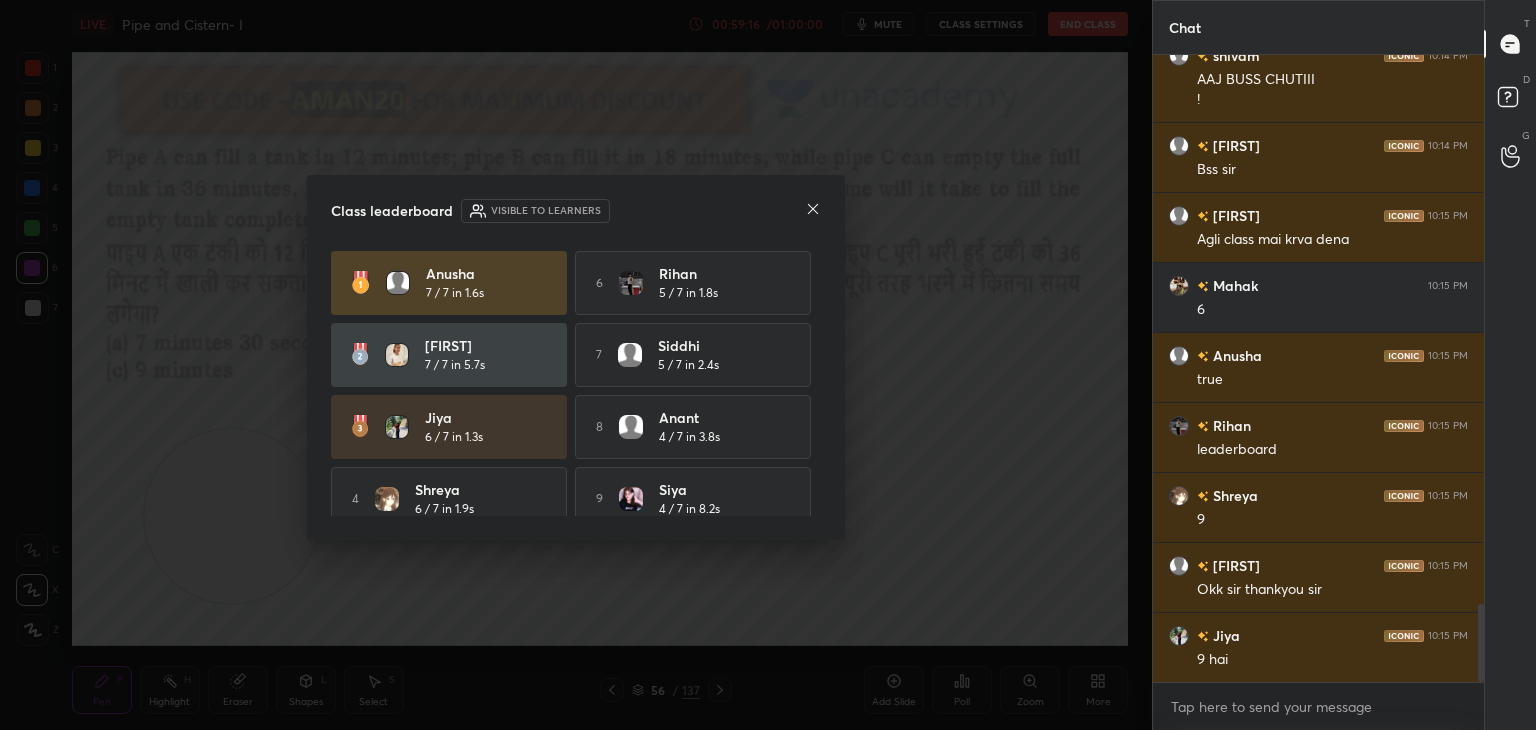 scroll, scrollTop: 4510, scrollLeft: 0, axis: vertical 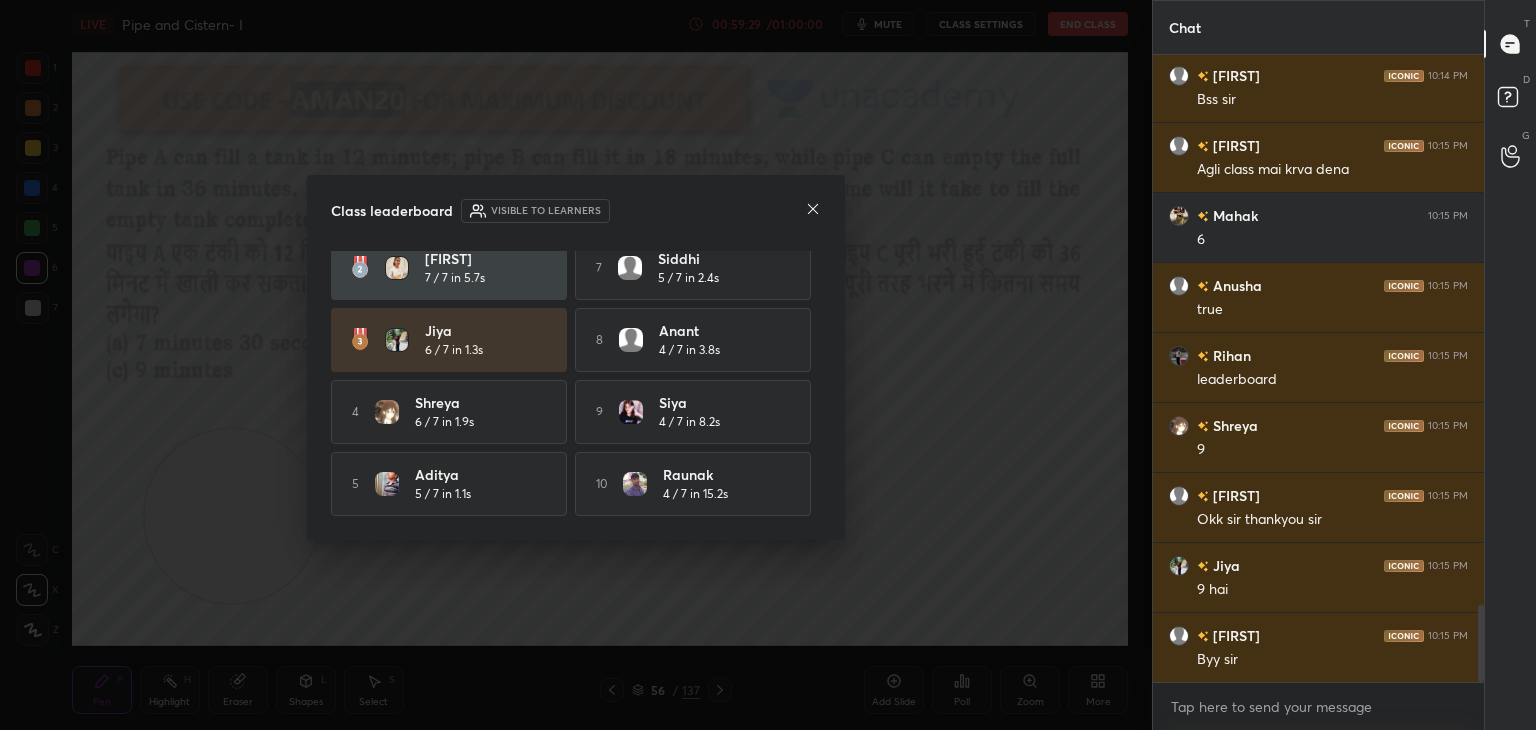 click 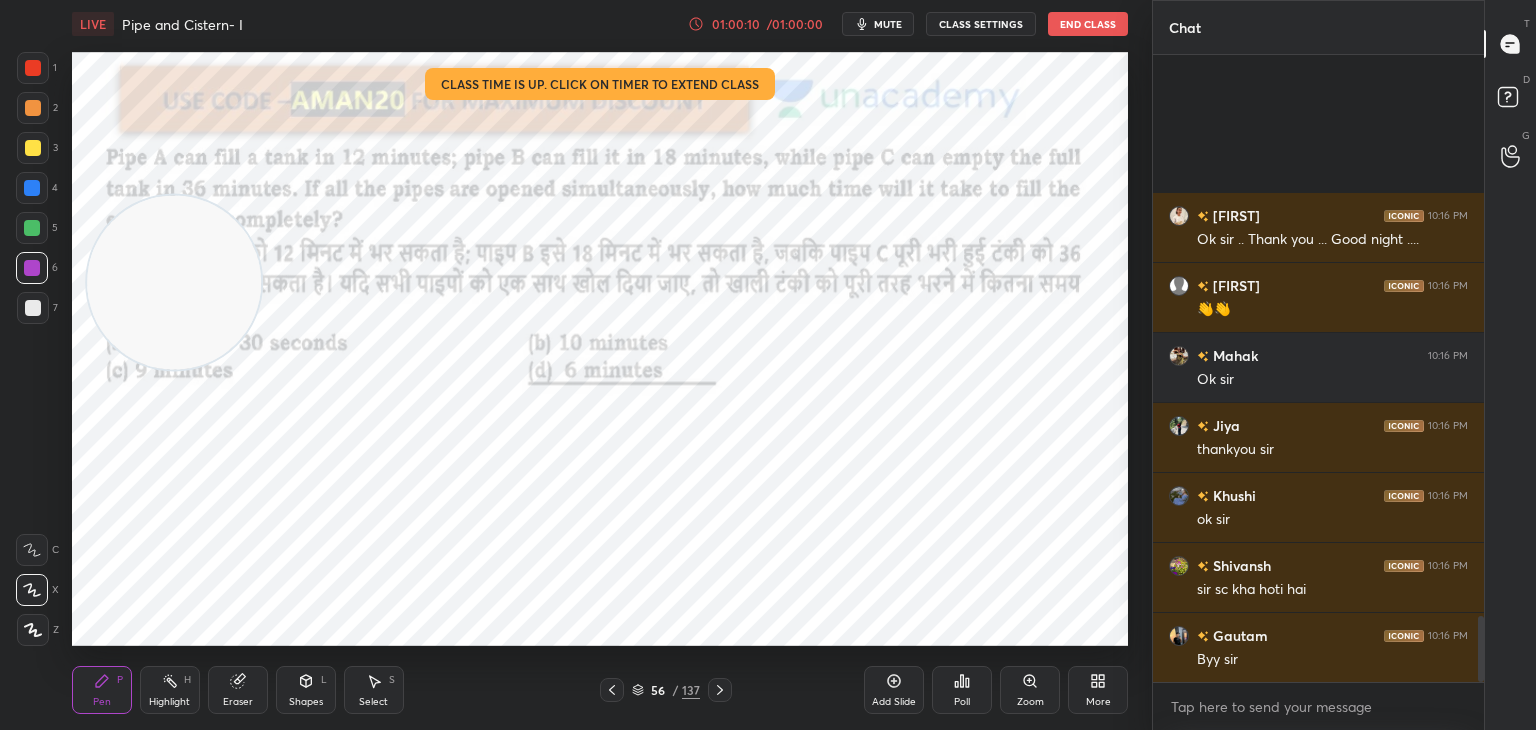scroll, scrollTop: 5370, scrollLeft: 0, axis: vertical 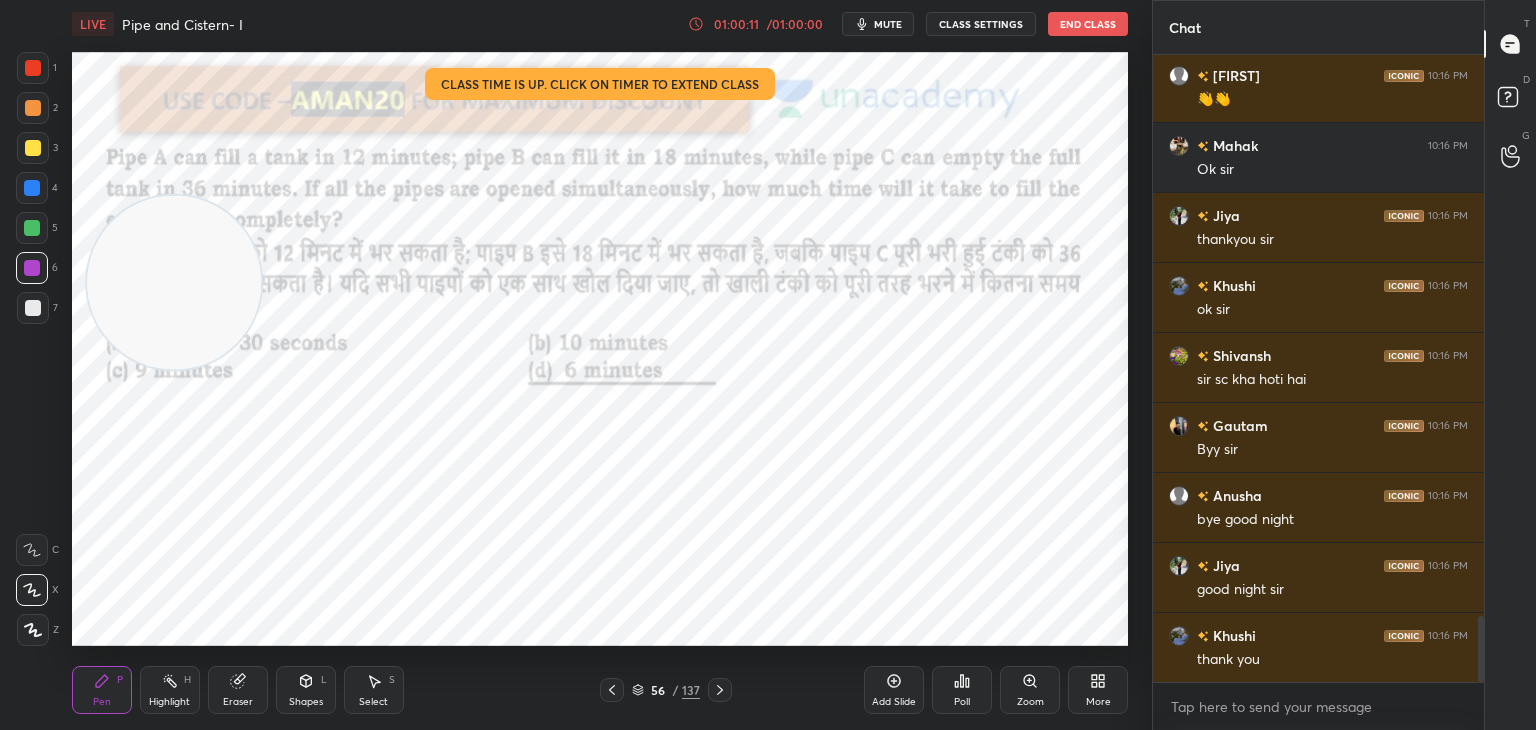 click on "Add Slide" at bounding box center [894, 690] 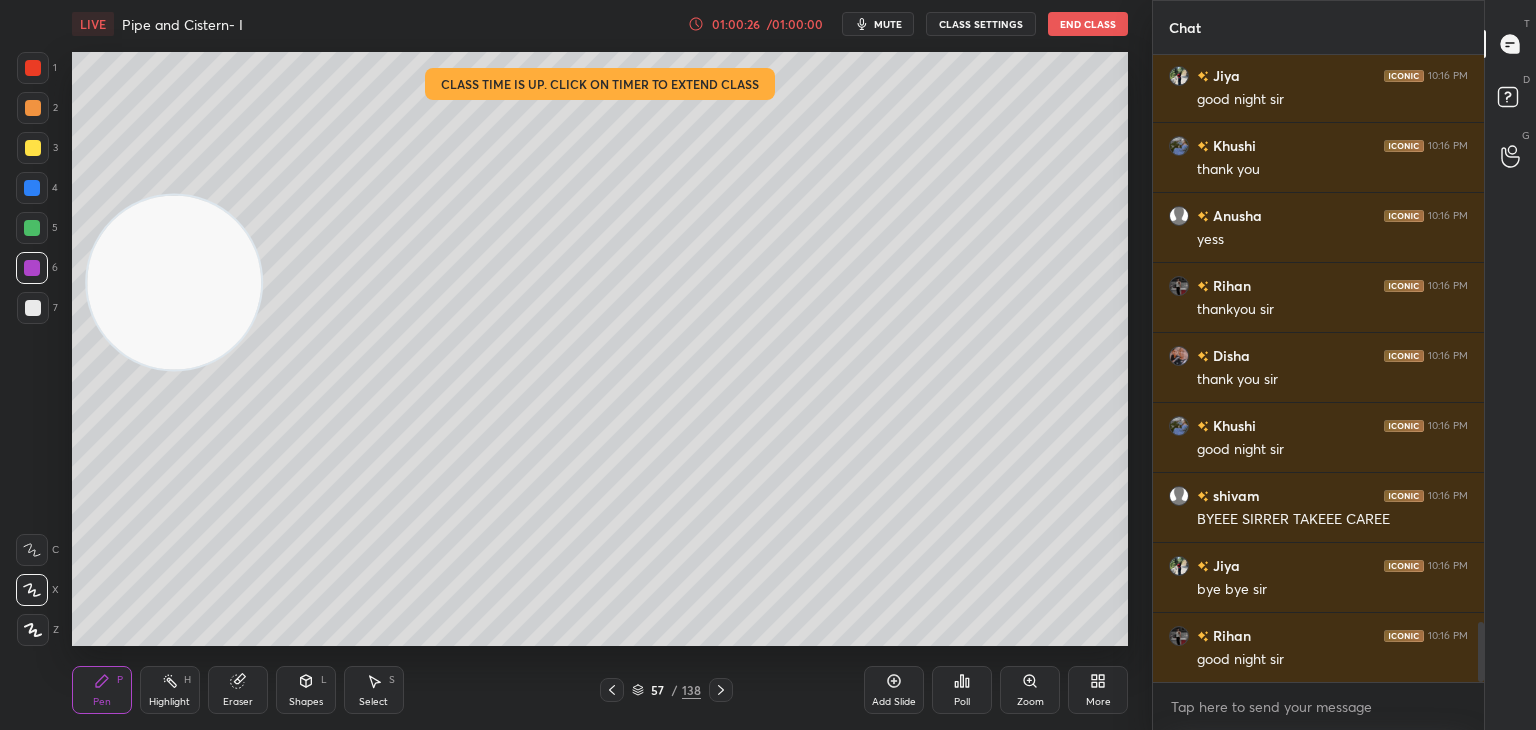 scroll, scrollTop: 5930, scrollLeft: 0, axis: vertical 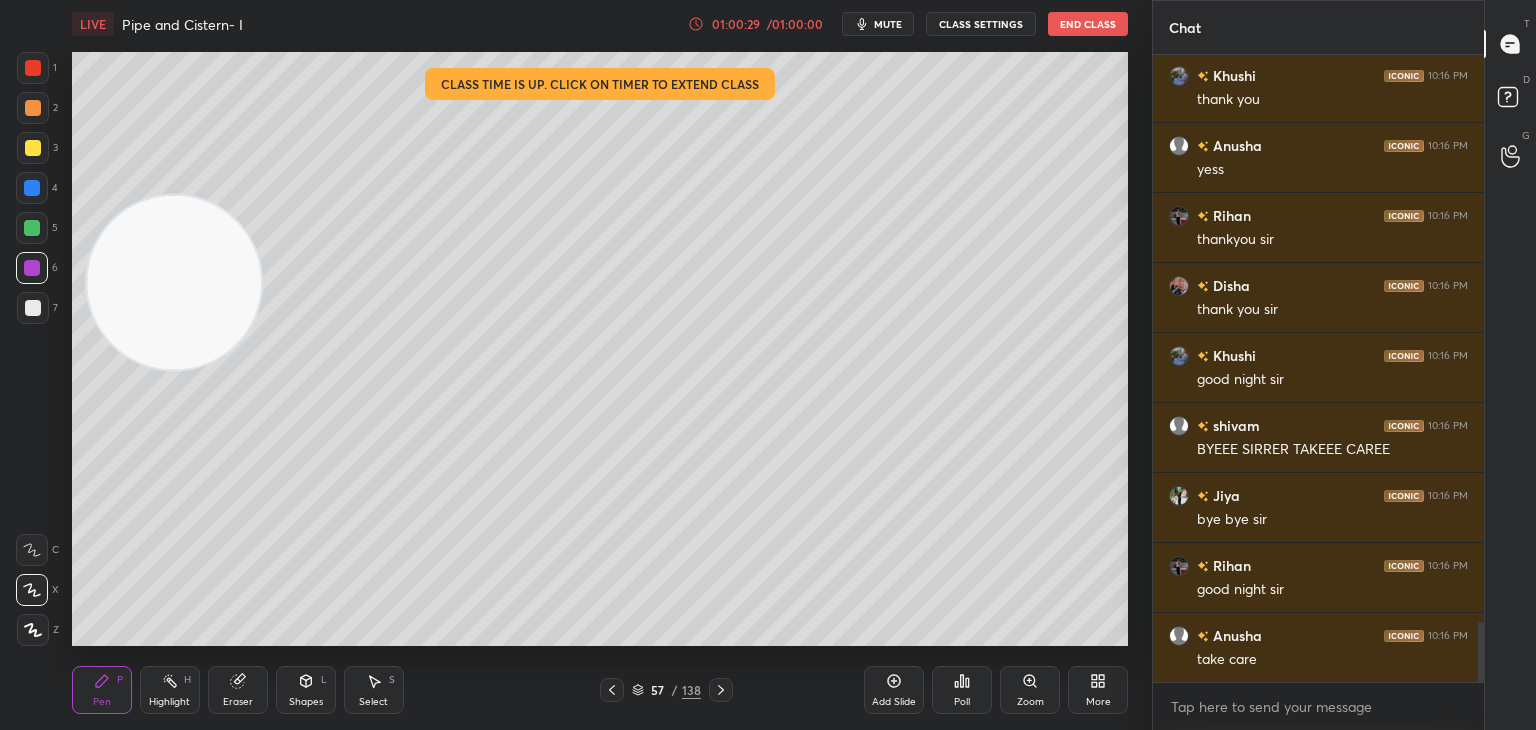 click on "End Class" at bounding box center (1088, 24) 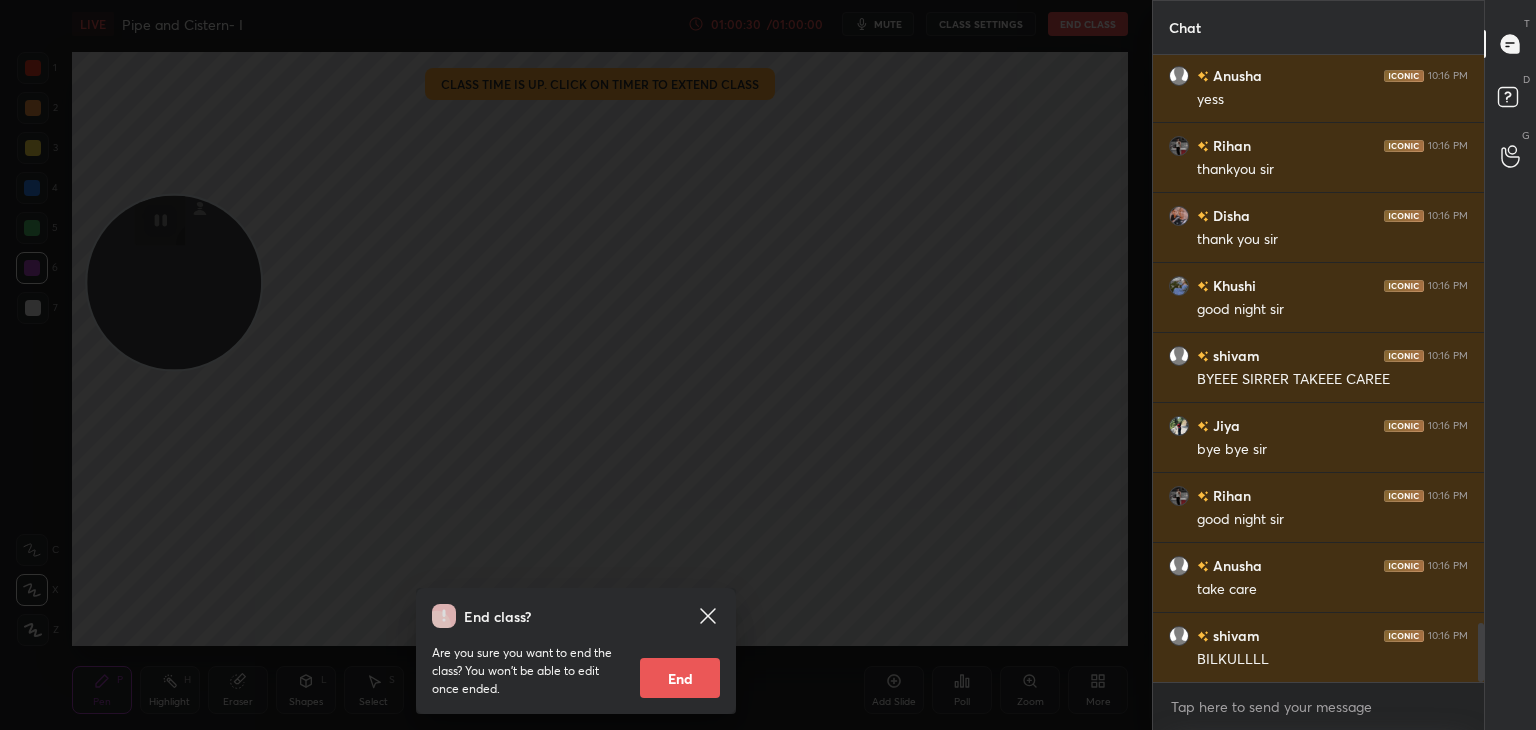 click on "End" at bounding box center (680, 678) 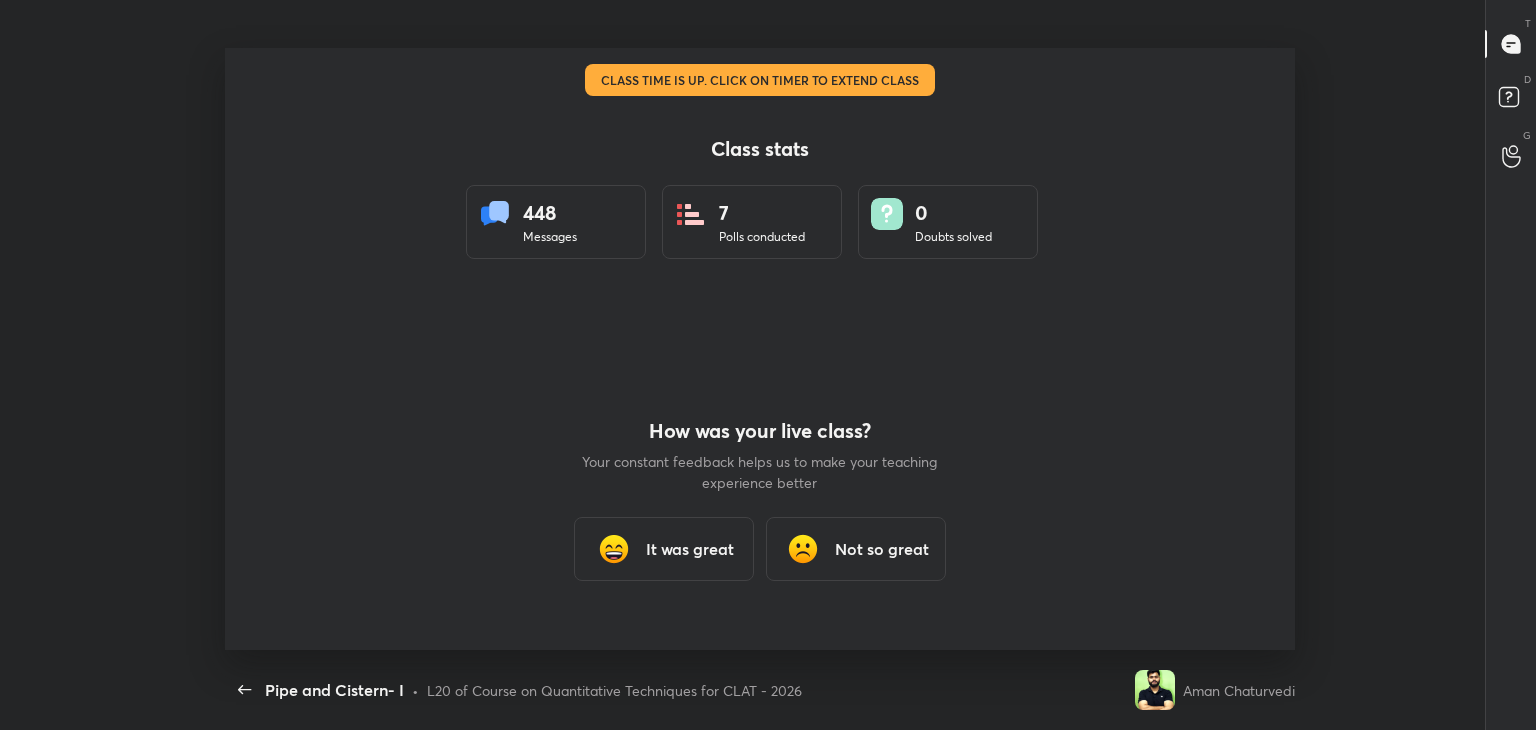 scroll, scrollTop: 99397, scrollLeft: 98573, axis: both 